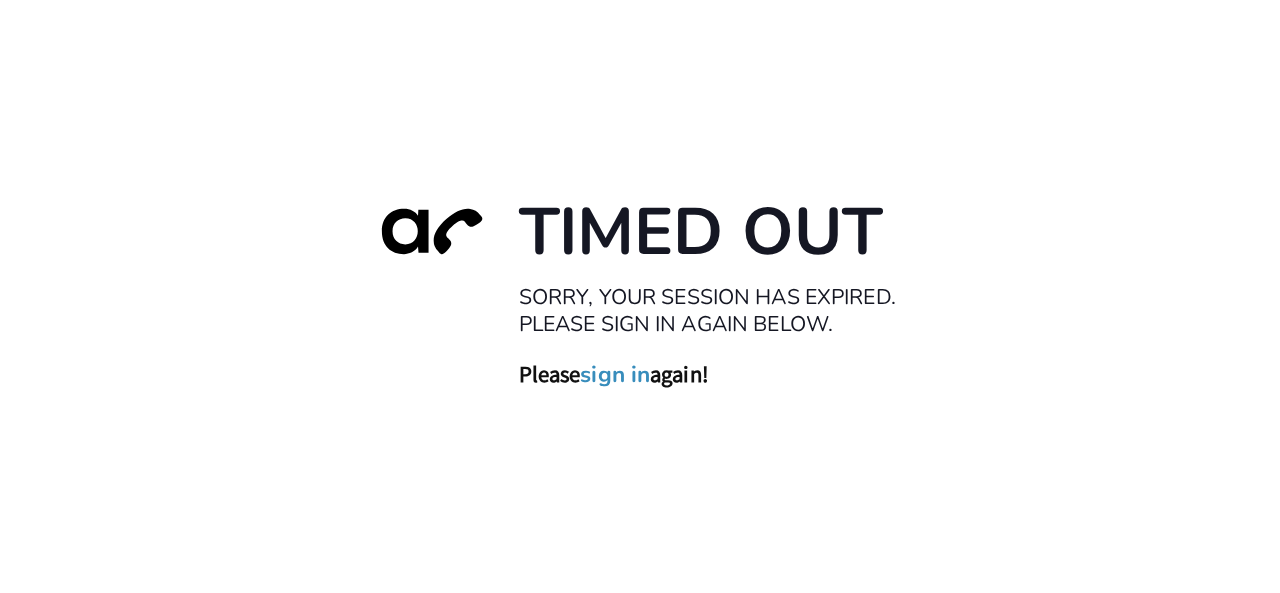 scroll, scrollTop: 0, scrollLeft: 0, axis: both 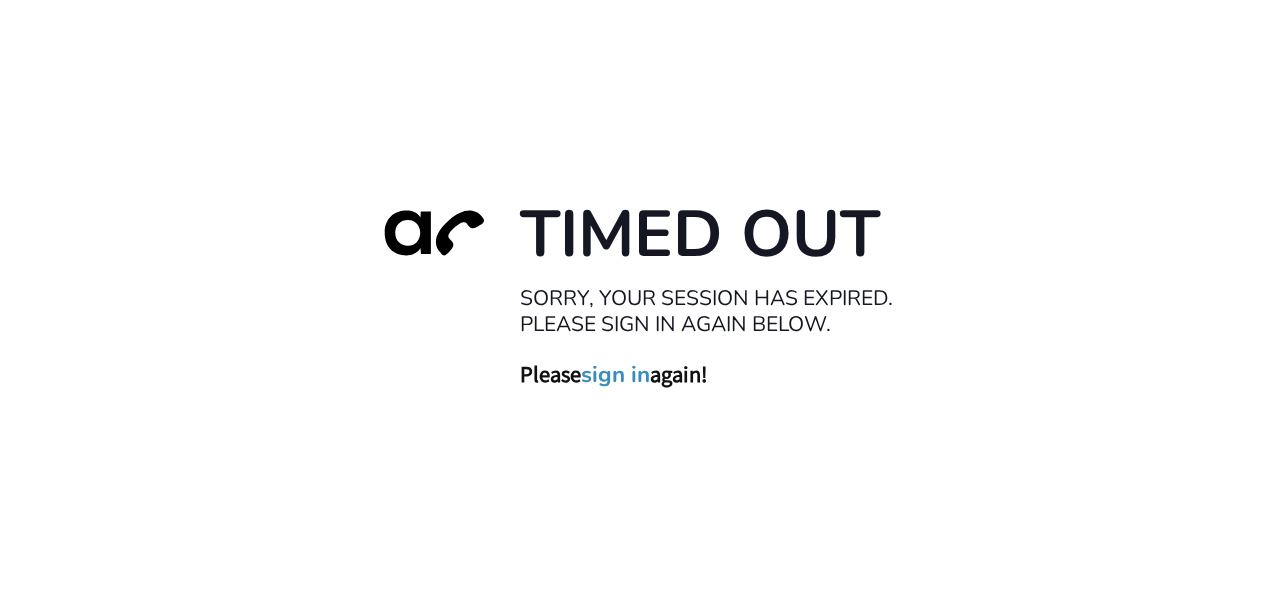click on "sign in" at bounding box center [615, 374] 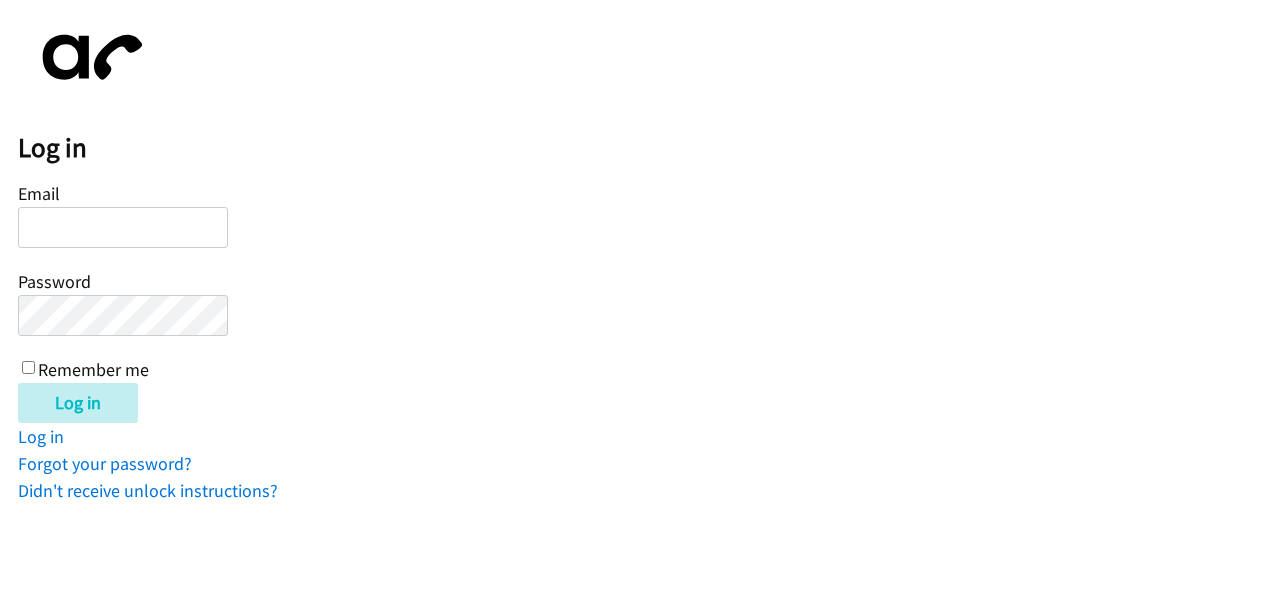 scroll, scrollTop: 0, scrollLeft: 0, axis: both 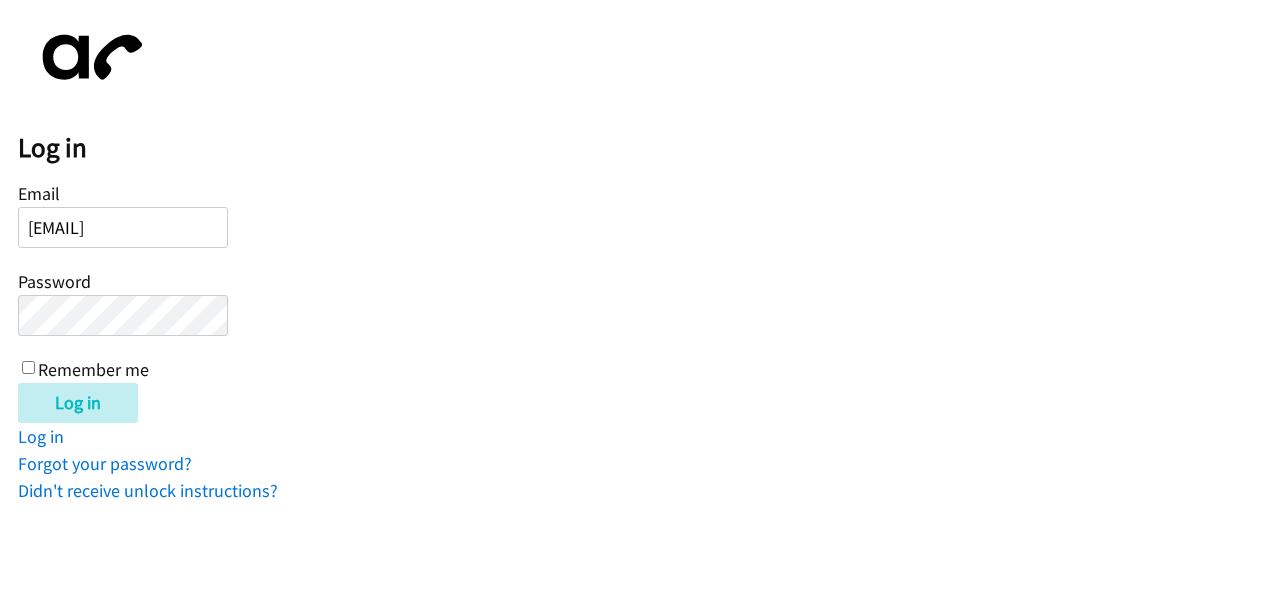 type on "justin.askosca@directit.com" 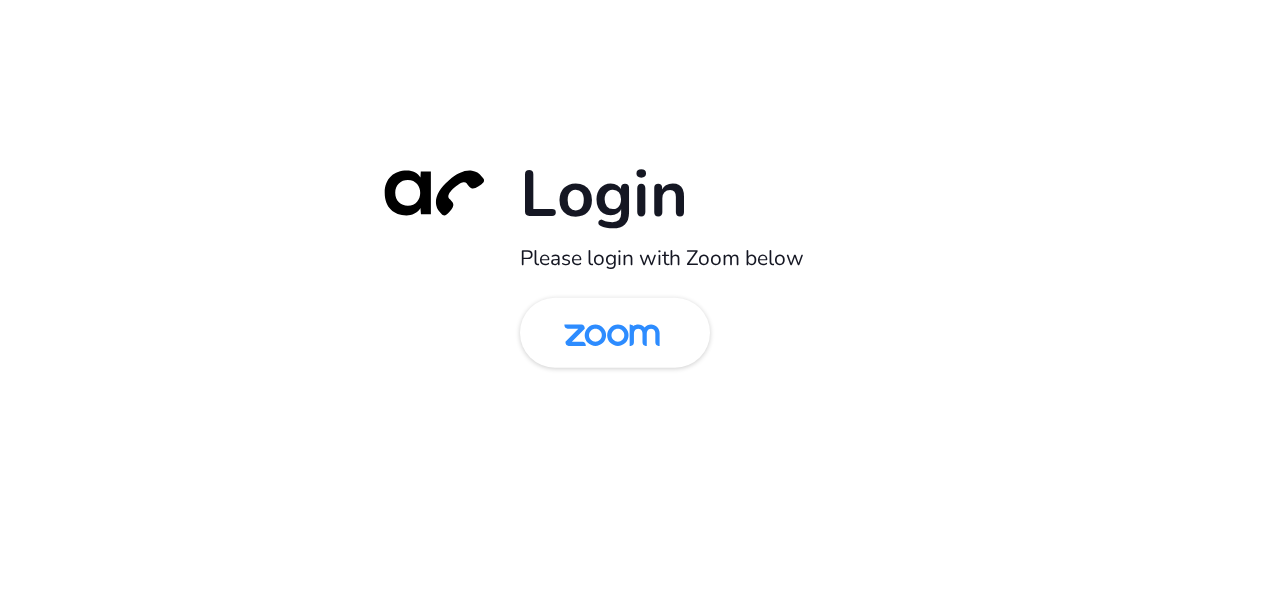 scroll, scrollTop: 0, scrollLeft: 0, axis: both 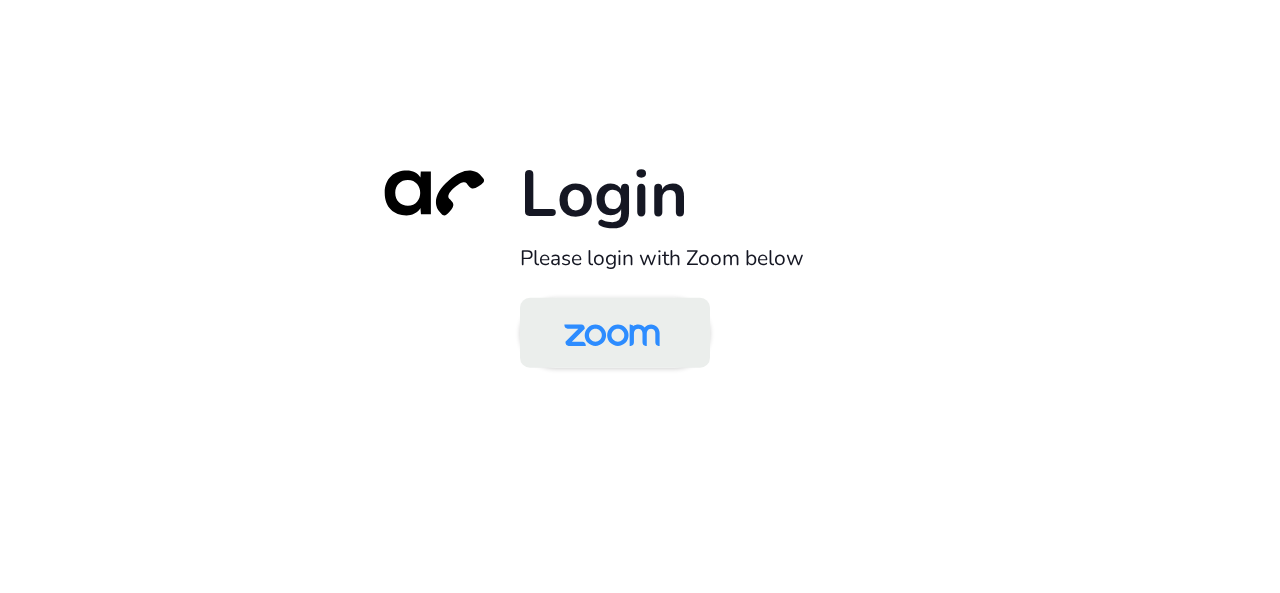 click at bounding box center [612, 334] 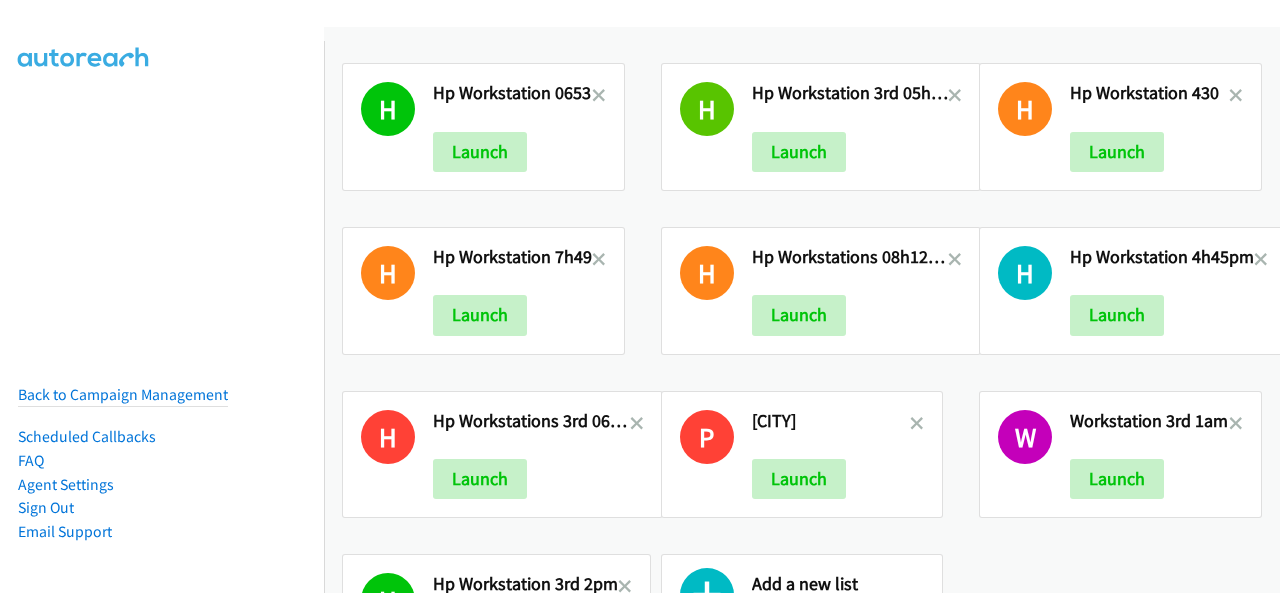 scroll, scrollTop: 0, scrollLeft: 0, axis: both 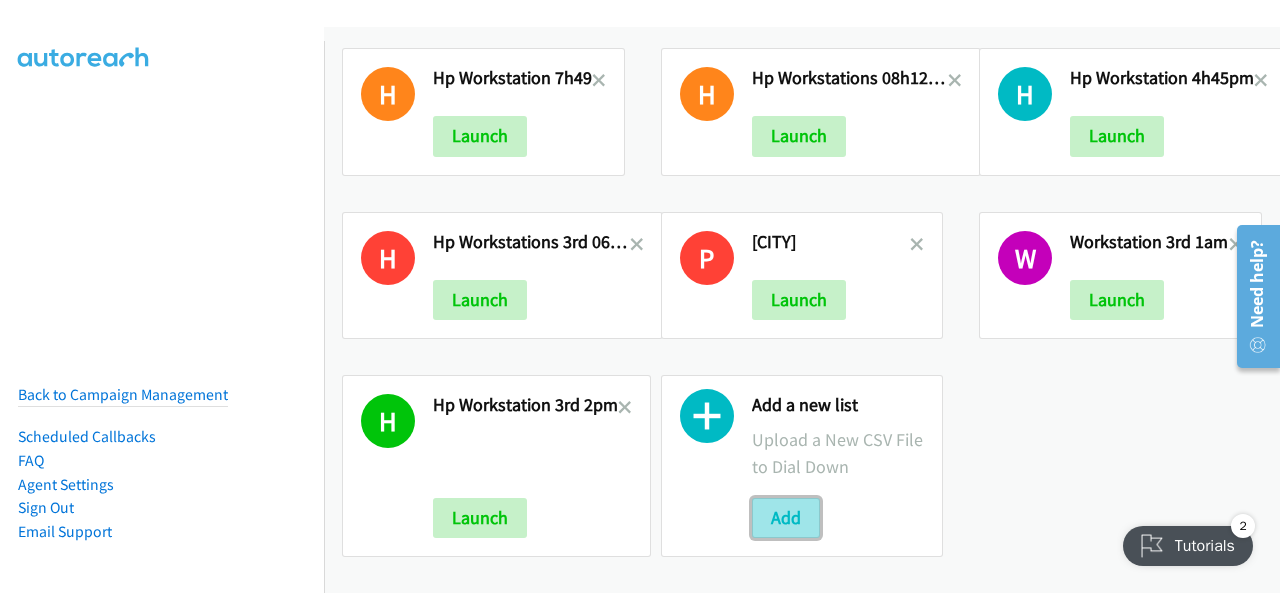 click on "Add" at bounding box center (786, 518) 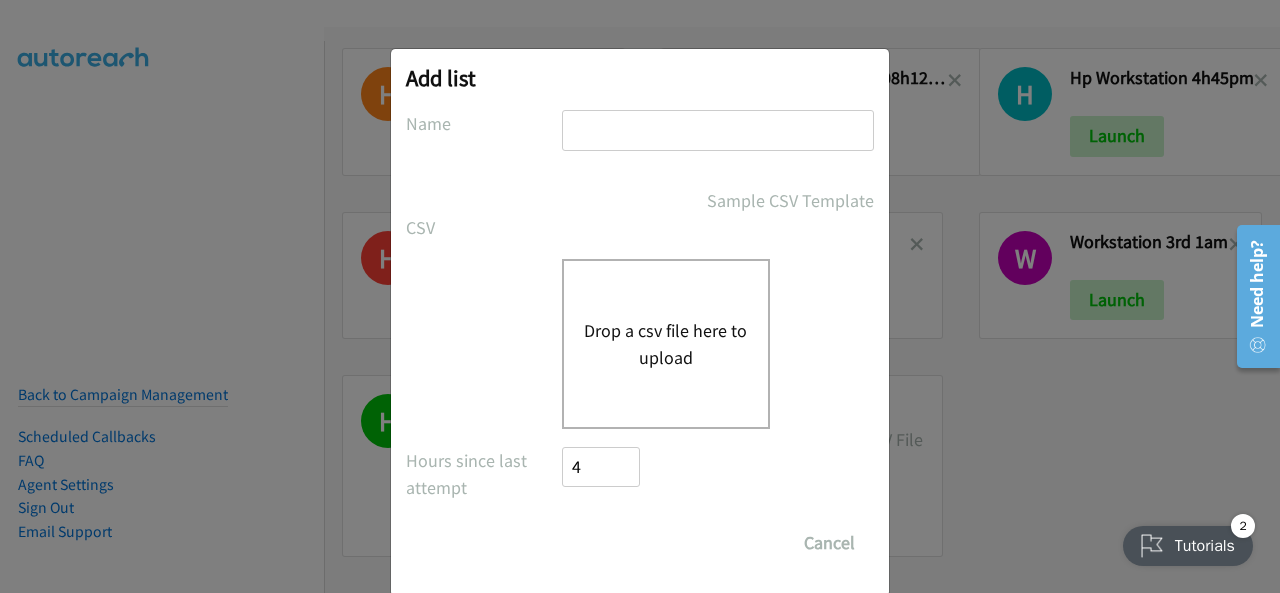 drag, startPoint x: 620, startPoint y: 123, endPoint x: 582, endPoint y: 122, distance: 38.013157 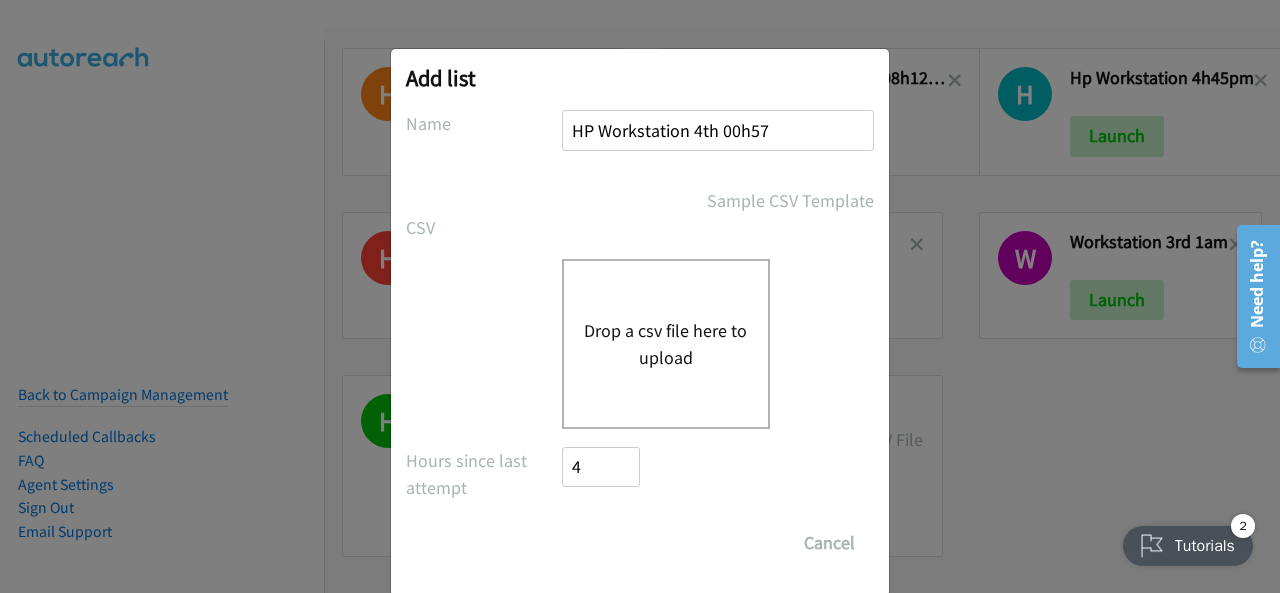 type on "HP Workstation 4th 00h57" 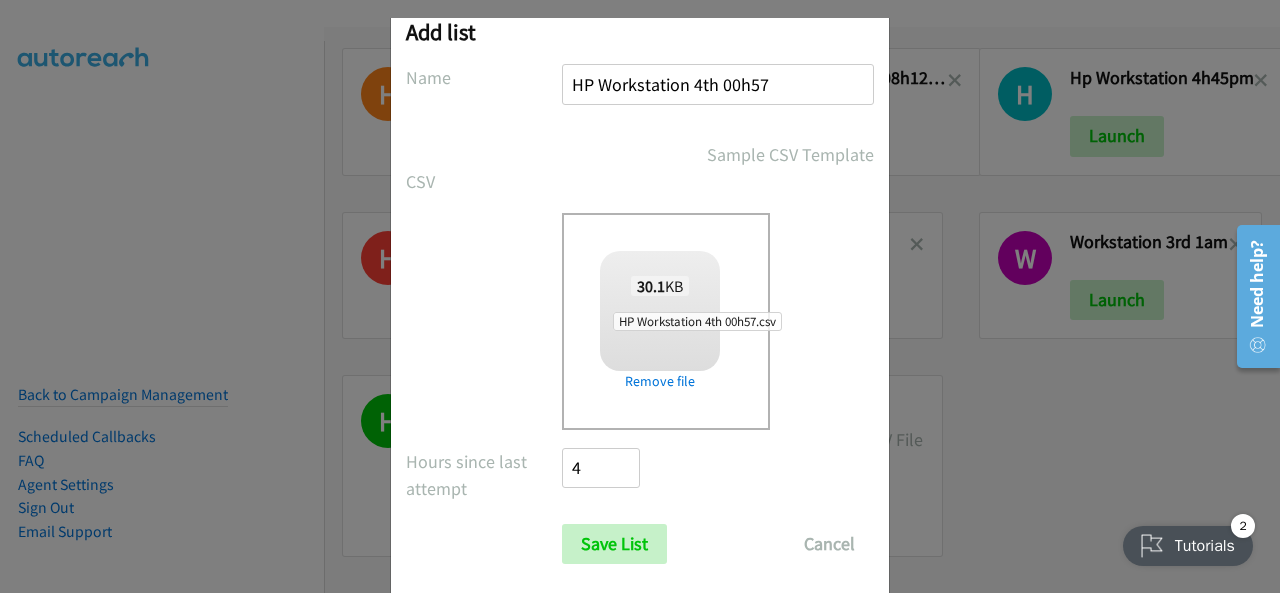 scroll, scrollTop: 80, scrollLeft: 0, axis: vertical 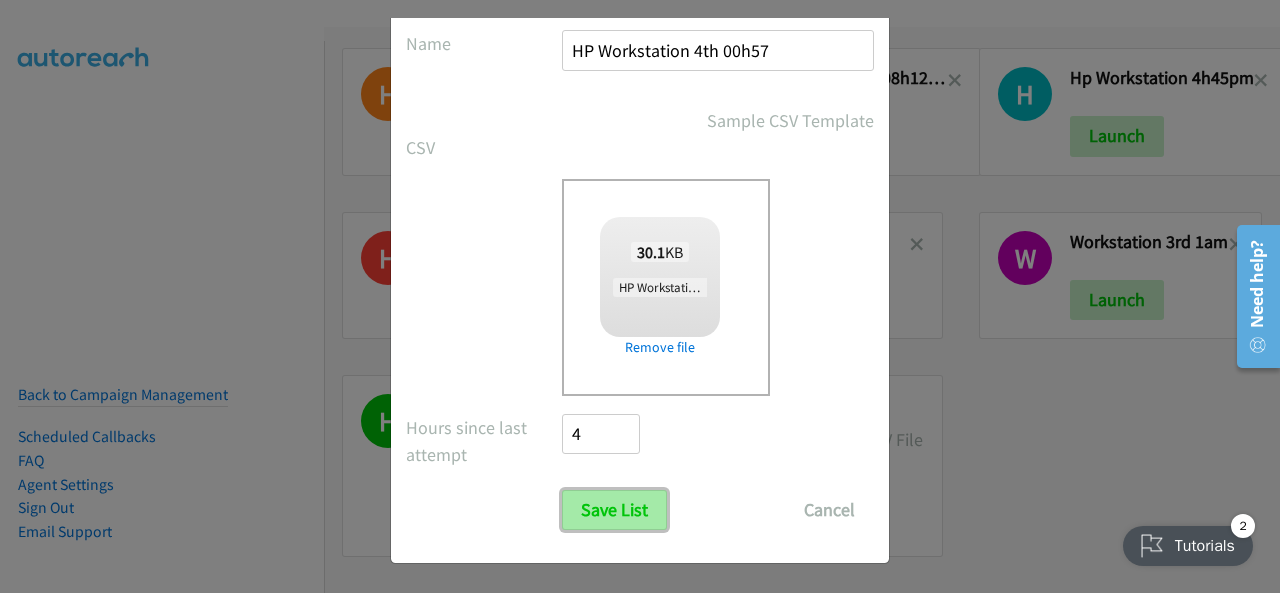 click on "Save List" at bounding box center (614, 510) 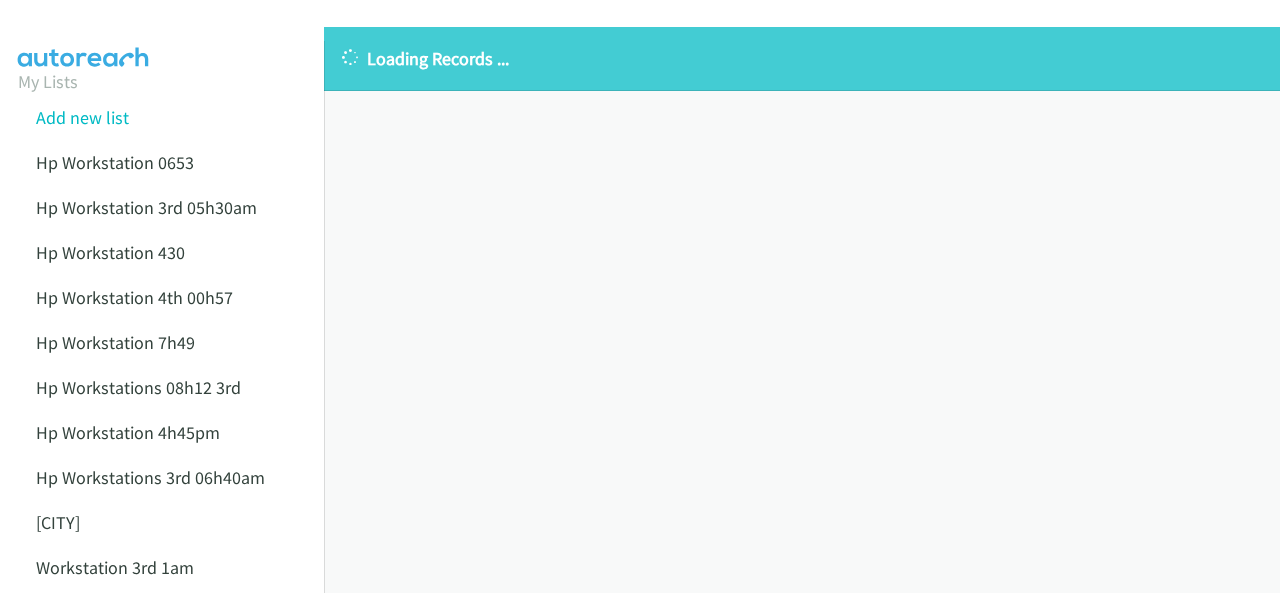 scroll, scrollTop: 0, scrollLeft: 0, axis: both 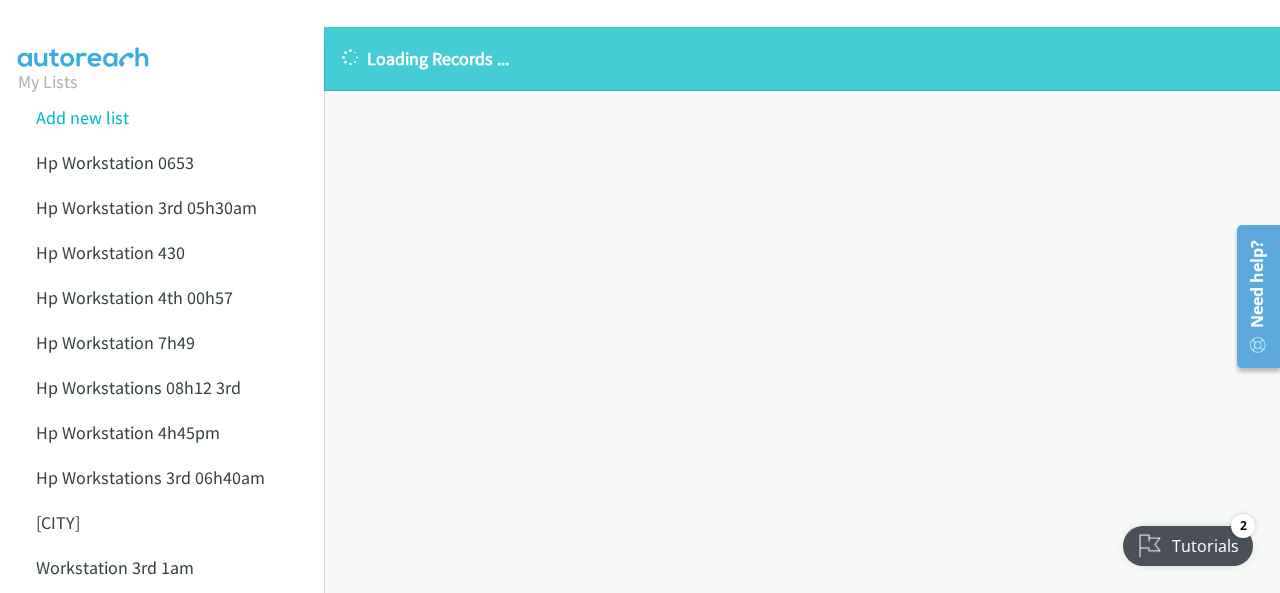 click at bounding box center (350, 58) 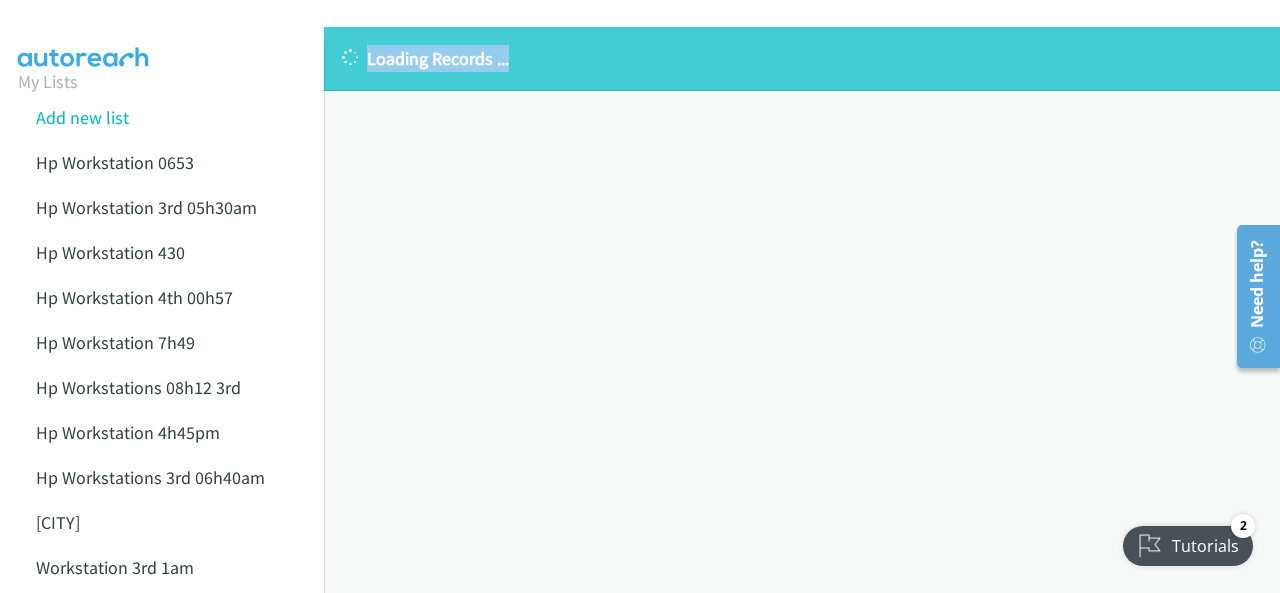click on "Loading Records ..." at bounding box center (802, 58) 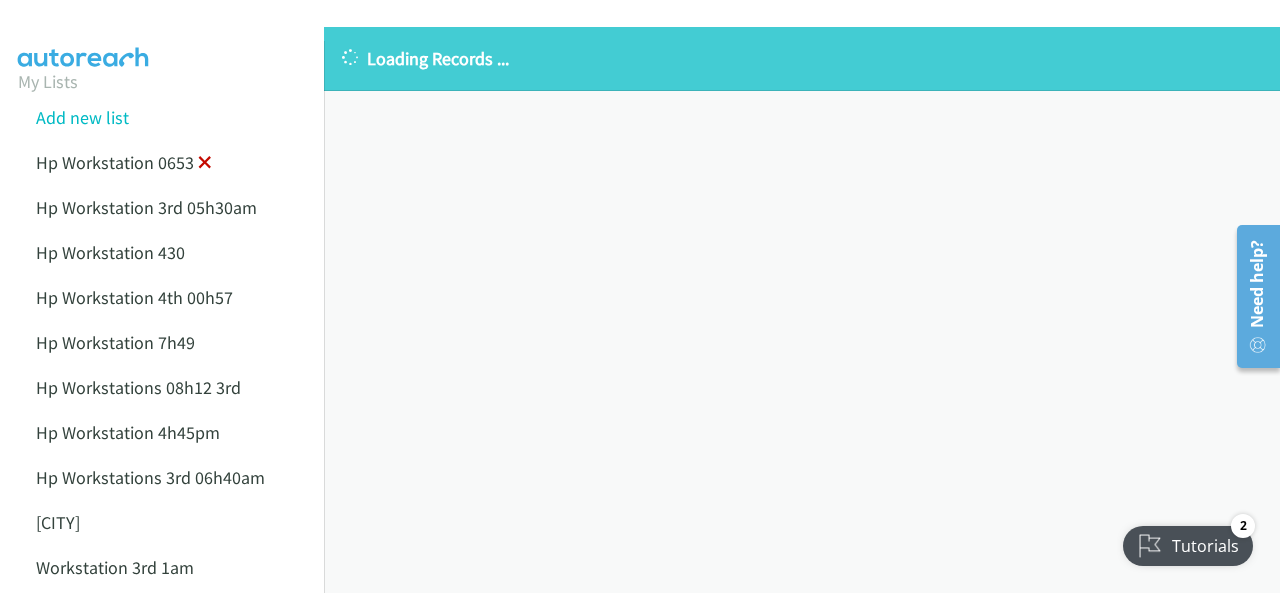 click at bounding box center [205, 164] 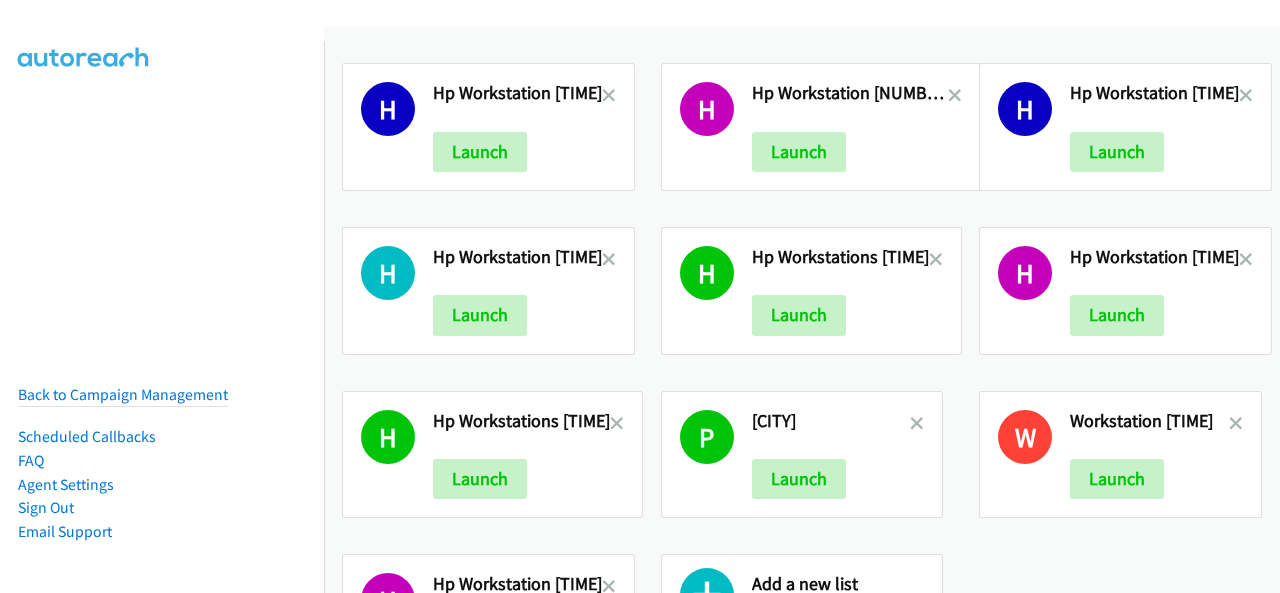 scroll, scrollTop: 0, scrollLeft: 0, axis: both 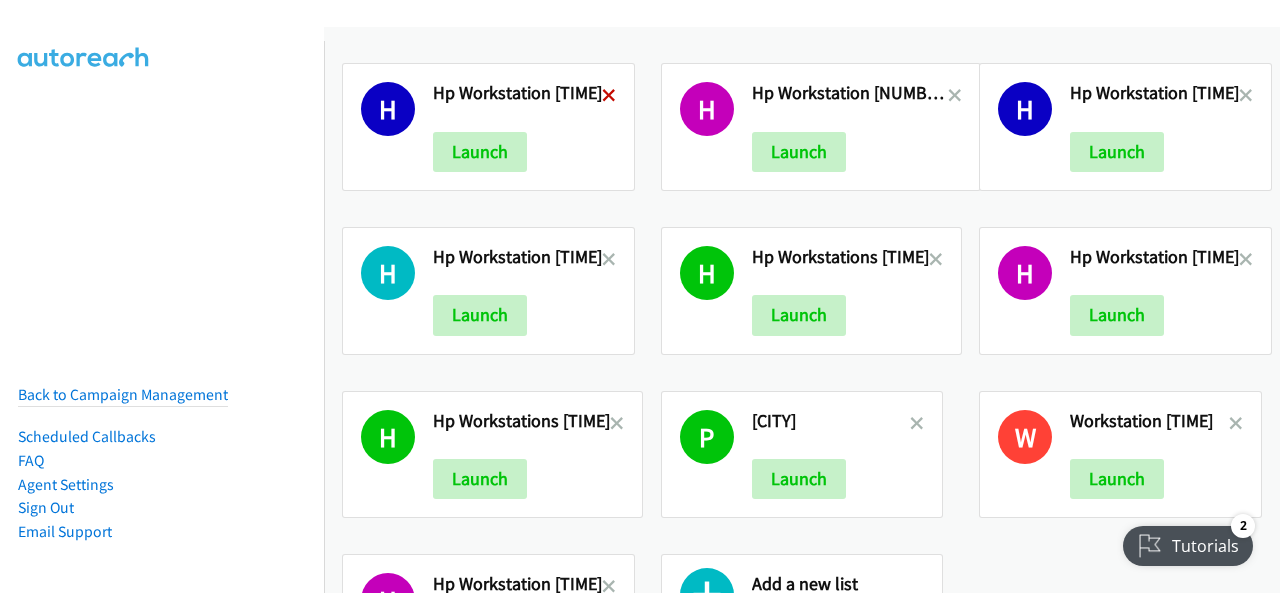 click at bounding box center [609, 97] 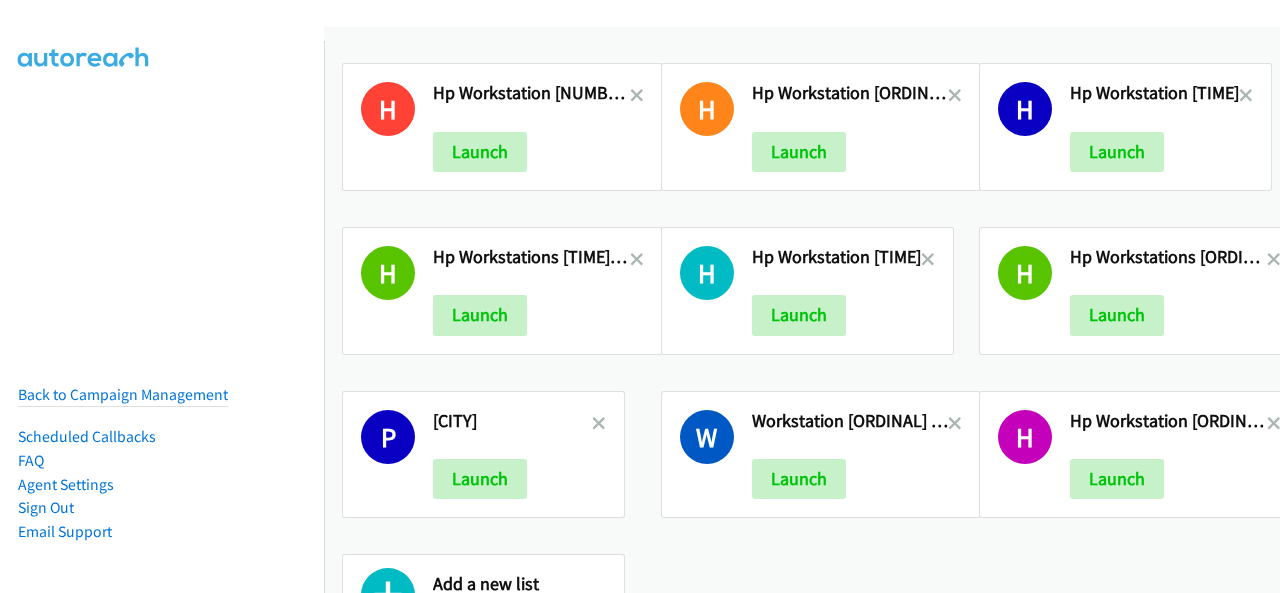 scroll, scrollTop: 0, scrollLeft: 0, axis: both 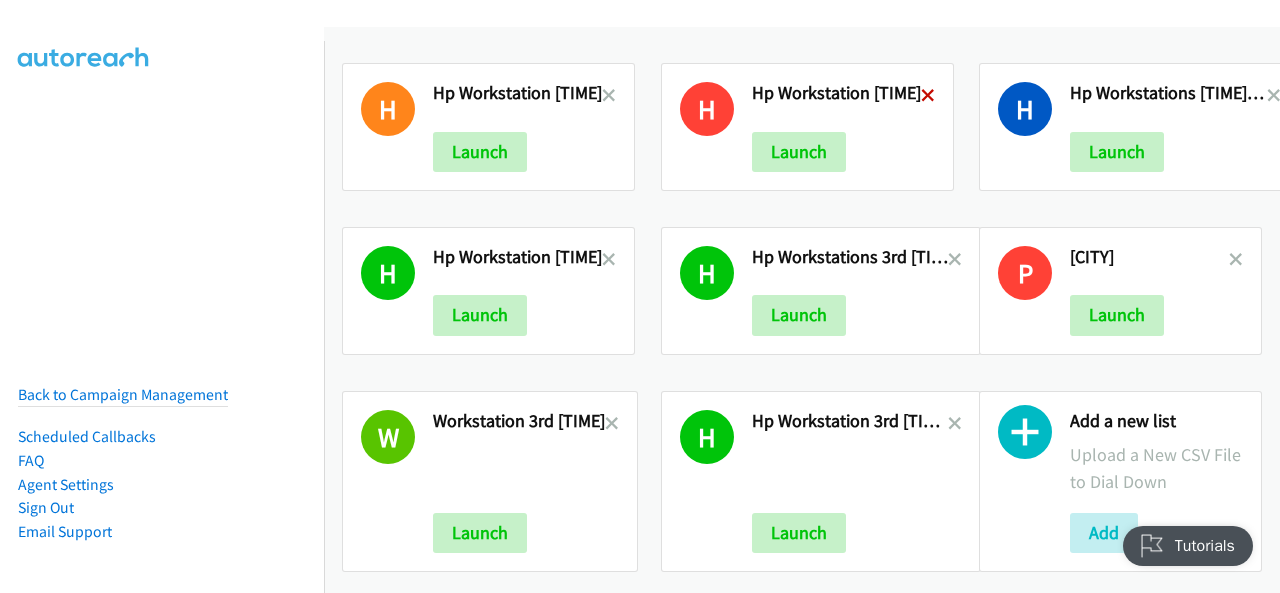 click at bounding box center (928, 97) 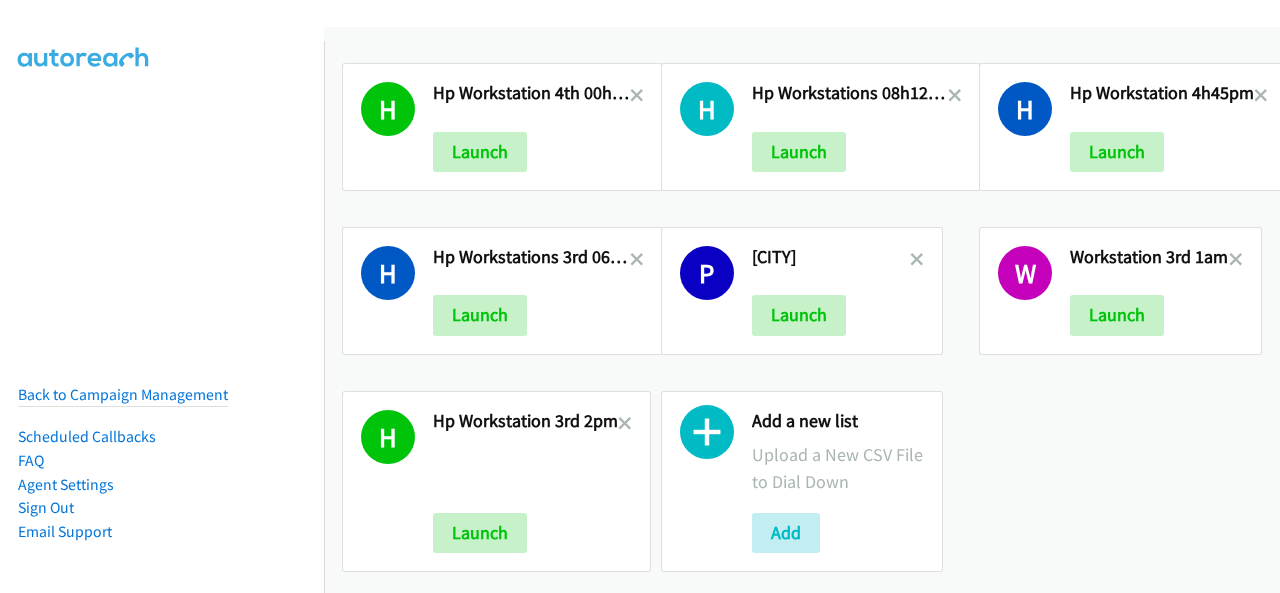 scroll, scrollTop: 0, scrollLeft: 0, axis: both 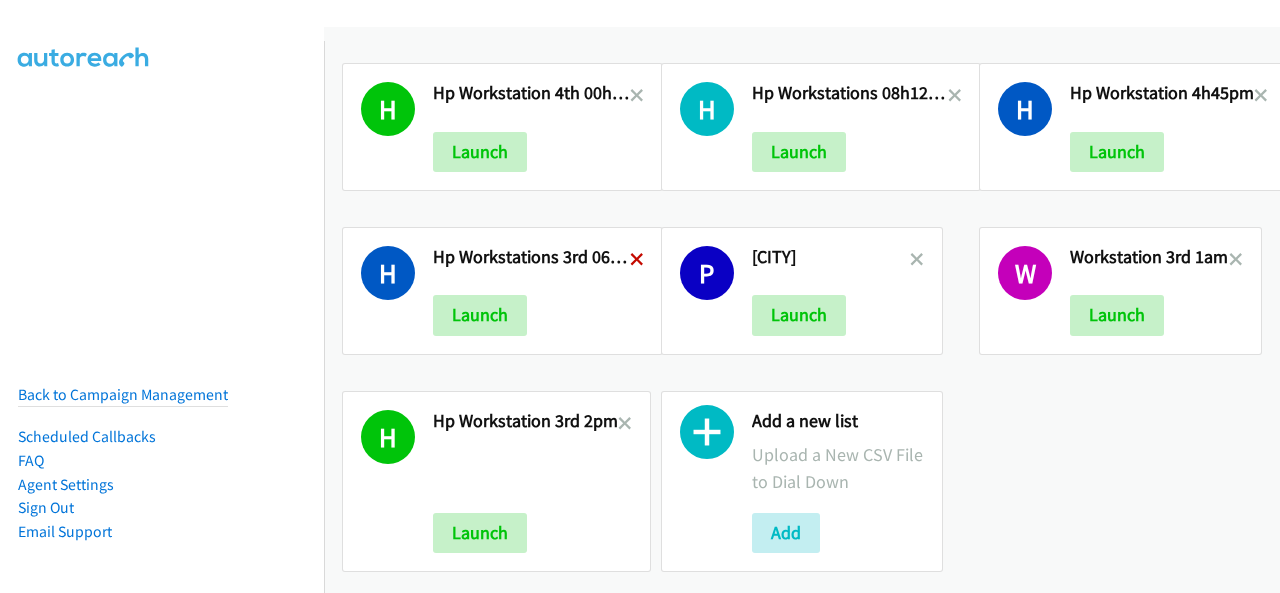 click at bounding box center (637, 261) 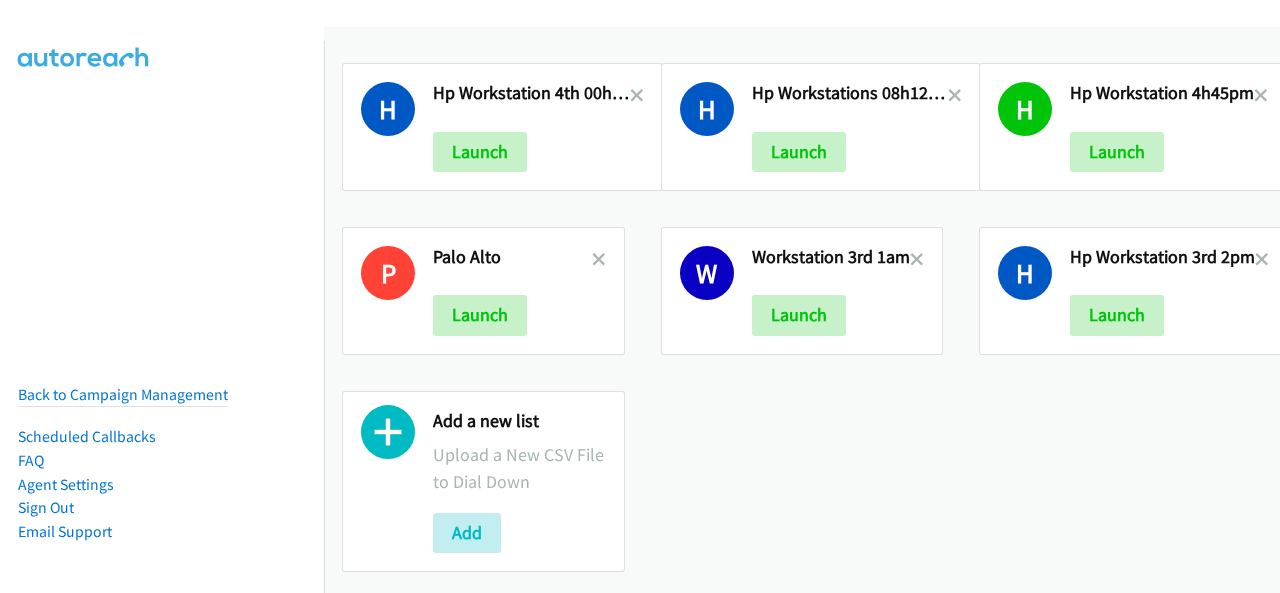 scroll, scrollTop: 0, scrollLeft: 0, axis: both 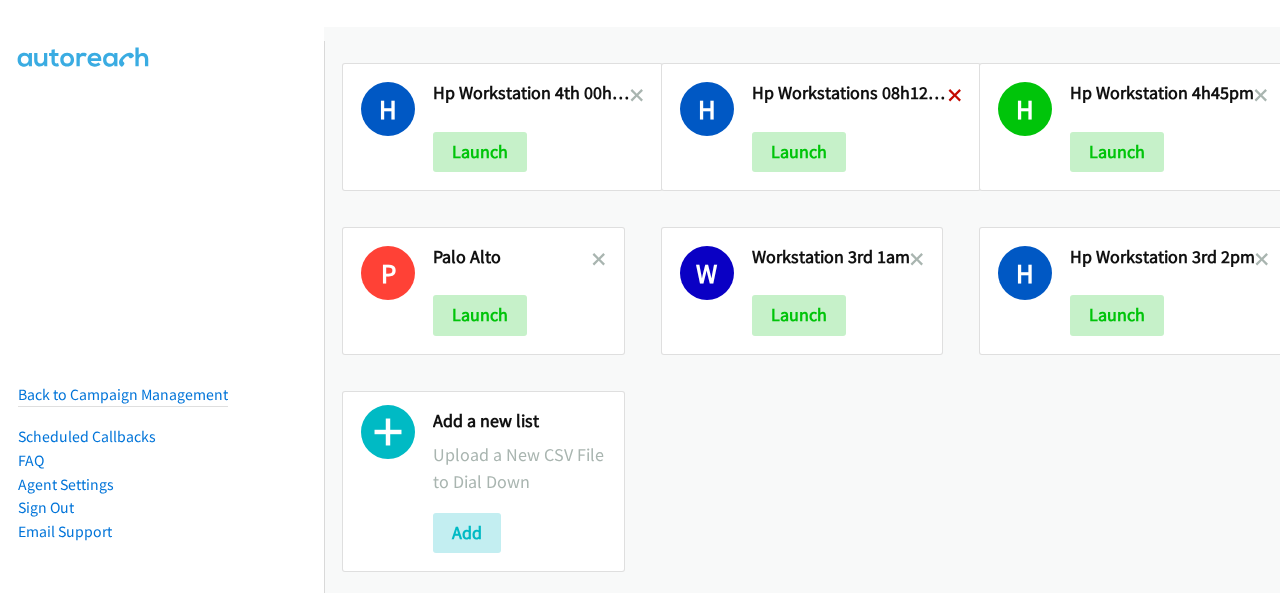 click at bounding box center (955, 97) 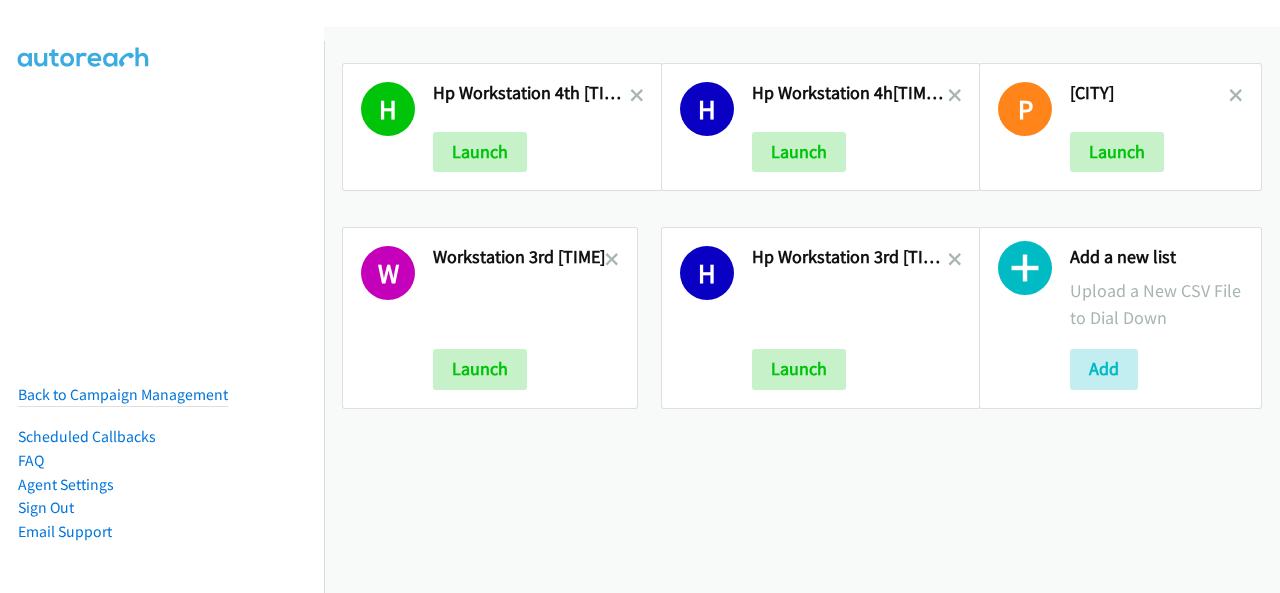 scroll, scrollTop: 0, scrollLeft: 0, axis: both 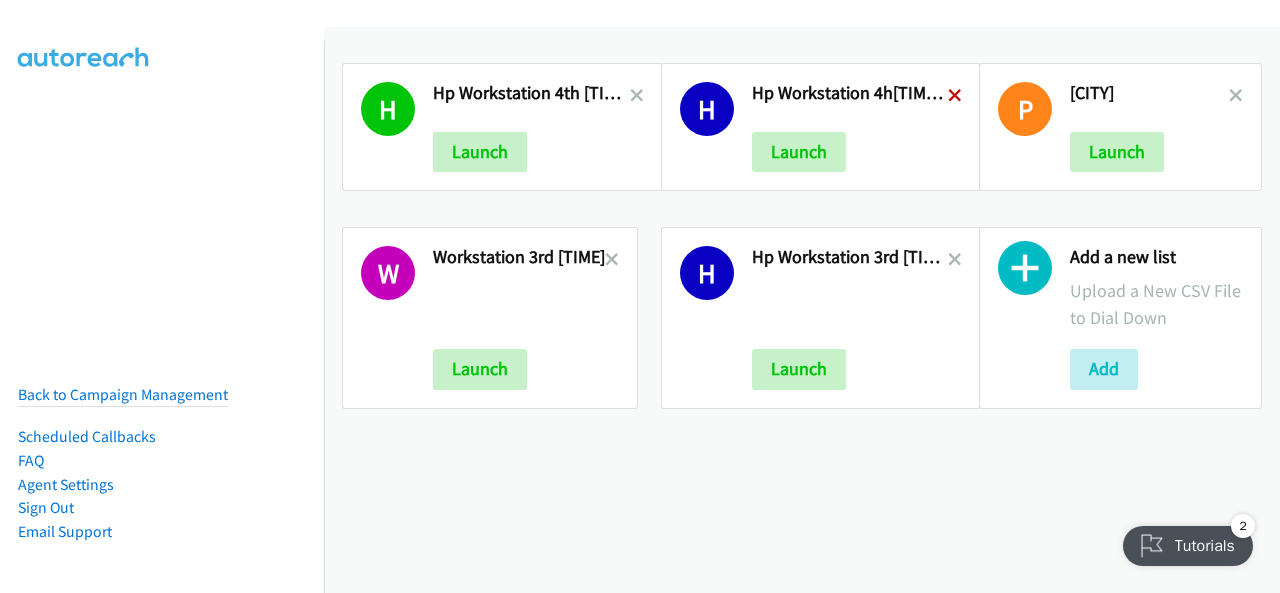 click at bounding box center [955, 97] 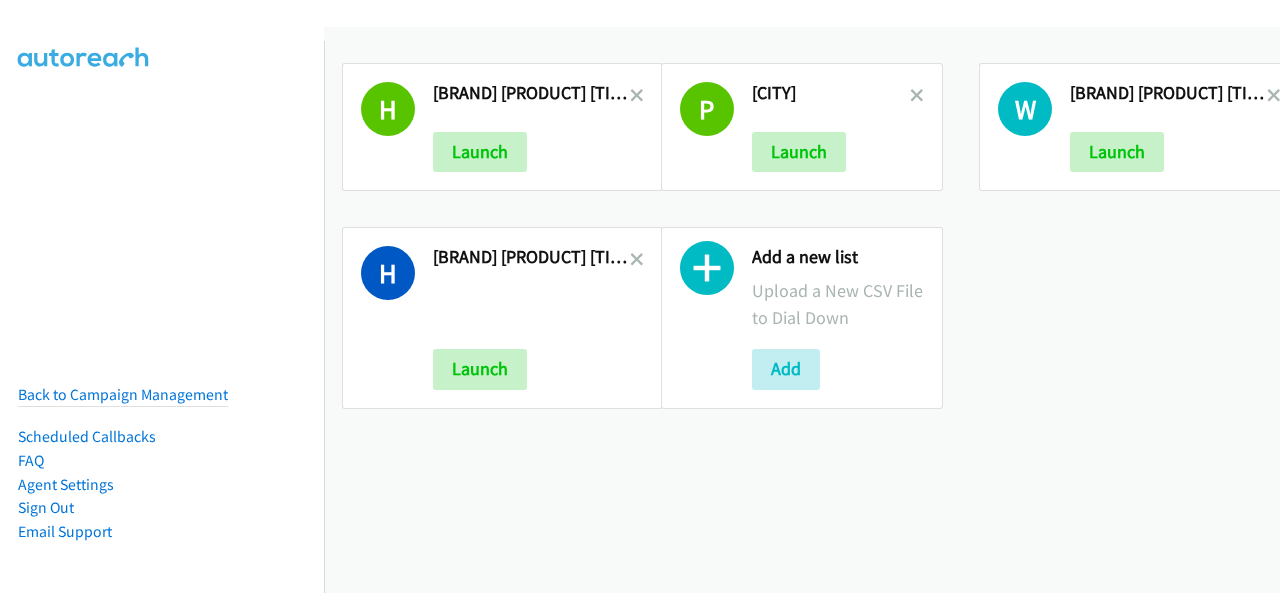 scroll, scrollTop: 0, scrollLeft: 0, axis: both 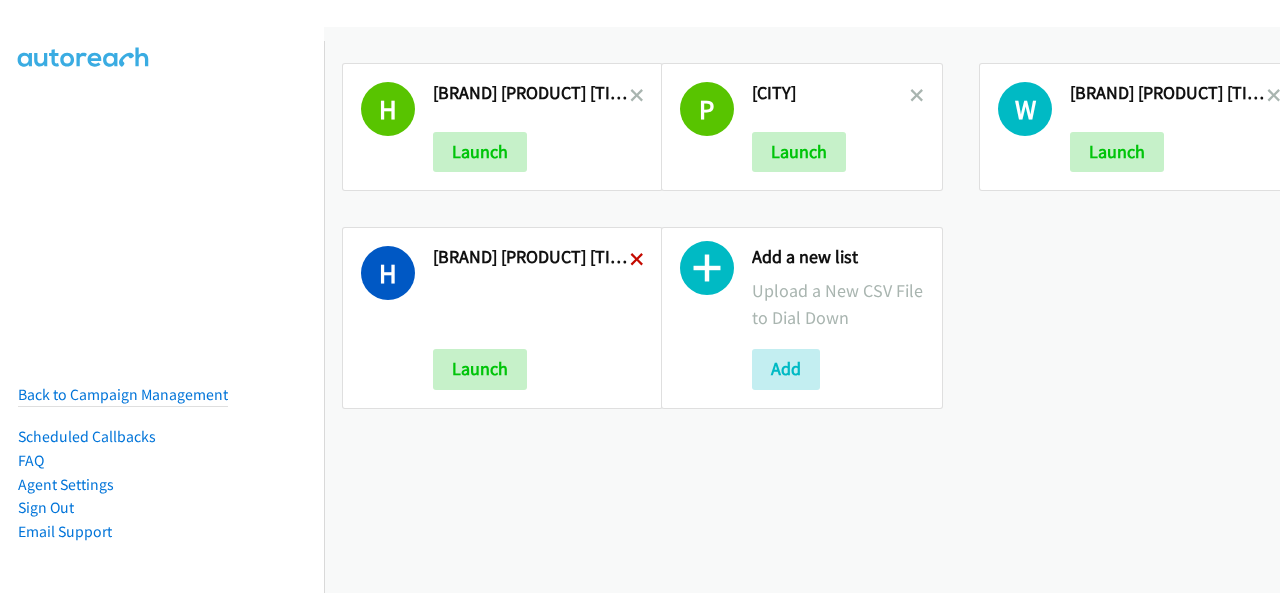 click at bounding box center [637, 261] 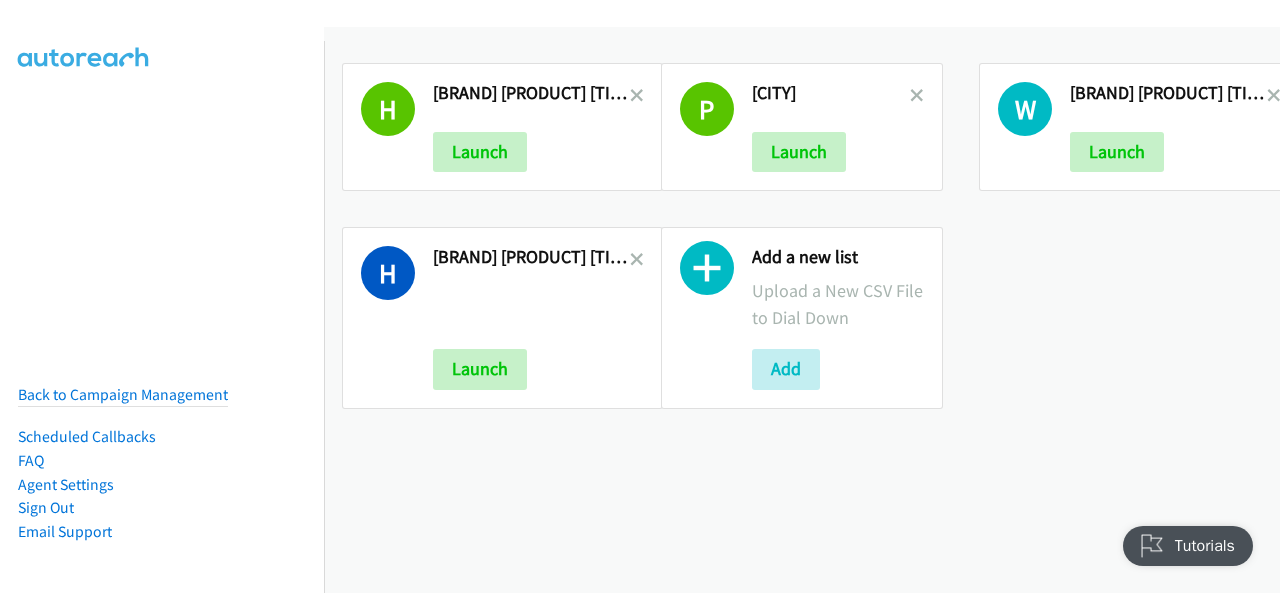 scroll, scrollTop: 0, scrollLeft: 0, axis: both 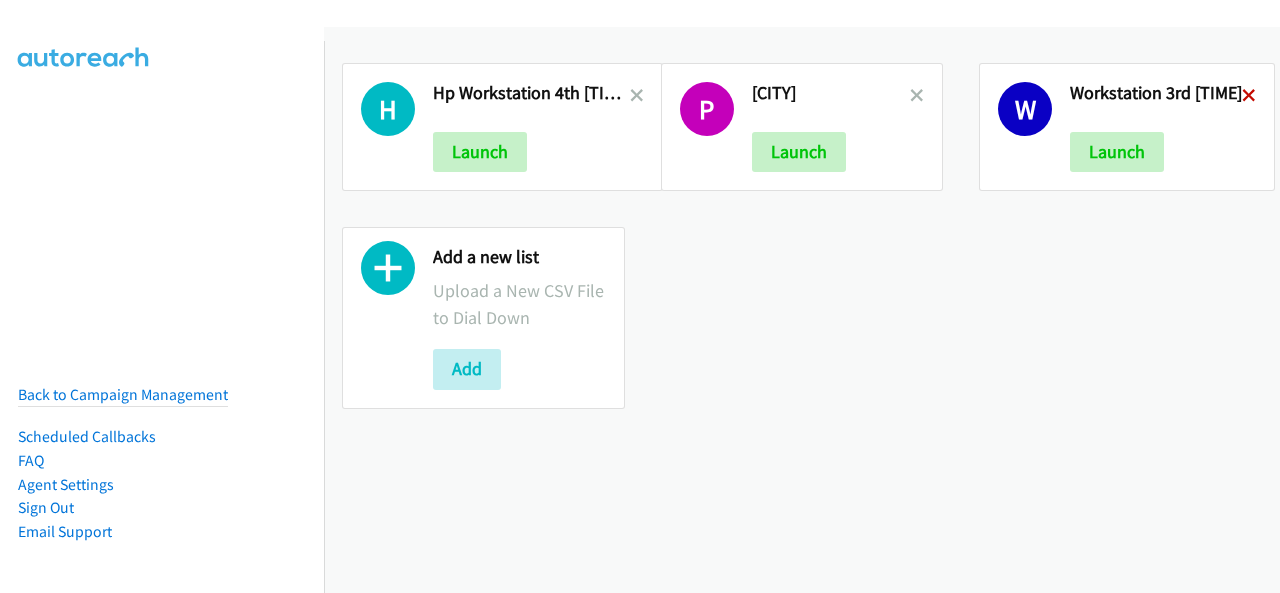 click at bounding box center (1249, 97) 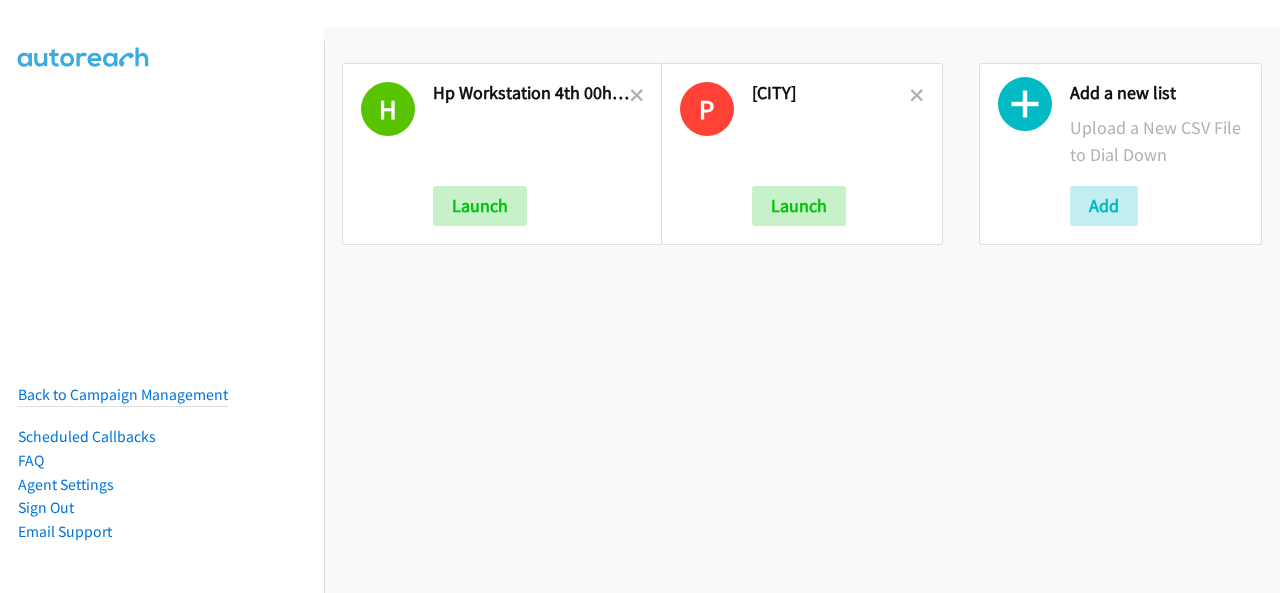 scroll, scrollTop: 0, scrollLeft: 0, axis: both 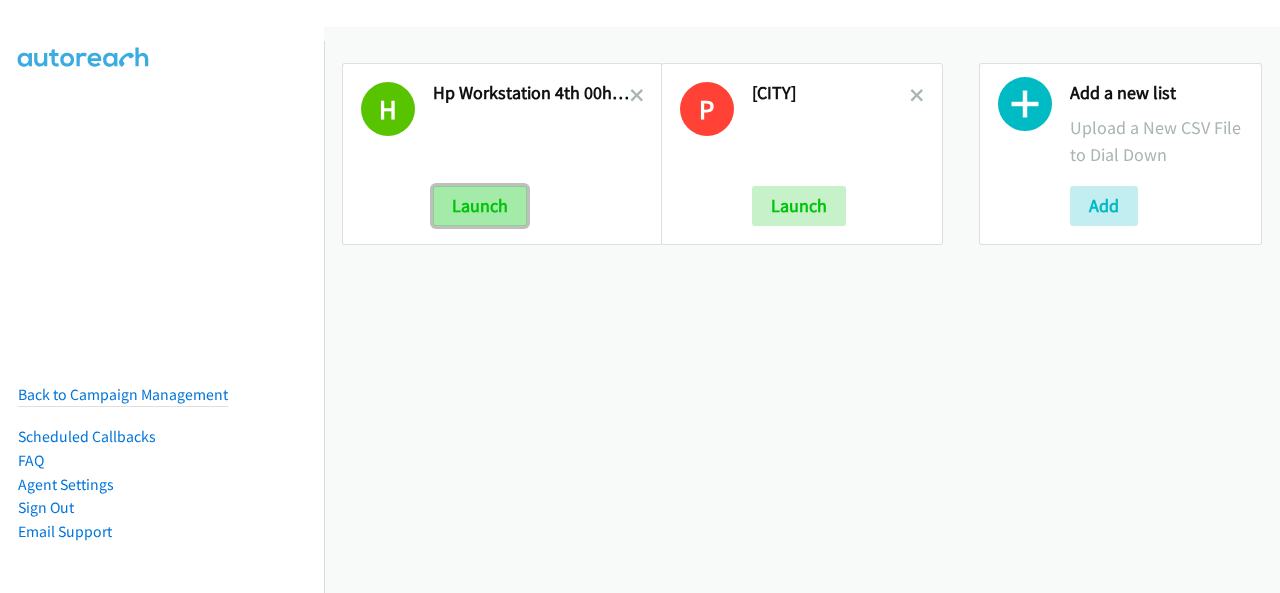 click on "Launch" at bounding box center (480, 206) 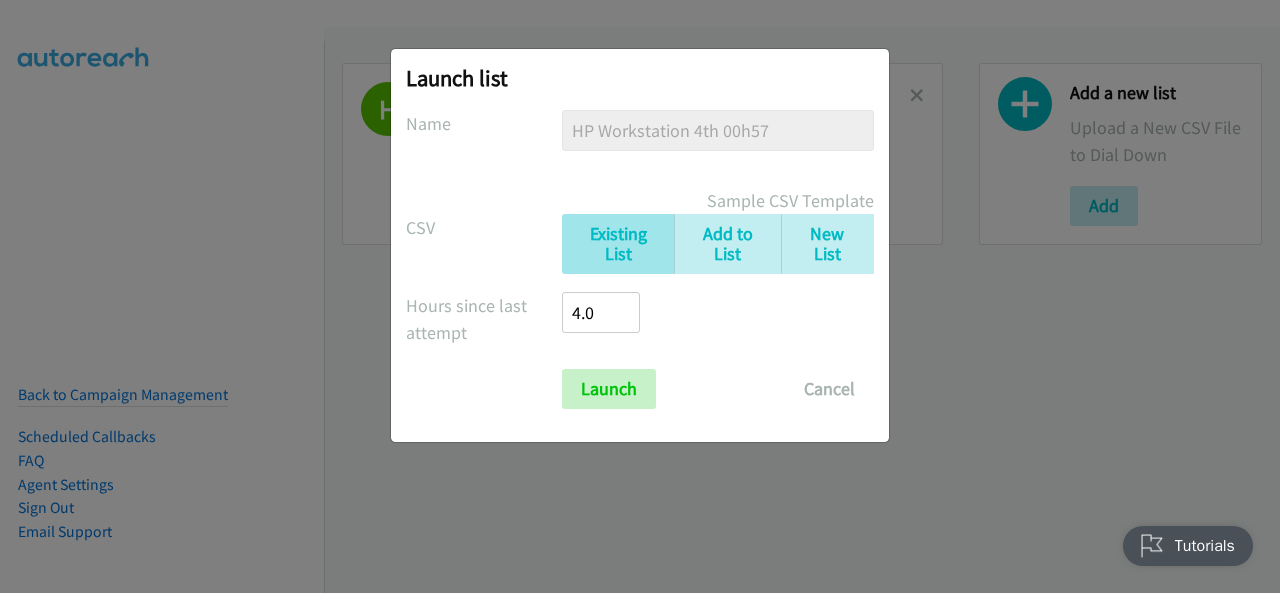 scroll, scrollTop: 0, scrollLeft: 0, axis: both 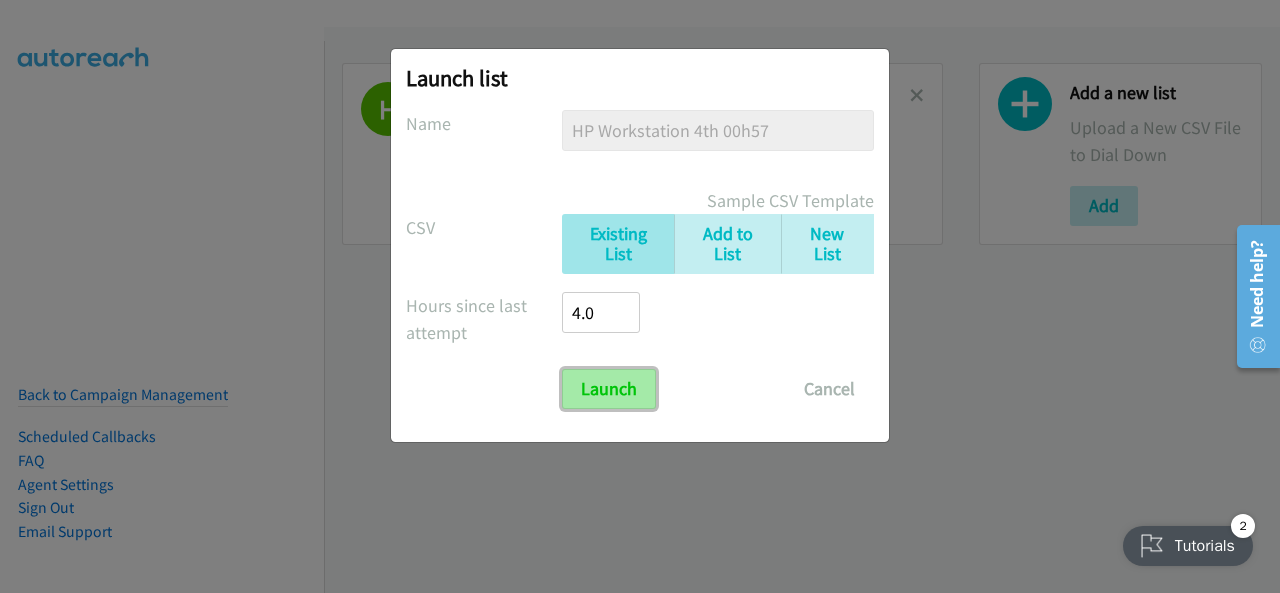 click on "Launch" at bounding box center [609, 389] 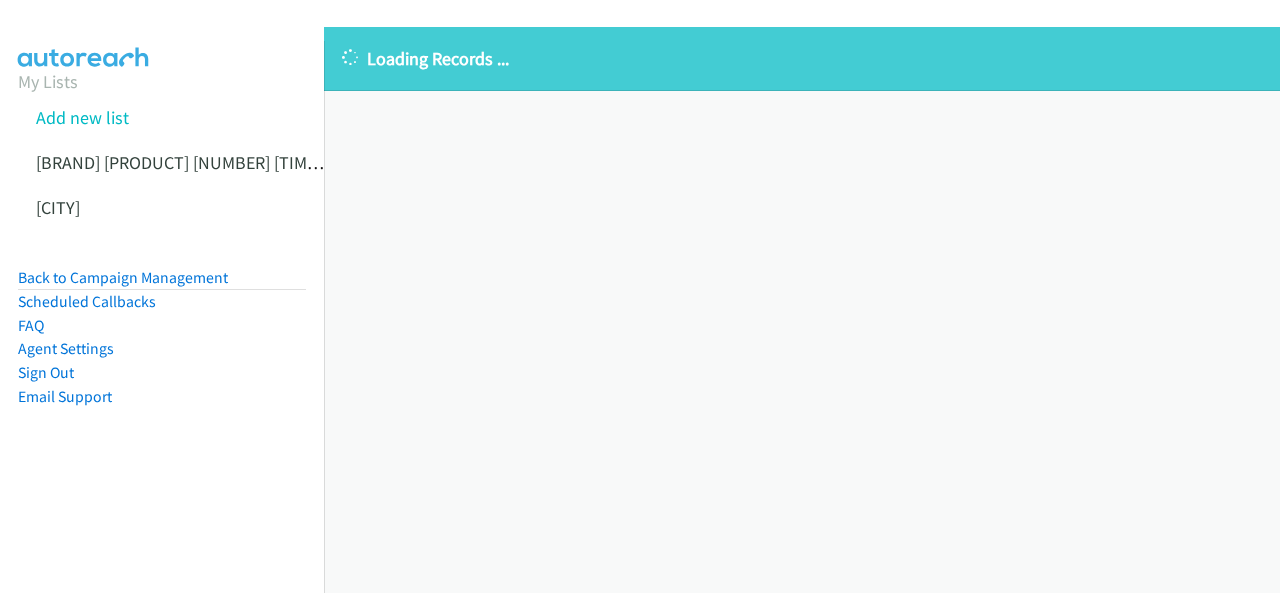 scroll, scrollTop: 0, scrollLeft: 0, axis: both 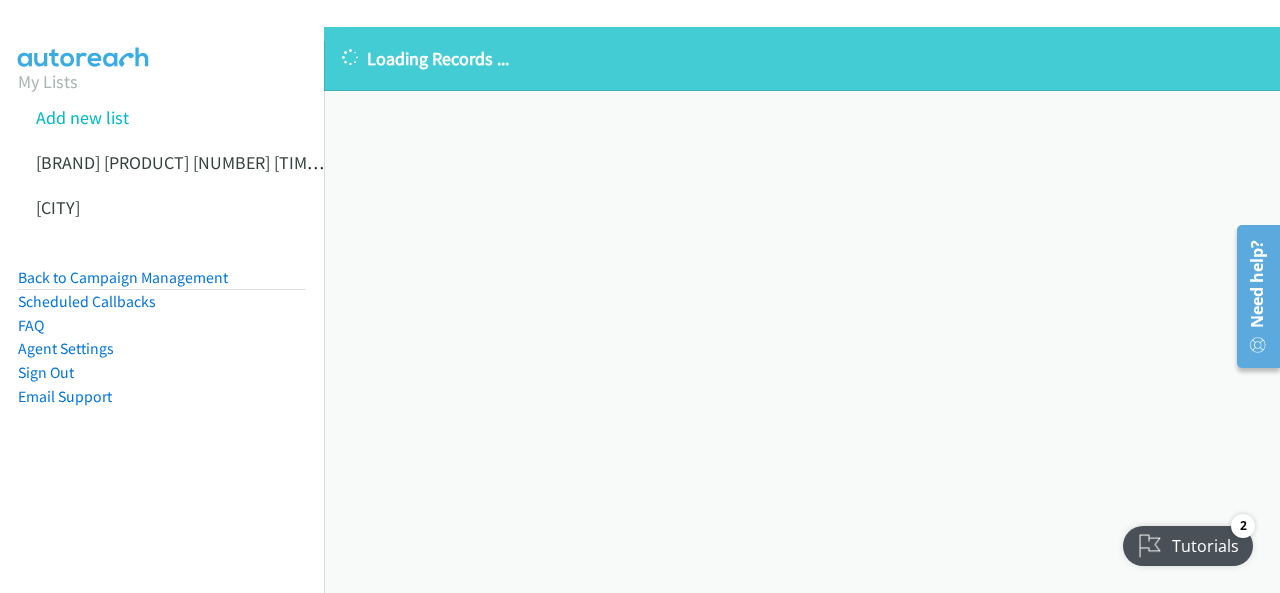 click on "Loading Records ..." at bounding box center [802, 59] 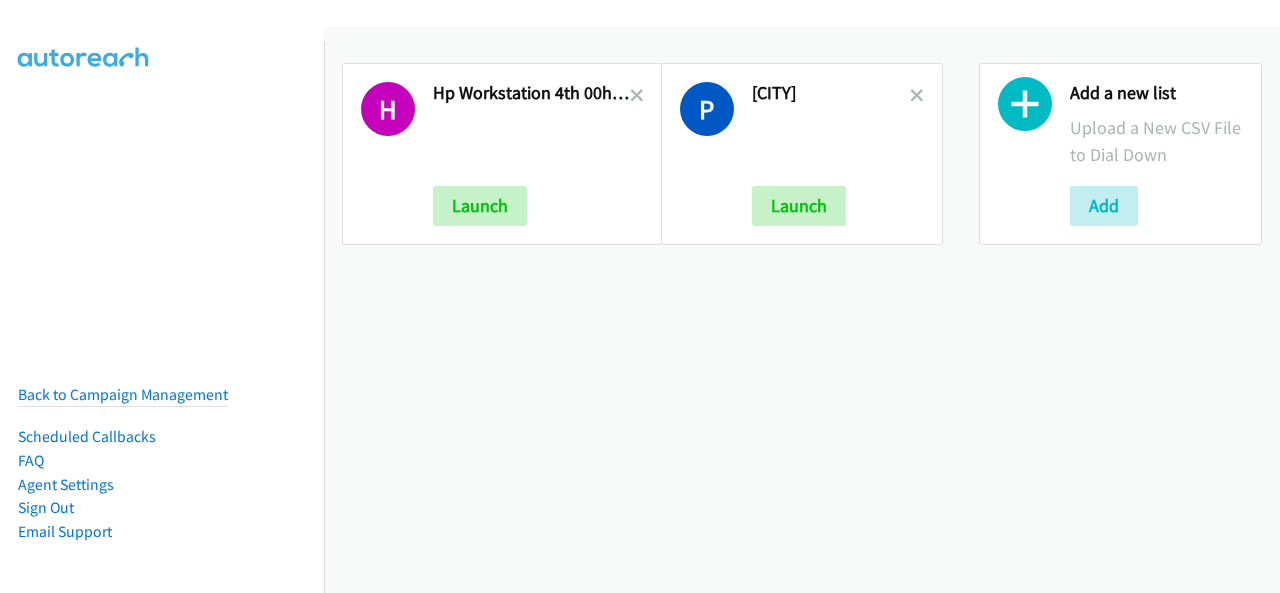 scroll, scrollTop: 0, scrollLeft: 0, axis: both 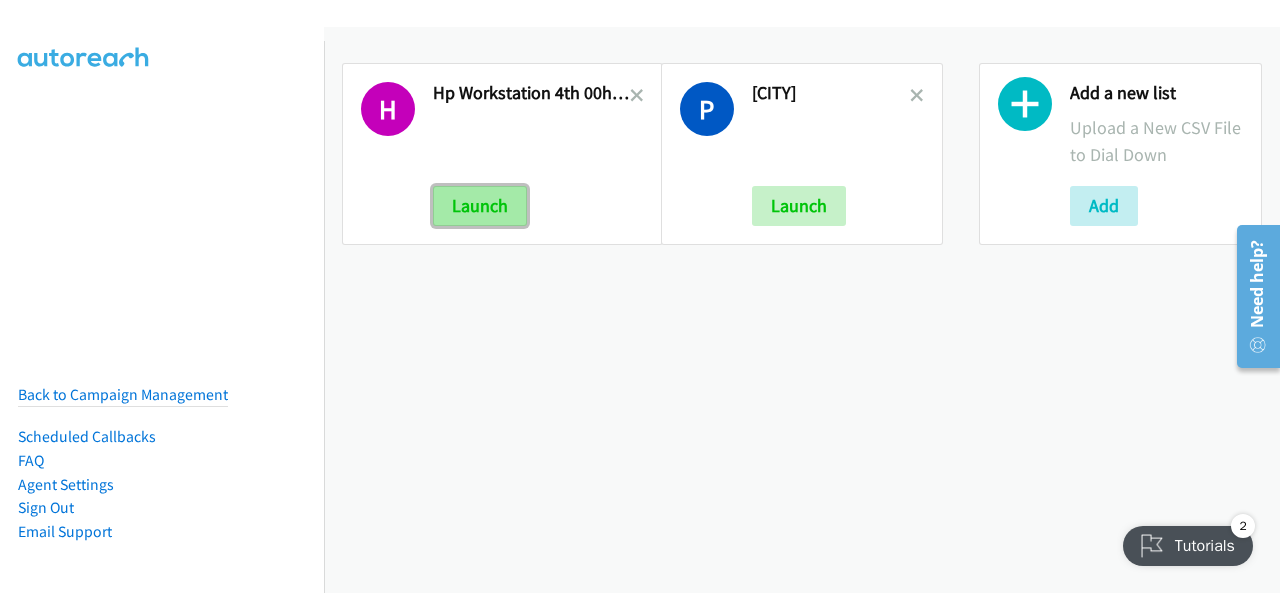 click on "Launch" at bounding box center [480, 206] 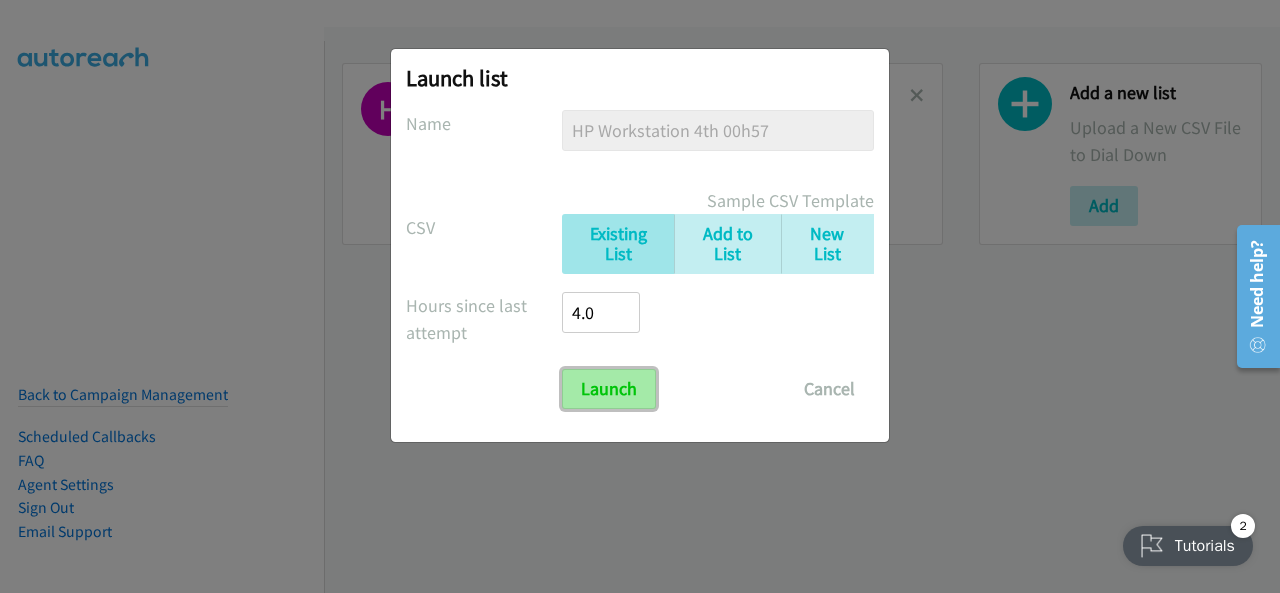 click on "Launch" at bounding box center [609, 389] 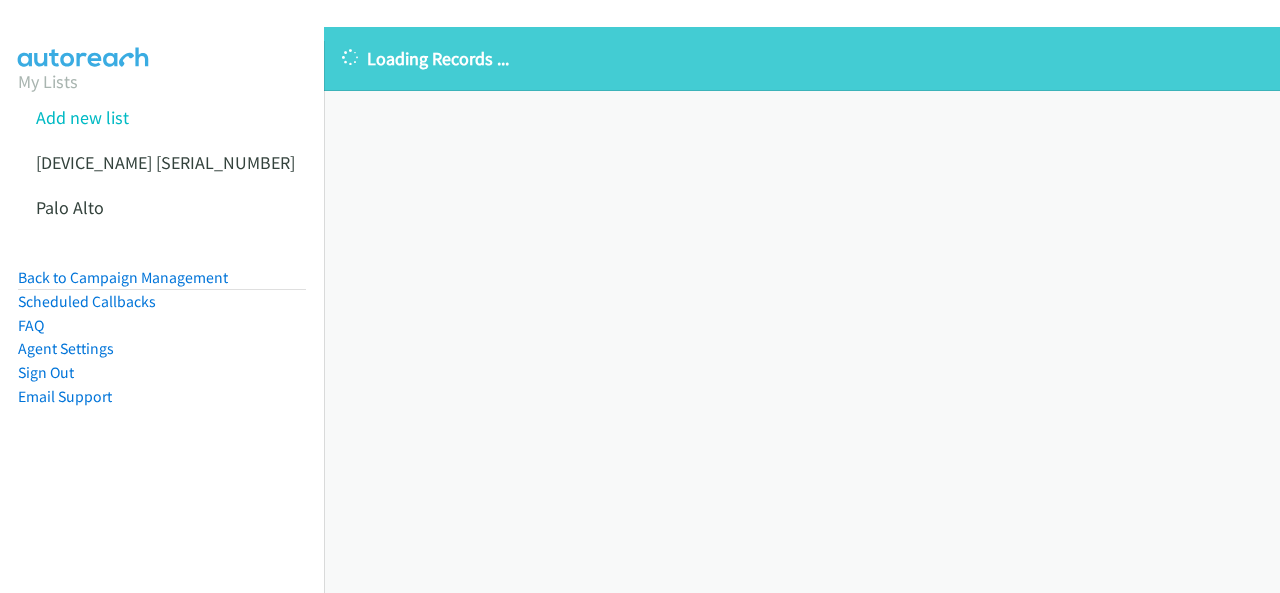 scroll, scrollTop: 0, scrollLeft: 0, axis: both 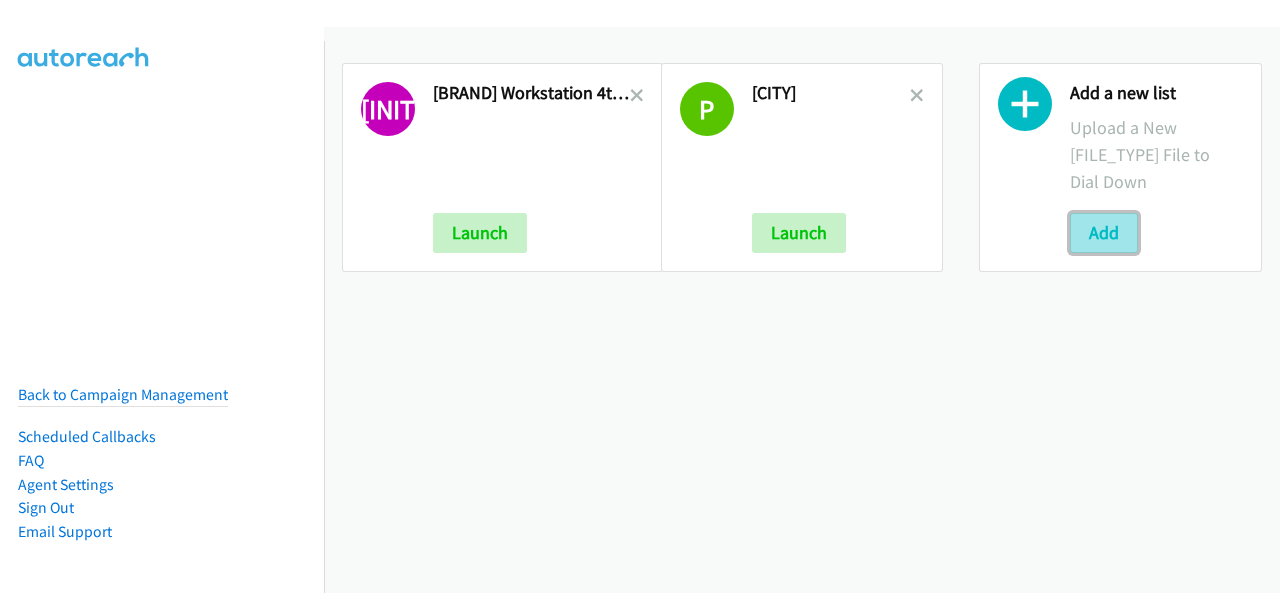 click on "Add" at bounding box center [1104, 233] 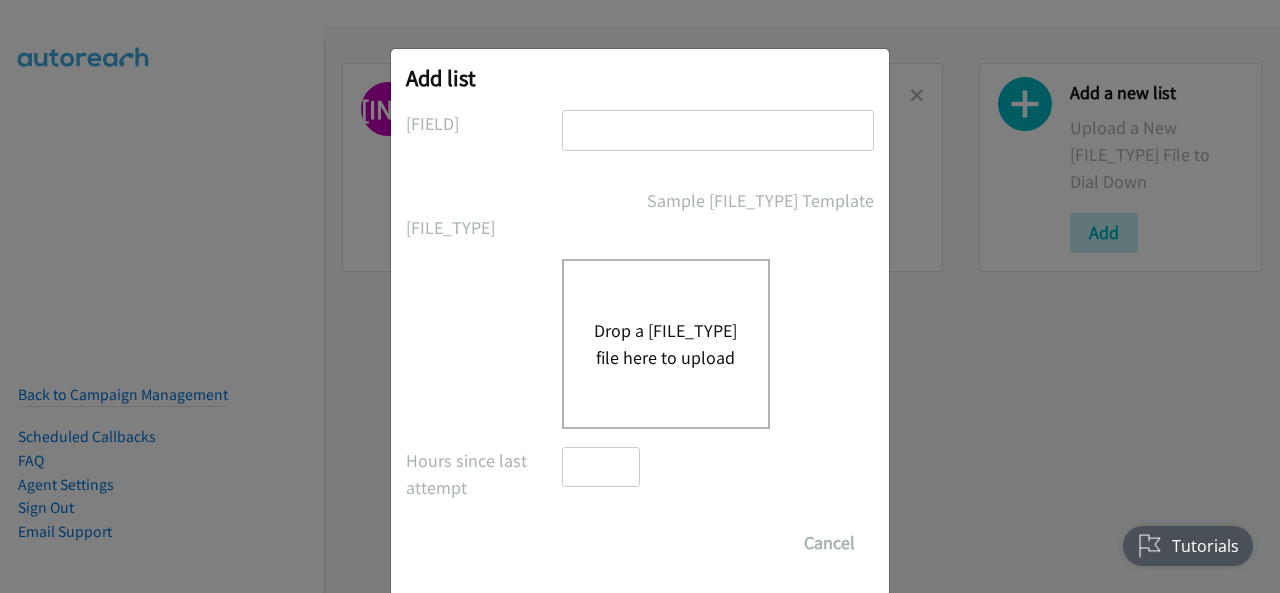 scroll, scrollTop: 0, scrollLeft: 0, axis: both 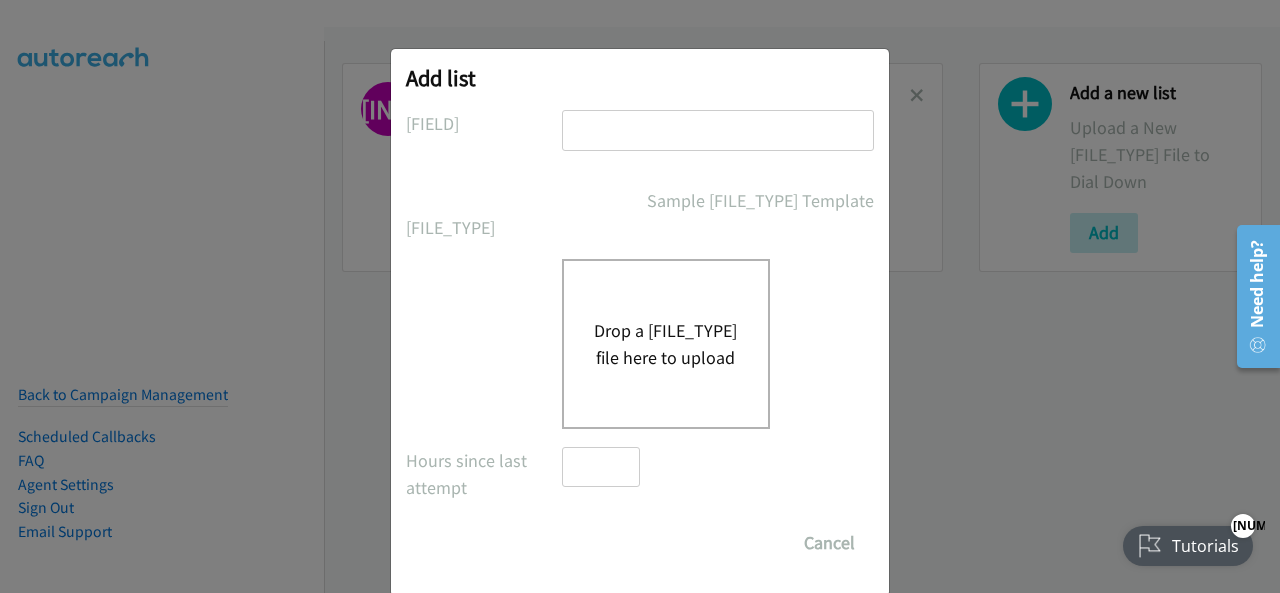 click at bounding box center [718, 130] 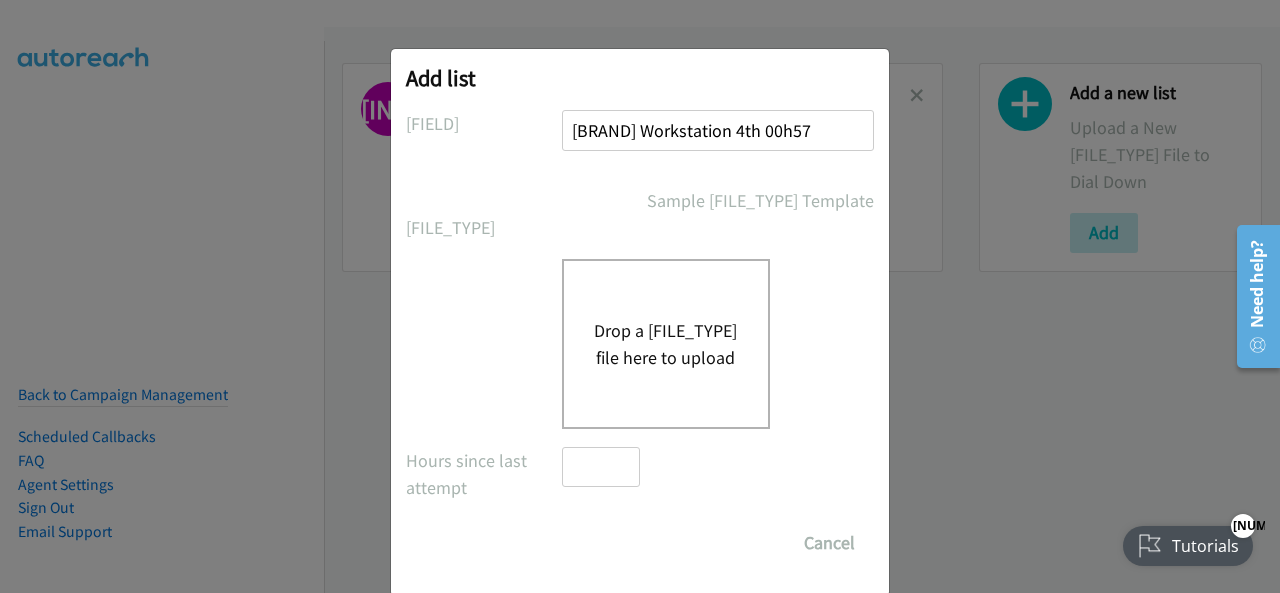 click on "Drop a csv file here to upload" at bounding box center (666, 344) 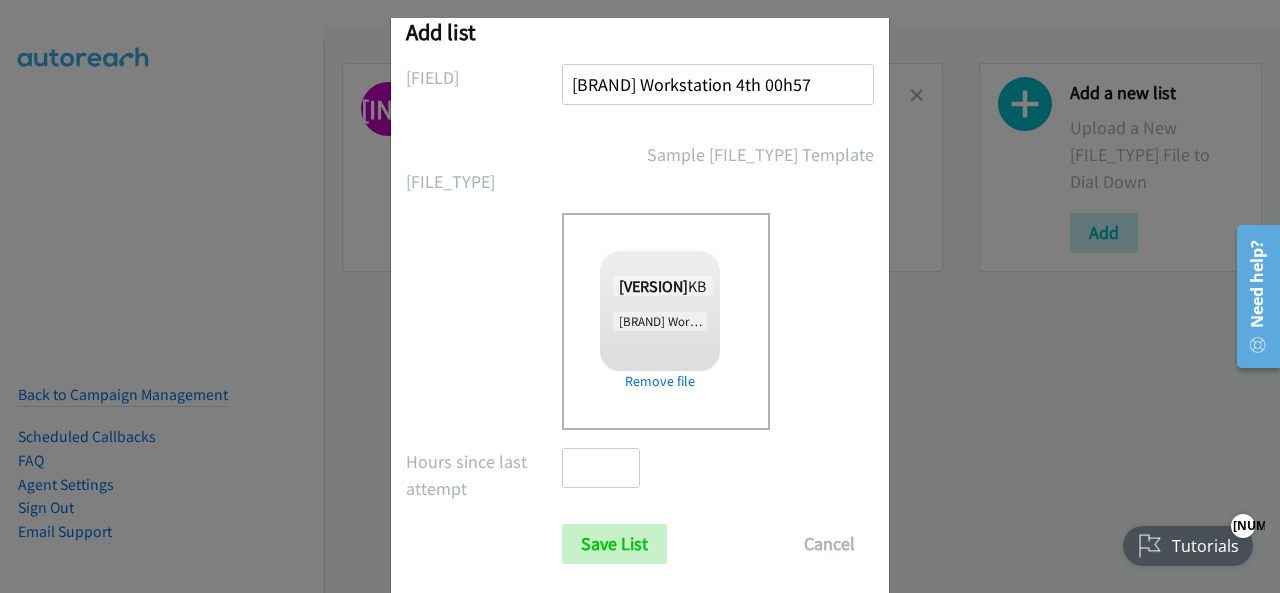 scroll, scrollTop: 80, scrollLeft: 0, axis: vertical 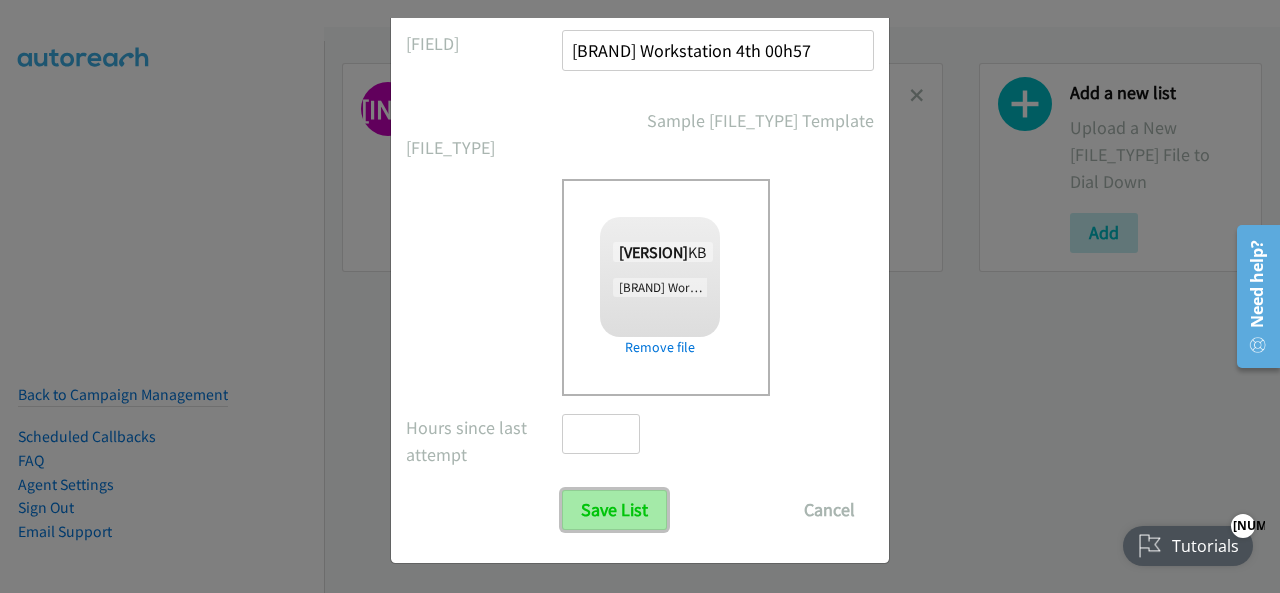 click on "Save List" at bounding box center [614, 510] 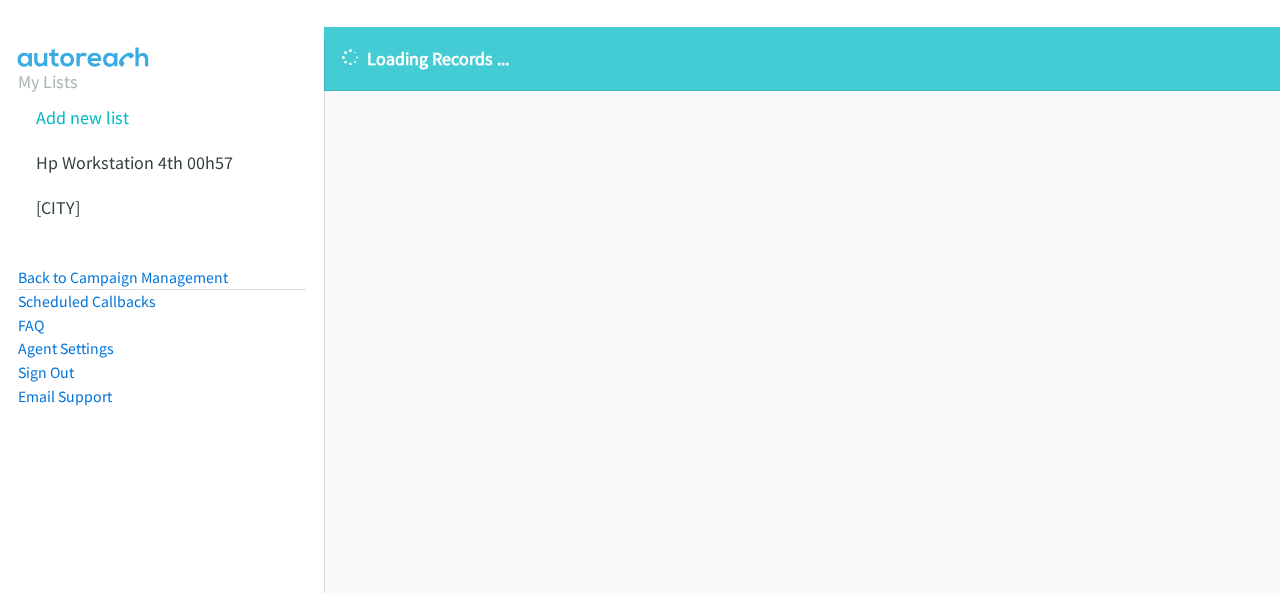 scroll, scrollTop: 0, scrollLeft: 0, axis: both 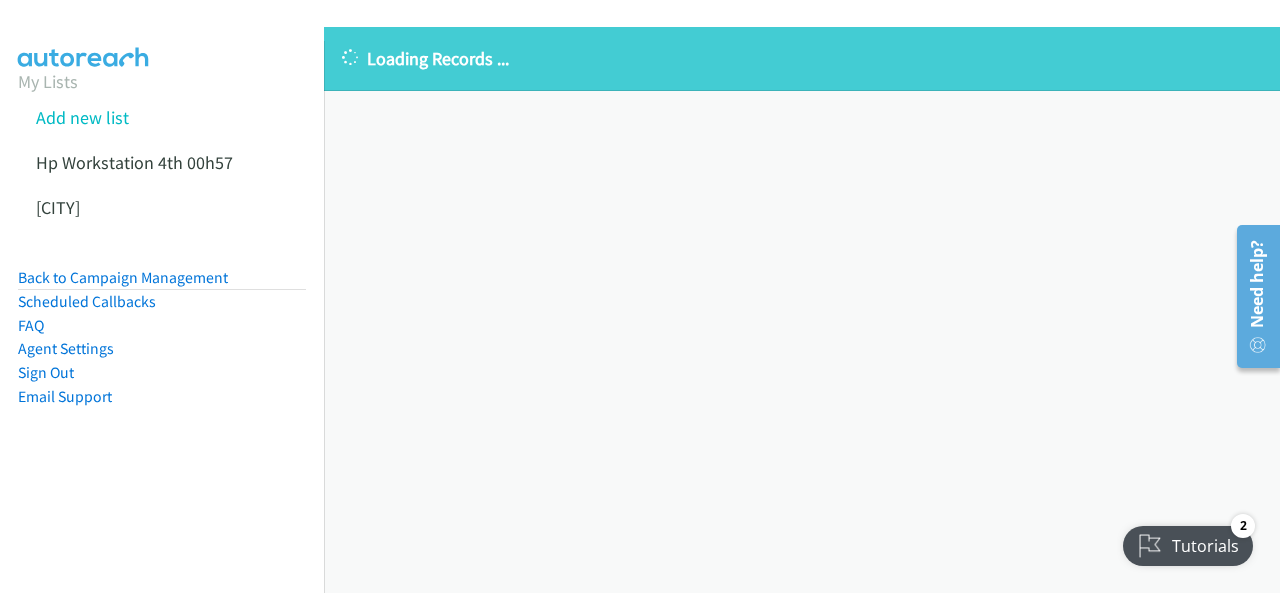 click at bounding box center [631, 38] 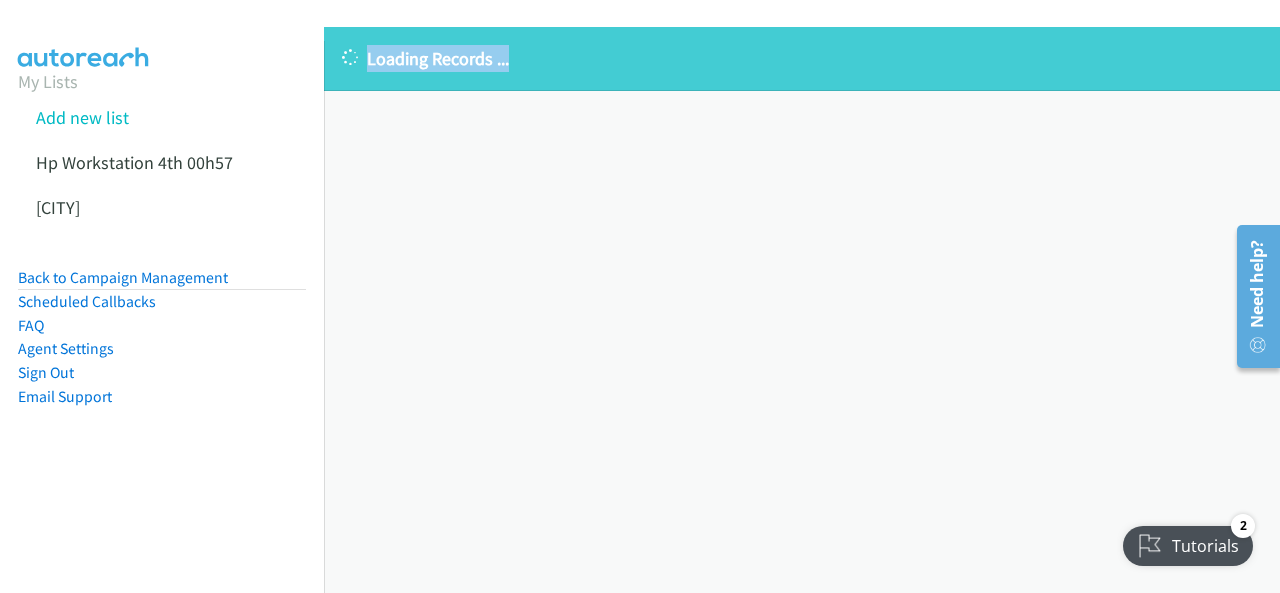 click on "Loading Records ...
Sorry, something went wrong please try again." at bounding box center [802, 310] 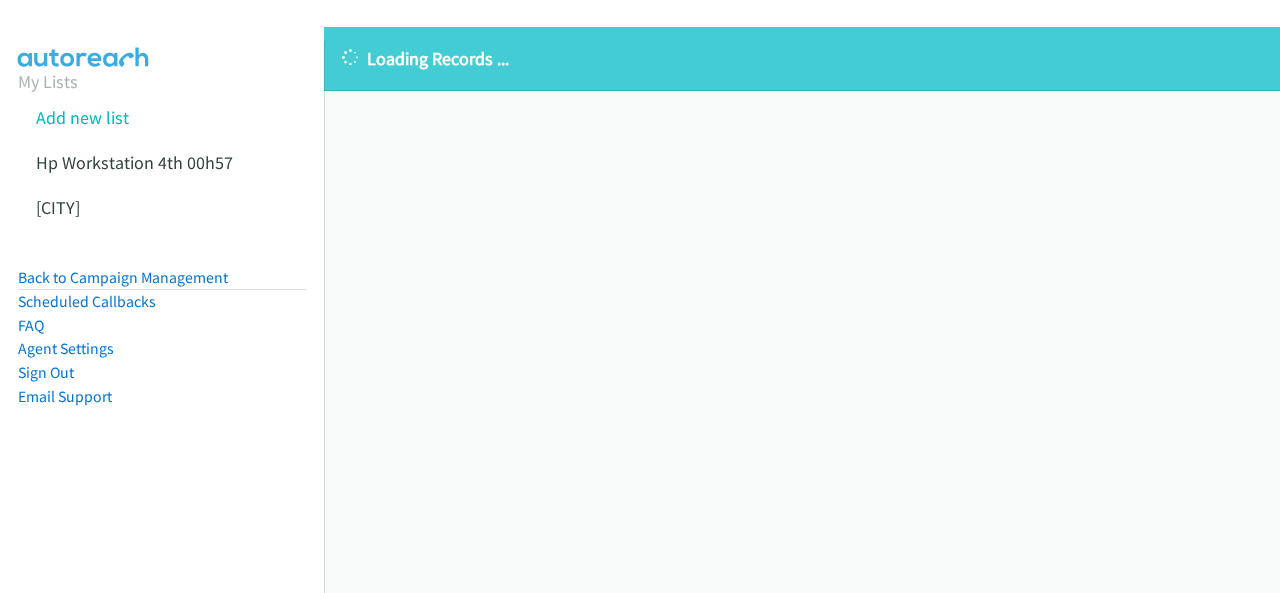 scroll, scrollTop: 0, scrollLeft: 0, axis: both 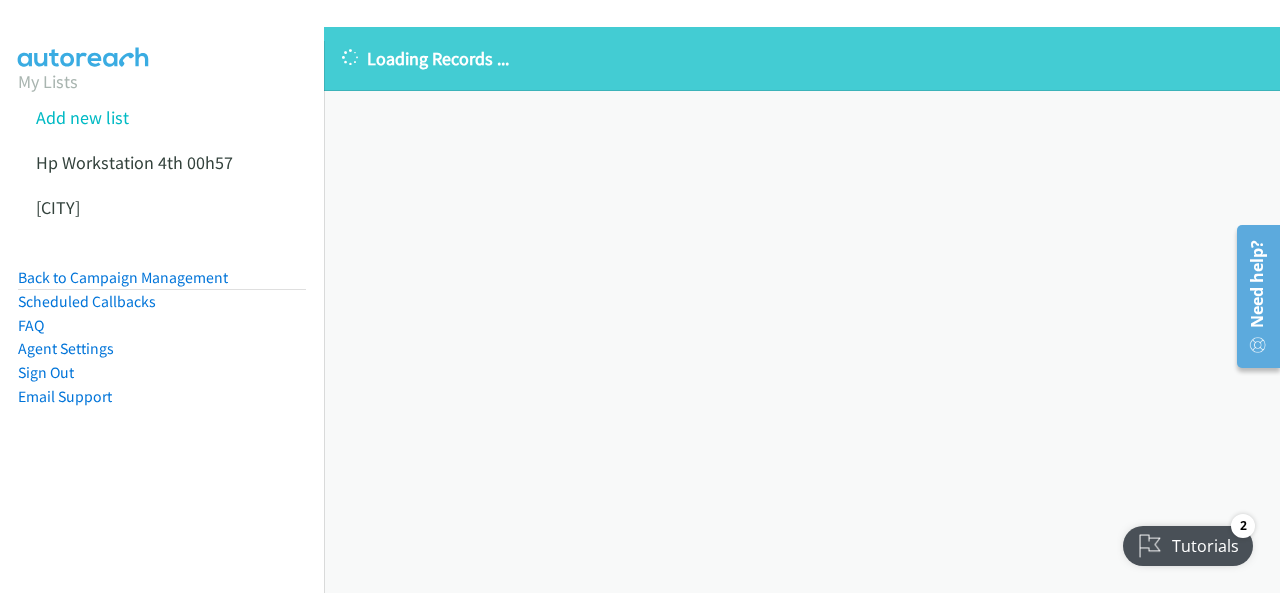 click on "Loading Records ..." at bounding box center [802, 58] 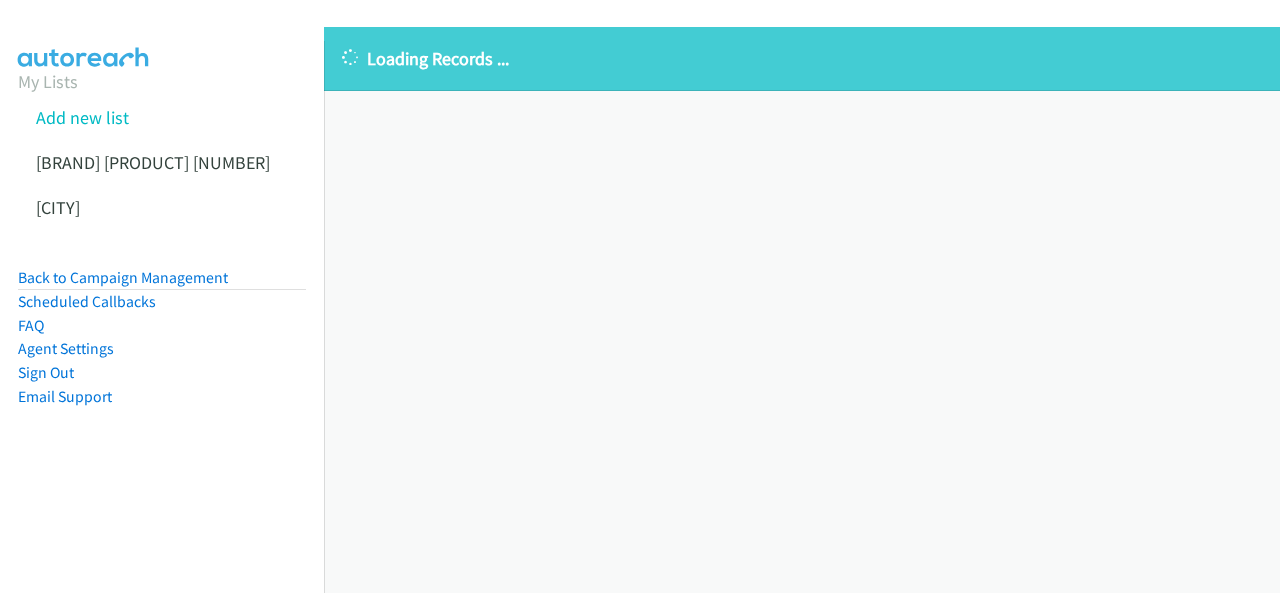 scroll, scrollTop: 0, scrollLeft: 0, axis: both 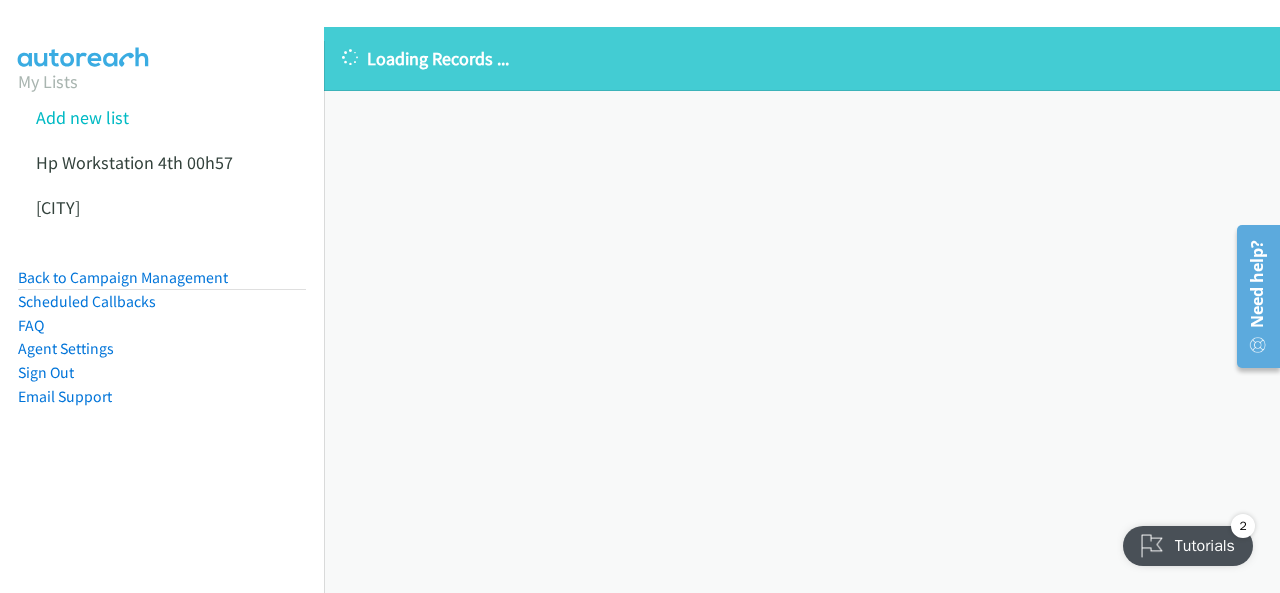 click on "Loading Records ..." at bounding box center (802, 59) 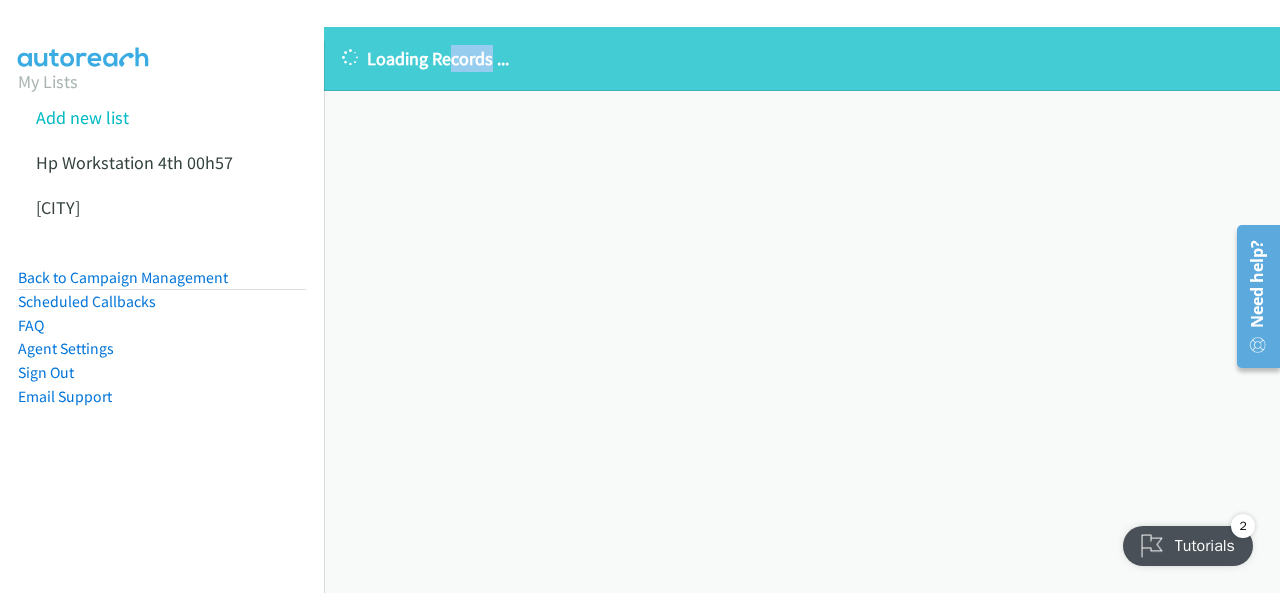 drag, startPoint x: 448, startPoint y: 52, endPoint x: 486, endPoint y: 179, distance: 132.56319 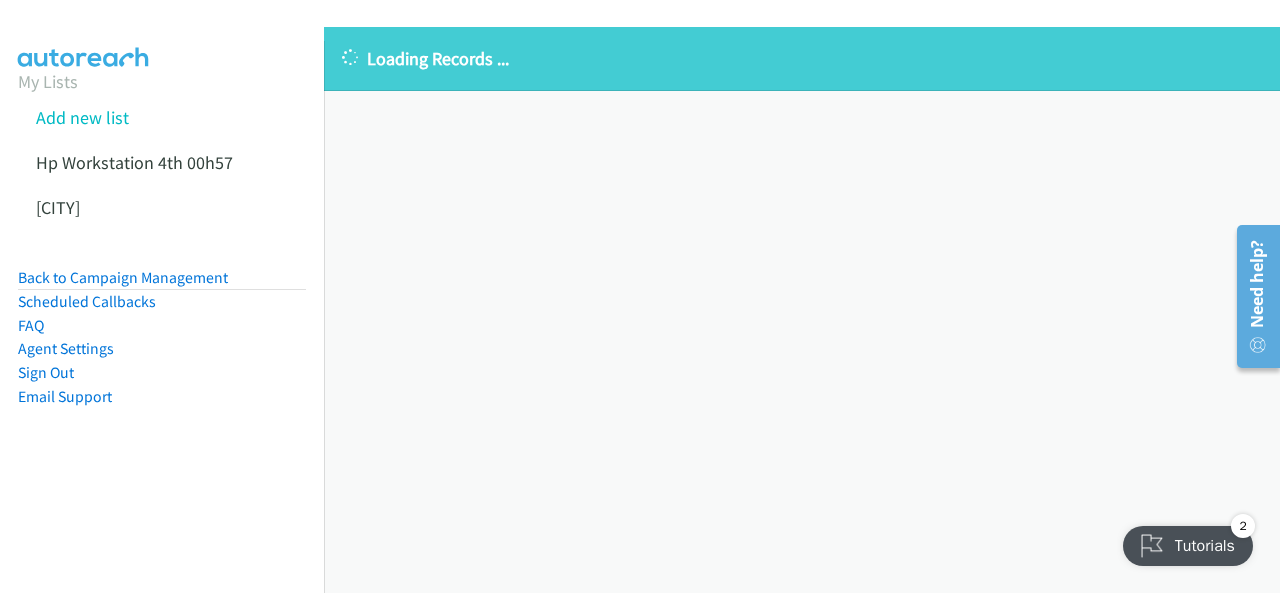 click on "My Lists
Add new list
Hp Workstation 4th 00h57
Palo Alto
Back to Campaign Management
Scheduled Callbacks
FAQ
Agent Settings
Sign Out
Compact View
Email Support" at bounding box center (162, 337) 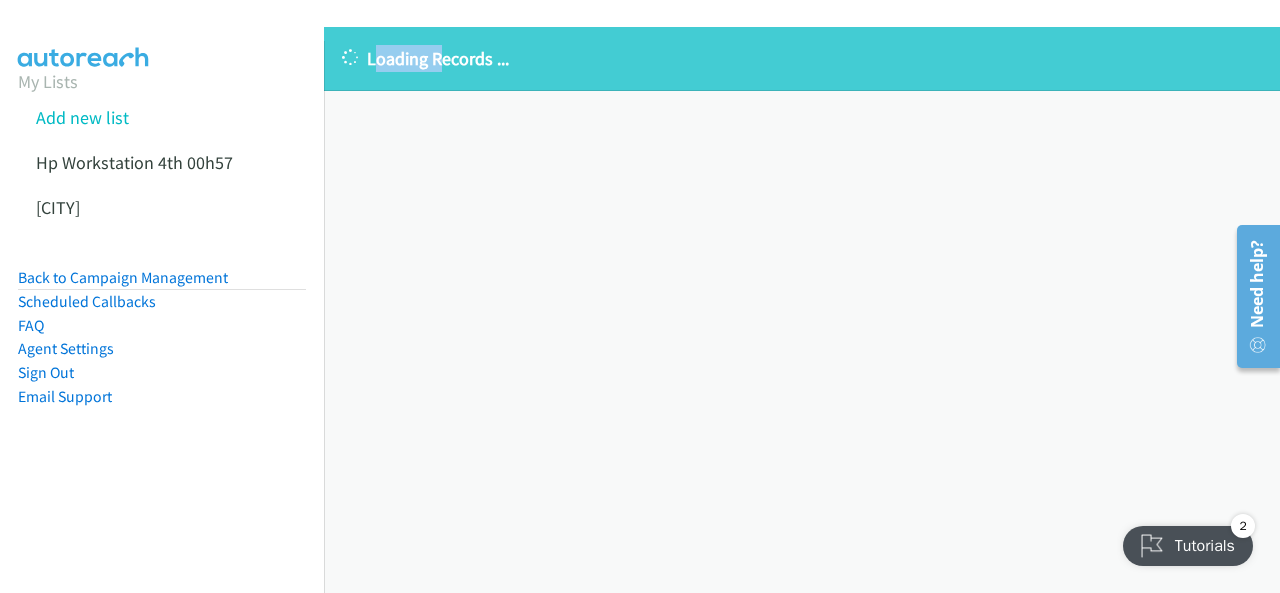 click on "Loading Records ..." at bounding box center (802, 58) 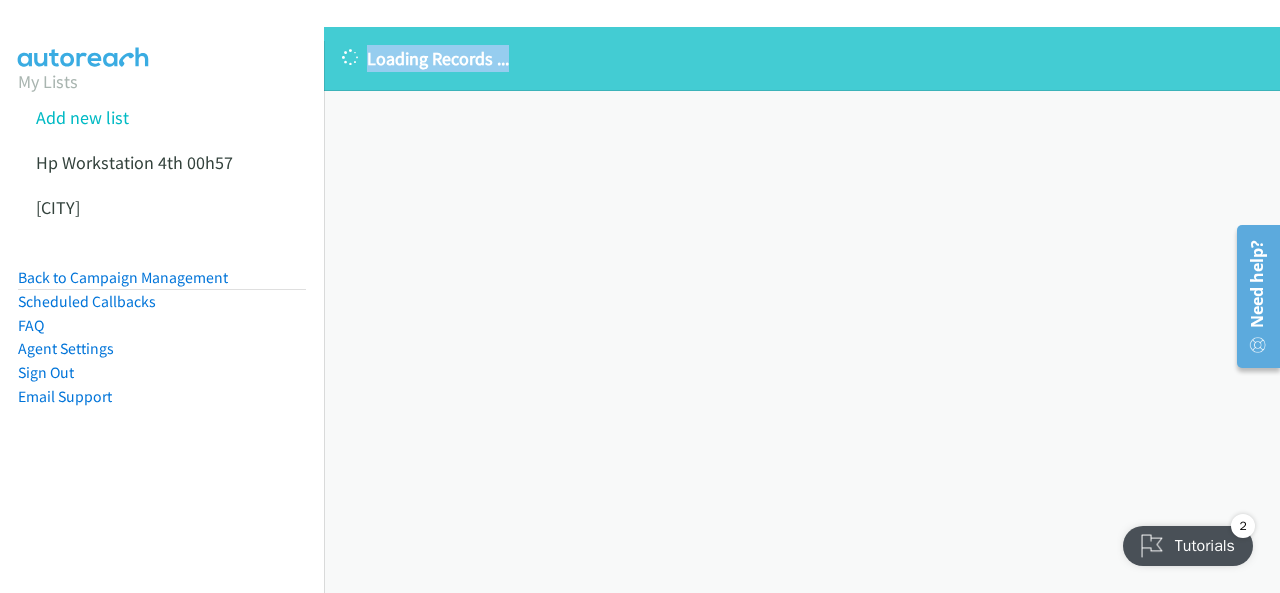 click on "Loading Records ..." at bounding box center [802, 58] 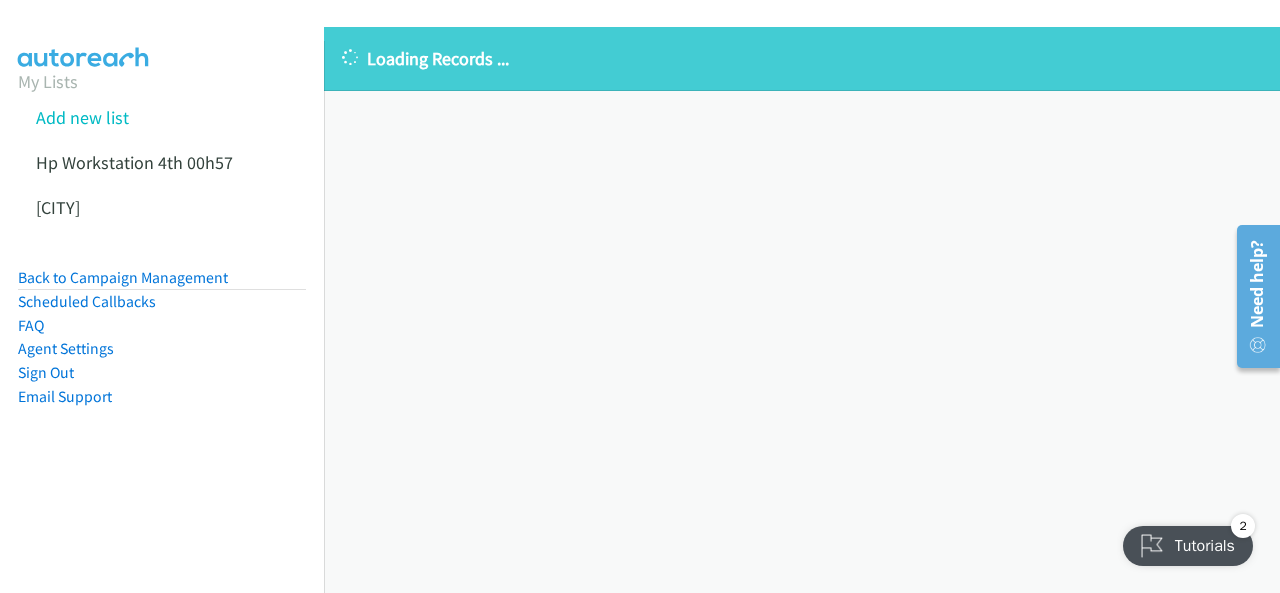drag, startPoint x: 514, startPoint y: 57, endPoint x: 252, endPoint y: 8, distance: 266.5427 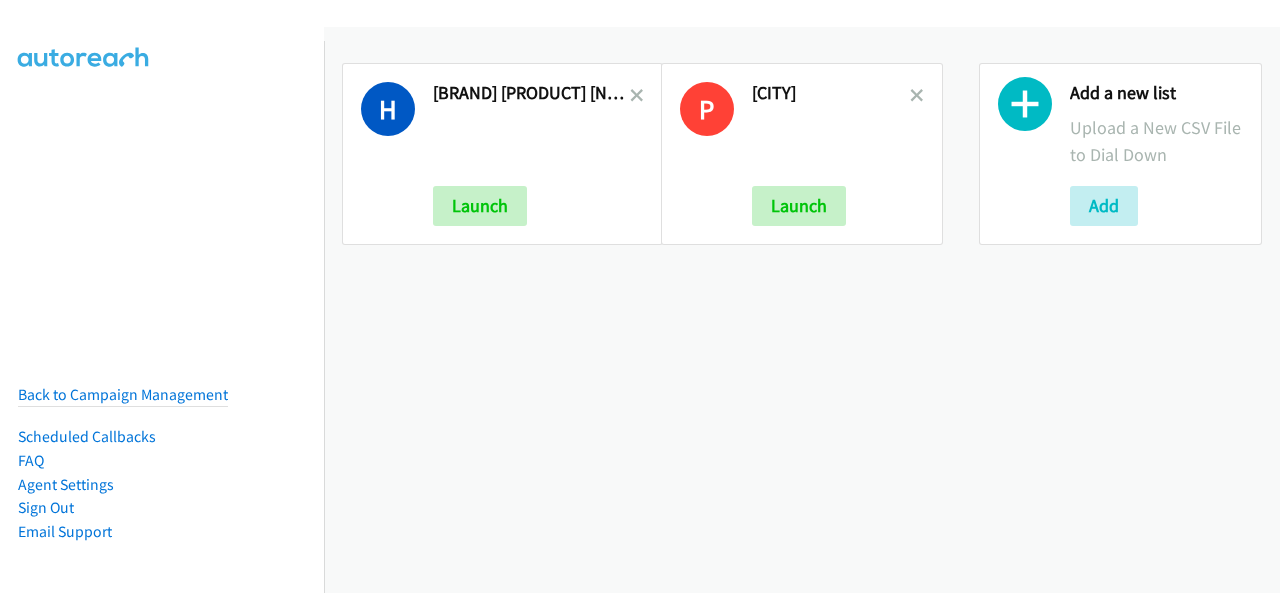 scroll, scrollTop: 0, scrollLeft: 0, axis: both 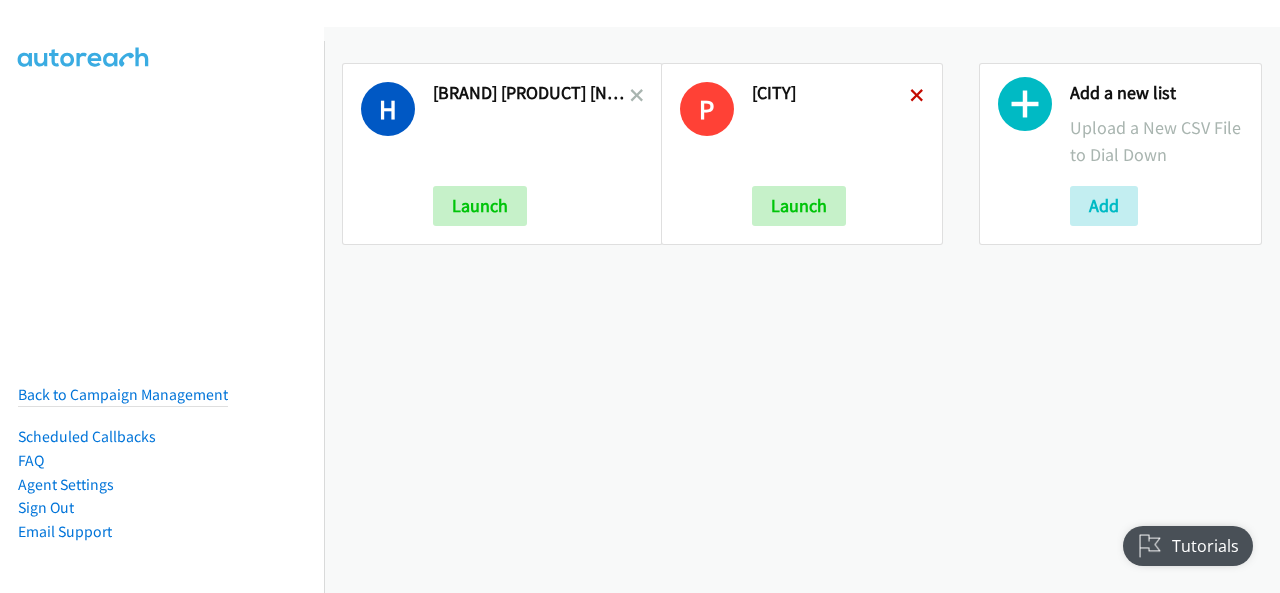 click at bounding box center (917, 97) 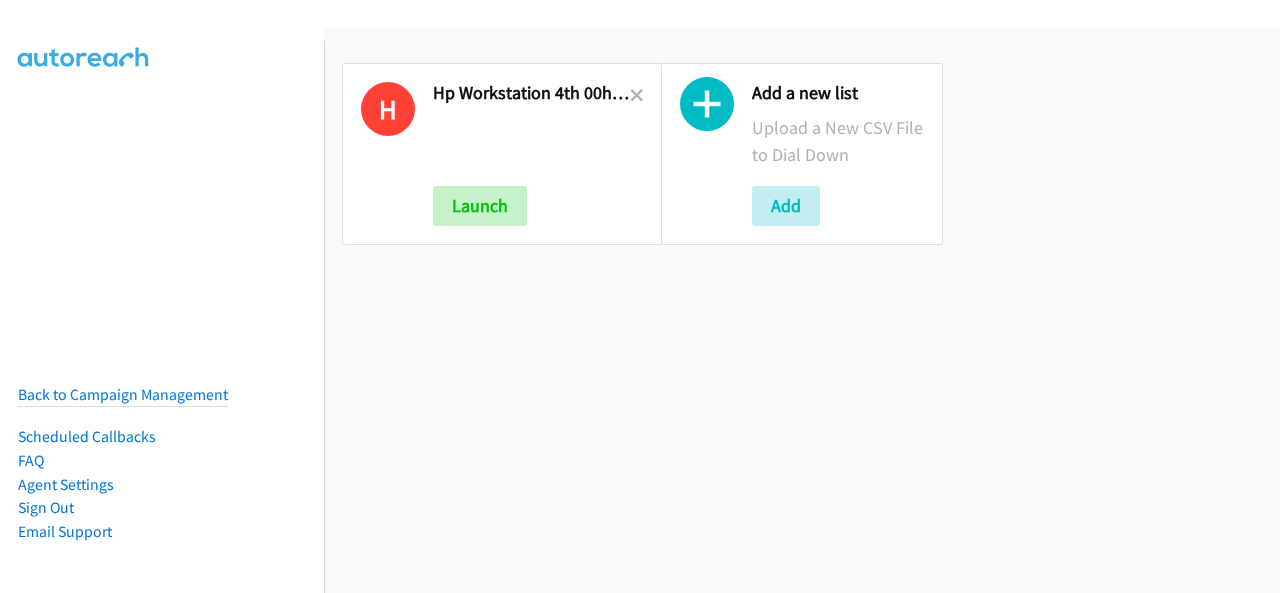 scroll, scrollTop: 0, scrollLeft: 0, axis: both 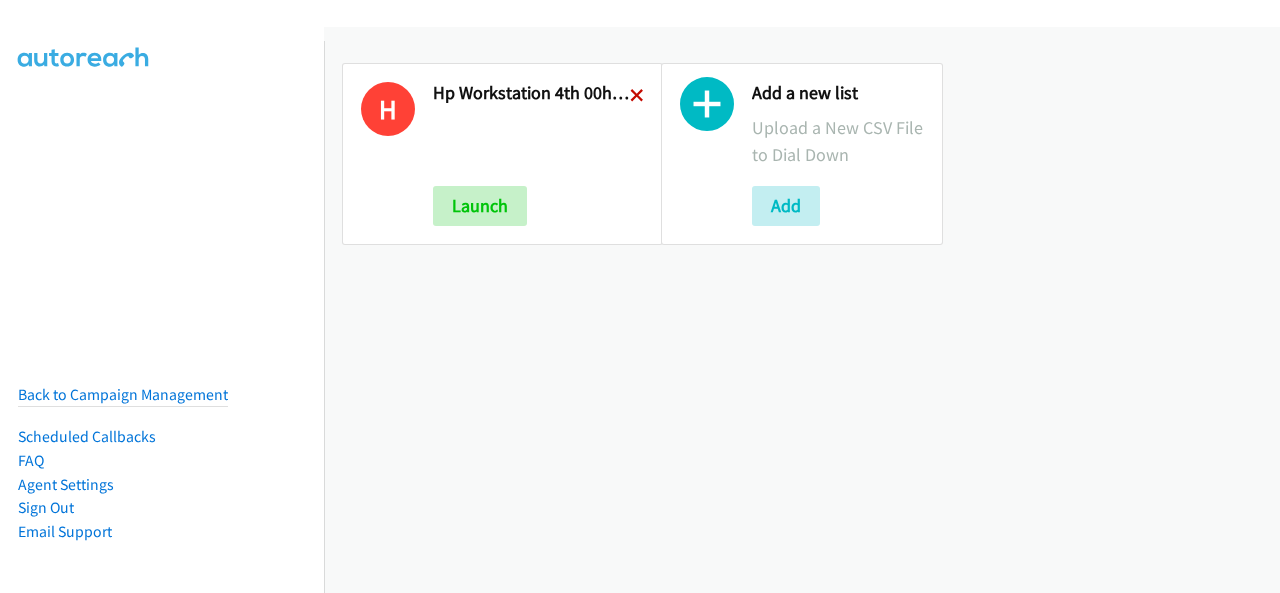 click at bounding box center [637, 97] 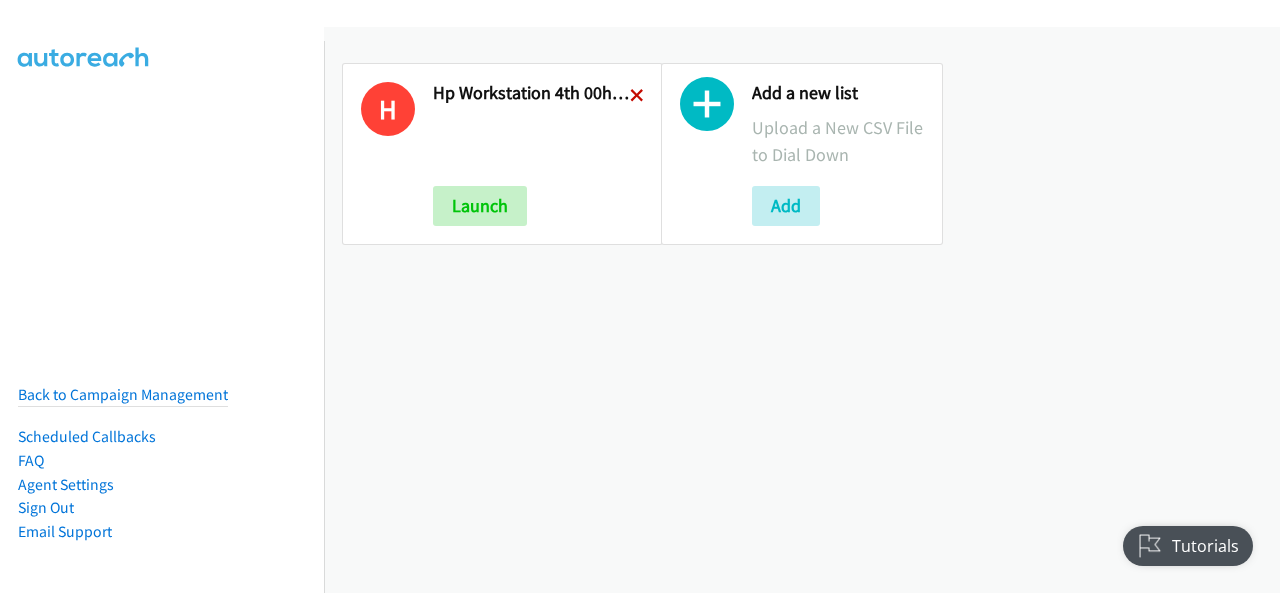 scroll, scrollTop: 0, scrollLeft: 0, axis: both 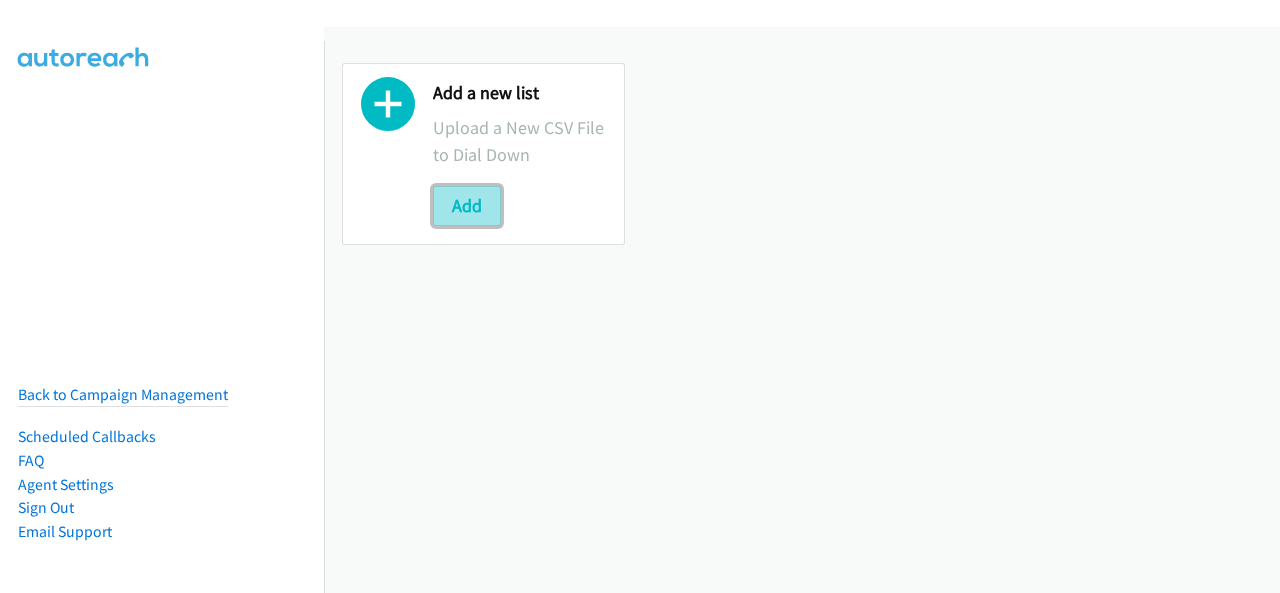 click on "Add" at bounding box center (467, 206) 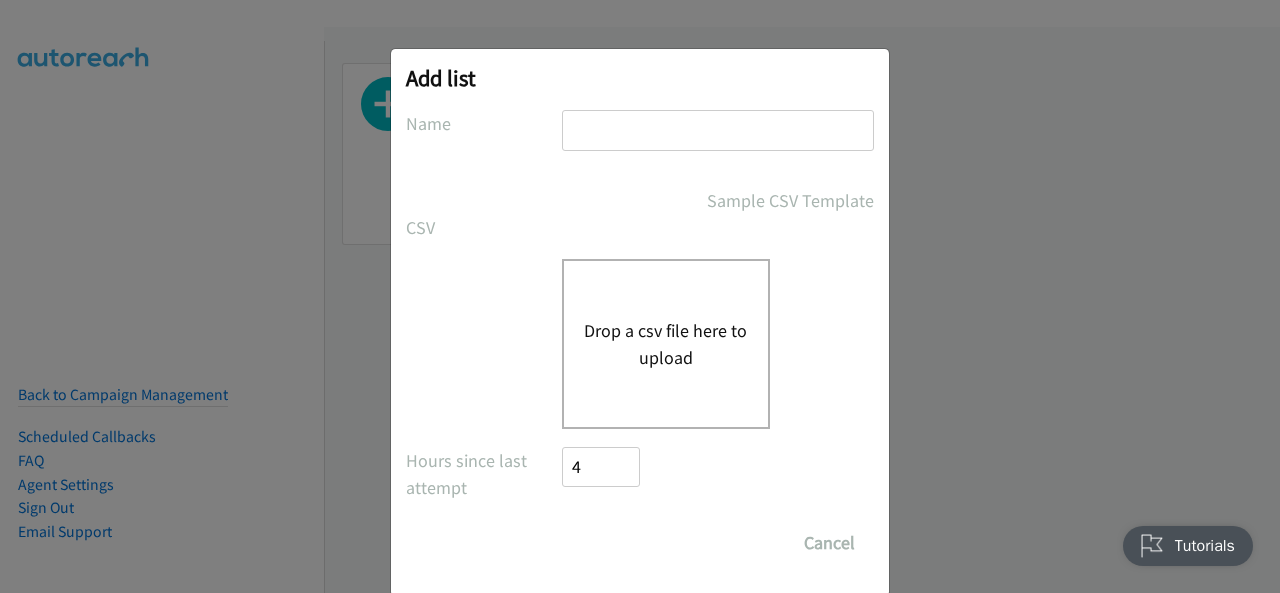 scroll, scrollTop: 0, scrollLeft: 0, axis: both 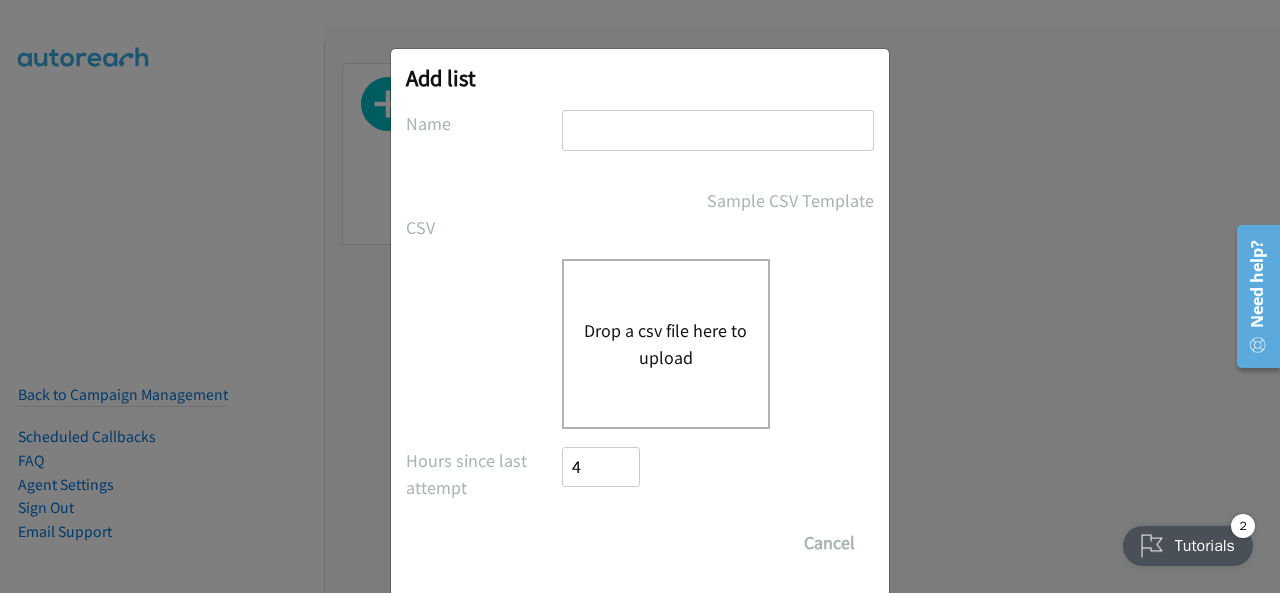 paste on "https://www.autoreach.app/login_zoom" 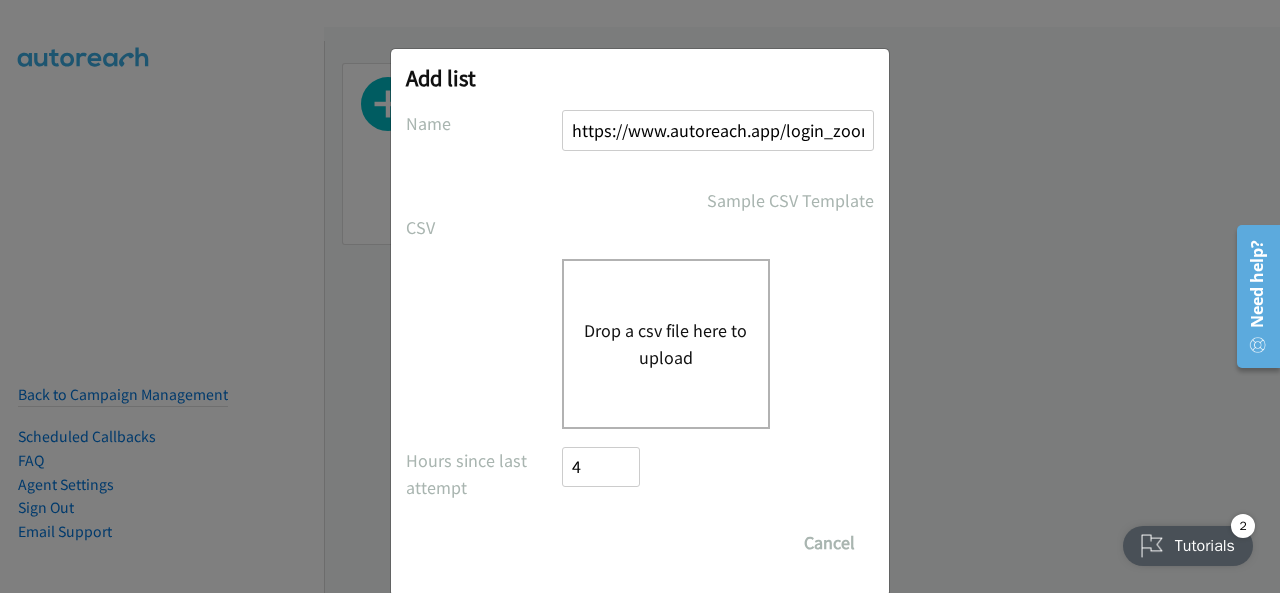 scroll, scrollTop: 0, scrollLeft: 10, axis: horizontal 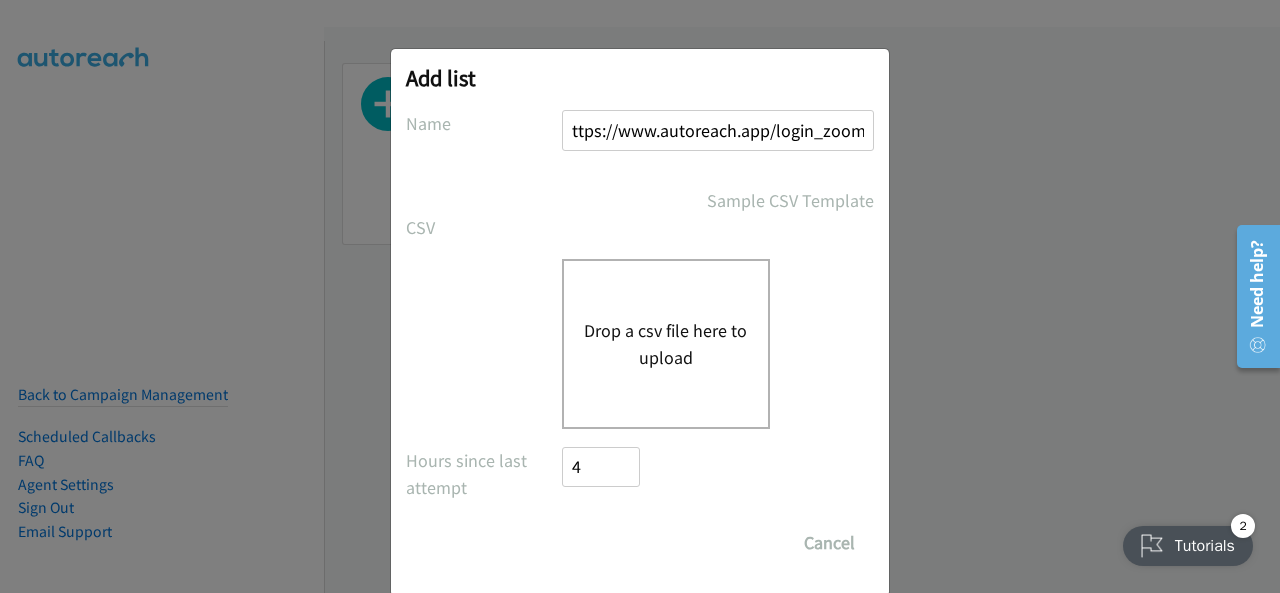 click on "https://www.autoreach.app/login_zoom" at bounding box center (718, 130) 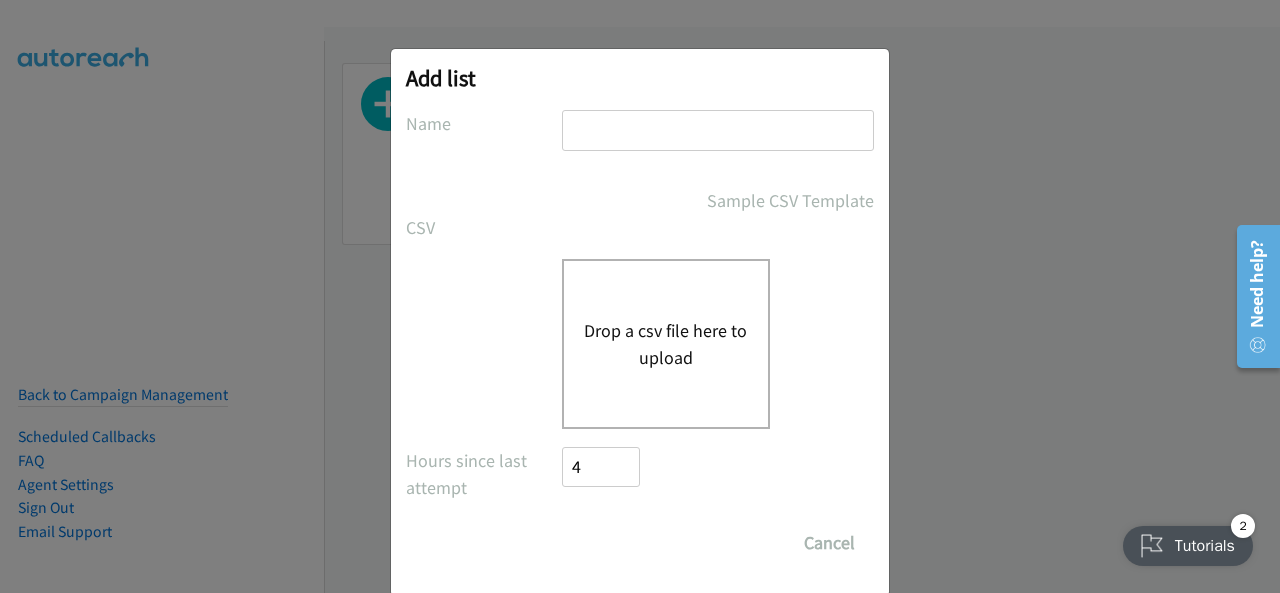 scroll, scrollTop: 0, scrollLeft: 0, axis: both 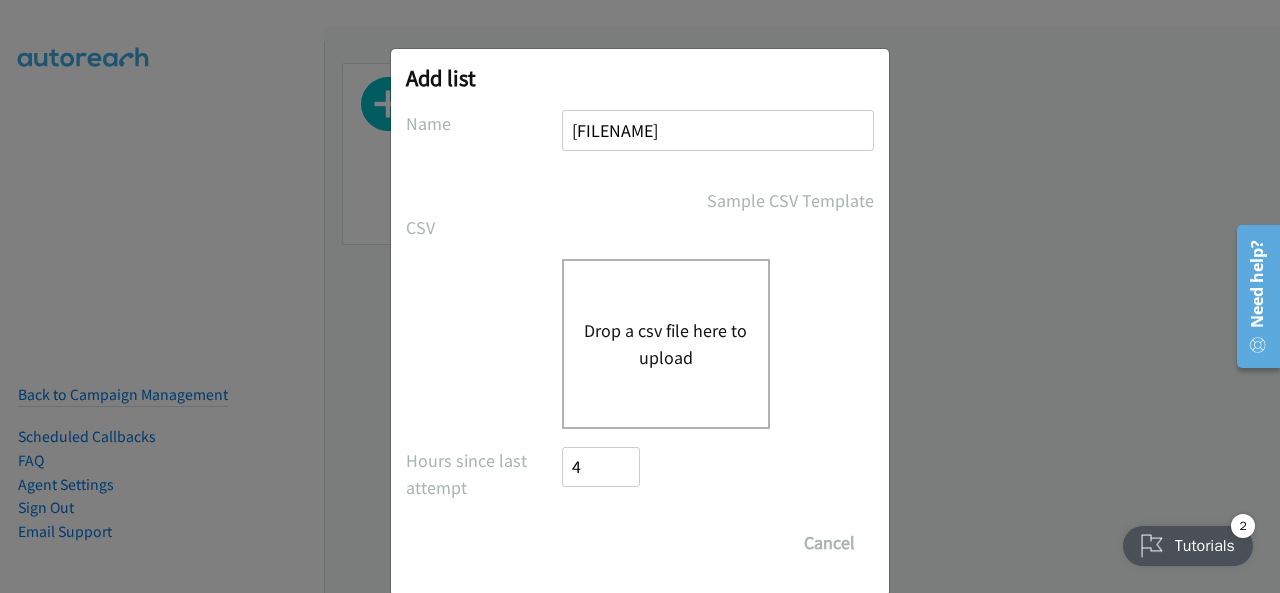 click on "Drop a csv file here to upload" at bounding box center (666, 344) 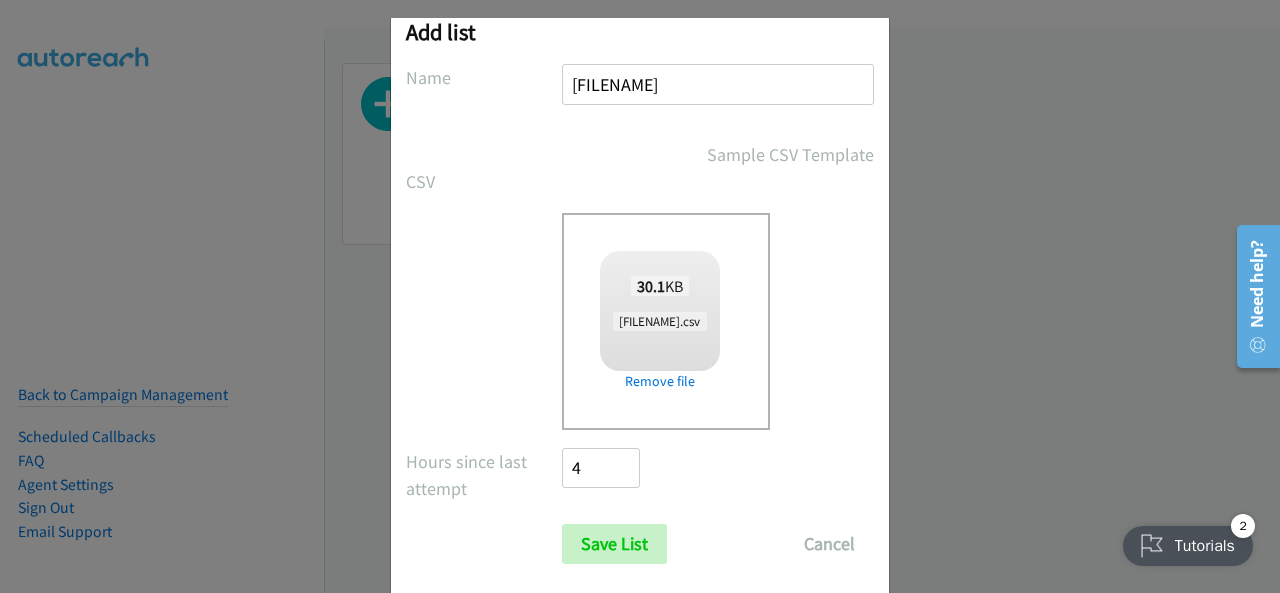 scroll, scrollTop: 80, scrollLeft: 0, axis: vertical 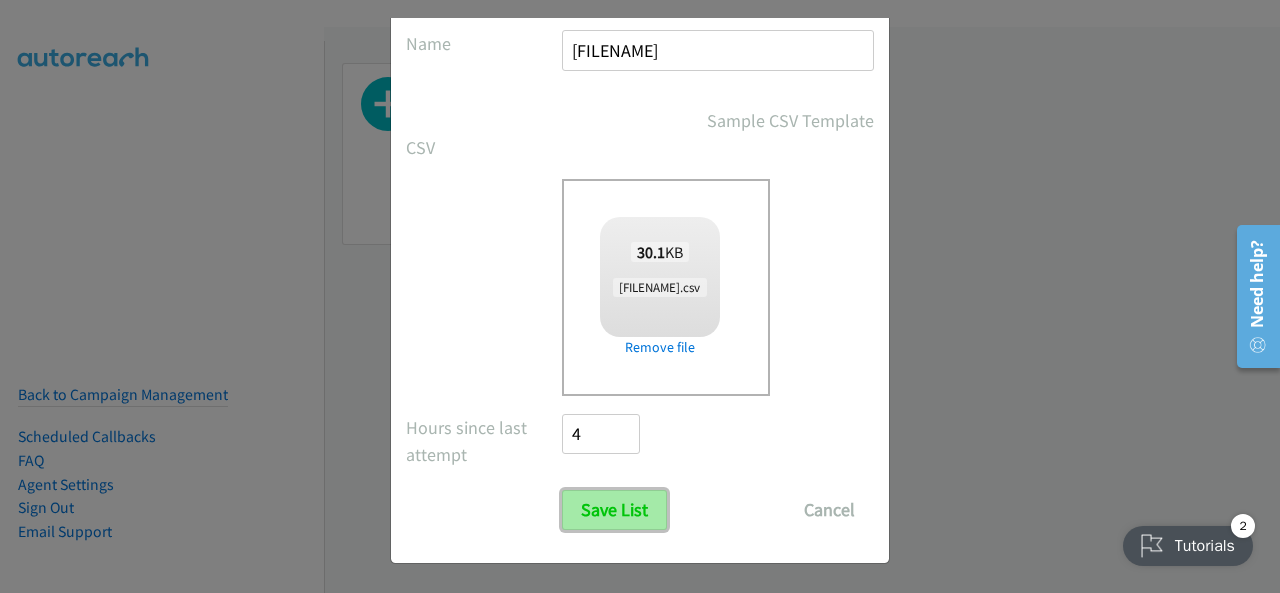 click on "Save List" at bounding box center (614, 510) 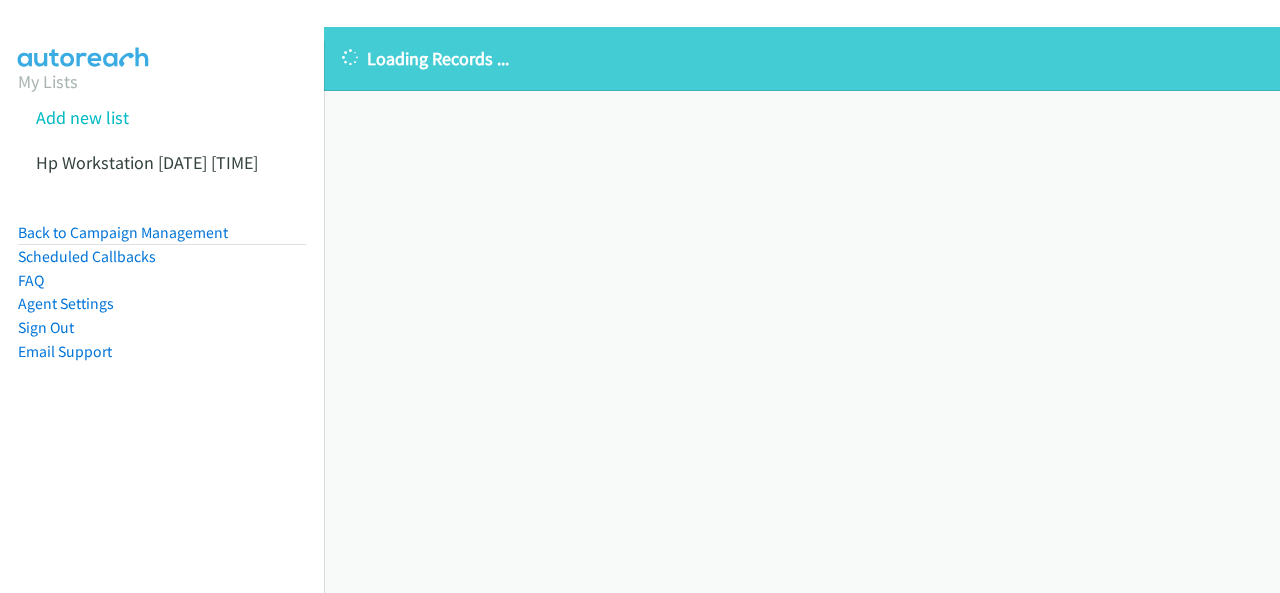 scroll, scrollTop: 0, scrollLeft: 0, axis: both 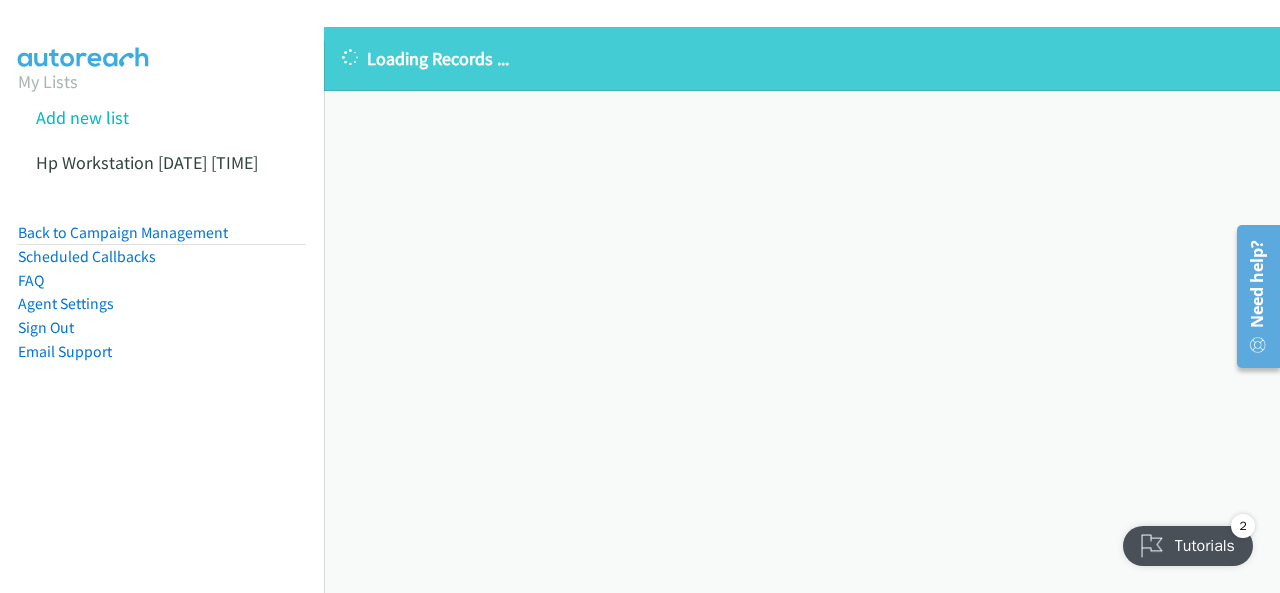 click at bounding box center [350, 59] 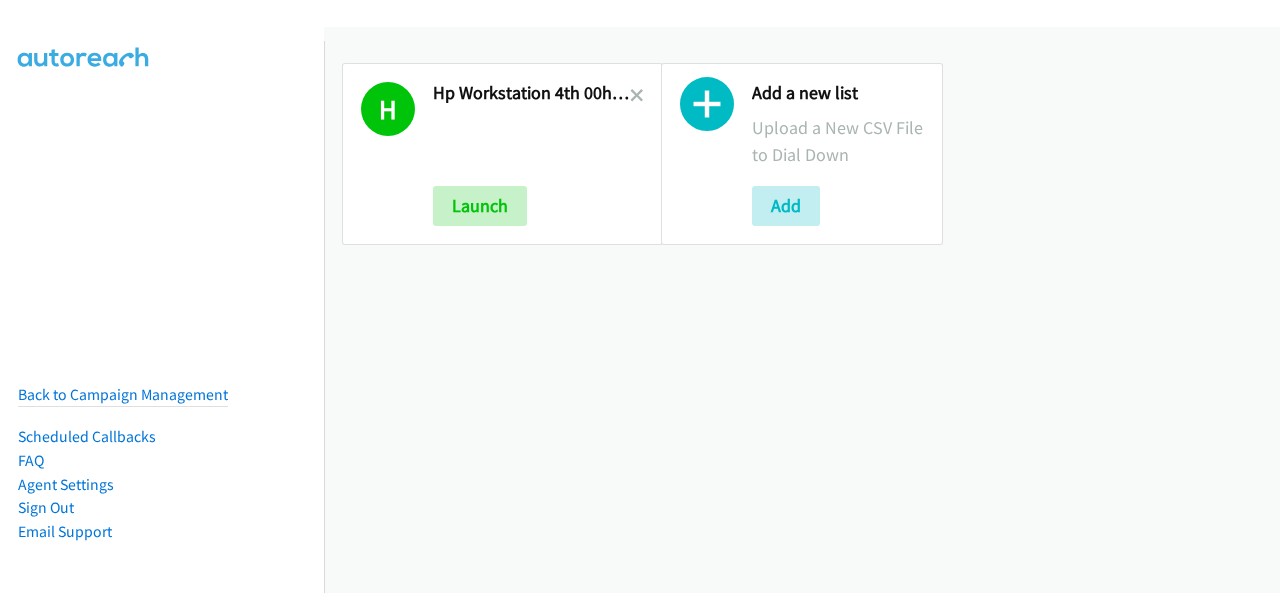 scroll, scrollTop: 0, scrollLeft: 0, axis: both 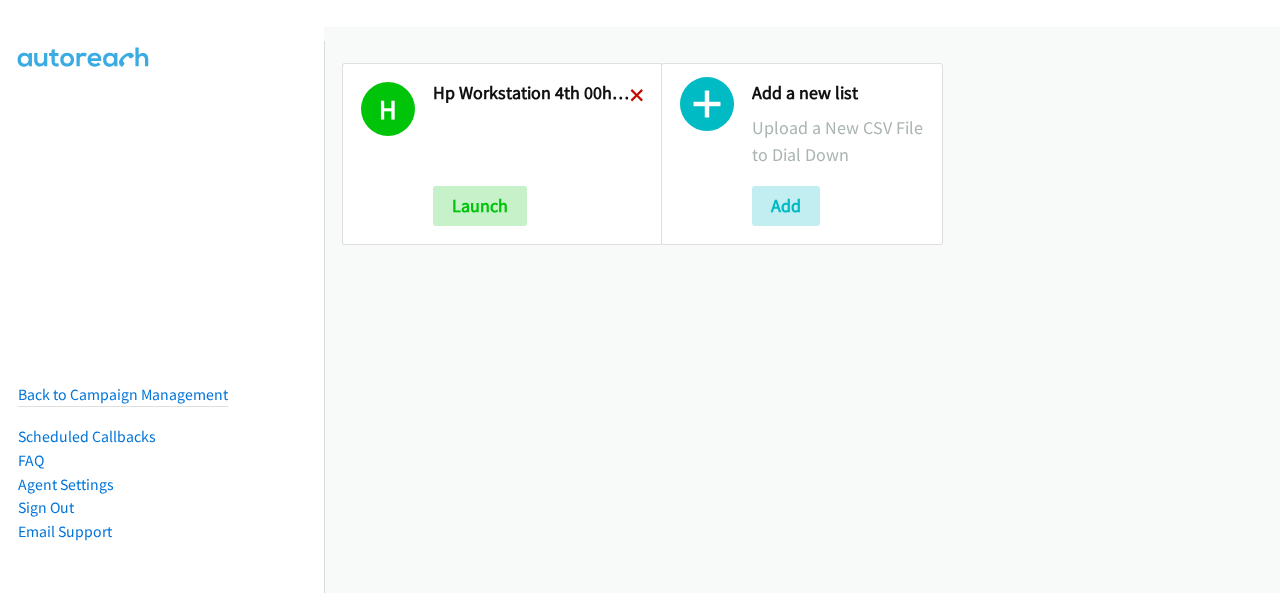 click at bounding box center [637, 97] 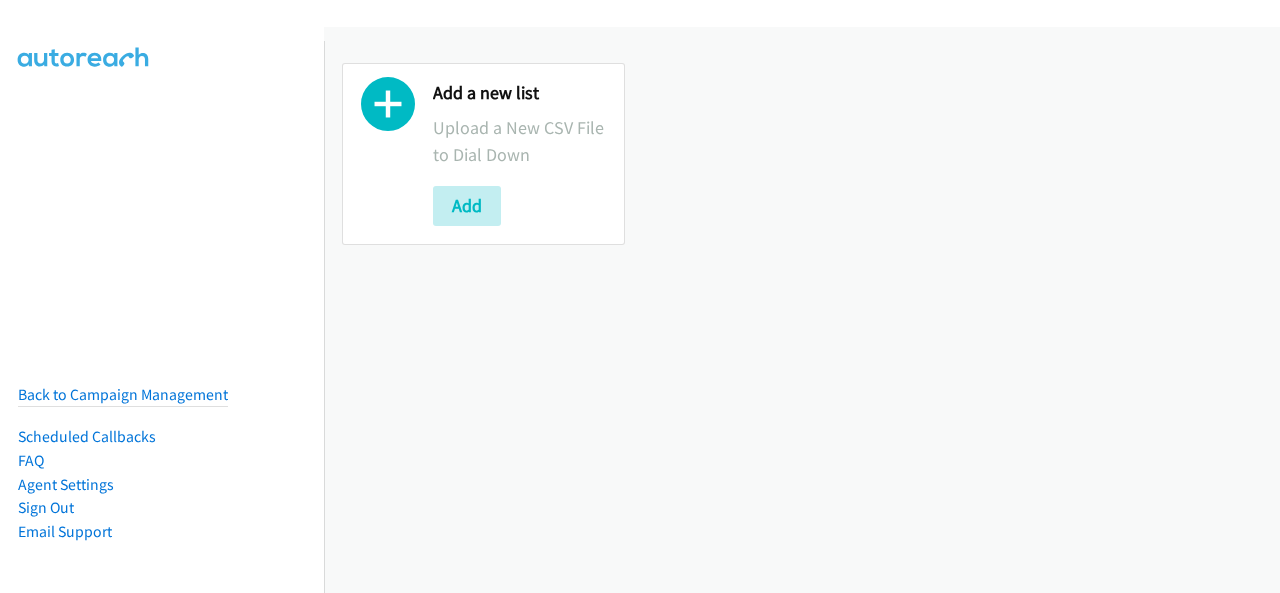 scroll, scrollTop: 0, scrollLeft: 0, axis: both 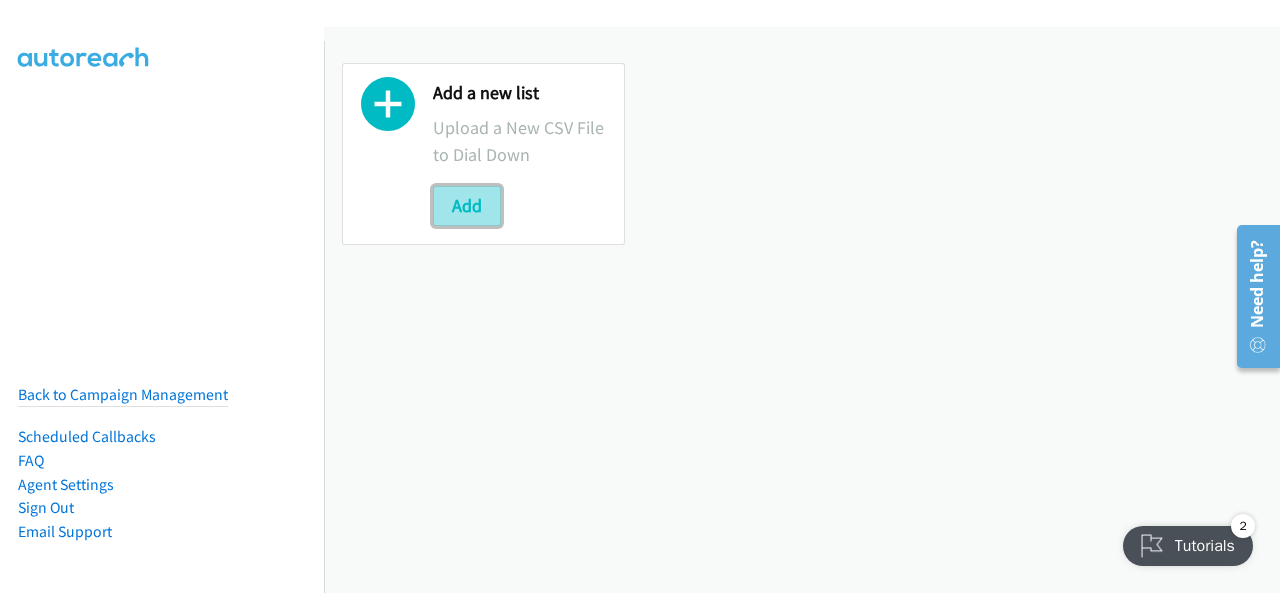 click on "Add" at bounding box center [467, 206] 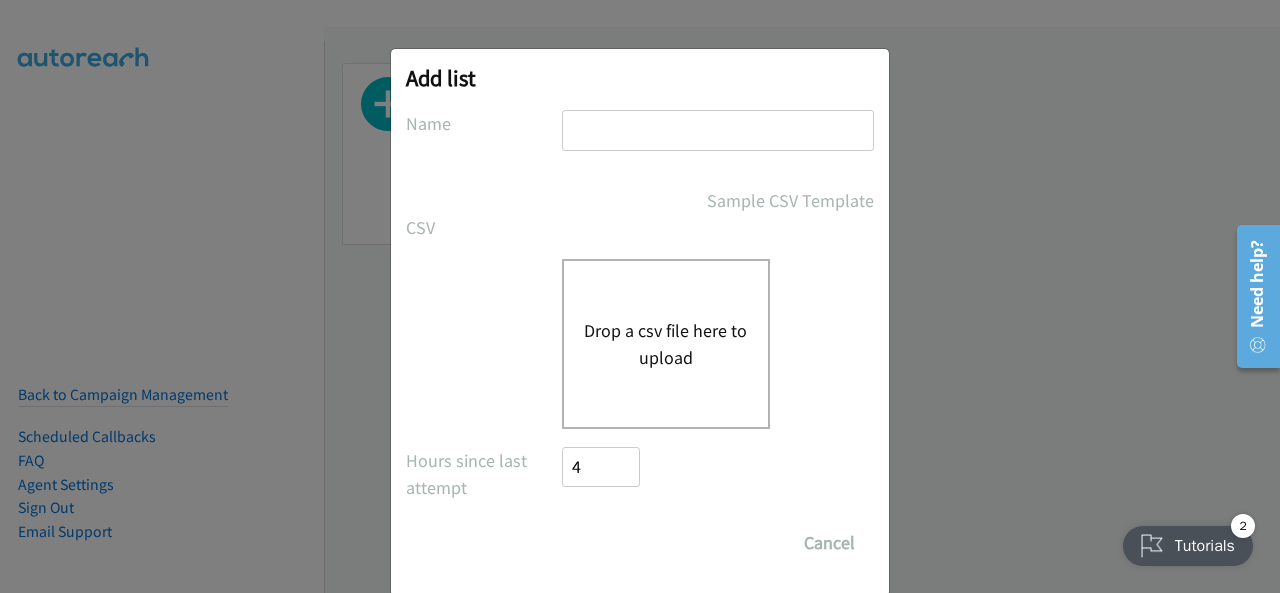 click at bounding box center (718, 130) 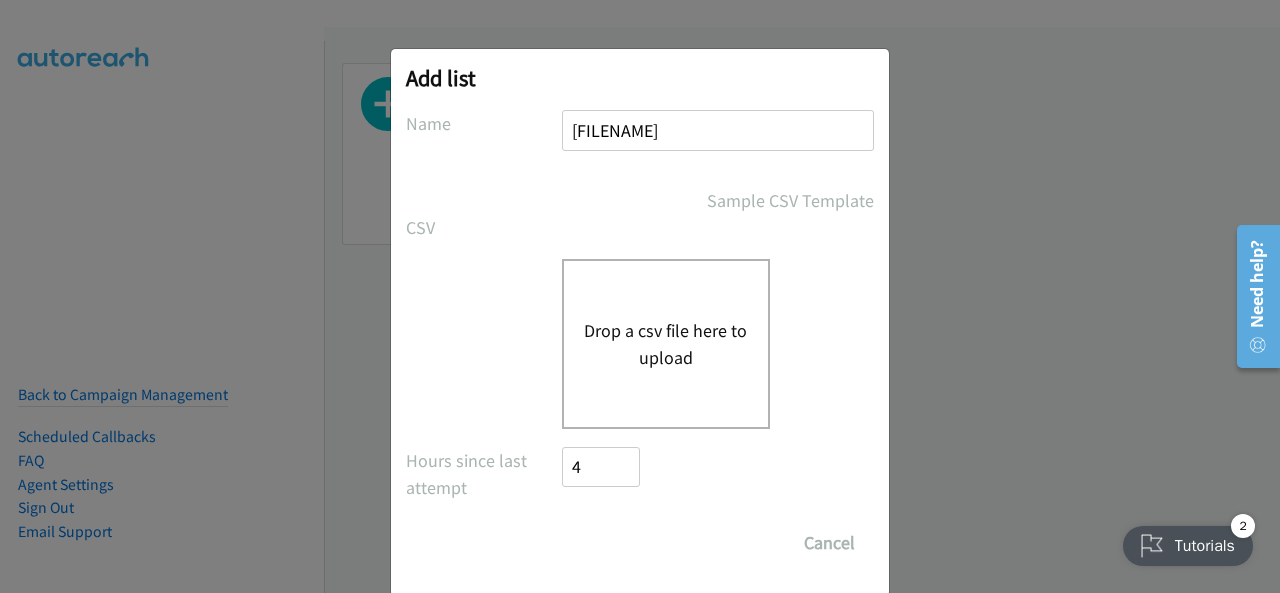click on "Drop a csv file here to upload" at bounding box center [666, 344] 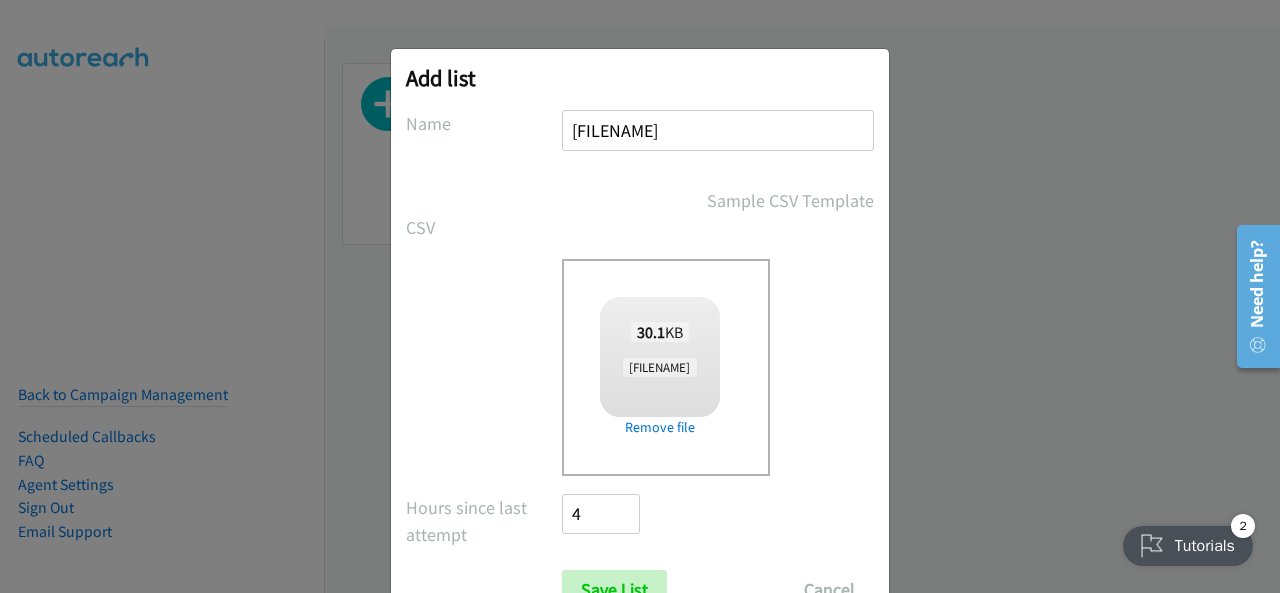 scroll, scrollTop: 80, scrollLeft: 0, axis: vertical 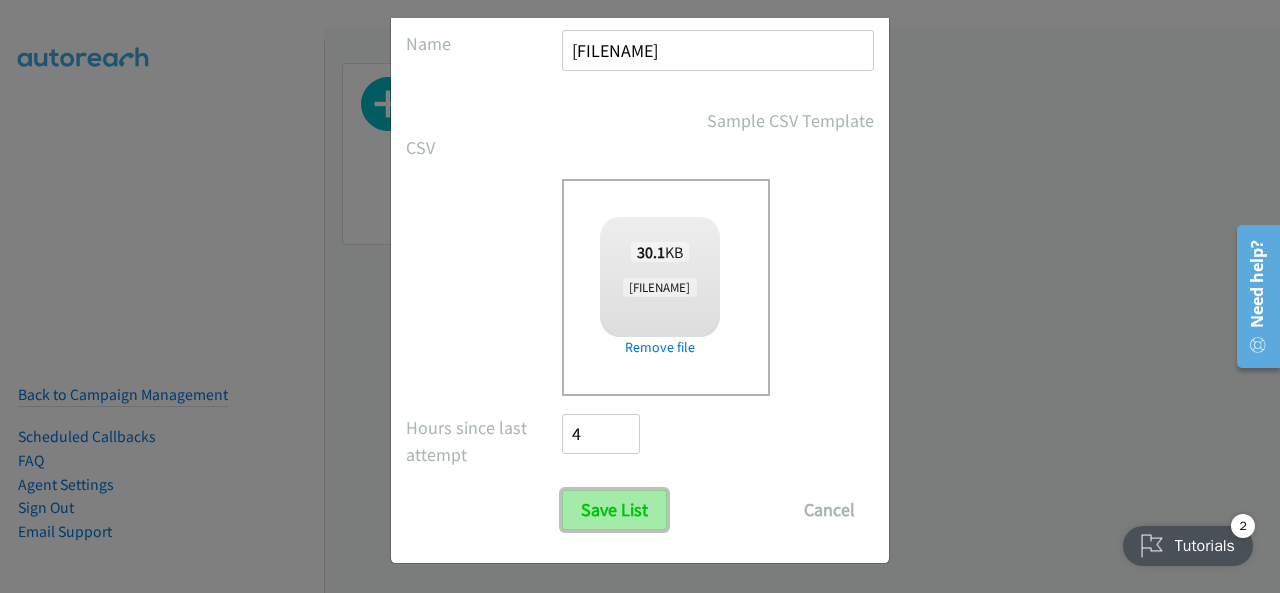 click on "Save List" at bounding box center (614, 510) 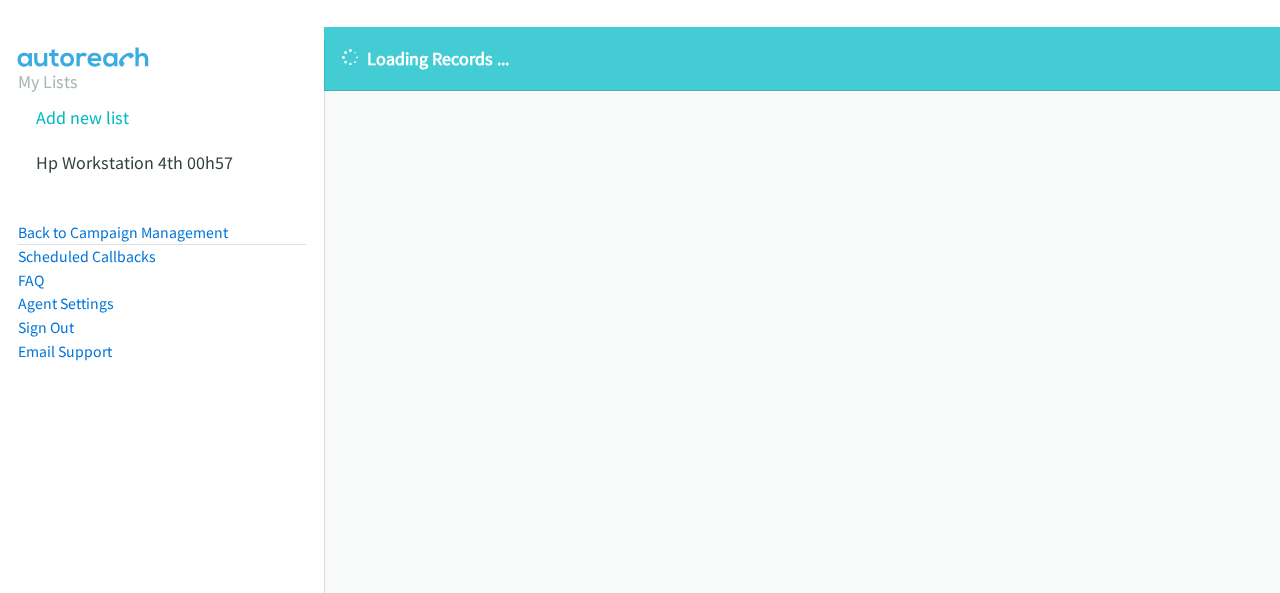 scroll, scrollTop: 0, scrollLeft: 0, axis: both 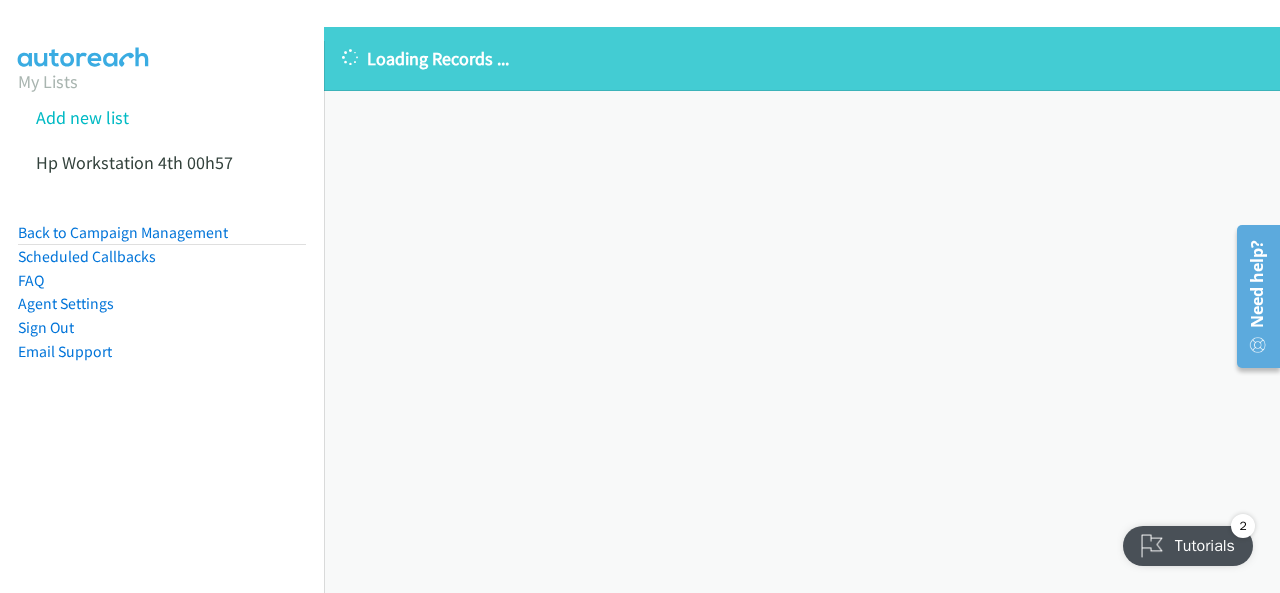 click on "Loading Records ..." at bounding box center [802, 58] 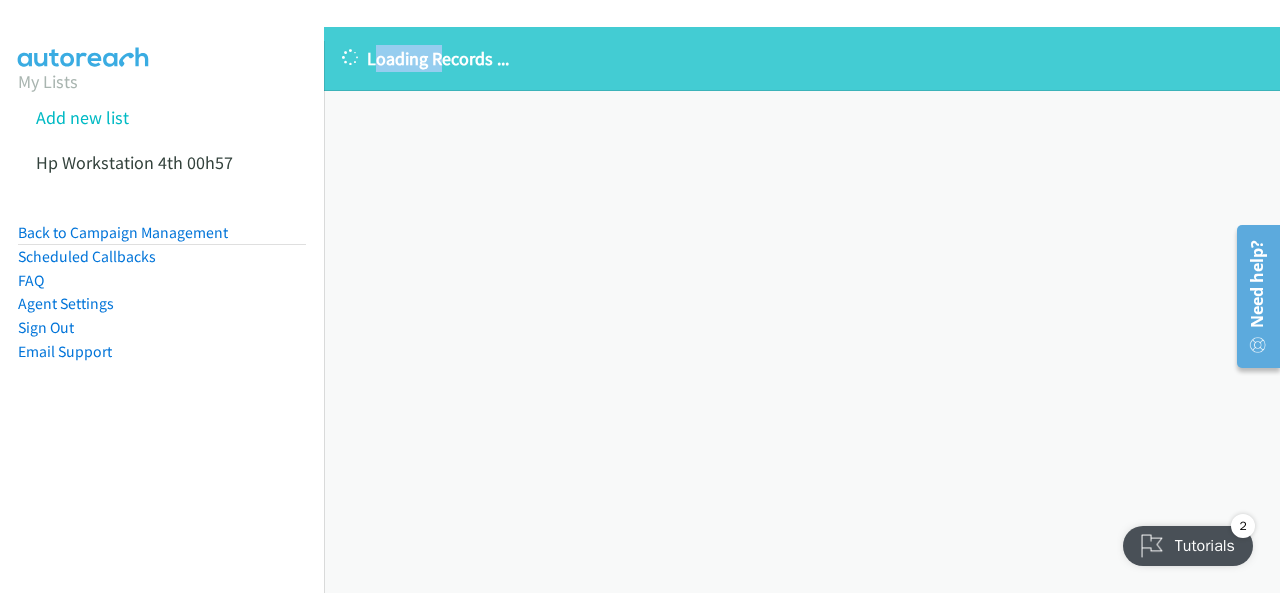 click on "Loading Records ..." at bounding box center (802, 58) 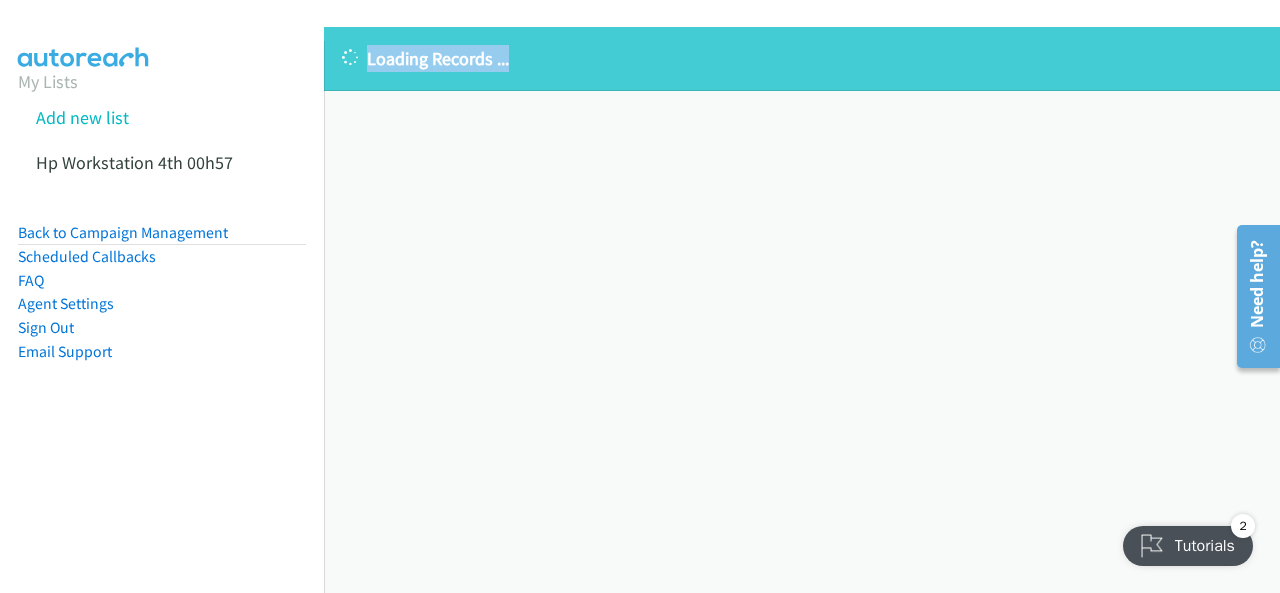 click on "Loading Records ..." at bounding box center (802, 58) 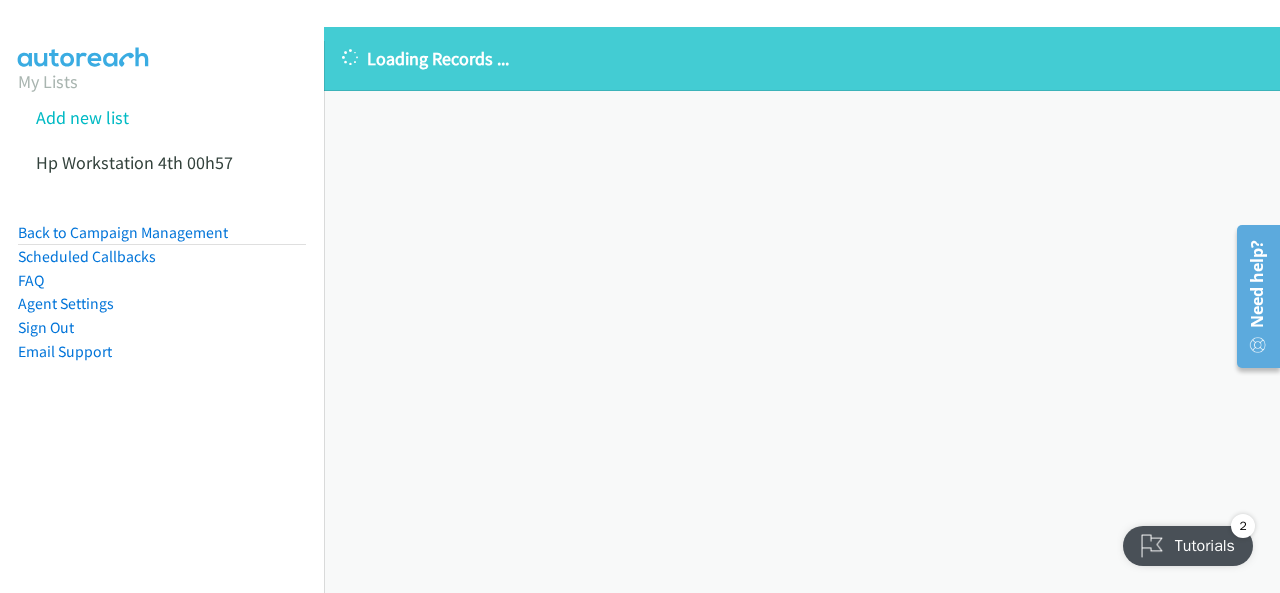 drag, startPoint x: 655, startPoint y: 145, endPoint x: 654, endPoint y: 117, distance: 28.01785 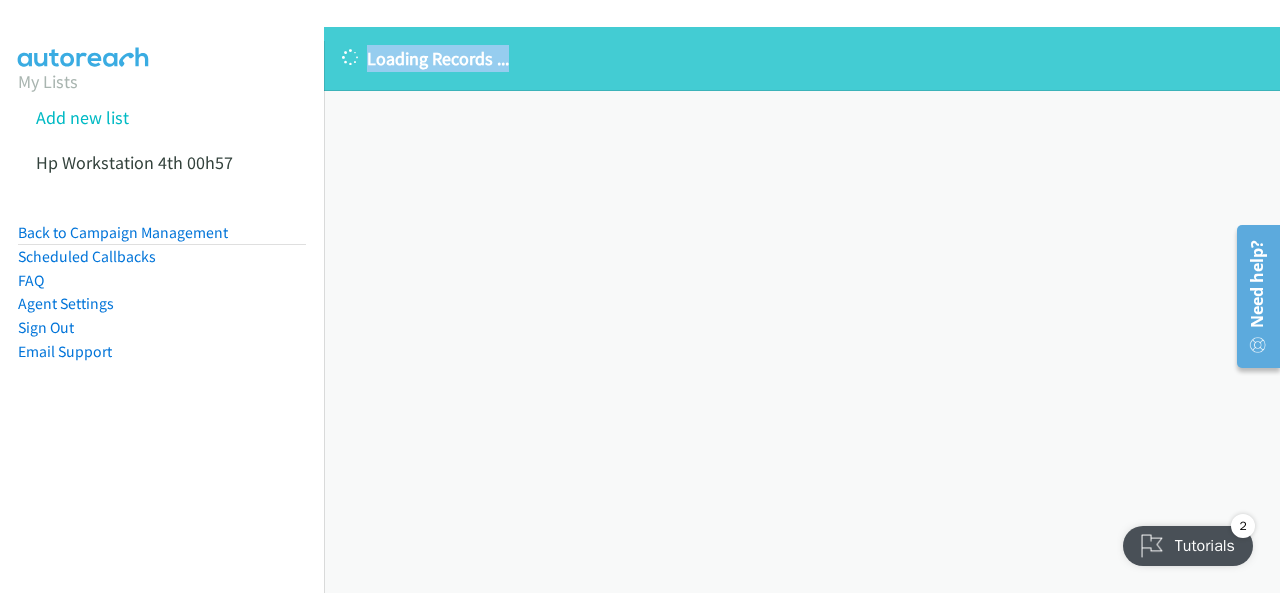 click on "Loading Records ..." at bounding box center (802, 58) 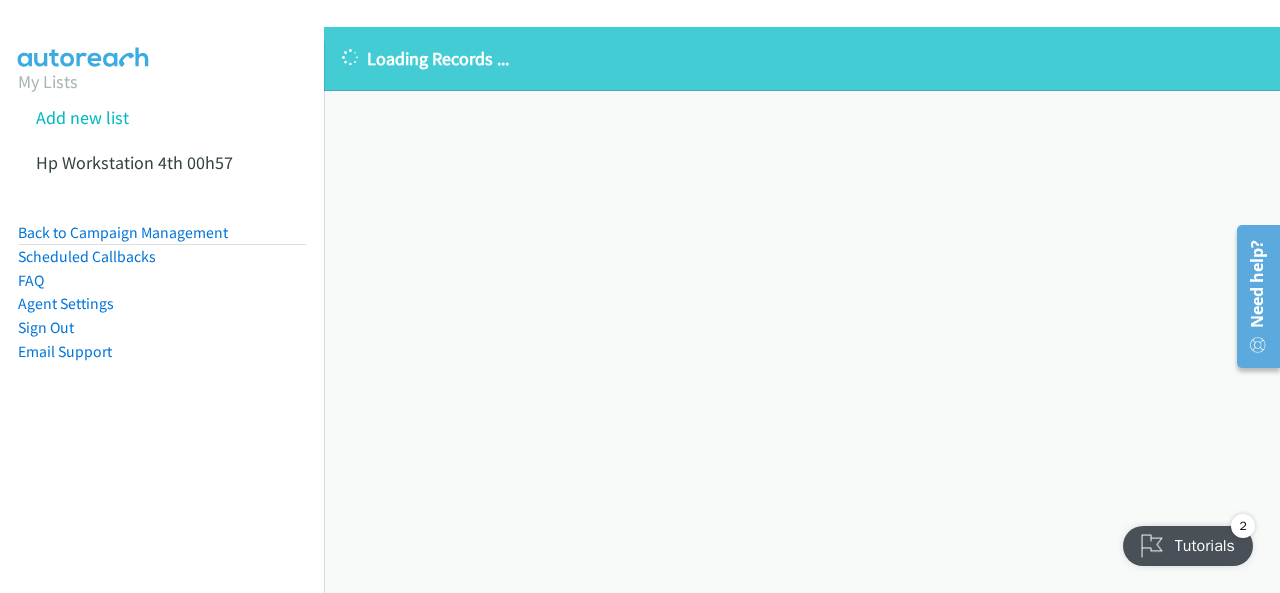 click on "Loading Records ...
Sorry, something went wrong please try again." at bounding box center (802, 310) 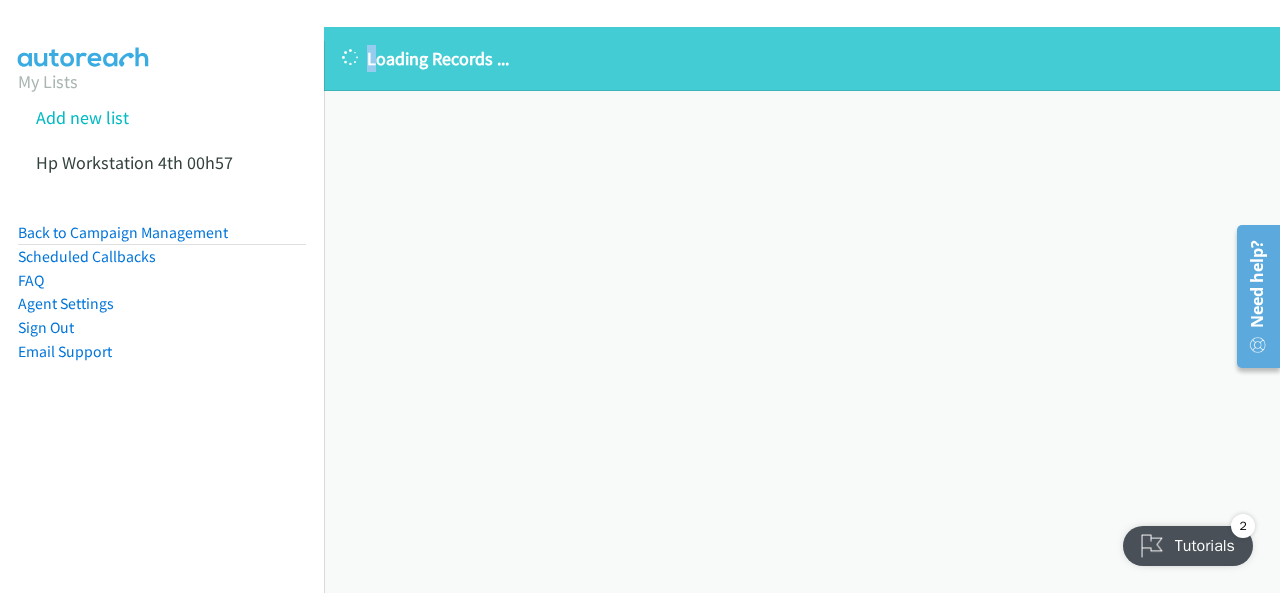 click at bounding box center [350, 58] 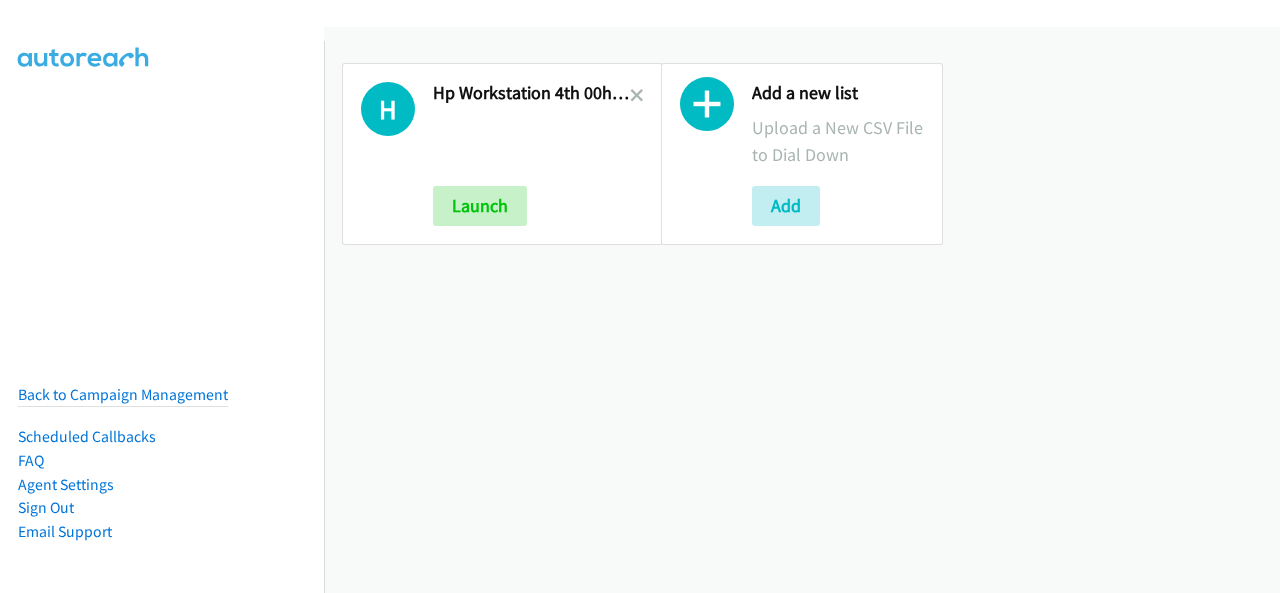 scroll, scrollTop: 0, scrollLeft: 0, axis: both 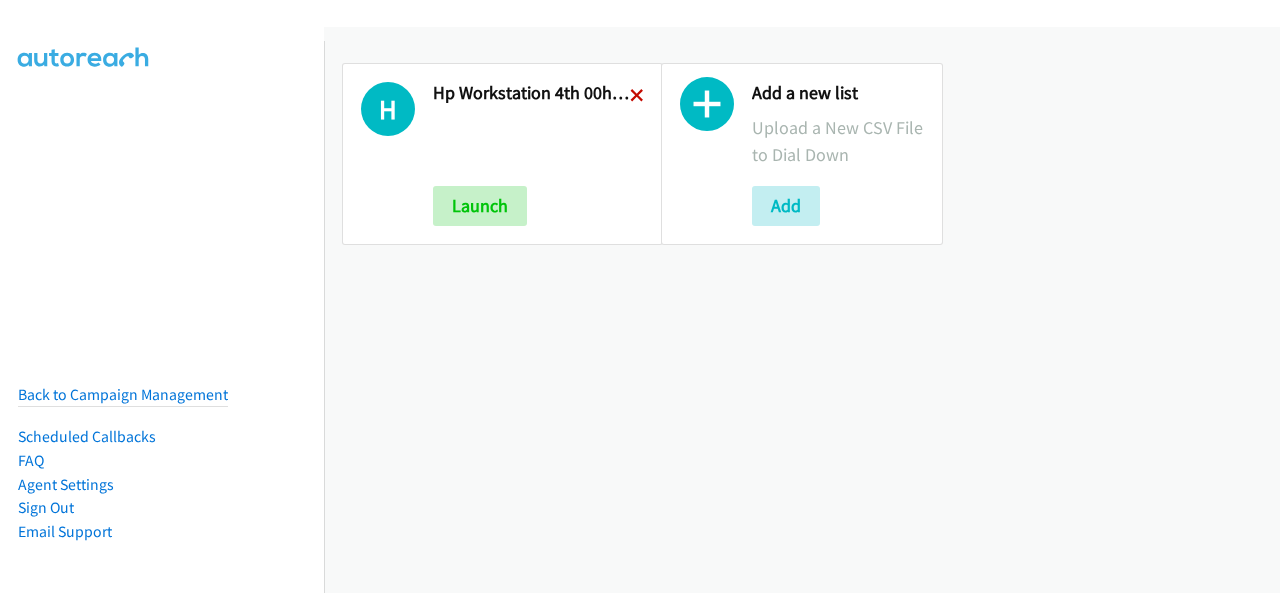 click at bounding box center [637, 97] 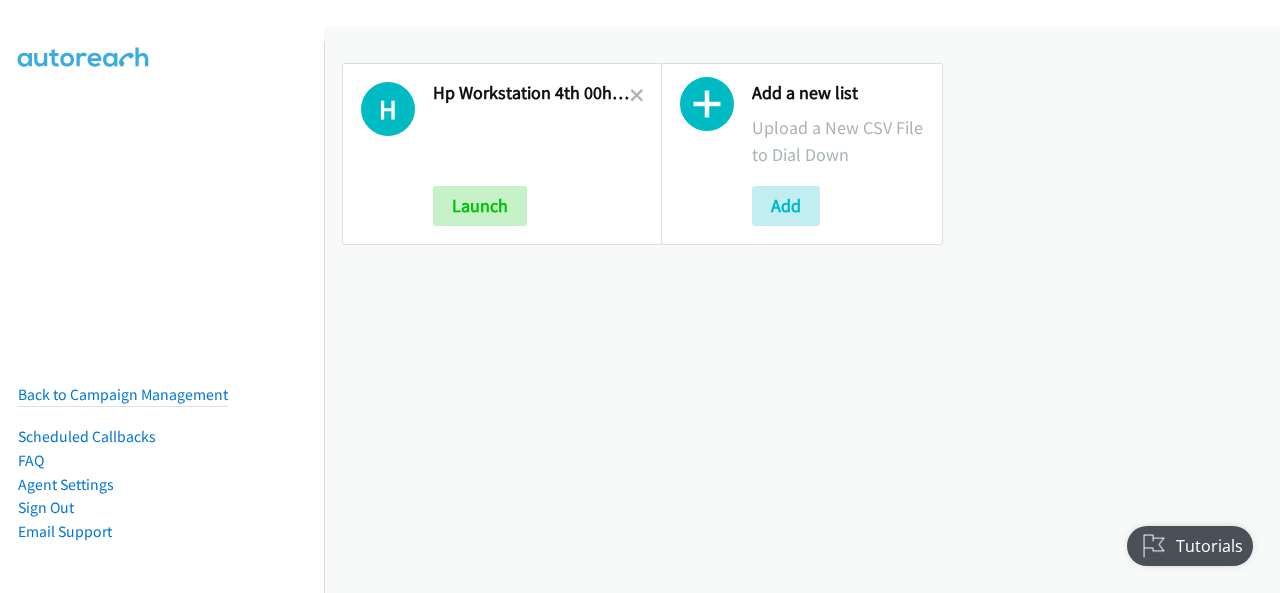scroll, scrollTop: 0, scrollLeft: 0, axis: both 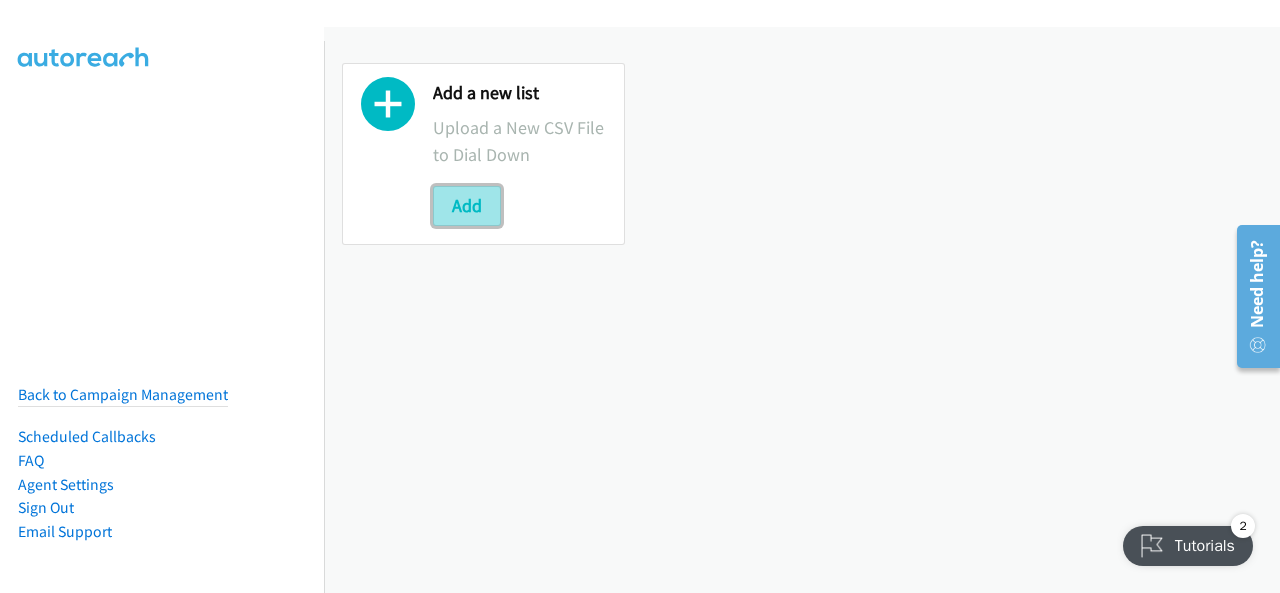 click on "Add" at bounding box center (467, 206) 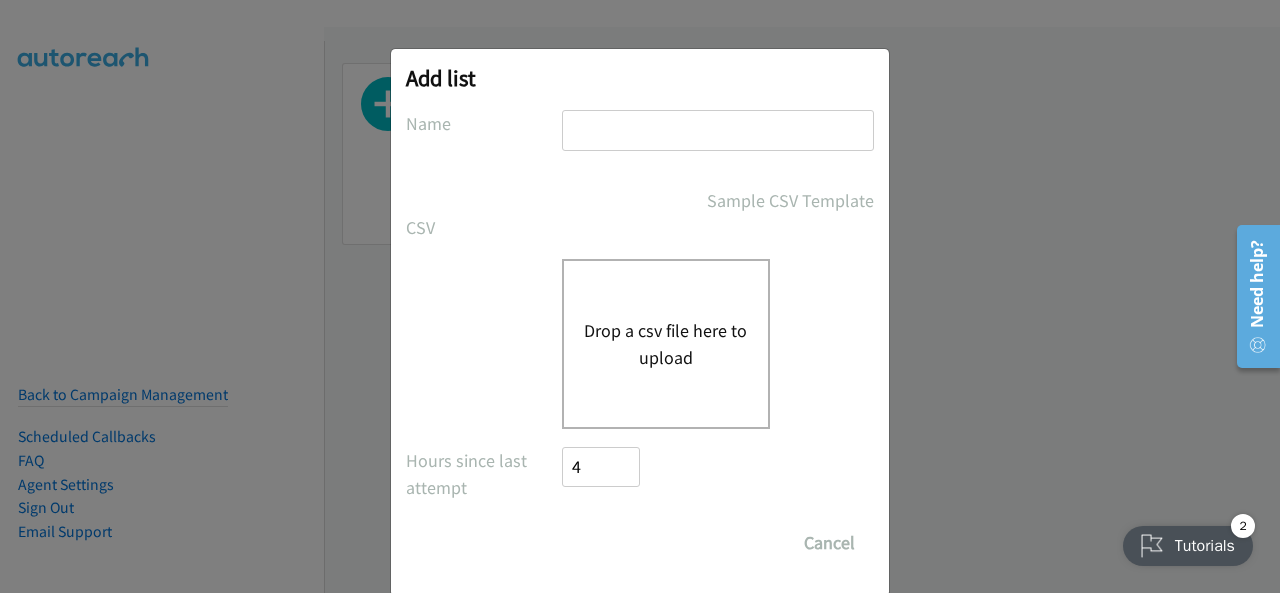 click at bounding box center (718, 130) 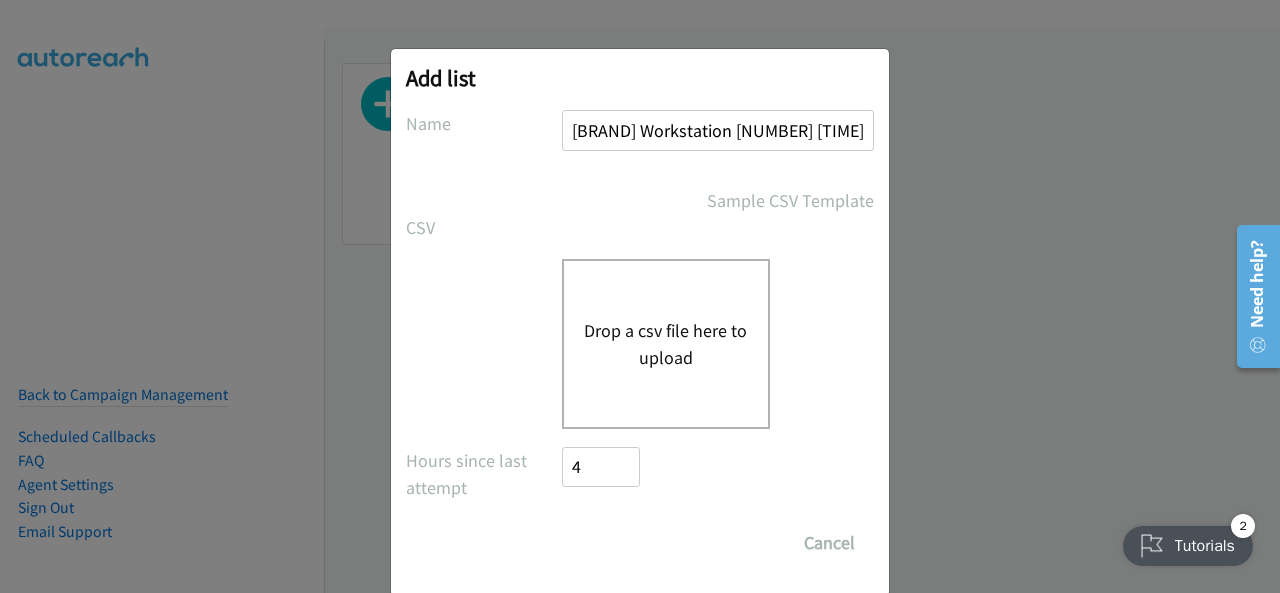 click on "Drop a csv file here to upload" at bounding box center [666, 344] 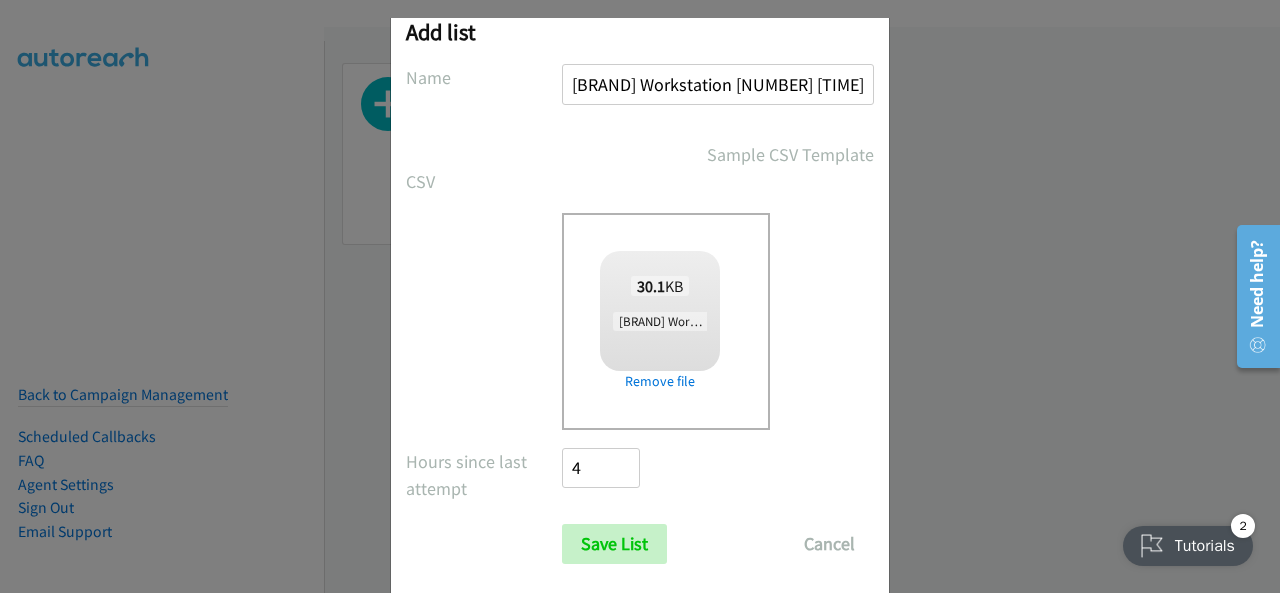 scroll, scrollTop: 80, scrollLeft: 0, axis: vertical 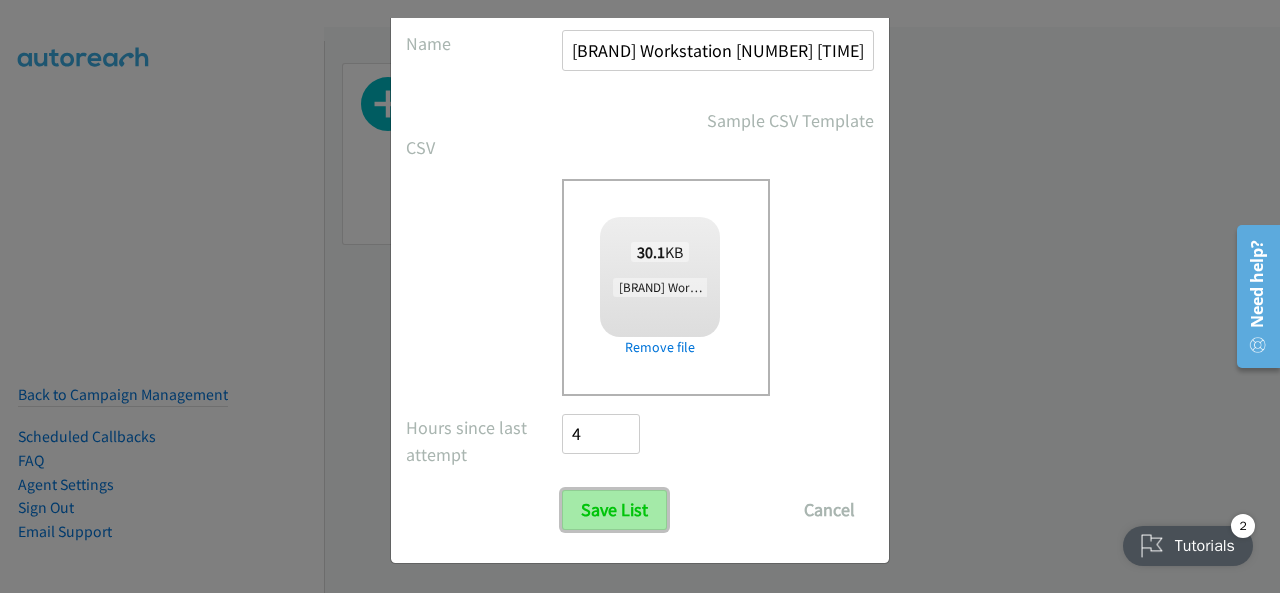 click on "Save List" at bounding box center [614, 510] 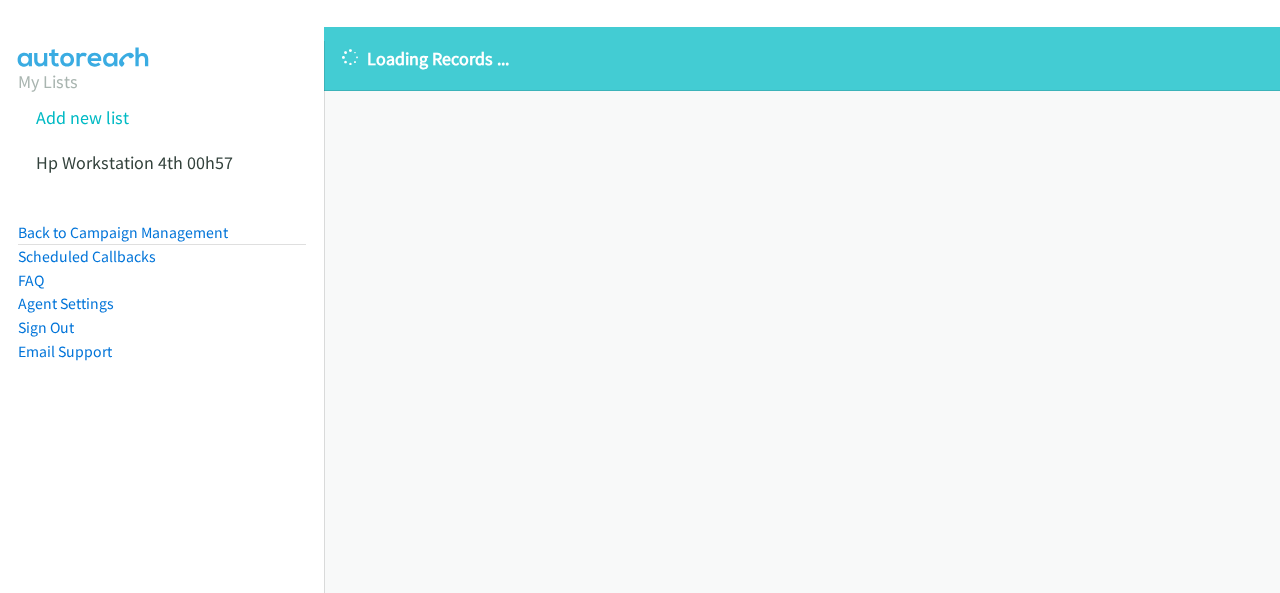 scroll, scrollTop: 0, scrollLeft: 0, axis: both 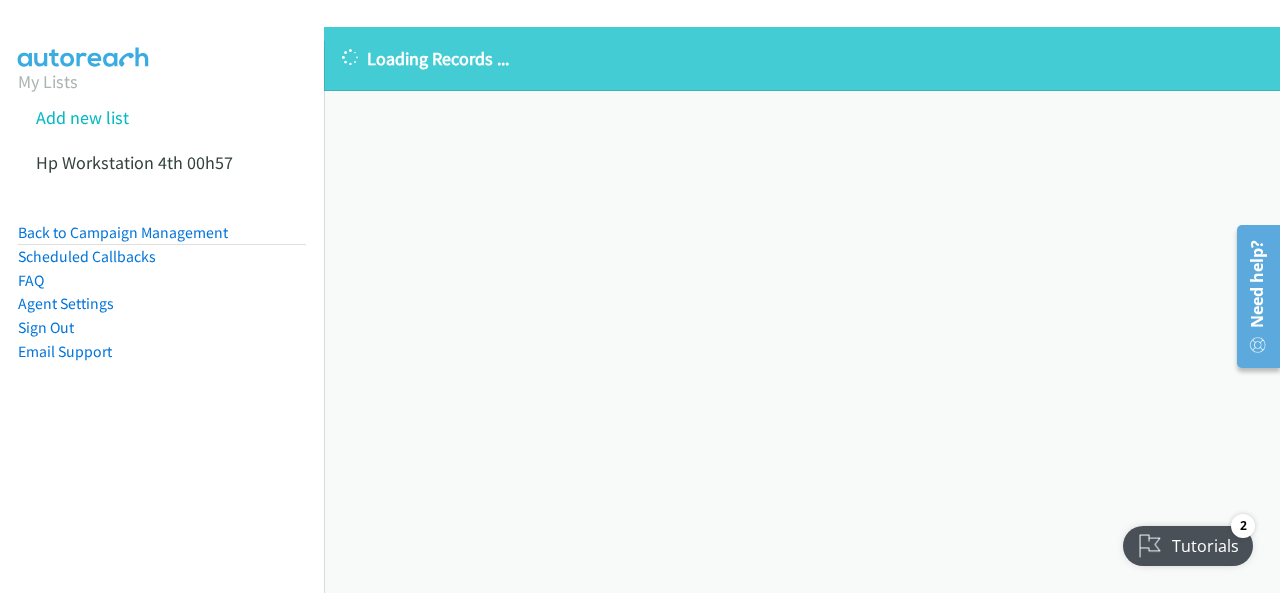 click on "Loading Records ..." at bounding box center (802, 58) 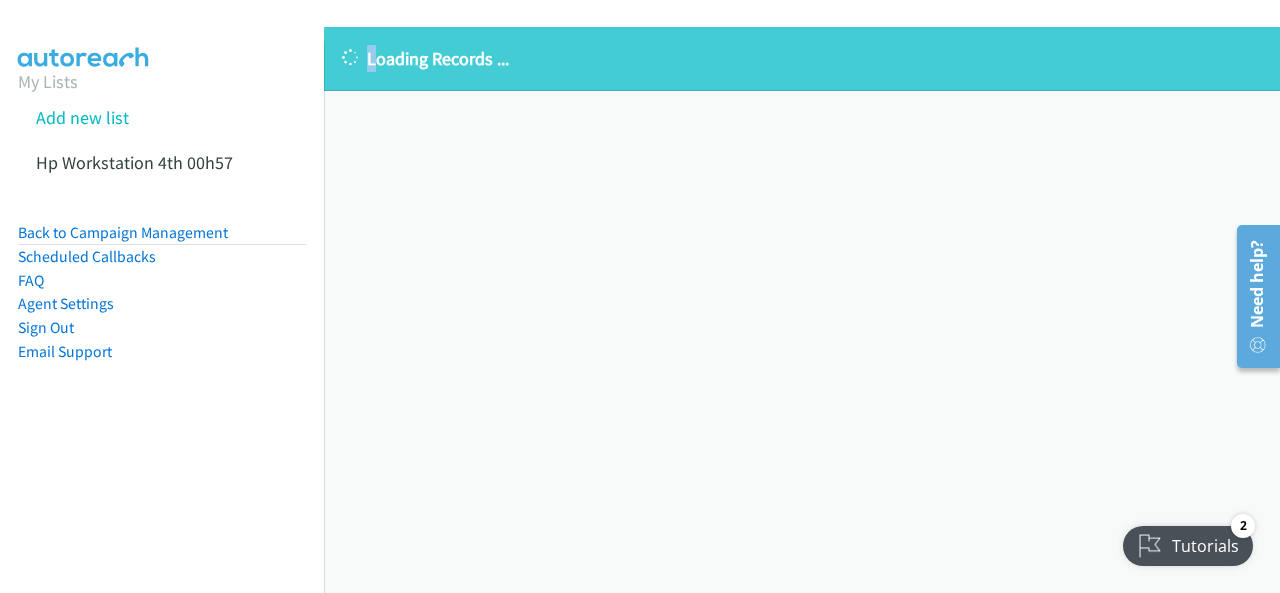 click on "Loading Records ..." at bounding box center [802, 58] 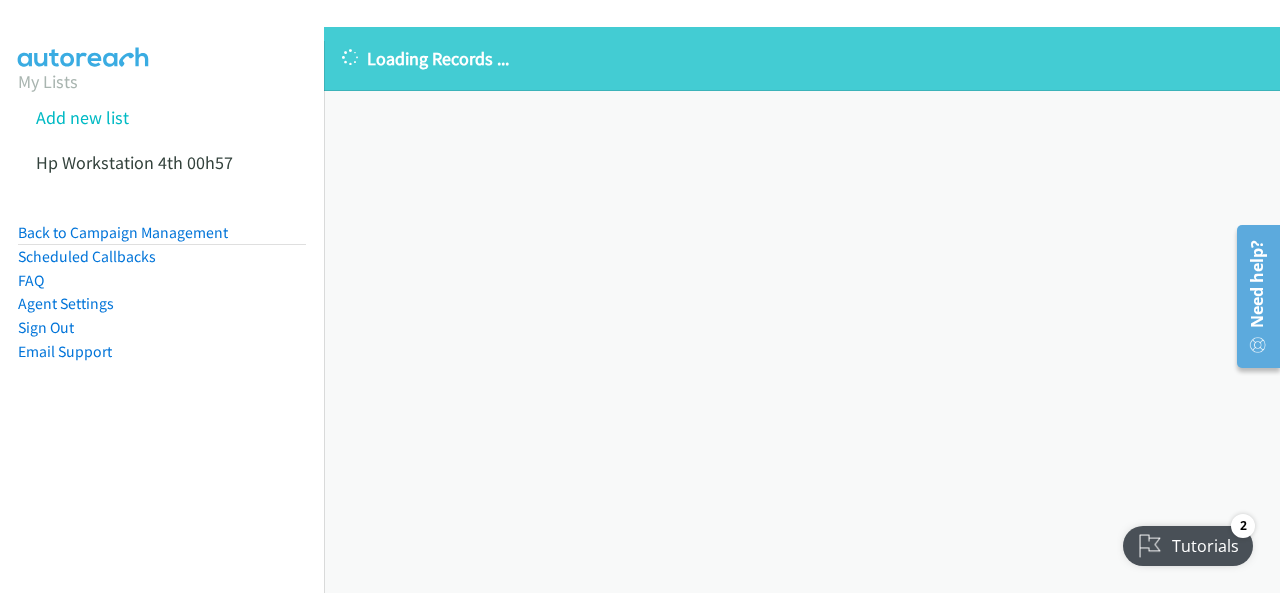 click at bounding box center [350, 59] 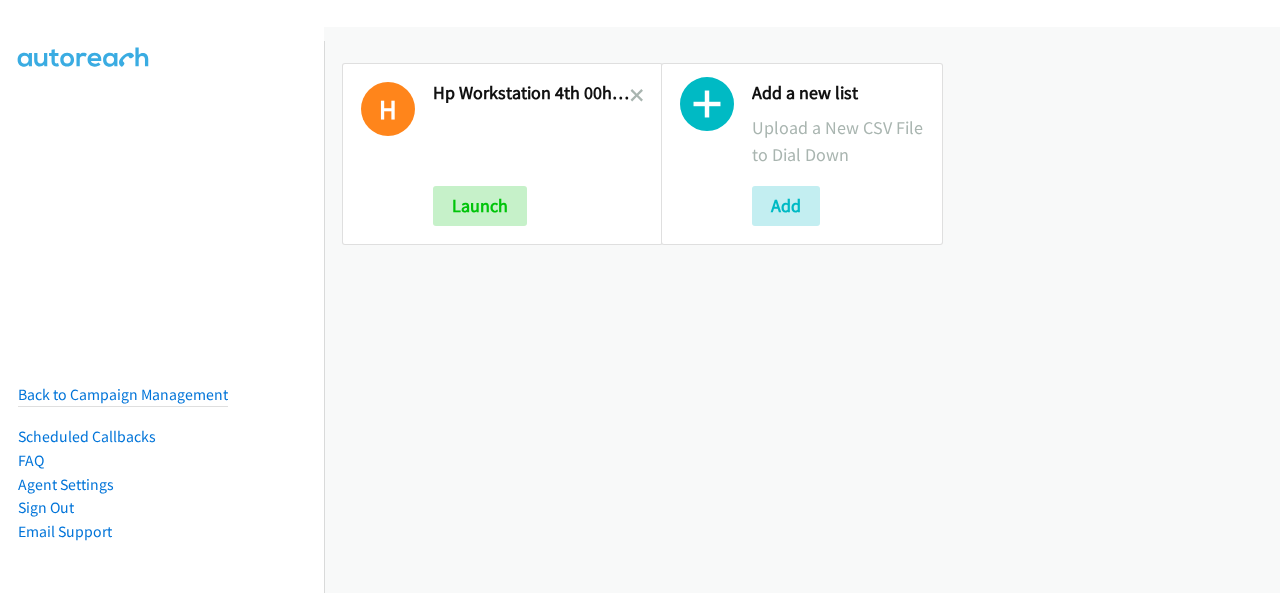 scroll, scrollTop: 0, scrollLeft: 0, axis: both 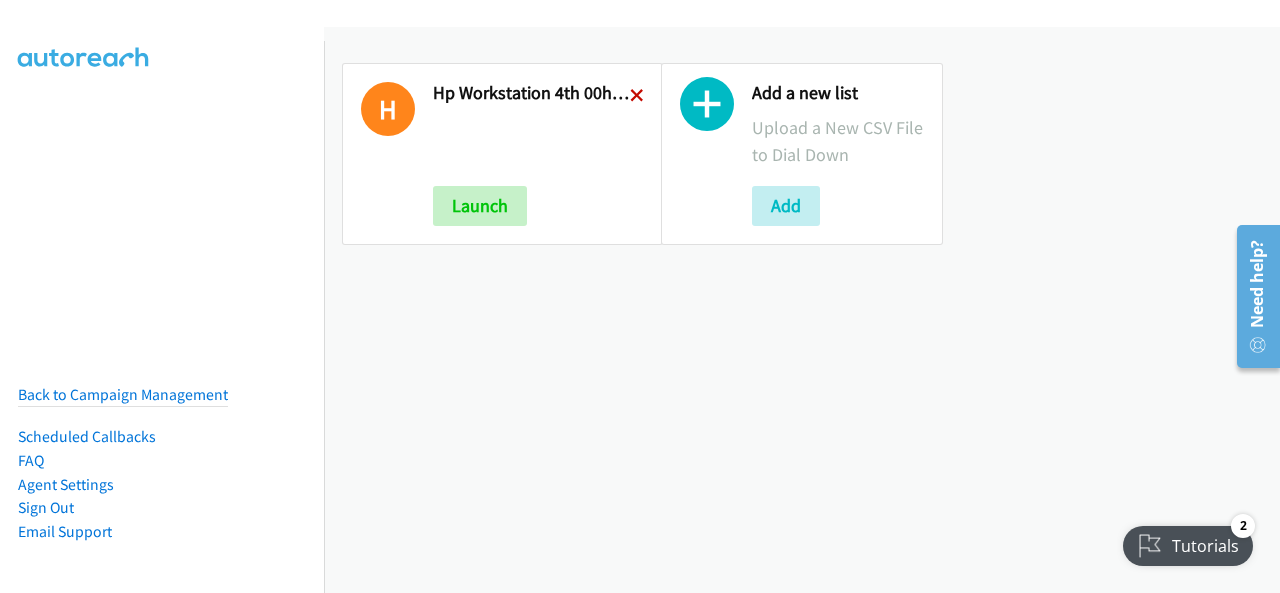 click at bounding box center (637, 97) 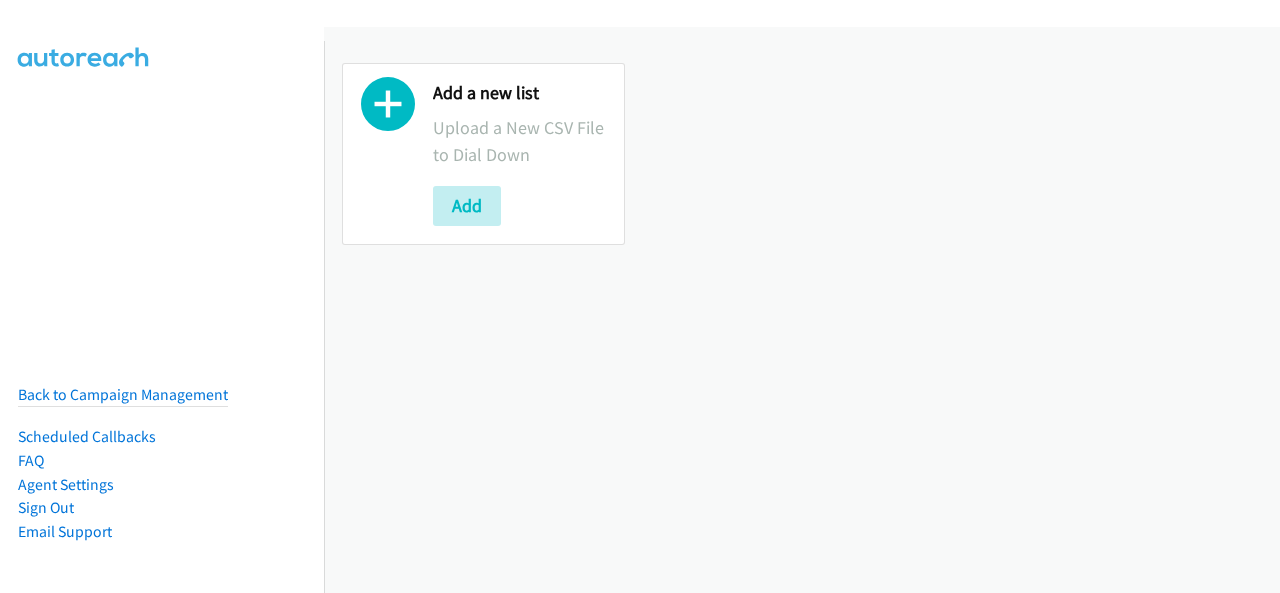 scroll, scrollTop: 0, scrollLeft: 0, axis: both 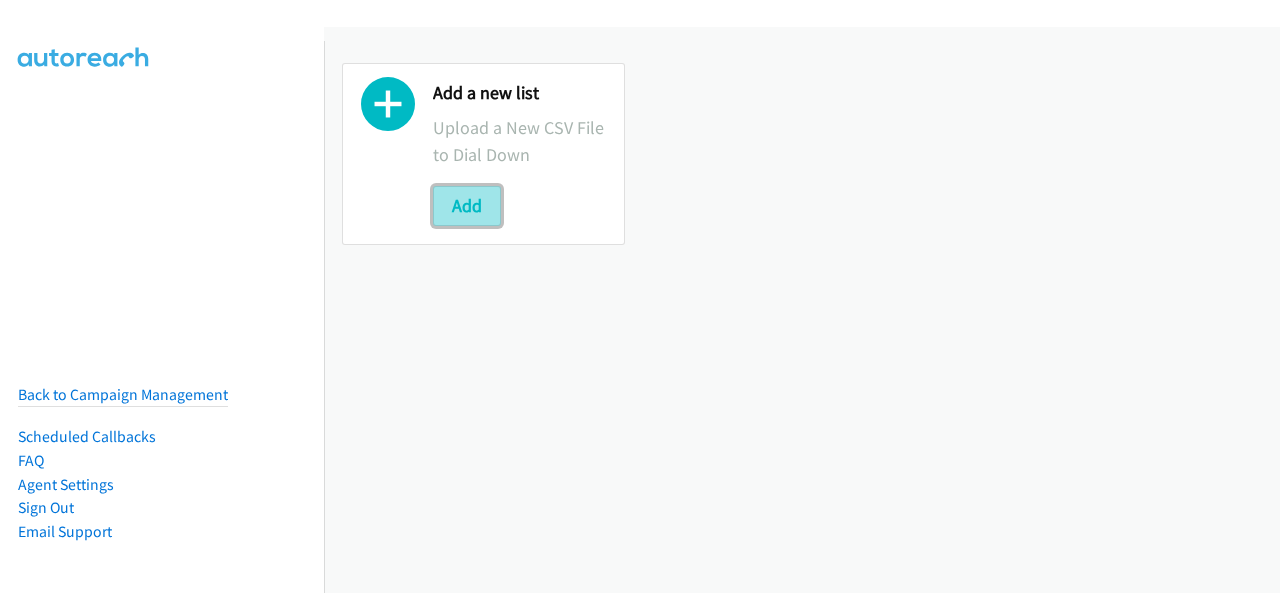 click on "Add" at bounding box center [467, 206] 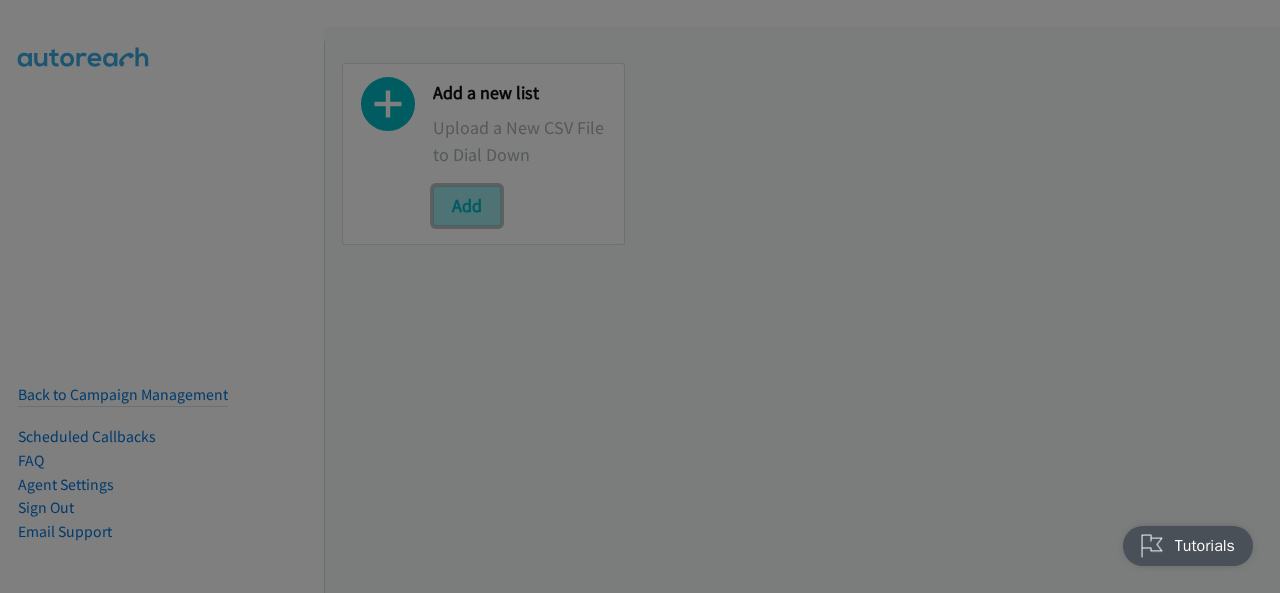 scroll, scrollTop: 0, scrollLeft: 0, axis: both 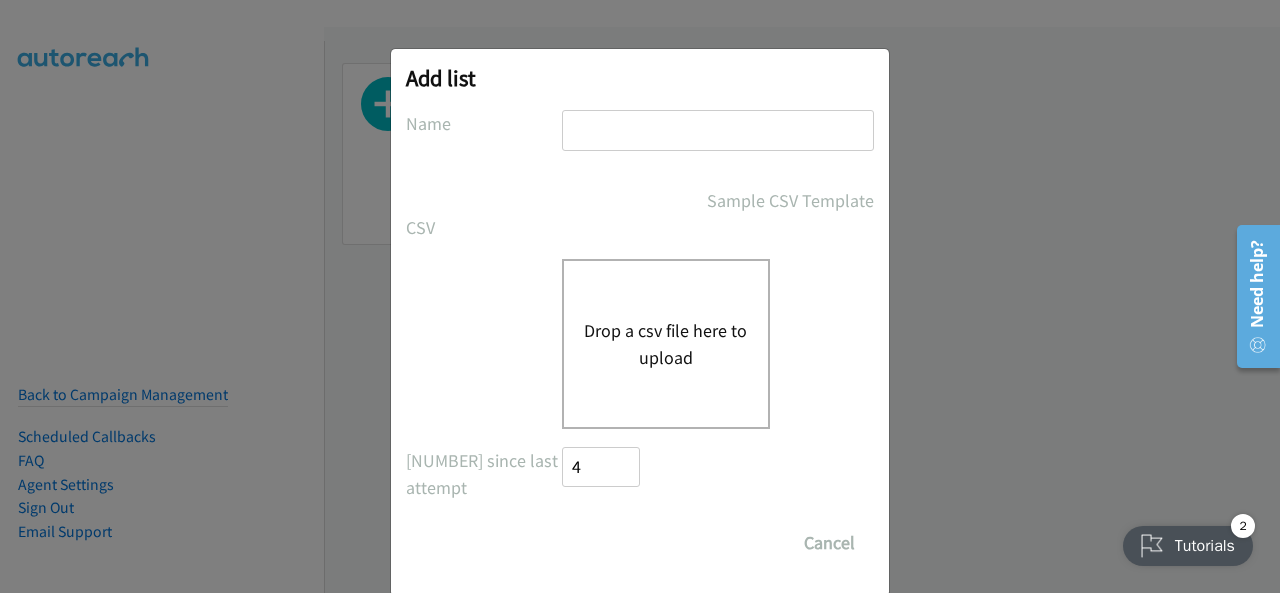 click at bounding box center (718, 130) 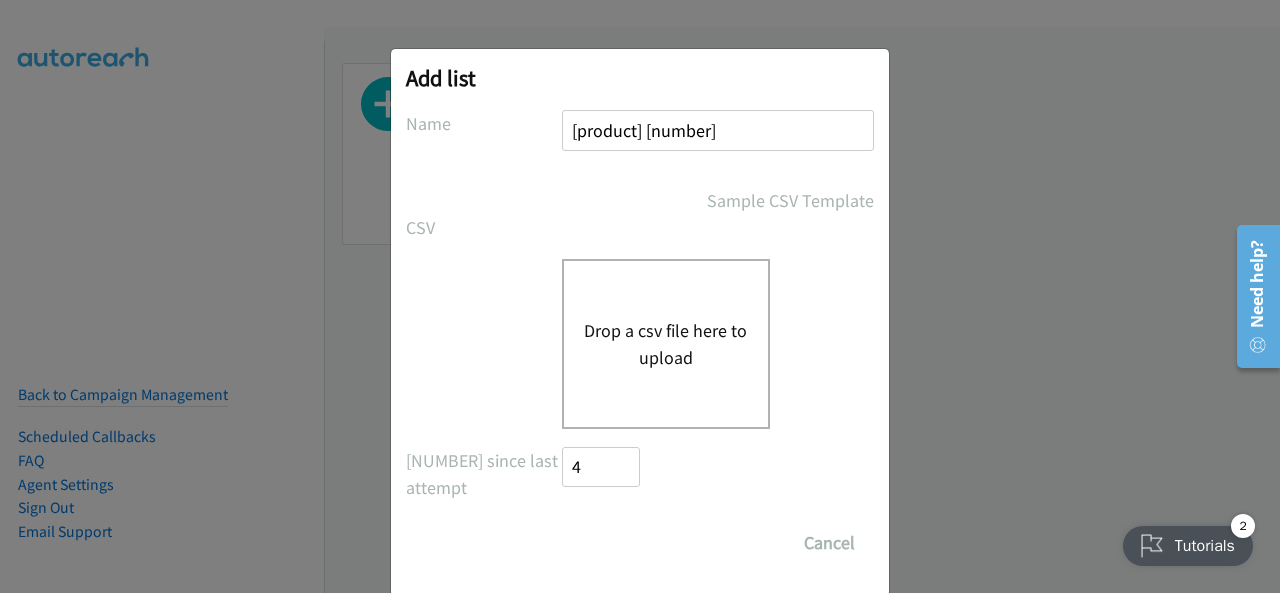 click on "hp workstation 3rd 2pm" at bounding box center (718, 130) 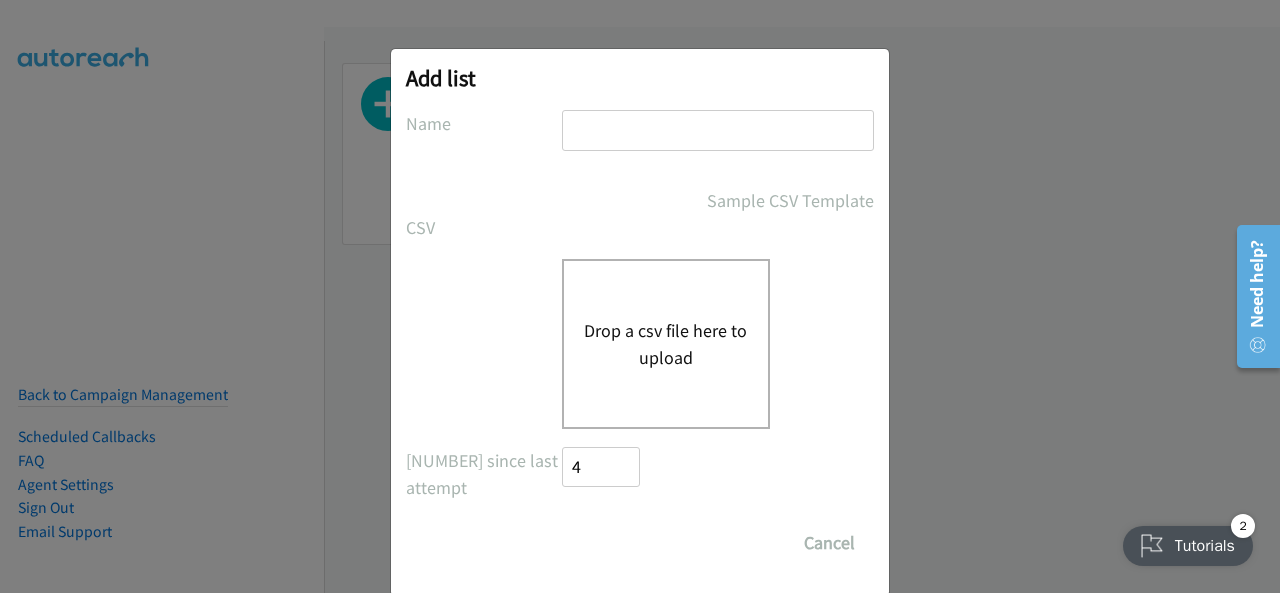 click at bounding box center [718, 130] 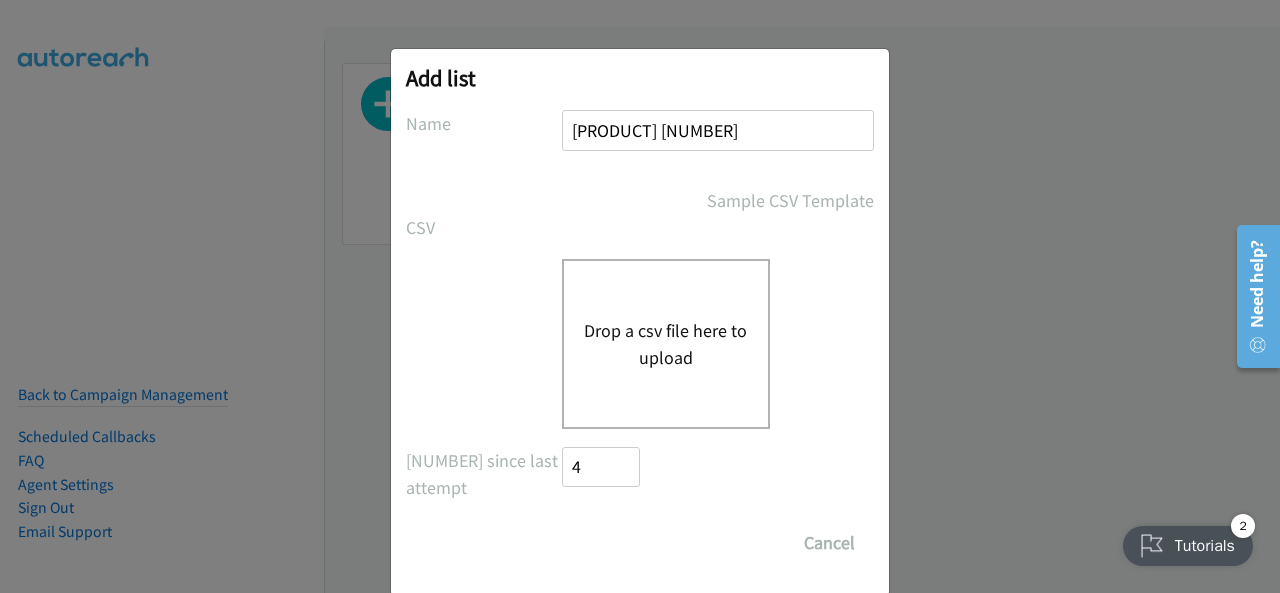 click on "Drop a csv file here to upload" at bounding box center (666, 344) 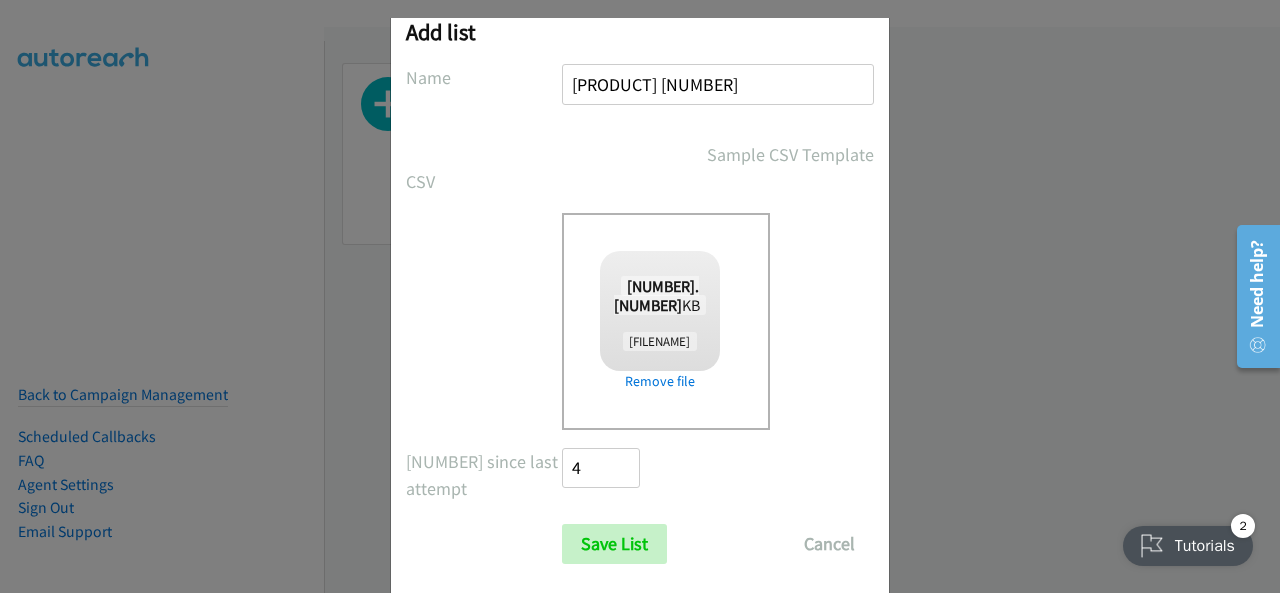scroll, scrollTop: 80, scrollLeft: 0, axis: vertical 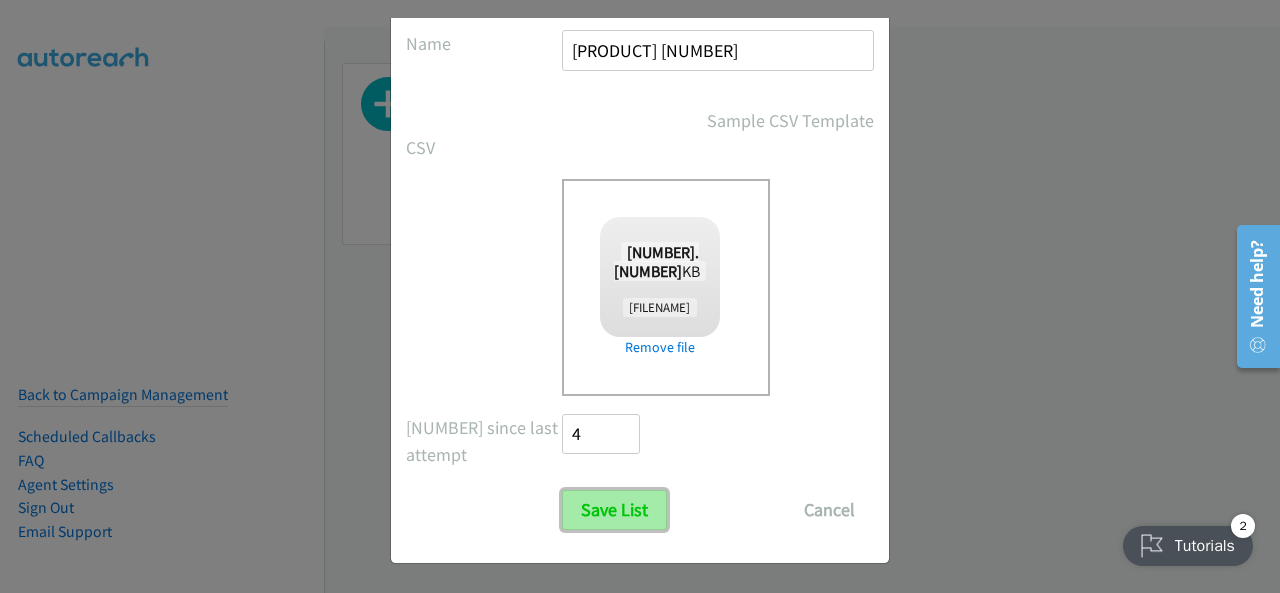 click on "Save List" at bounding box center (614, 510) 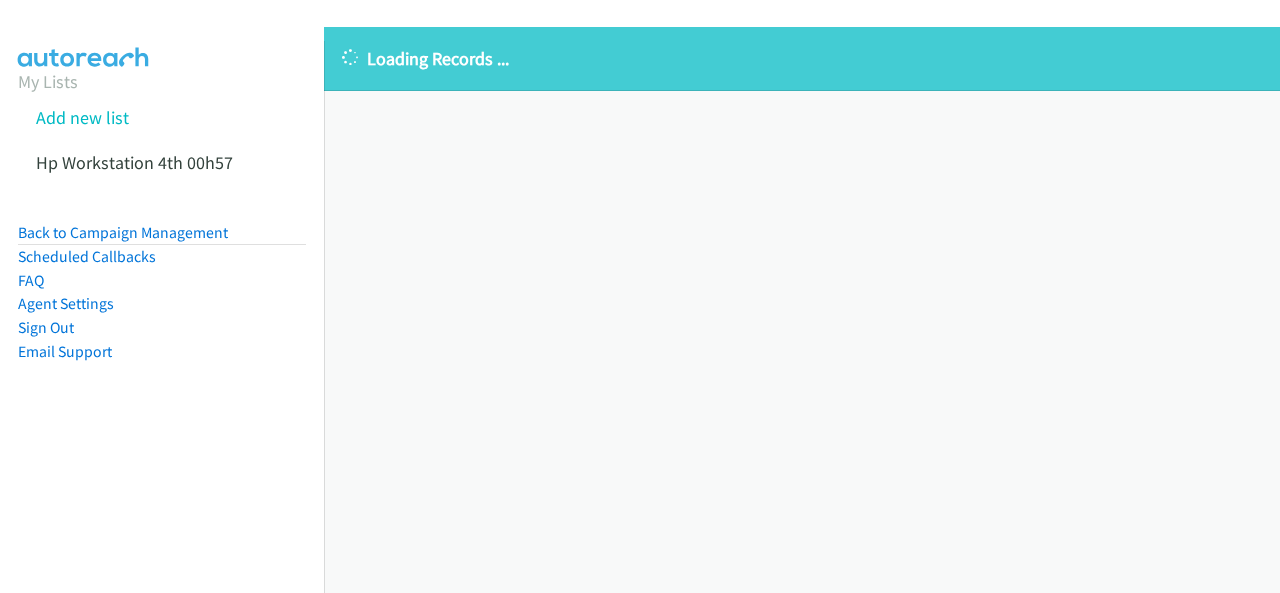 scroll, scrollTop: 0, scrollLeft: 0, axis: both 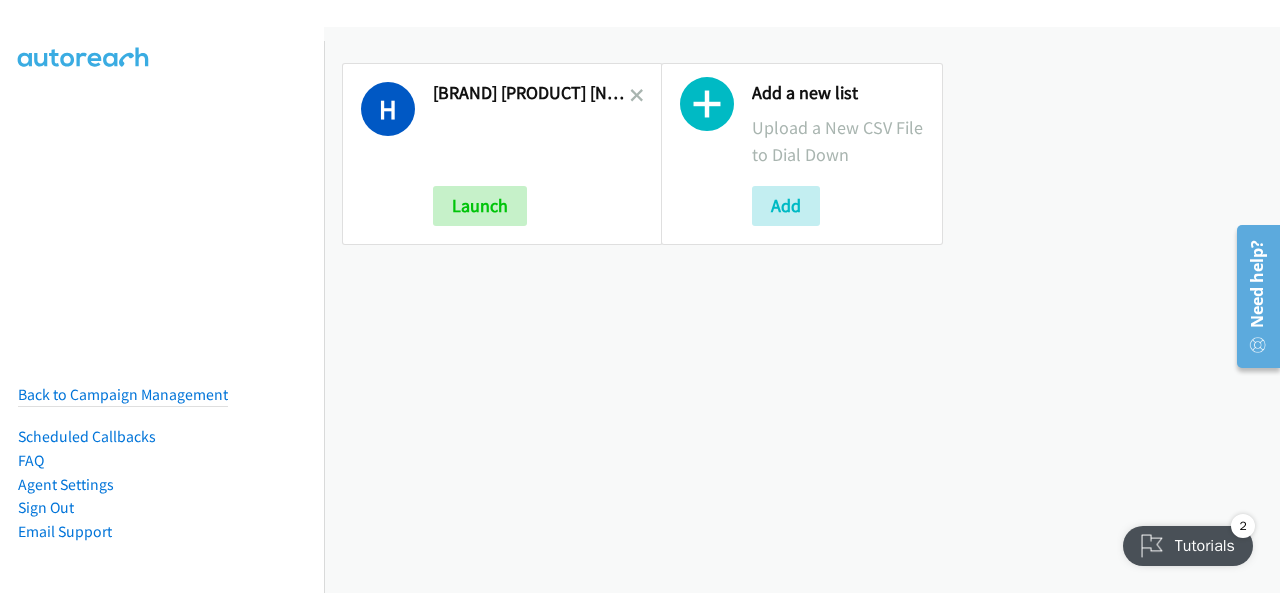click on "Back to Campaign Management
Scheduled Callbacks
FAQ
Agent Settings
Sign Out
Compact View
Email Support" at bounding box center [162, 337] 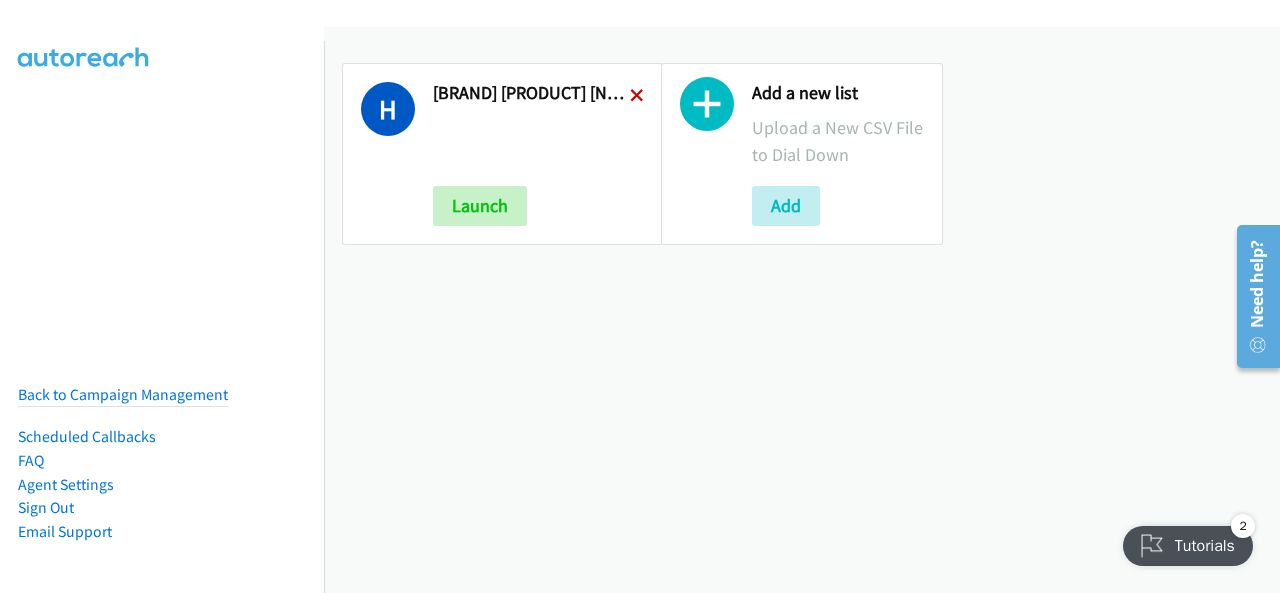 click at bounding box center [637, 97] 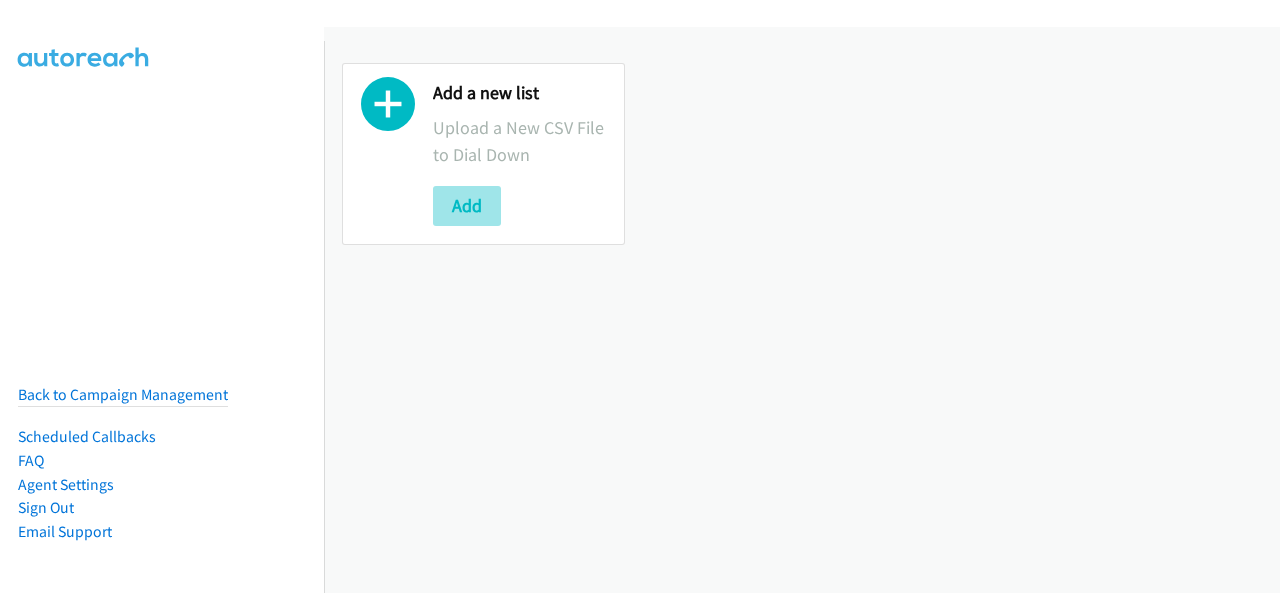 scroll, scrollTop: 0, scrollLeft: 0, axis: both 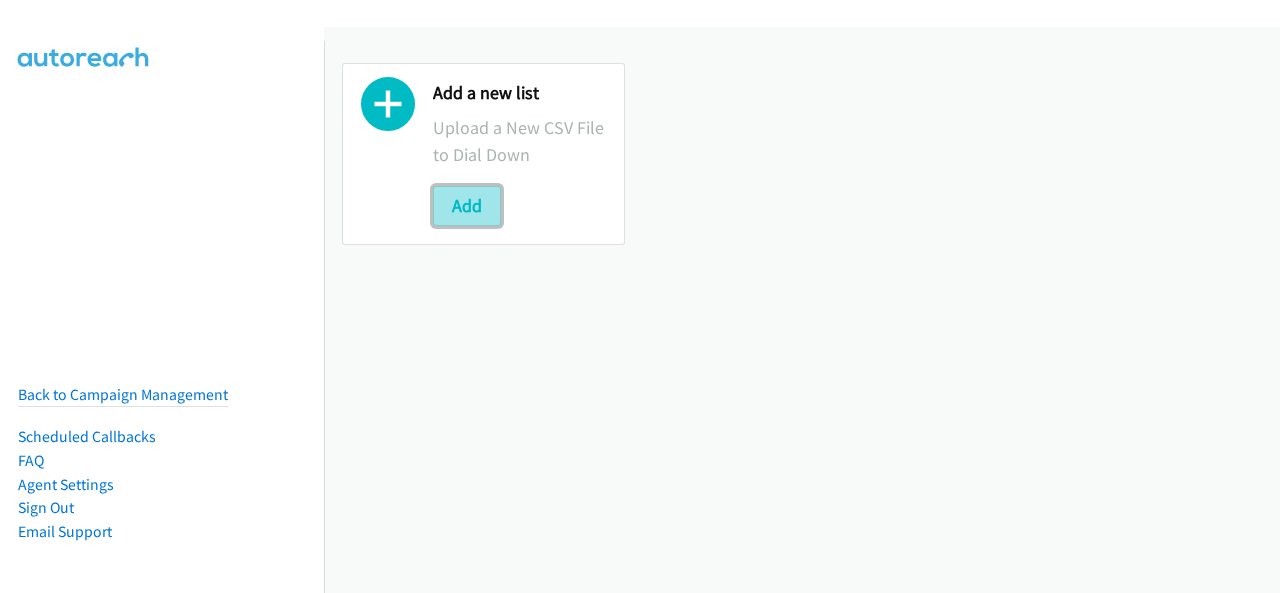 click on "Add" at bounding box center (467, 206) 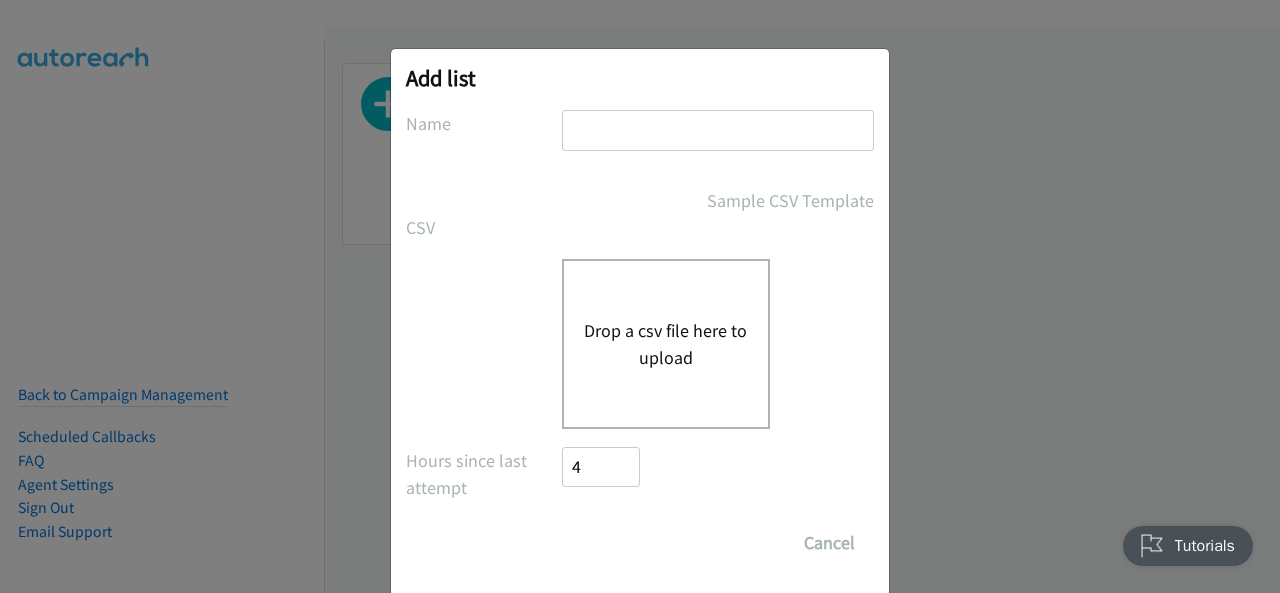 scroll, scrollTop: 0, scrollLeft: 0, axis: both 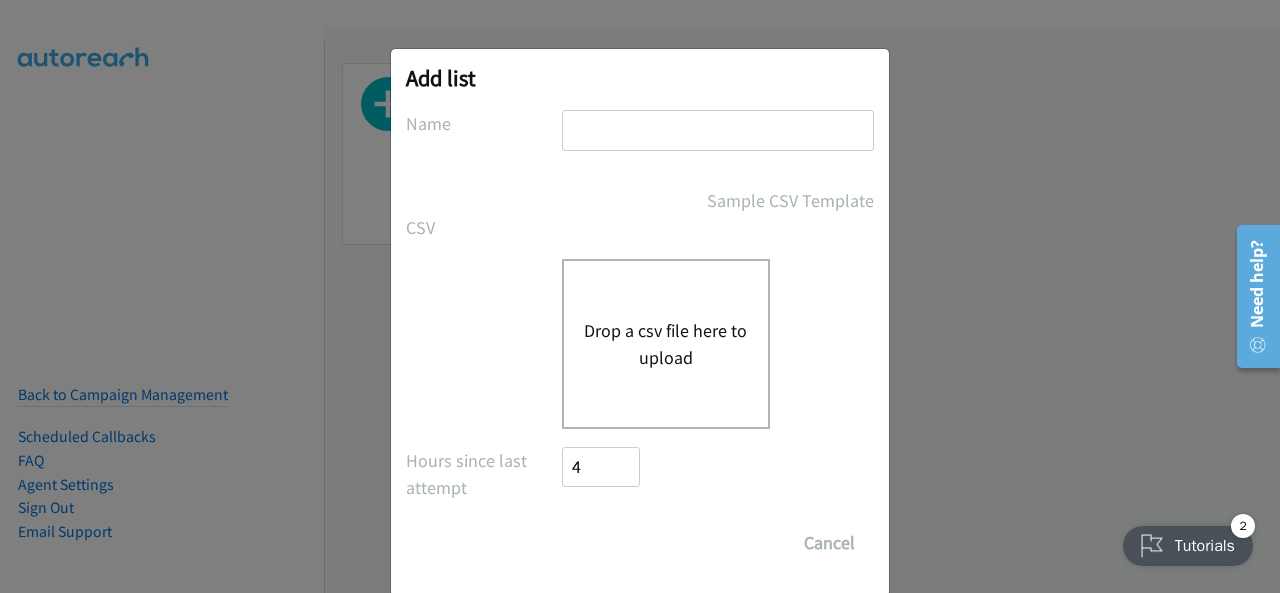 paste on "https://www.autoreach.app/login_zoom" 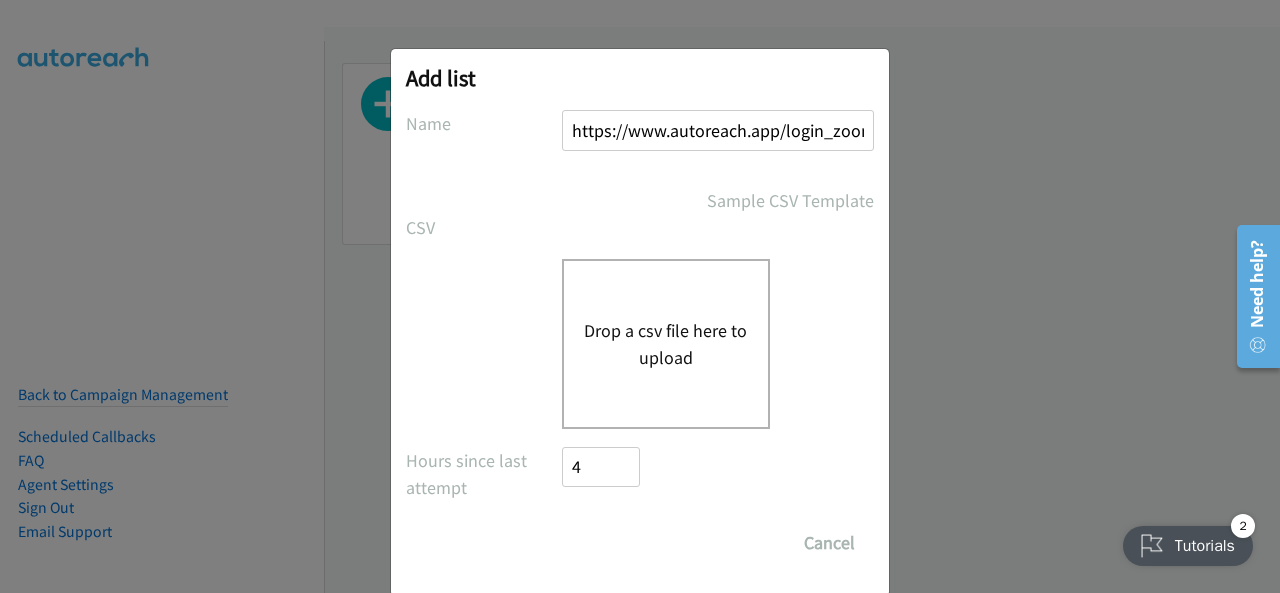 scroll, scrollTop: 0, scrollLeft: 10, axis: horizontal 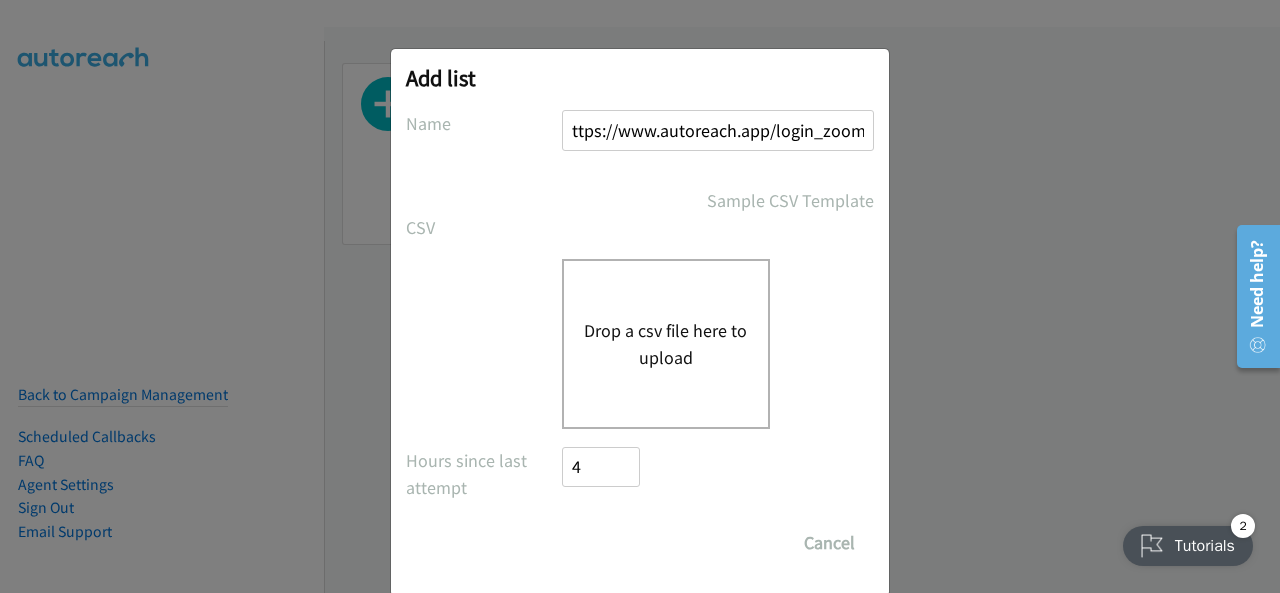 click on "https://www.autoreach.app/login_zoom" at bounding box center [718, 130] 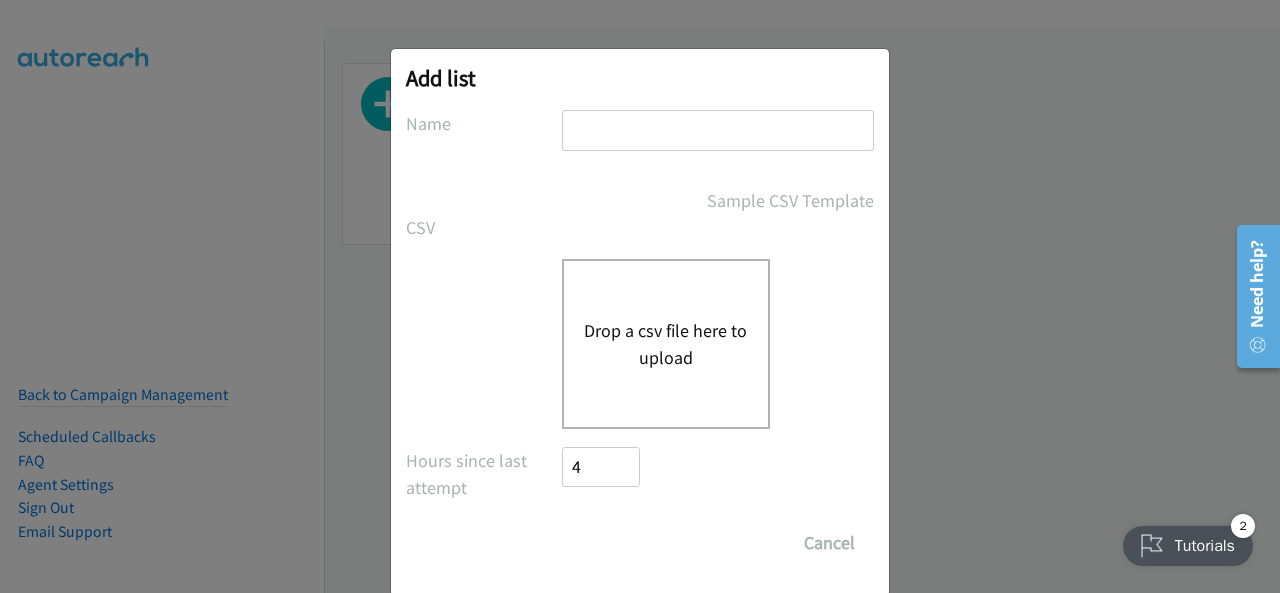 scroll, scrollTop: 0, scrollLeft: 0, axis: both 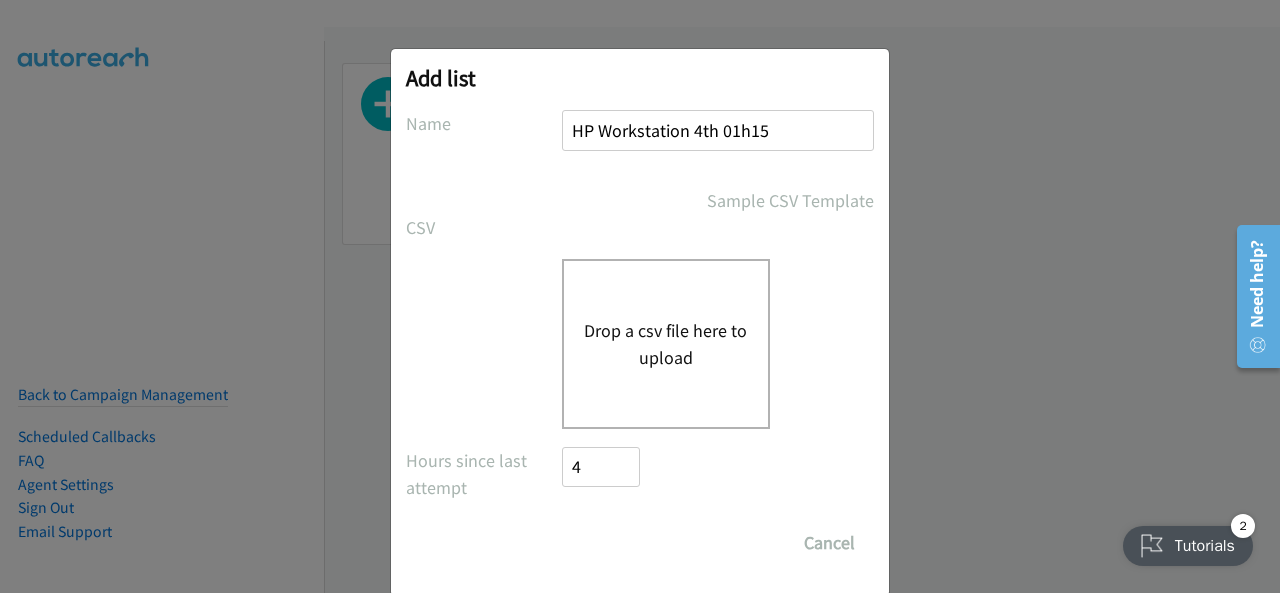 type on "HP Workstation 4th 01h15" 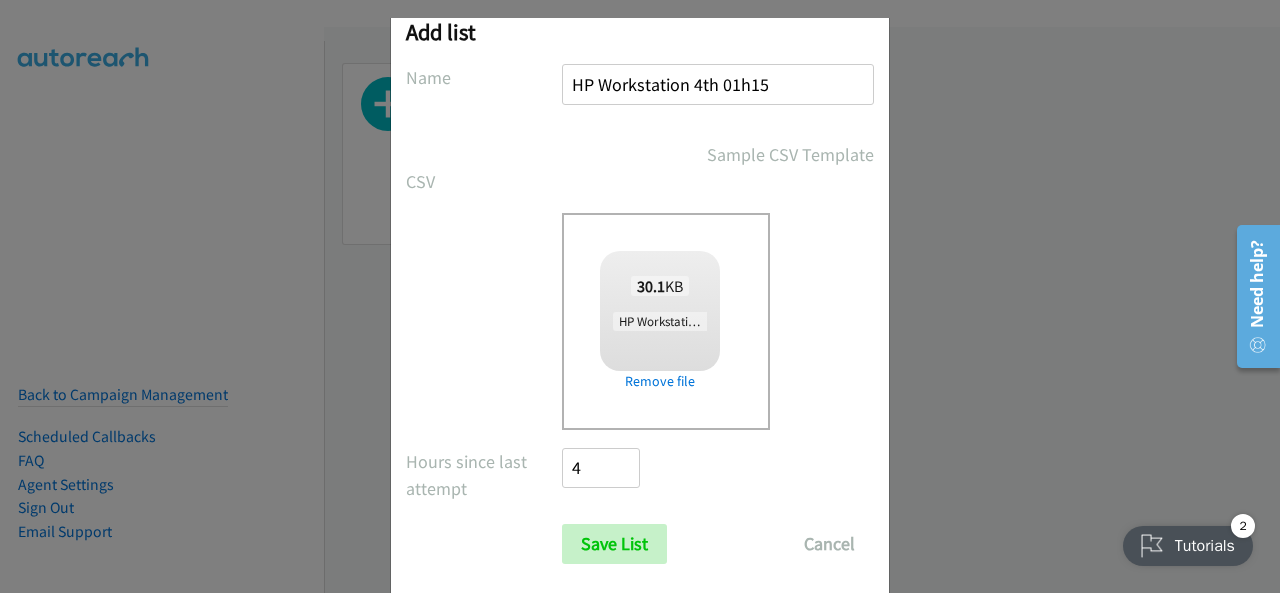 scroll, scrollTop: 80, scrollLeft: 0, axis: vertical 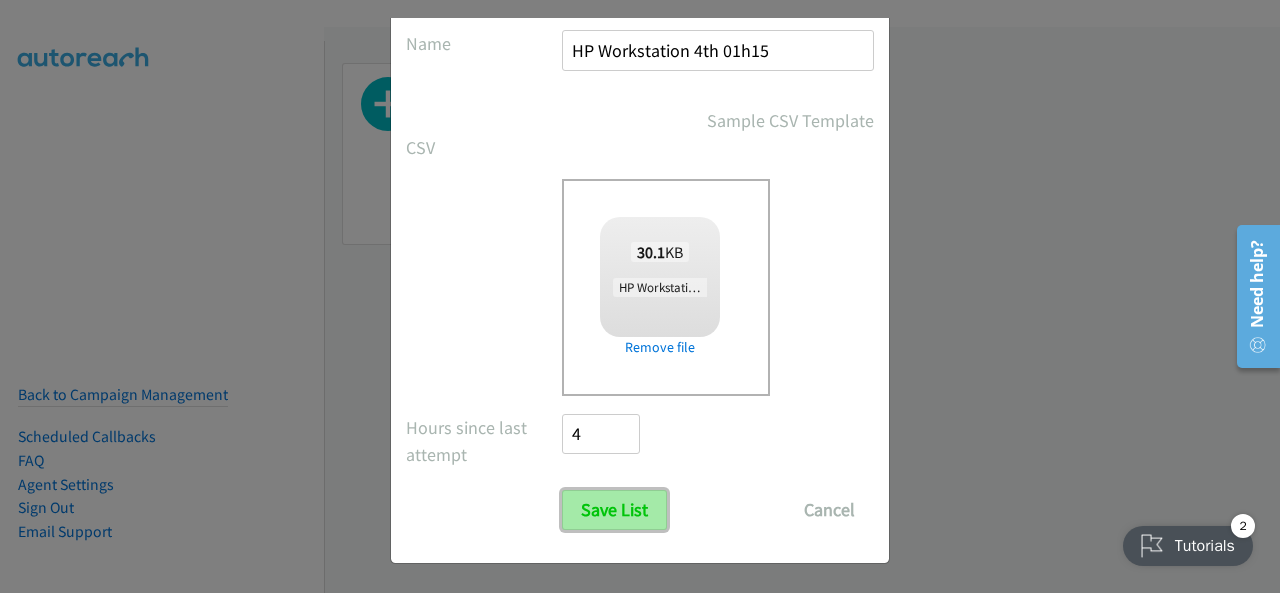 click on "Save List" at bounding box center (614, 510) 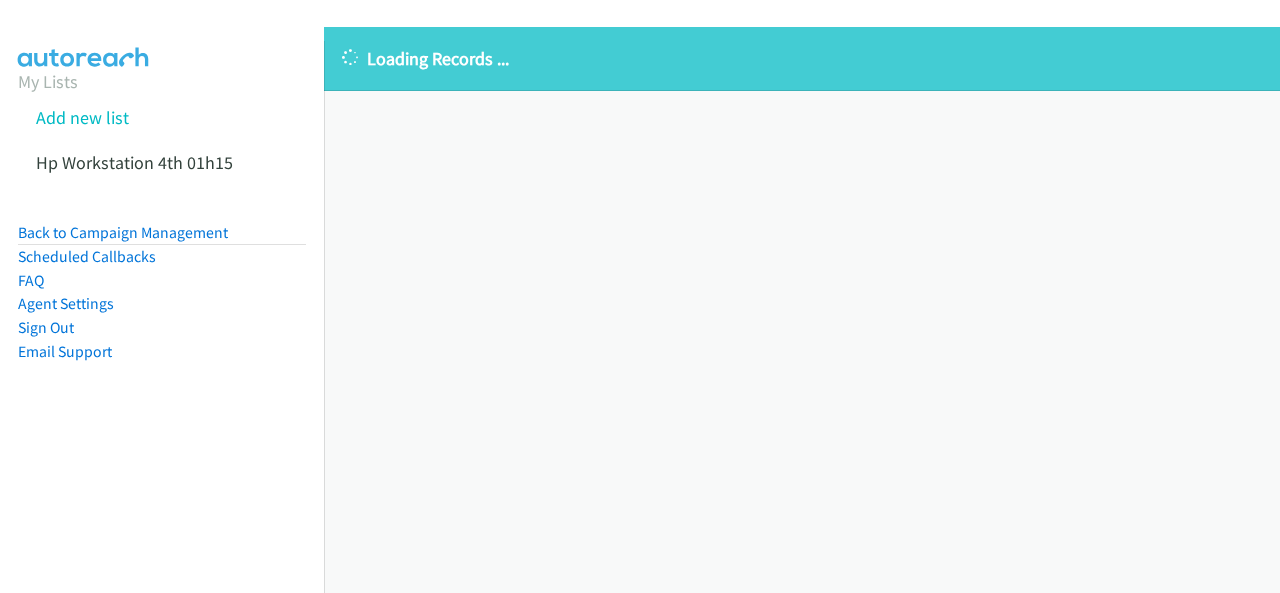 scroll, scrollTop: 0, scrollLeft: 0, axis: both 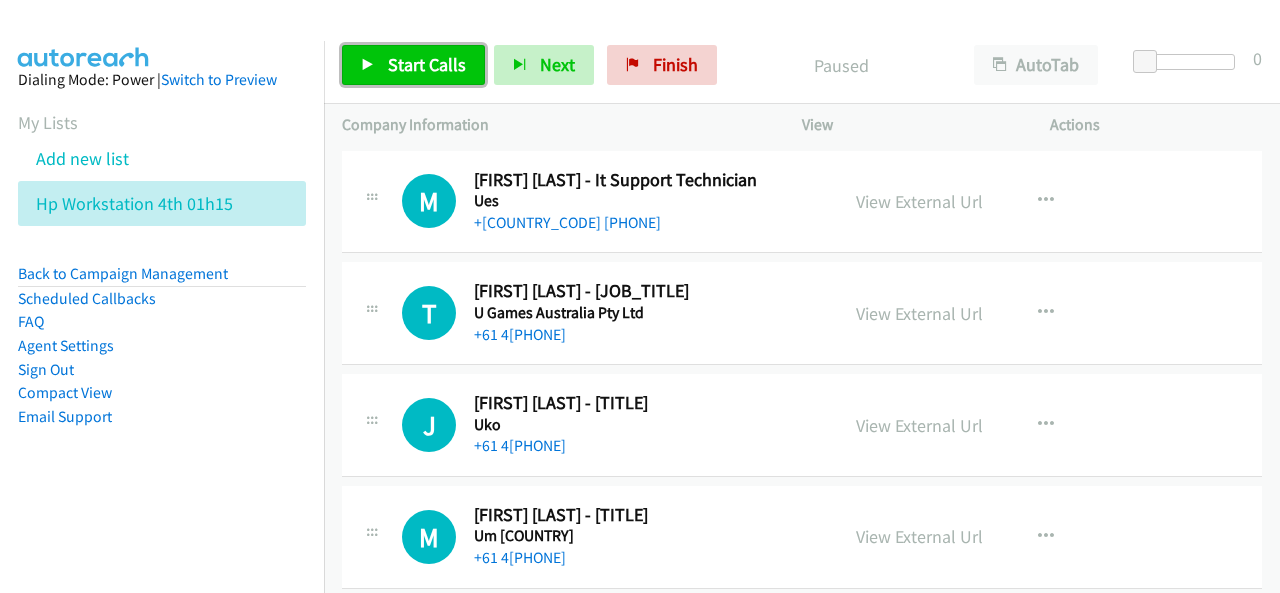 click at bounding box center [368, 66] 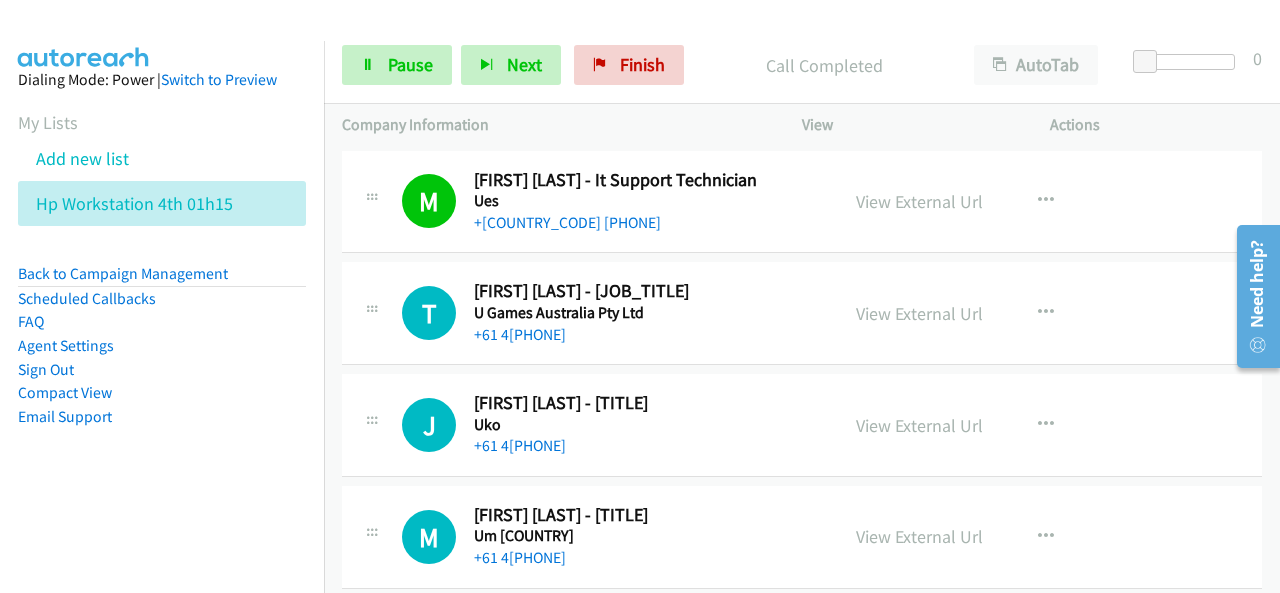 click on "Dialing Mode: Power
|
Switch to Preview
My Lists
Add new list
Hp Workstation 4th 01h15
Back to Campaign Management
Scheduled Callbacks
FAQ
Agent Settings
Sign Out
Compact View
Email Support" at bounding box center [162, 280] 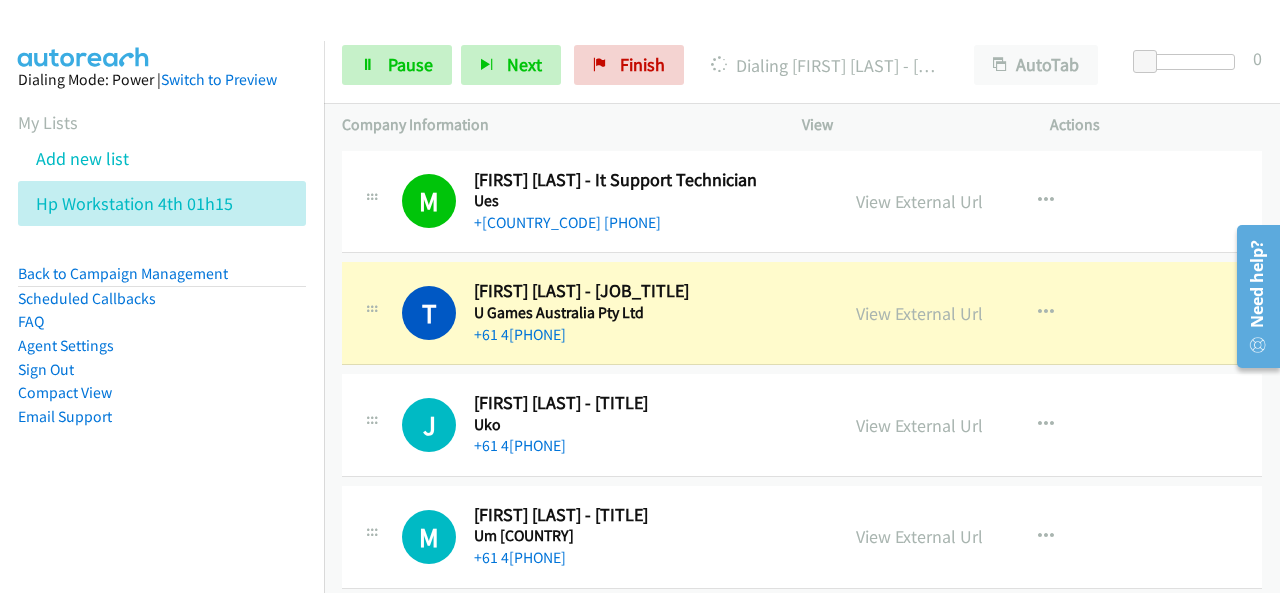 click on "Dialing Mode: Power
|
Switch to Preview
My Lists
Add new list
Hp Workstation 4th 01h15
Back to Campaign Management
Scheduled Callbacks
FAQ
Agent Settings
Sign Out
Compact View
Email Support" at bounding box center [162, 280] 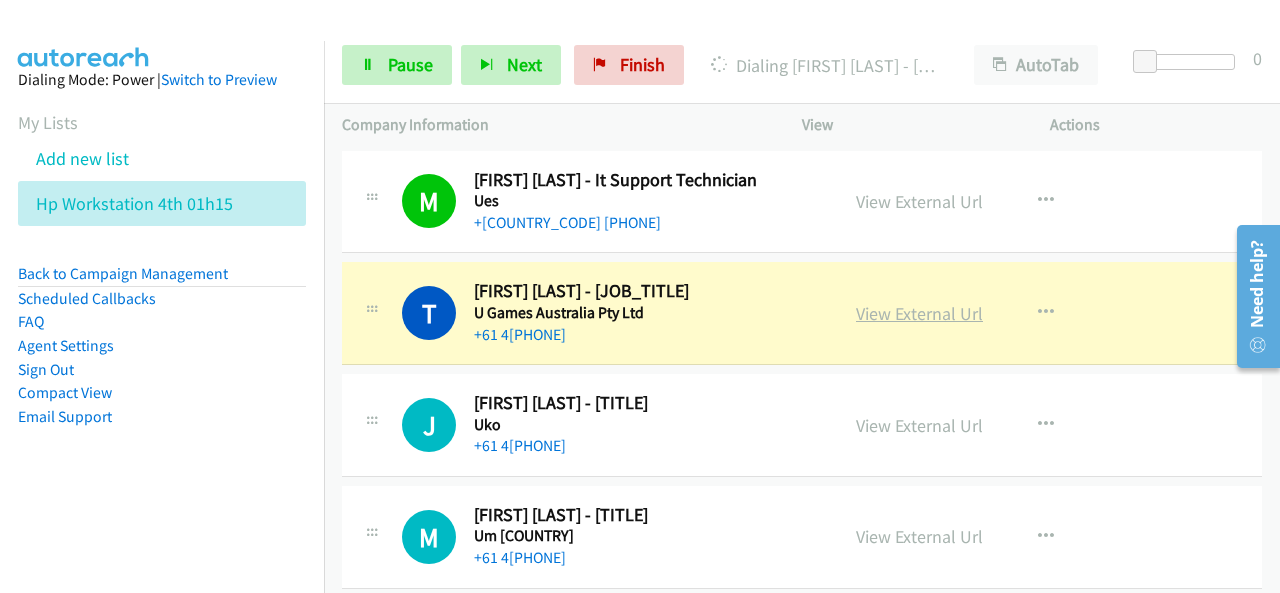 click on "View External Url" at bounding box center [919, 313] 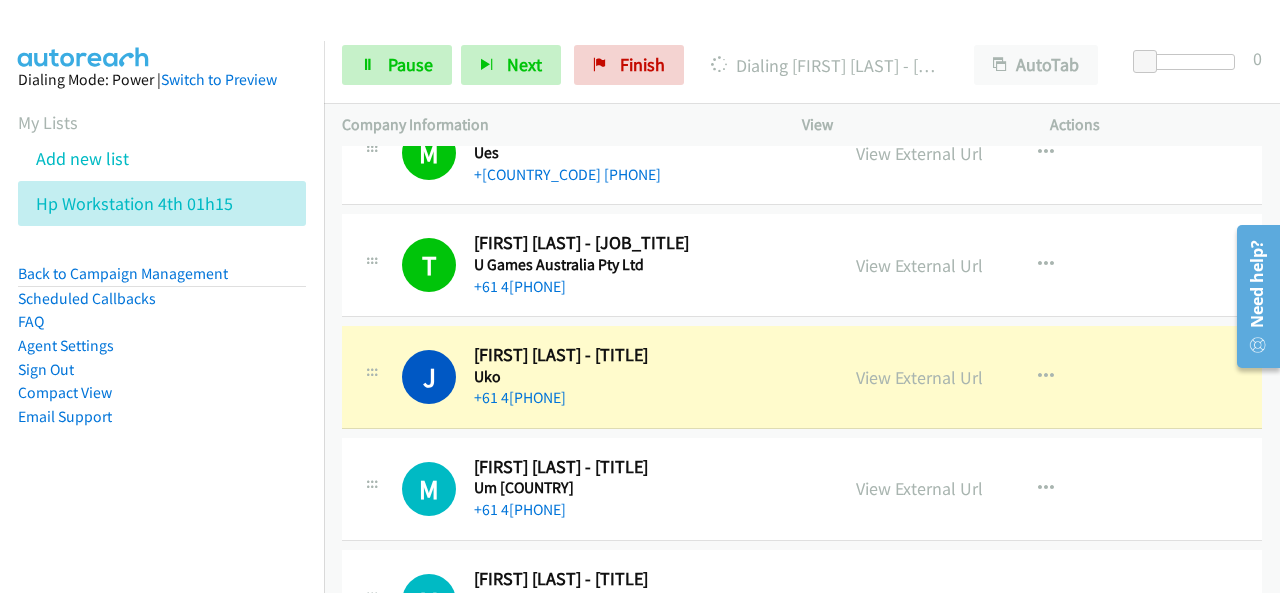 scroll, scrollTop: 100, scrollLeft: 0, axis: vertical 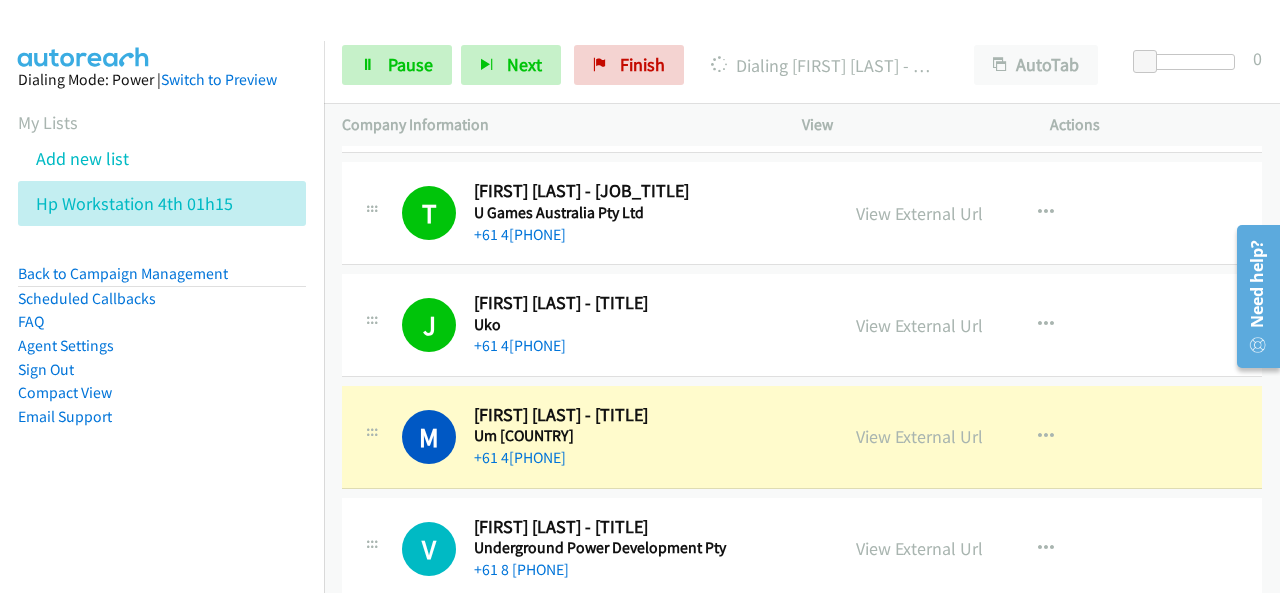 click on "Dialing Mode: Power
|
Switch to Preview
My Lists
Add new list
Hp Workstation 4th 01h15
Back to Campaign Management
Scheduled Callbacks
FAQ
Agent Settings
Sign Out
Compact View
Email Support" at bounding box center (162, 337) 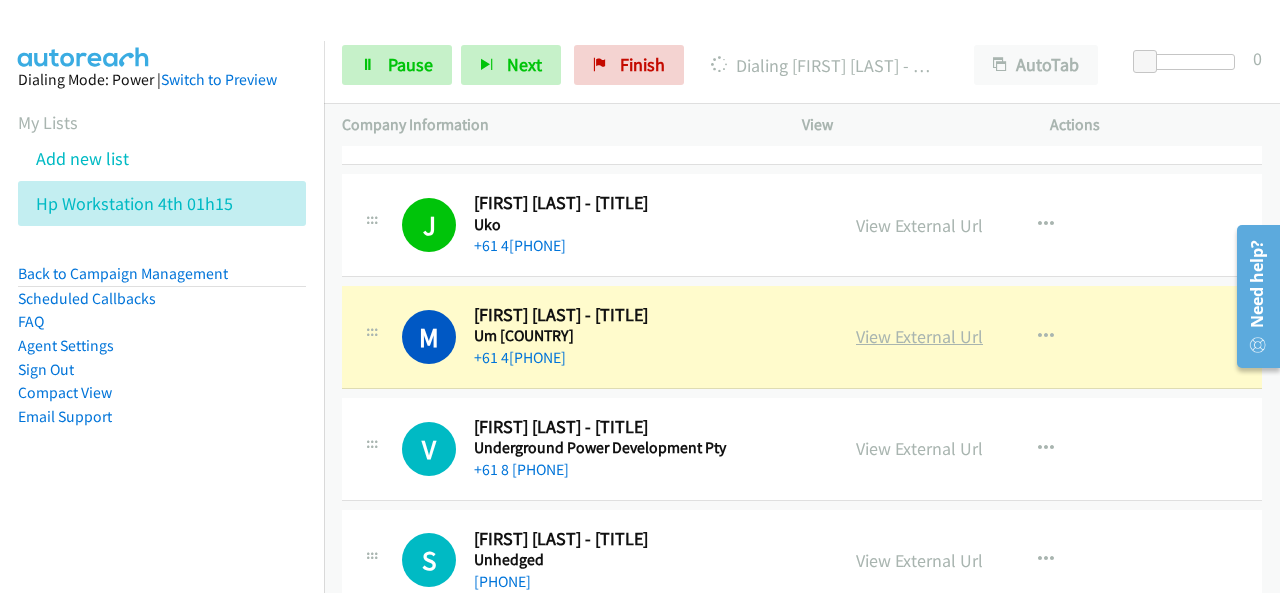click on "View External Url" at bounding box center [919, 336] 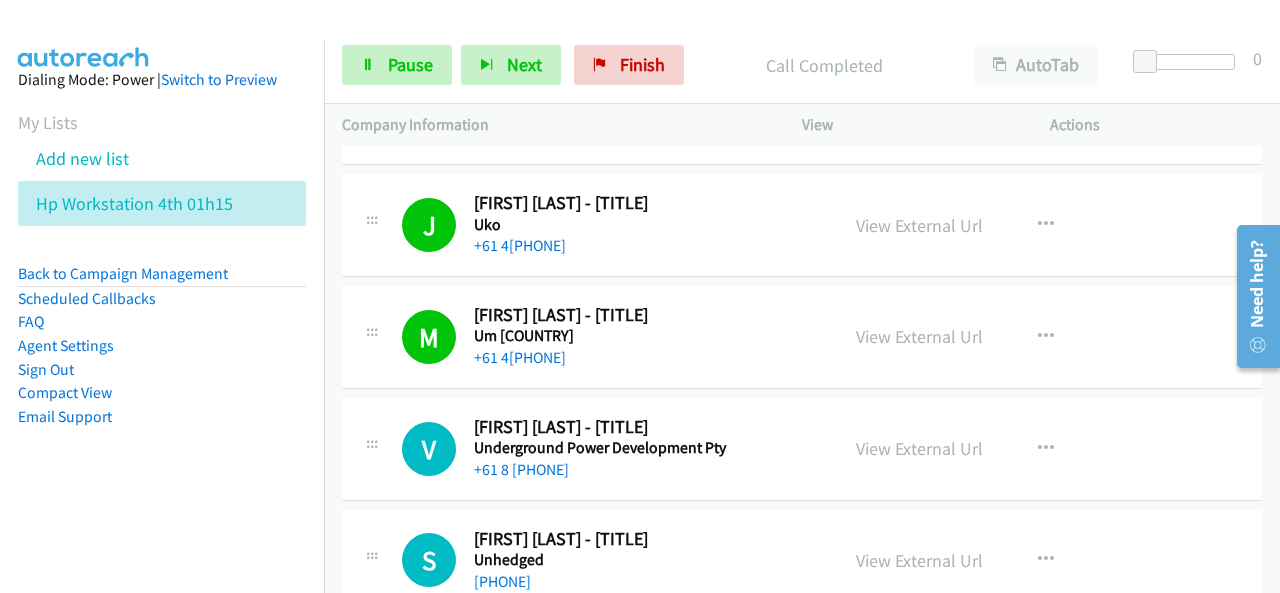 click on "Dialing Mode: Power
|
Switch to Preview
My Lists
Add new list
Hp Workstation 4th 01h15
Back to Campaign Management
Scheduled Callbacks
FAQ
Agent Settings
Sign Out
Compact View
Email Support" at bounding box center [162, 280] 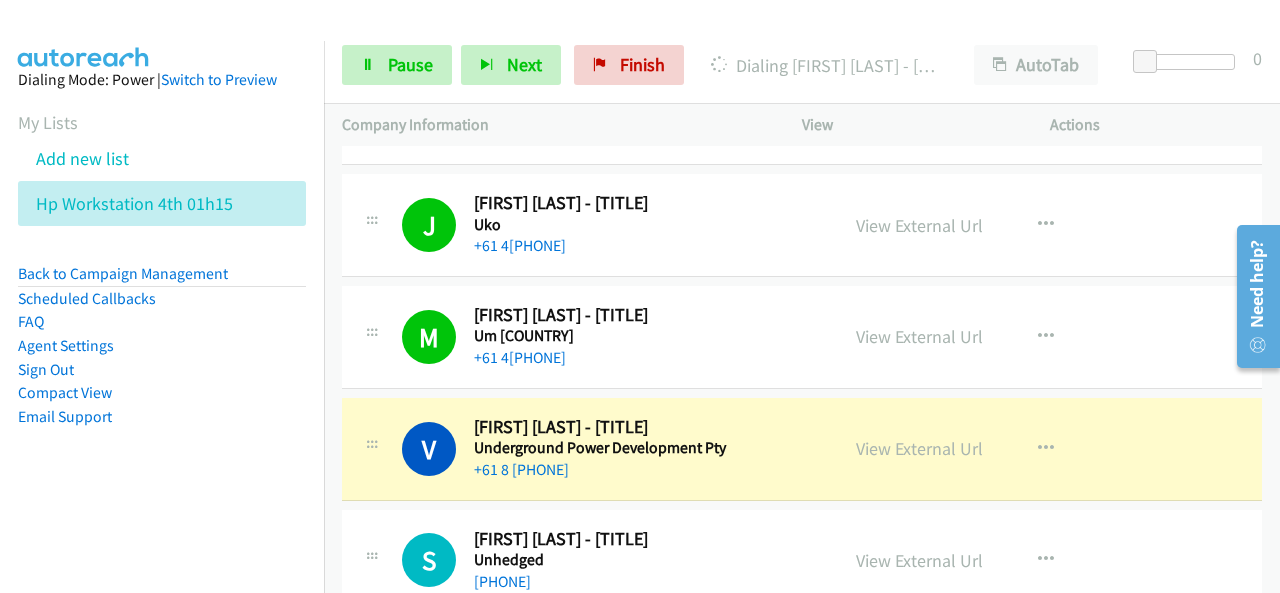 scroll, scrollTop: 400, scrollLeft: 0, axis: vertical 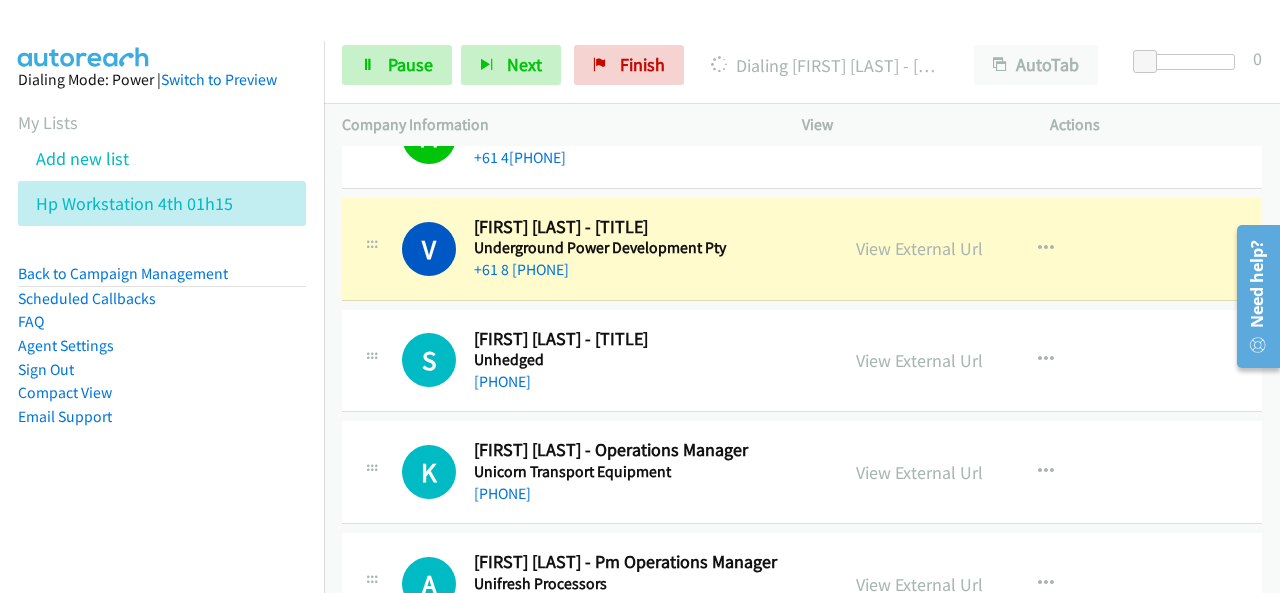 click on "Dialing Mode: Power
|
Switch to Preview
My Lists
Add new list
Hp Workstation 4th 01h15
Back to Campaign Management
Scheduled Callbacks
FAQ
Agent Settings
Sign Out
Compact View
Email Support" at bounding box center (162, 280) 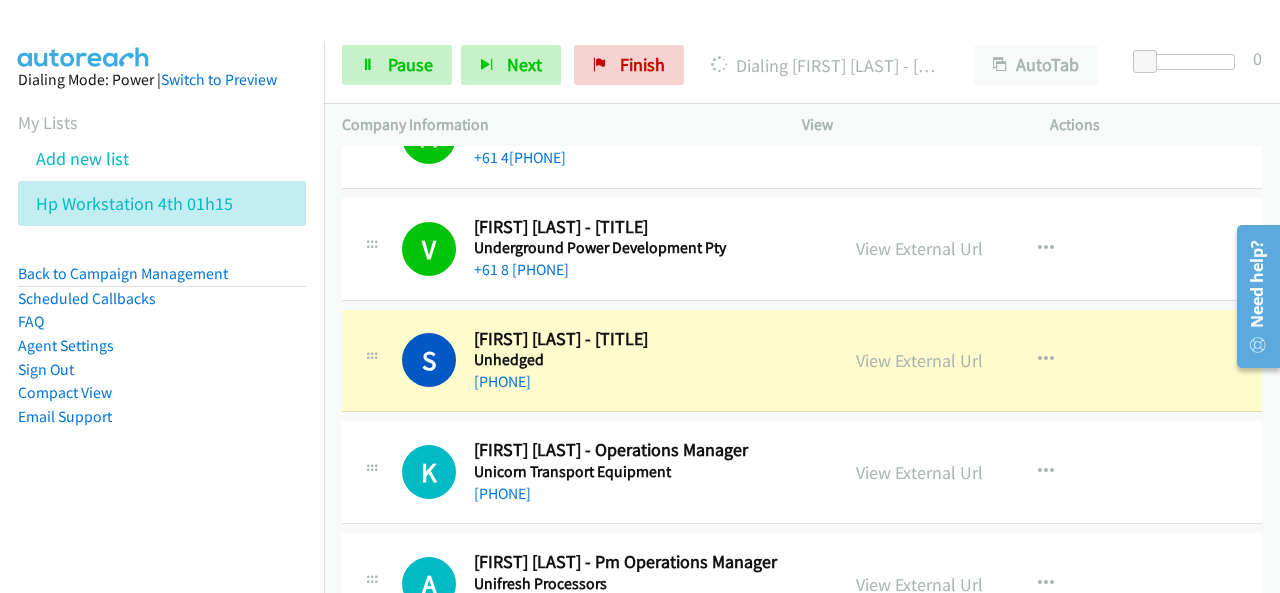 click on "Dialing Mode: Power
|
Switch to Preview
My Lists
Add new list
Hp Workstation 4th 01h15
Back to Campaign Management
Scheduled Callbacks
FAQ
Agent Settings
Sign Out
Compact View
Email Support" at bounding box center [162, 280] 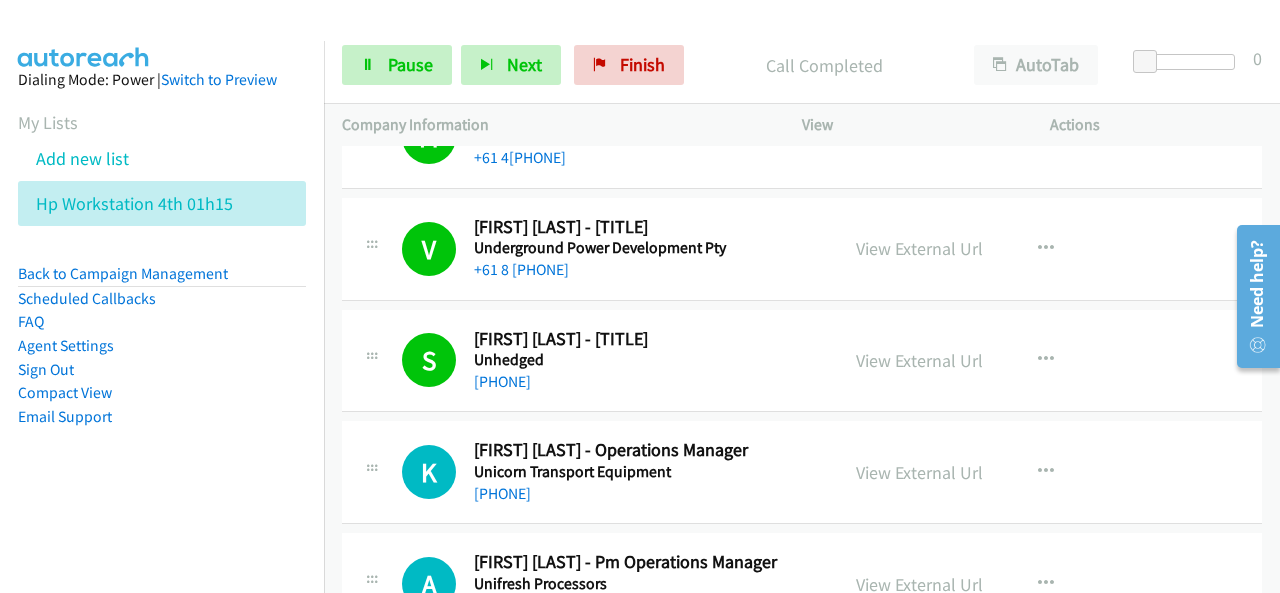 click on "Dialing Mode: Power
|
Switch to Preview
My Lists
Add new list
Hp Workstation 4th 01h15
Back to Campaign Management
Scheduled Callbacks
FAQ
Agent Settings
Sign Out
Compact View
Email Support" at bounding box center (162, 280) 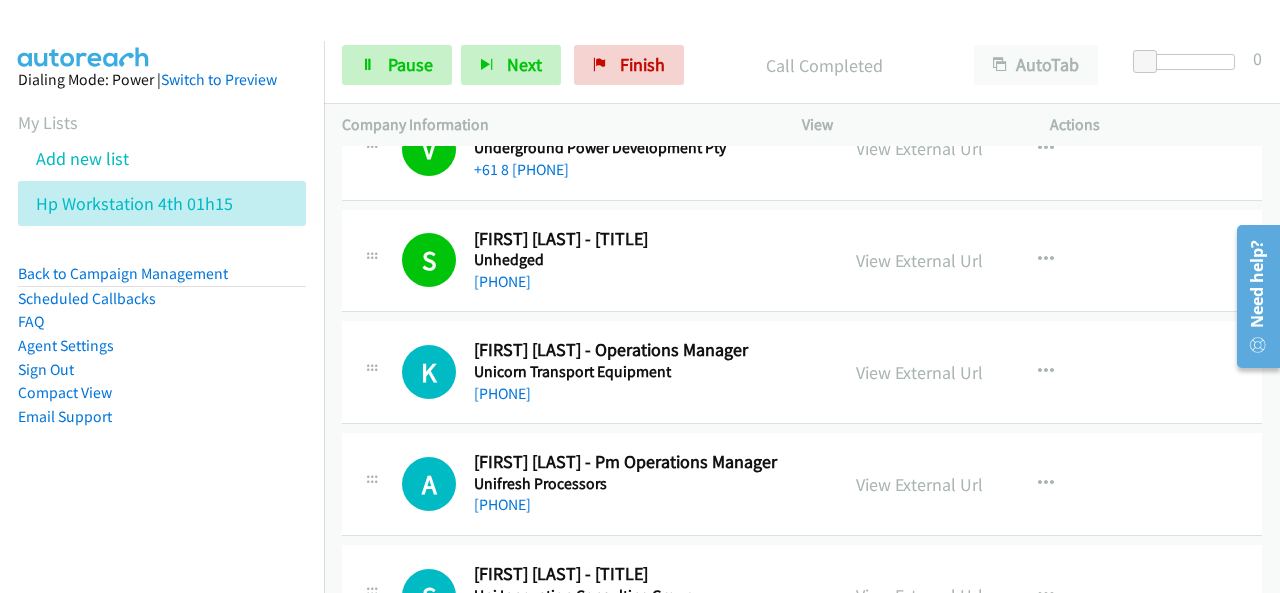 scroll, scrollTop: 600, scrollLeft: 0, axis: vertical 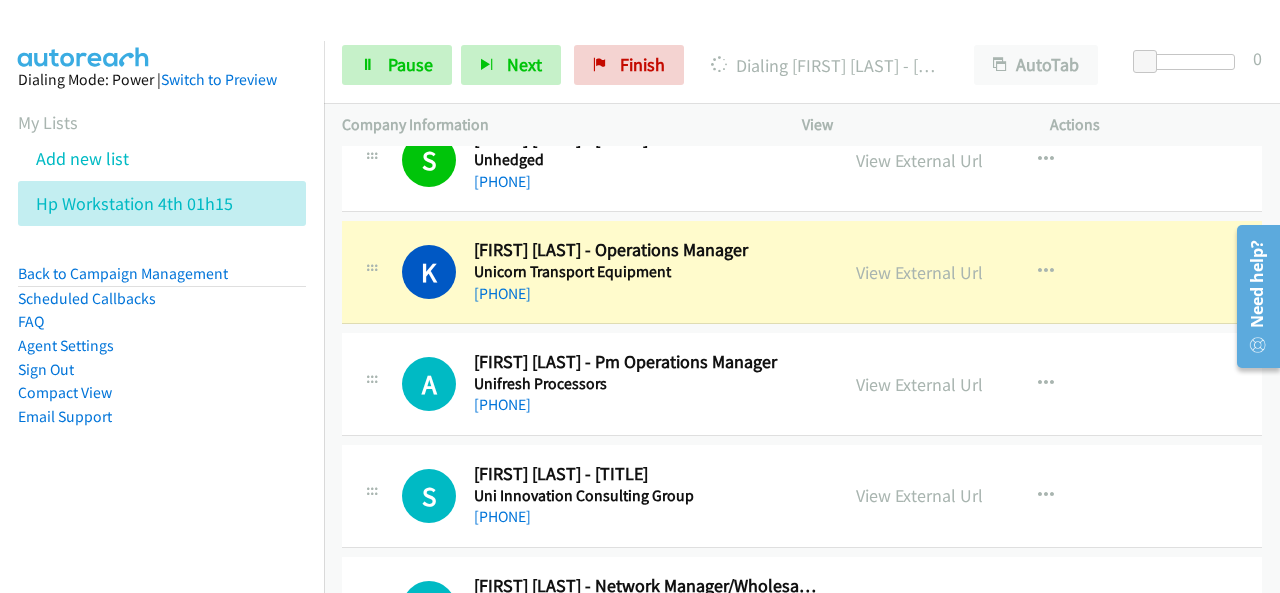 click on "Dialing Mode: Power
|
Switch to Preview
My Lists
Add new list
Hp Workstation 4th 01h15
Back to Campaign Management
Scheduled Callbacks
FAQ
Agent Settings
Sign Out
Compact View
Email Support" at bounding box center (162, 280) 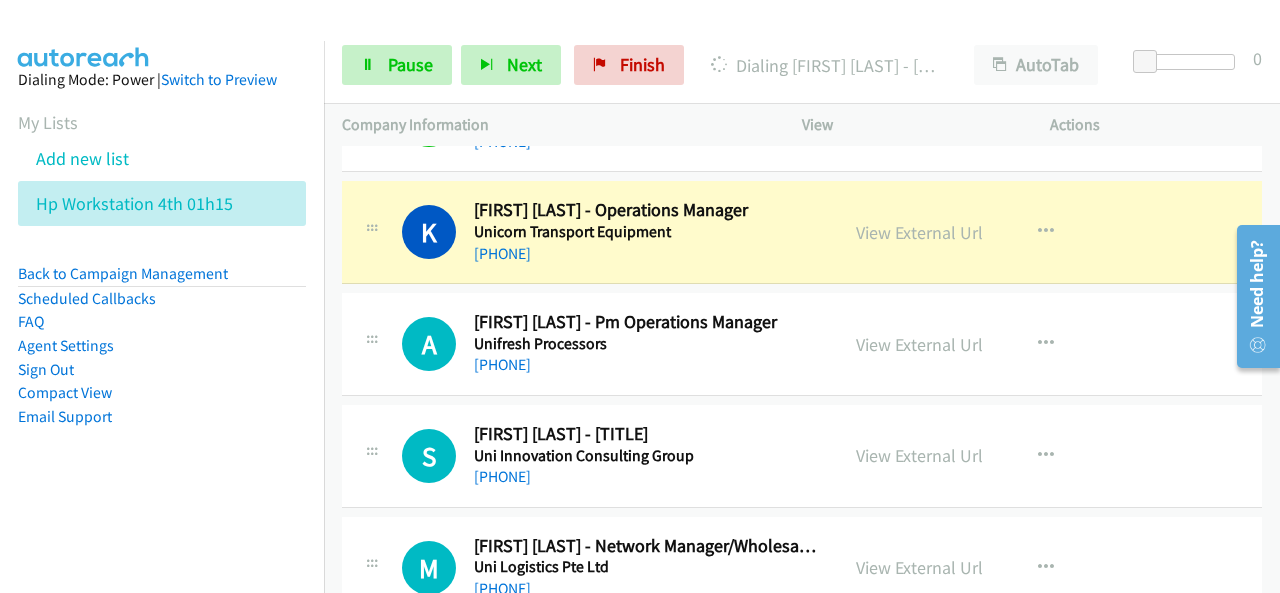 scroll, scrollTop: 680, scrollLeft: 0, axis: vertical 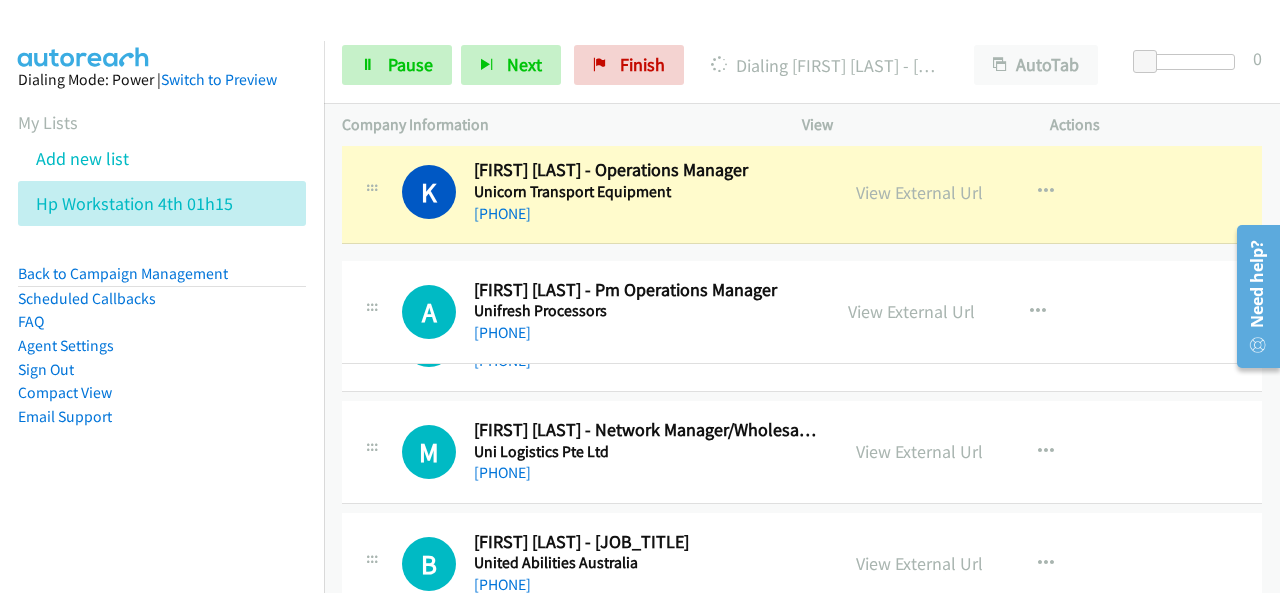 drag, startPoint x: 474, startPoint y: 275, endPoint x: 596, endPoint y: 285, distance: 122.40915 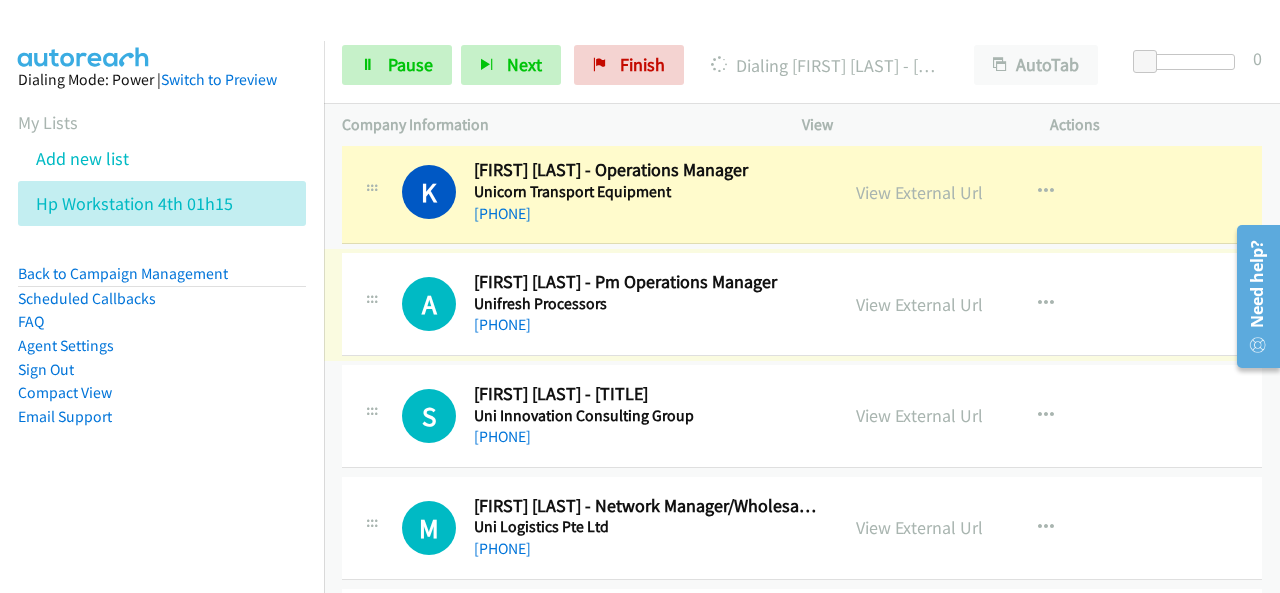 click on "Dialing Mode: Power
|
Switch to Preview
My Lists
Add new list
Hp Workstation 4th 01h15
Back to Campaign Management
Scheduled Callbacks
FAQ
Agent Settings
Sign Out
Compact View
Email Support" at bounding box center [162, 280] 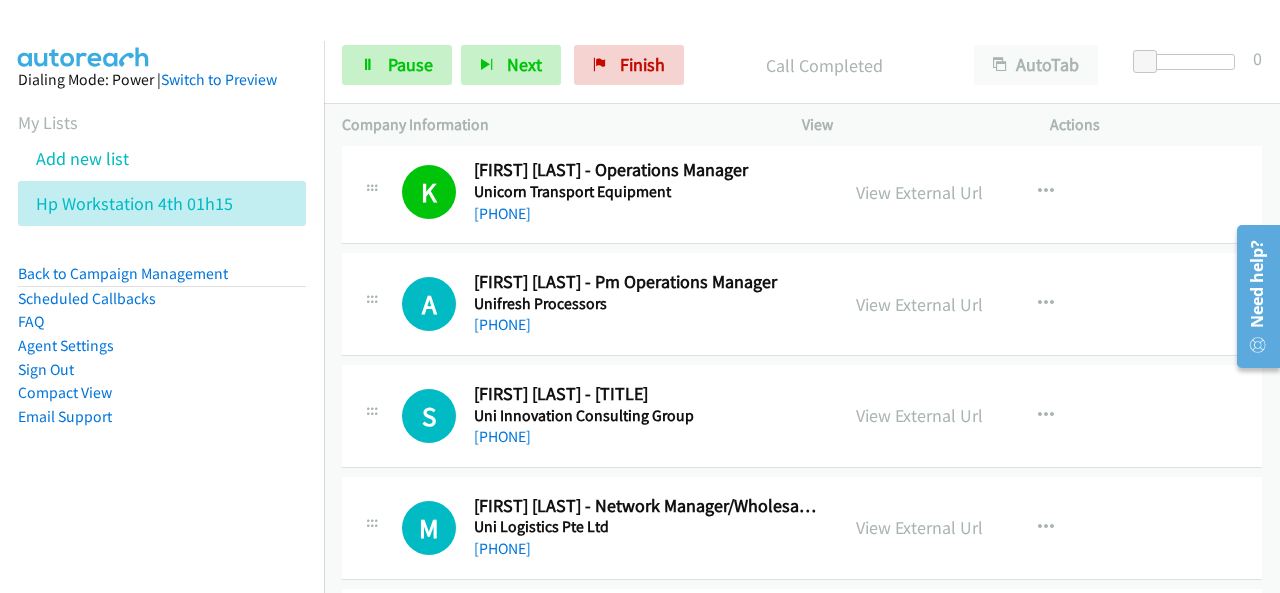 click on "Dialing Mode: Power
|
Switch to Preview
My Lists
Add new list
Hp Workstation 4th 01h15
Back to Campaign Management
Scheduled Callbacks
FAQ
Agent Settings
Sign Out
Compact View
Email Support" at bounding box center (162, 280) 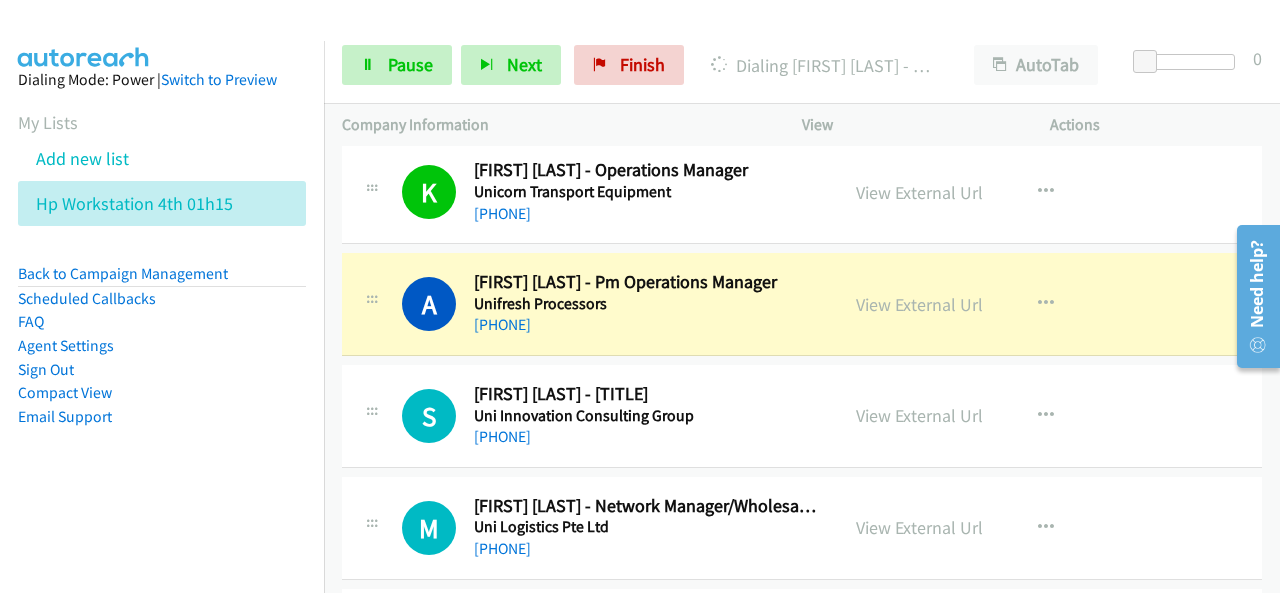 click on "Dialing Mode: Power
|
Switch to Preview
My Lists
Add new list
Hp Workstation 4th 01h15
Back to Campaign Management
Scheduled Callbacks
FAQ
Agent Settings
Sign Out
Compact View
Email Support" at bounding box center (162, 280) 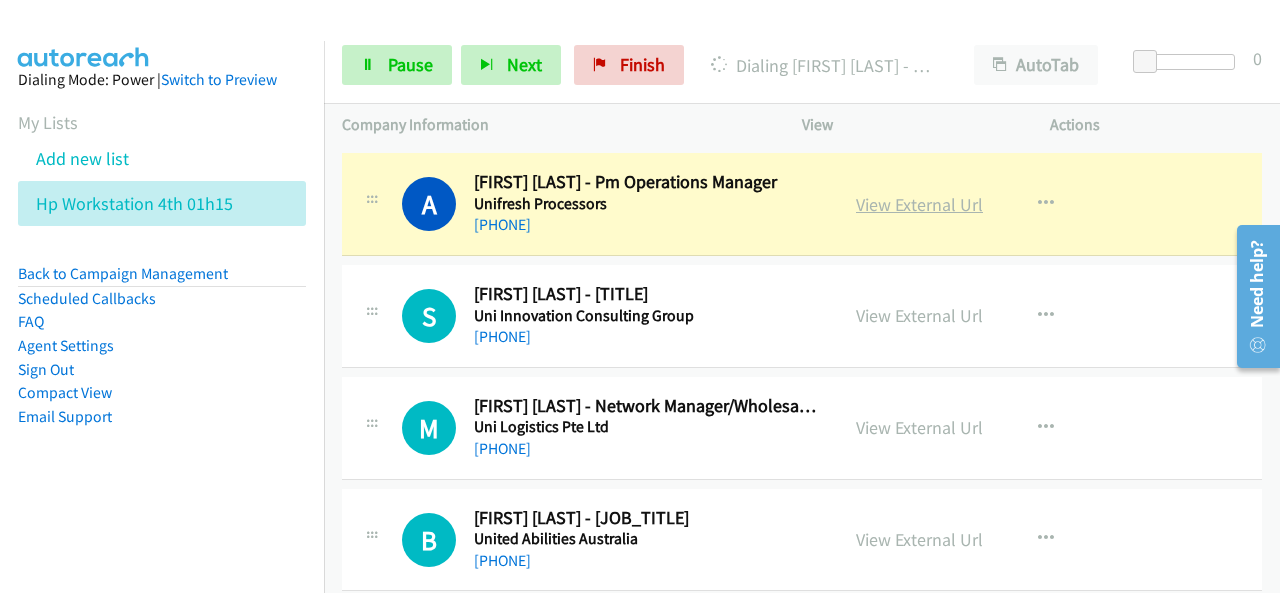 click on "View External Url" at bounding box center [919, 204] 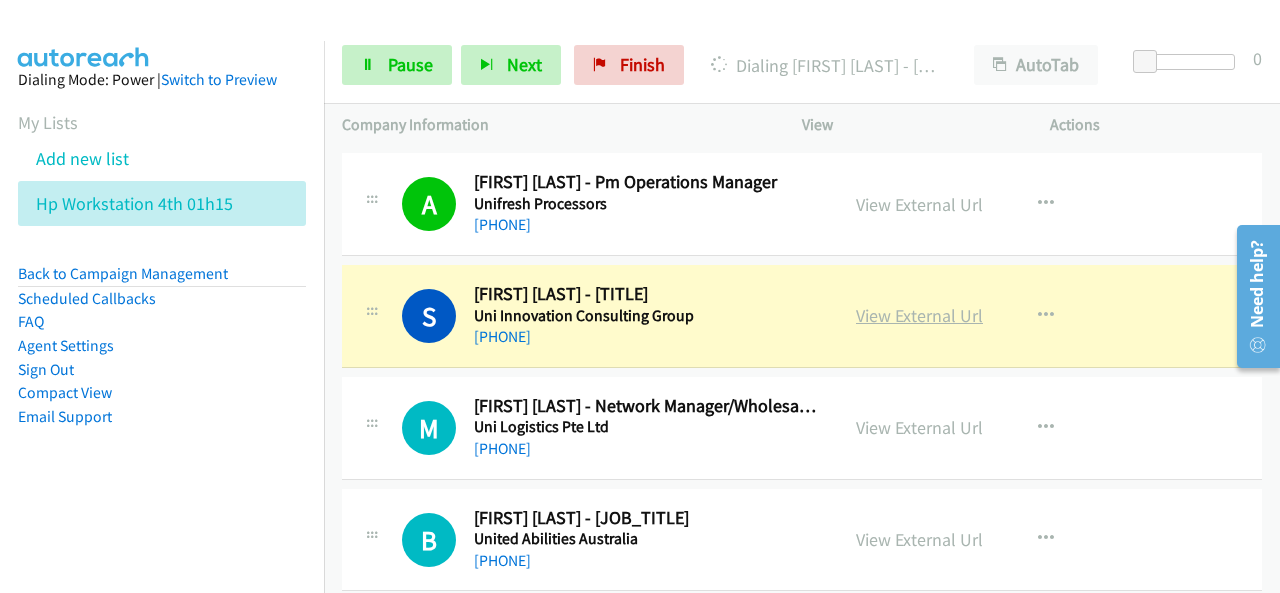 click on "View External Url" at bounding box center (919, 315) 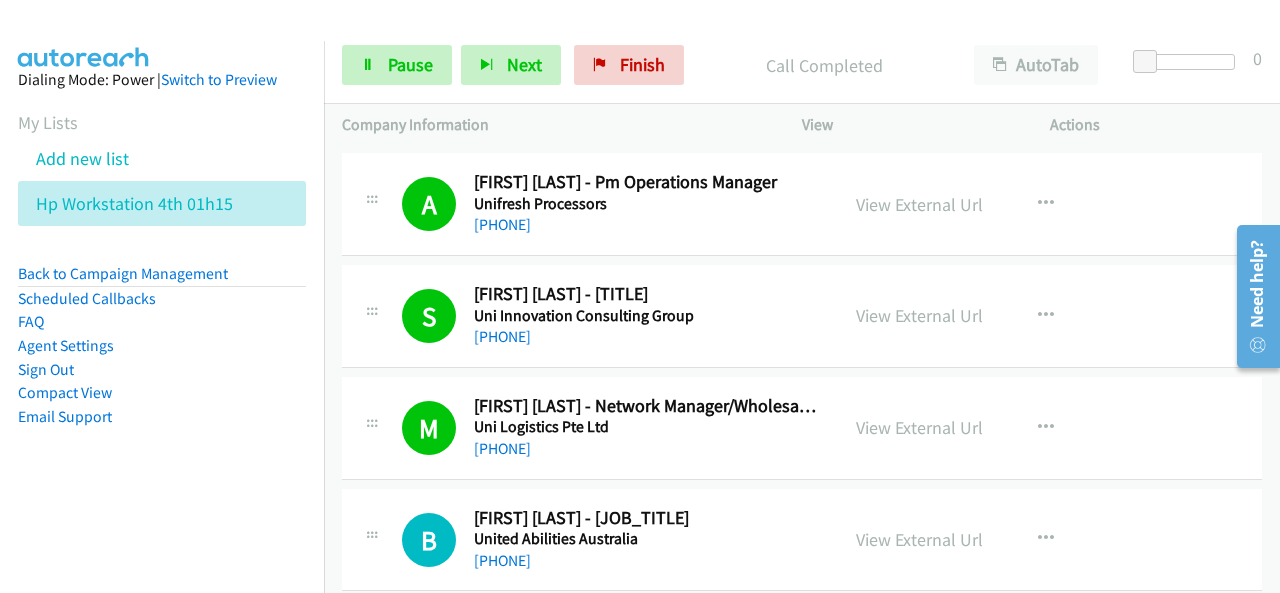 click on "Dialing Mode: Power
|
Switch to Preview
My Lists
Add new list
Hp Workstation 4th 01h15
Back to Campaign Management
Scheduled Callbacks
FAQ
Agent Settings
Sign Out
Compact View
Email Support" at bounding box center (162, 280) 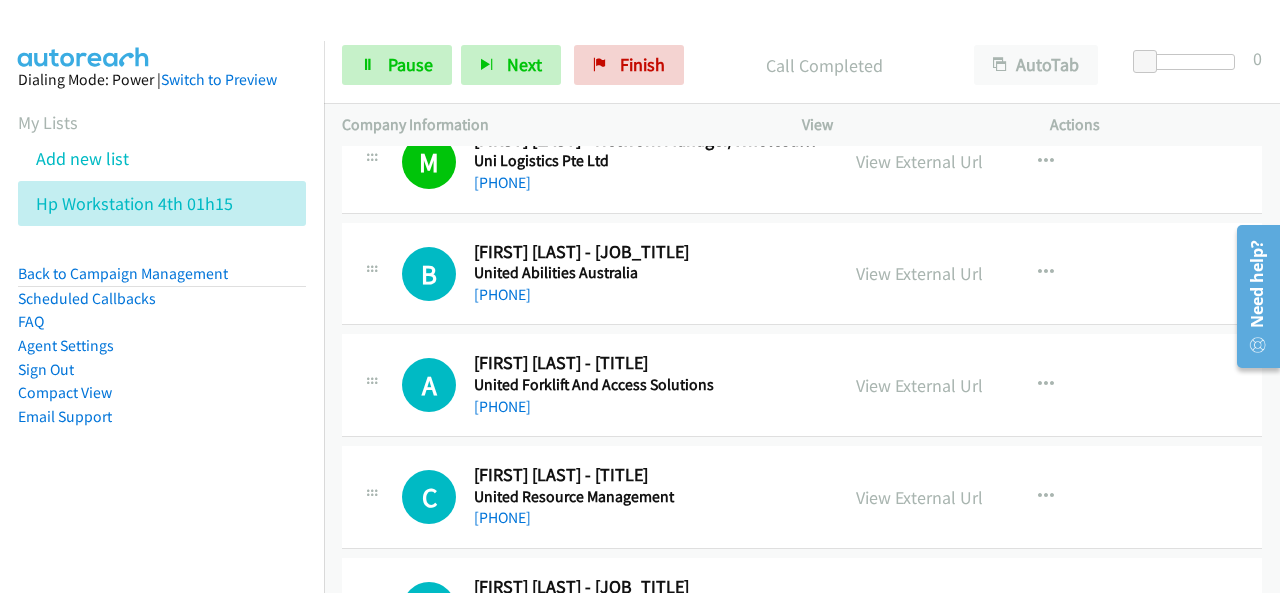 scroll, scrollTop: 1080, scrollLeft: 0, axis: vertical 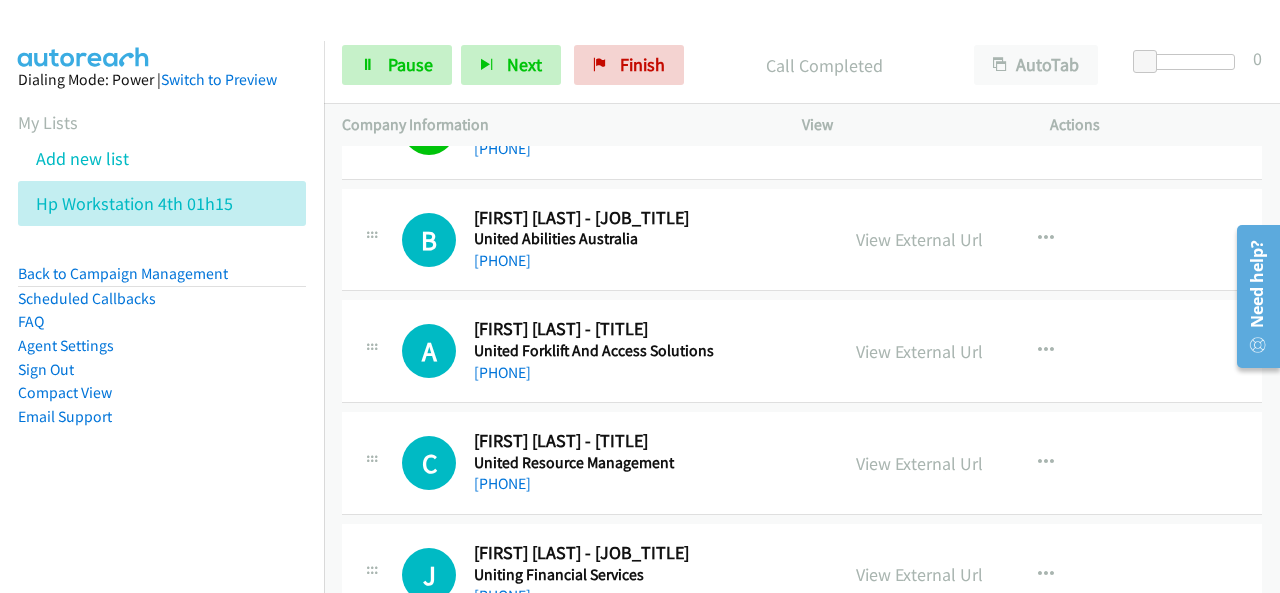 click on "Dialing Mode: Power
|
Switch to Preview
My Lists
Add new list
Hp Workstation 4th 01h15
Back to Campaign Management
Scheduled Callbacks
FAQ
Agent Settings
Sign Out
Compact View
Email Support" at bounding box center (162, 337) 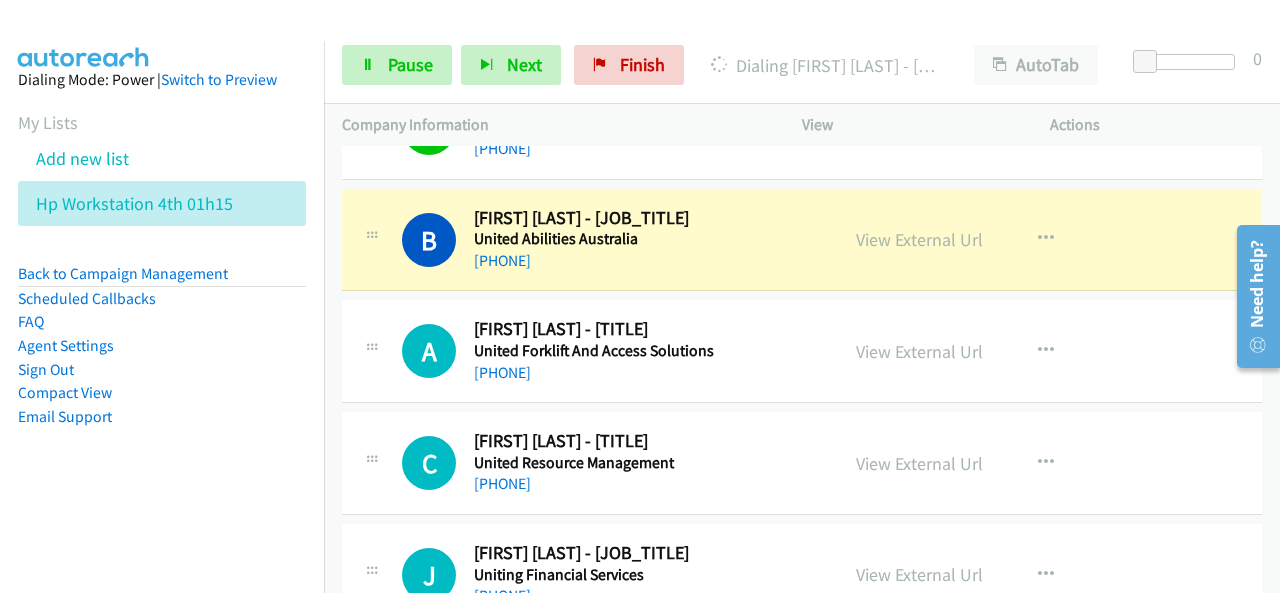 click on "Dialing Mode: Power
|
Switch to Preview
My Lists
Add new list
Hp Workstation 4th 01h15
Back to Campaign Management
Scheduled Callbacks
FAQ
Agent Settings
Sign Out
Compact View
Email Support" at bounding box center (162, 280) 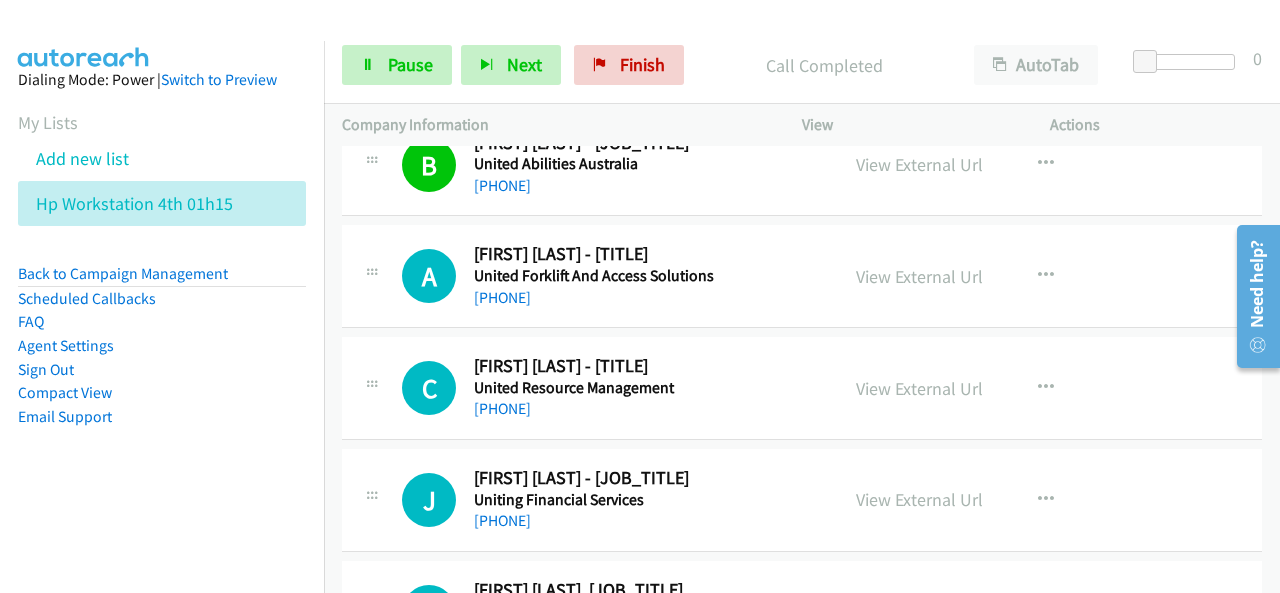 scroll, scrollTop: 1180, scrollLeft: 0, axis: vertical 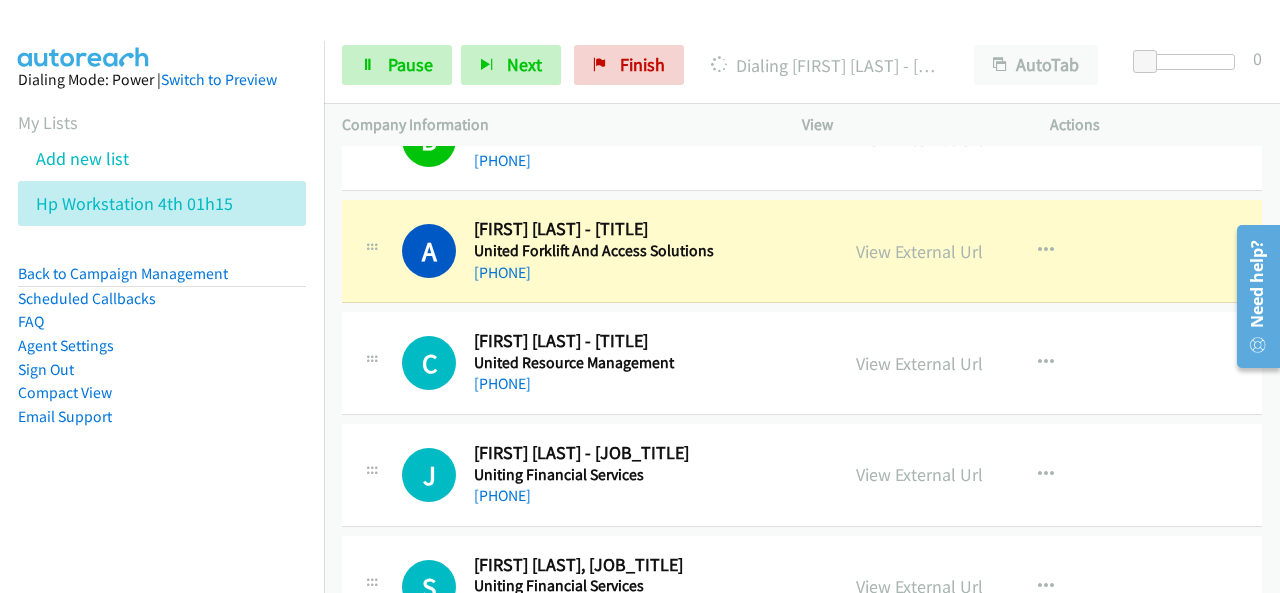 click on "Dialing Mode: Power
|
Switch to Preview
My Lists
Add new list
Hp Workstation 4th 01h15
Back to Campaign Management
Scheduled Callbacks
FAQ
Agent Settings
Sign Out
Compact View
Email Support" at bounding box center (162, 280) 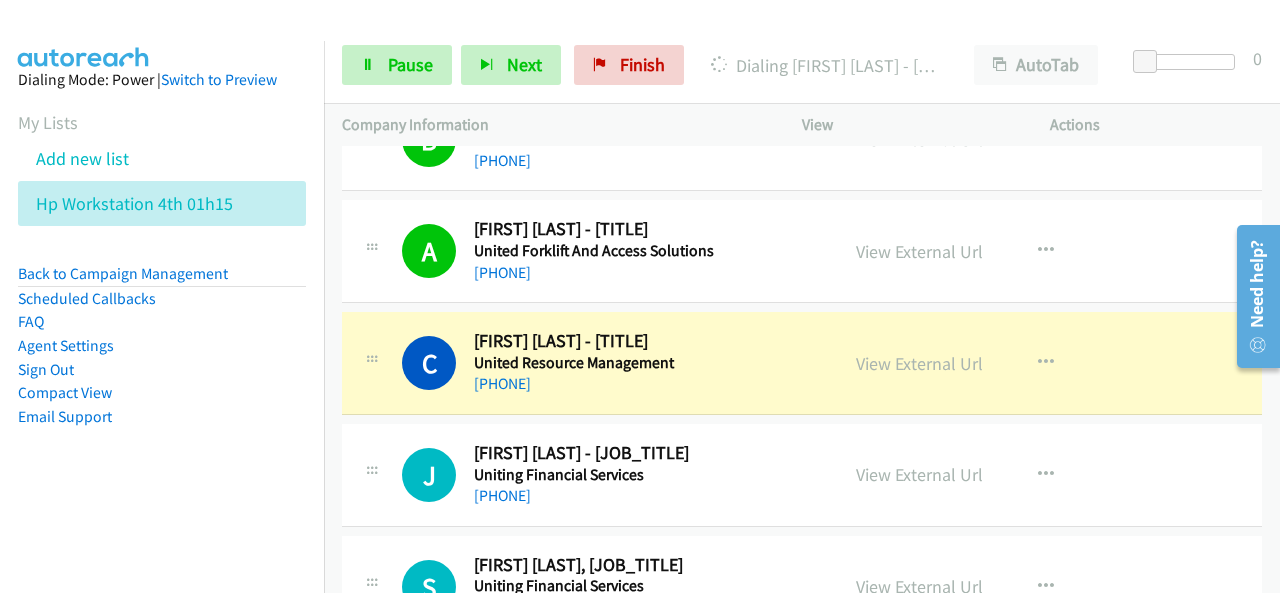 click on "Dialing Mode: Power
|
Switch to Preview
My Lists
Add new list
Hp Workstation 4th 01h15
Back to Campaign Management
Scheduled Callbacks
FAQ
Agent Settings
Sign Out
Compact View
Email Support" at bounding box center (162, 280) 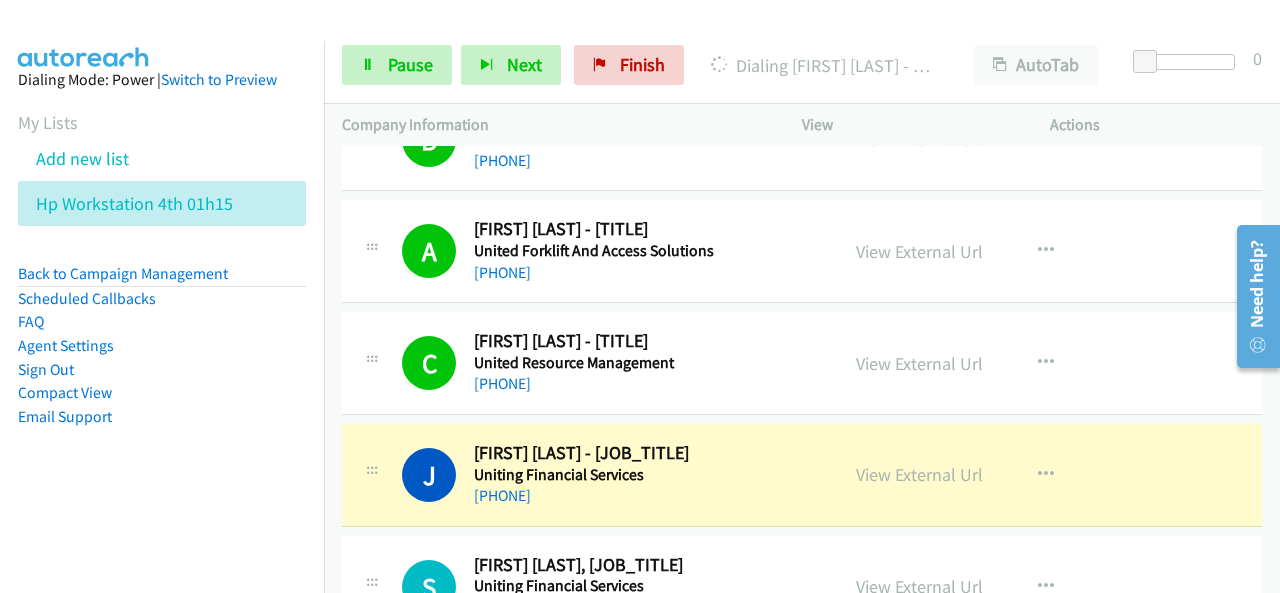 click on "Dialing Mode: Power
|
Switch to Preview
My Lists
Add new list
Hp Workstation 4th 01h15
Back to Campaign Management
Scheduled Callbacks
FAQ
Agent Settings
Sign Out
Compact View
Email Support" at bounding box center [162, 280] 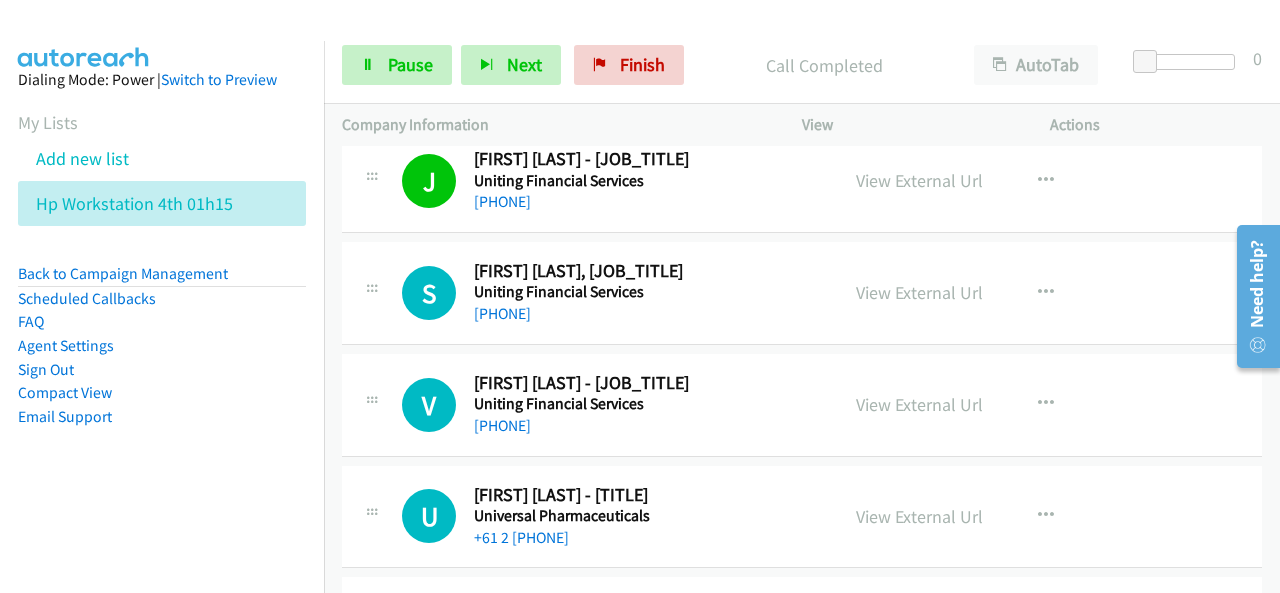 scroll, scrollTop: 1480, scrollLeft: 0, axis: vertical 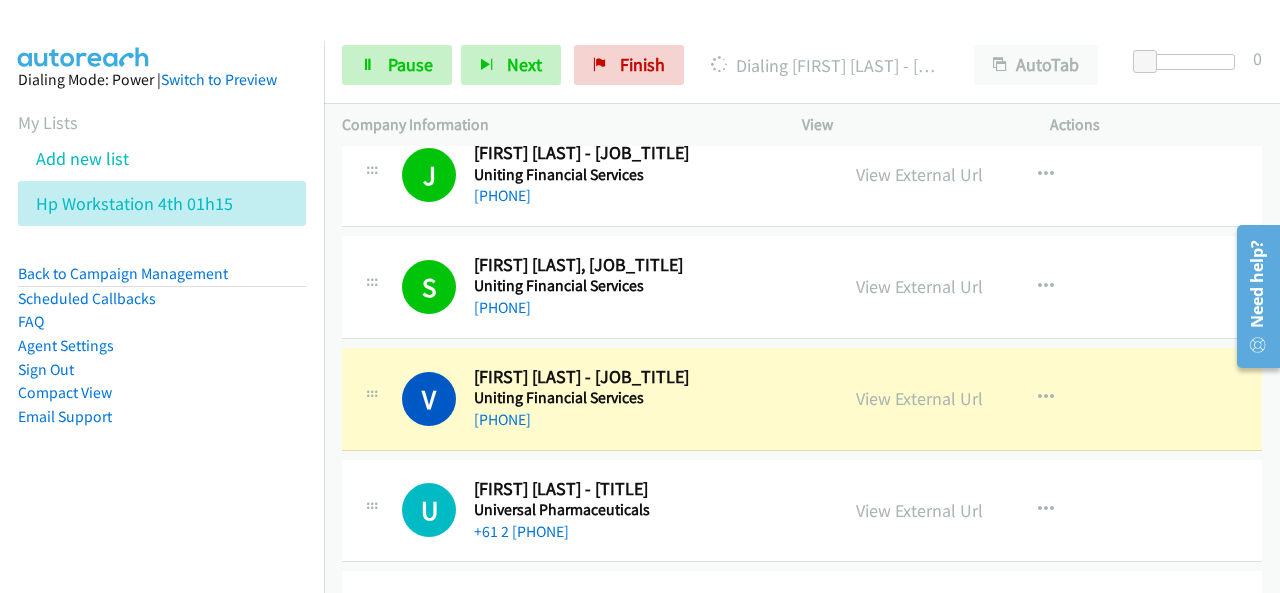 click on "Dialing Mode: Power
|
Switch to Preview
My Lists
Add new list
Hp Workstation 4th 01h15
Back to Campaign Management
Scheduled Callbacks
FAQ
Agent Settings
Sign Out
Compact View
Email Support" at bounding box center [162, 280] 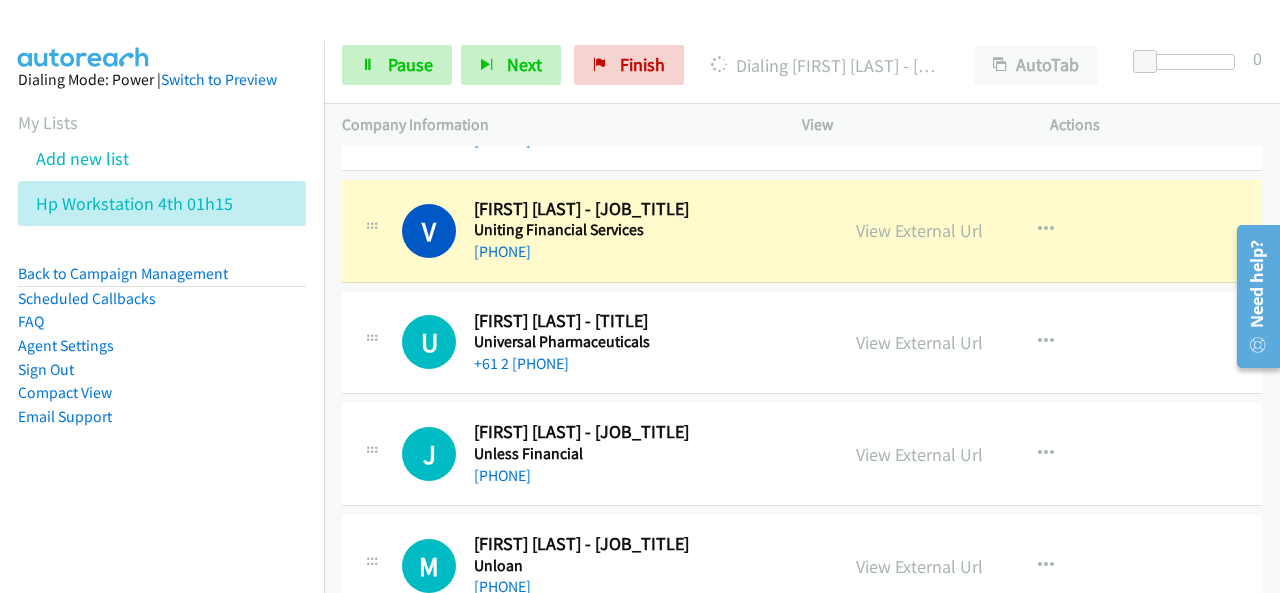 scroll, scrollTop: 1680, scrollLeft: 0, axis: vertical 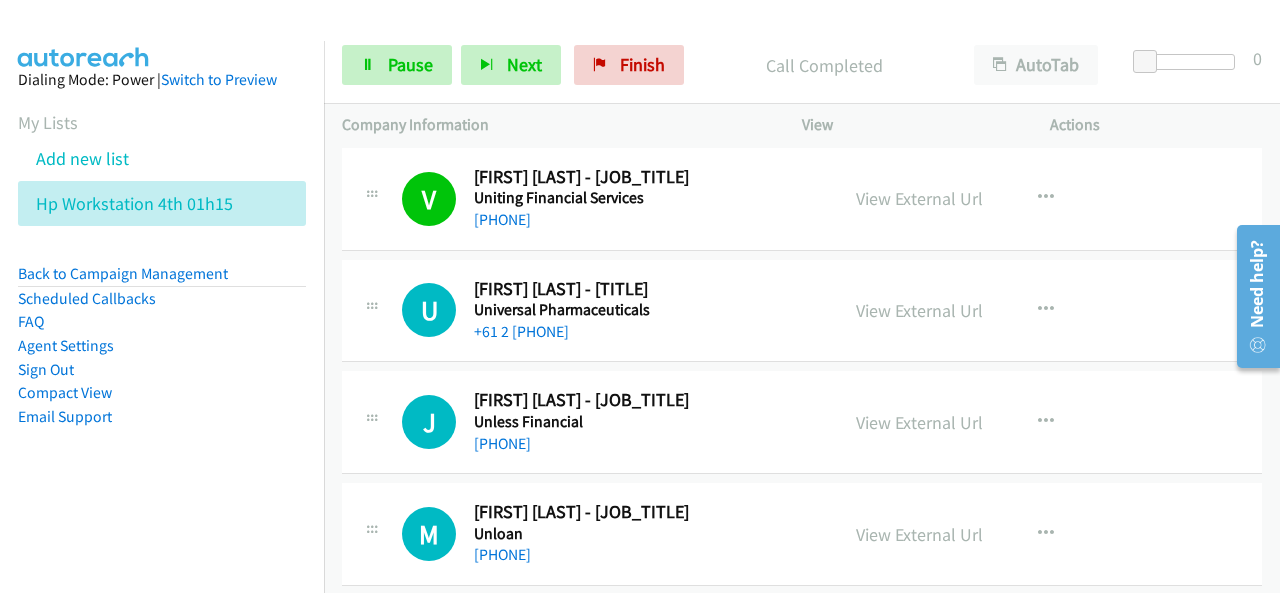 click on "Dialing Mode: Power
|
Switch to Preview
My Lists
Add new list
Hp Workstation 4th 01h15
Back to Campaign Management
Scheduled Callbacks
FAQ
Agent Settings
Sign Out
Compact View
Email Support" at bounding box center (162, 280) 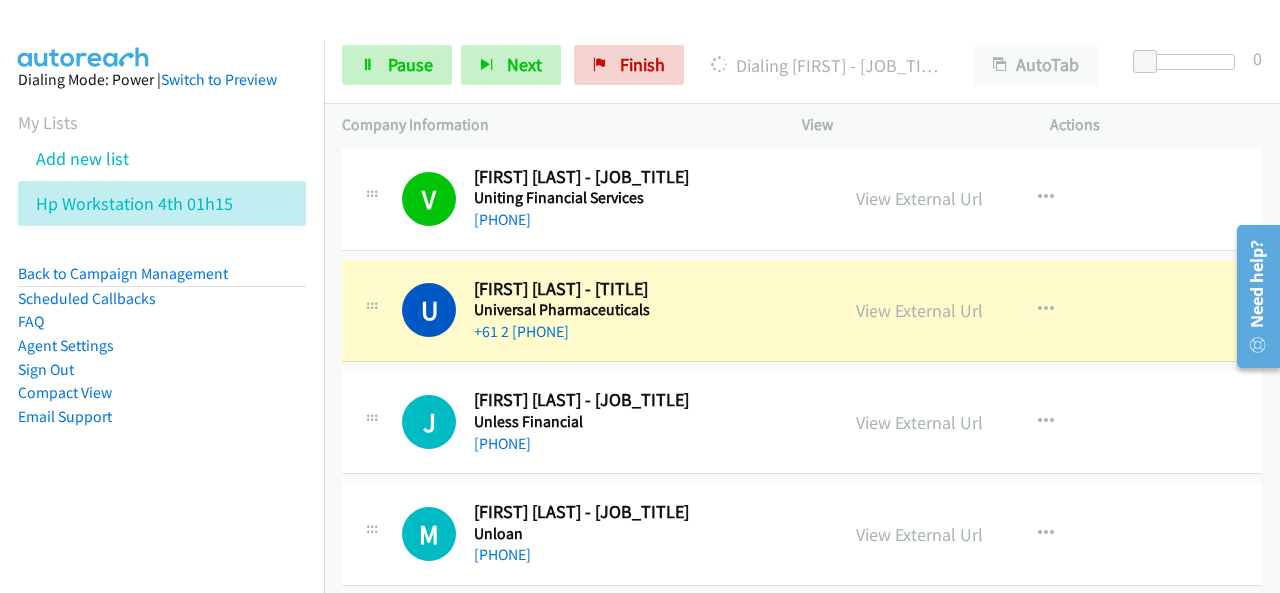 click on "Dialing Mode: Power
|
Switch to Preview
My Lists
Add new list
Hp Workstation 4th 01h15
Back to Campaign Management
Scheduled Callbacks
FAQ
Agent Settings
Sign Out
Compact View
Email Support" at bounding box center (162, 280) 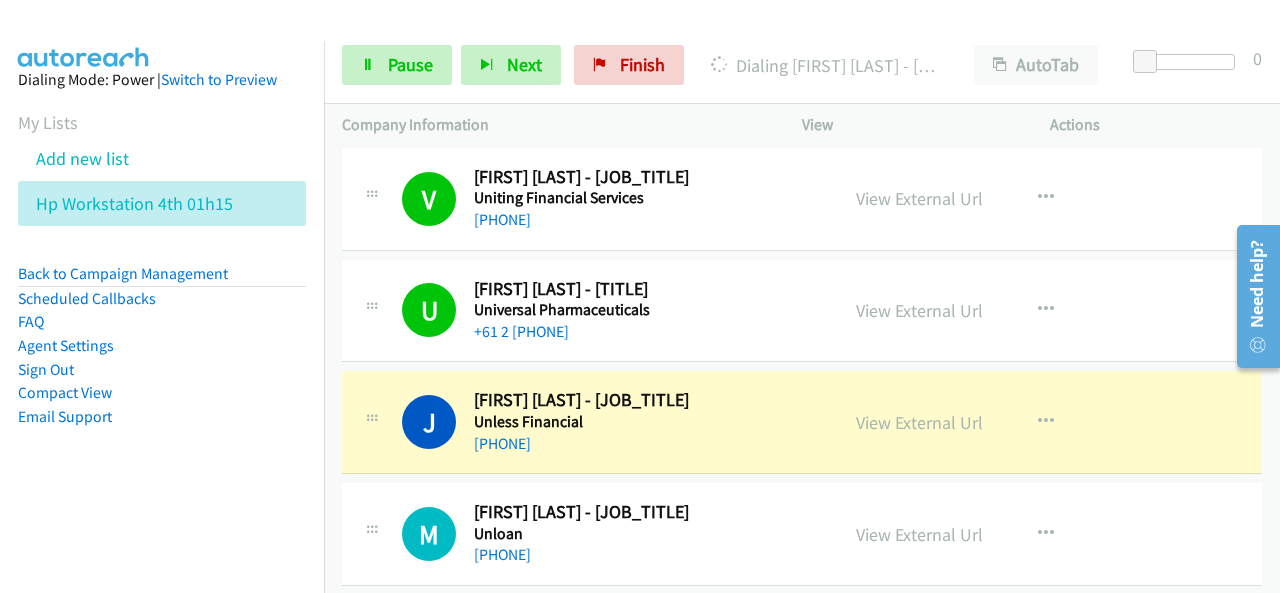 click on "Dialing Mode: Power
|
Switch to Preview
My Lists
Add new list
Hp Workstation 4th 01h15
Back to Campaign Management
Scheduled Callbacks
FAQ
Agent Settings
Sign Out
Compact View
Email Support" at bounding box center [162, 280] 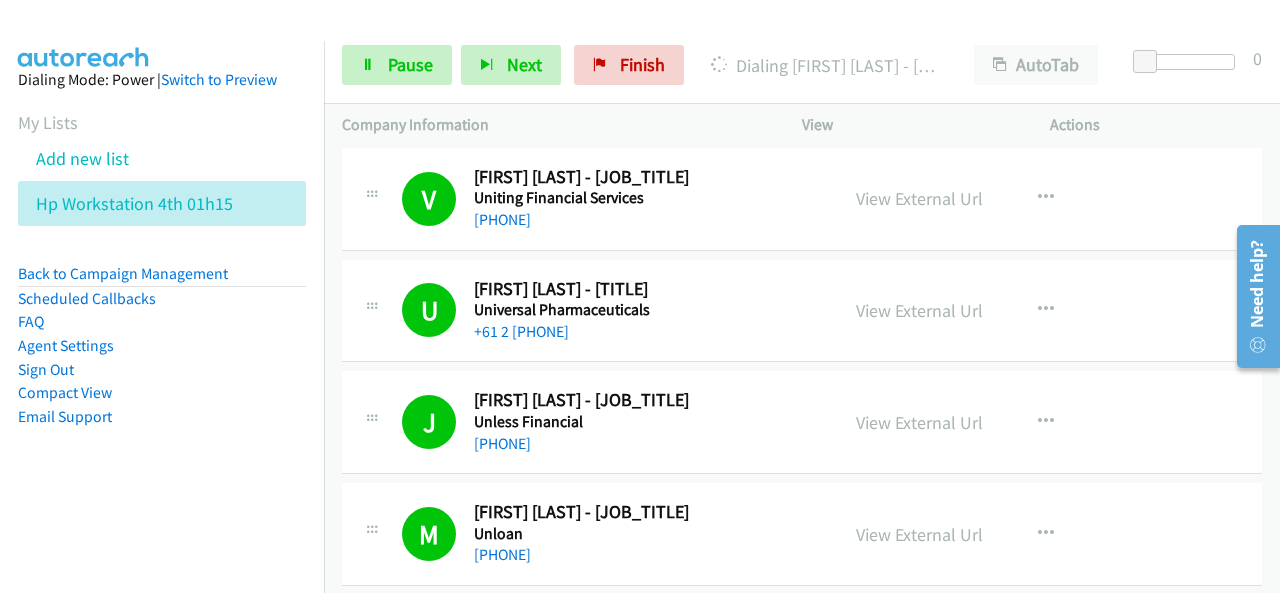 click on "Dialing Mode: Power
|
Switch to Preview
My Lists
Add new list
Hp Workstation 4th 01h15
Back to Campaign Management
Scheduled Callbacks
FAQ
Agent Settings
Sign Out
Compact View
Email Support" at bounding box center (162, 280) 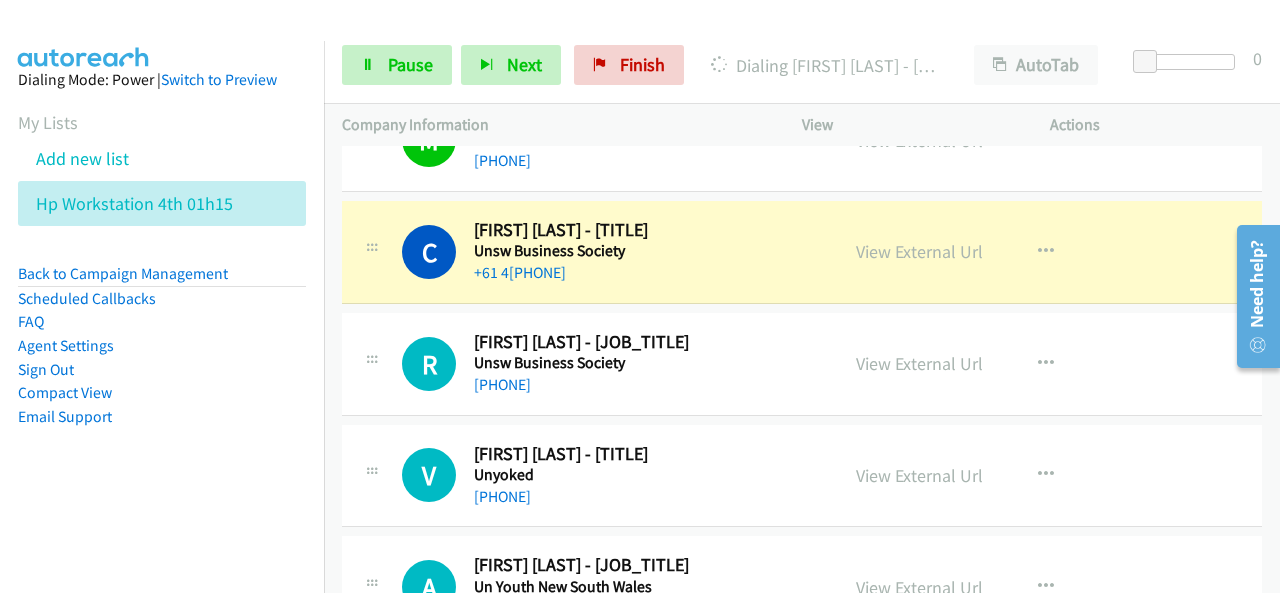 scroll, scrollTop: 2080, scrollLeft: 0, axis: vertical 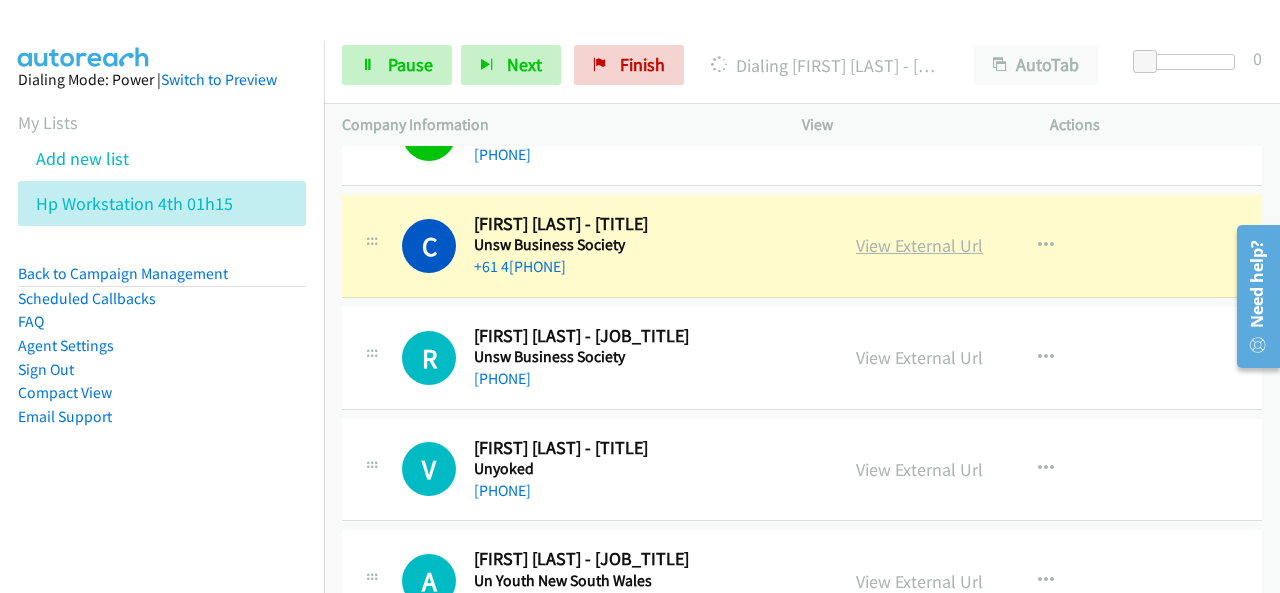 click on "View External Url" at bounding box center (919, 245) 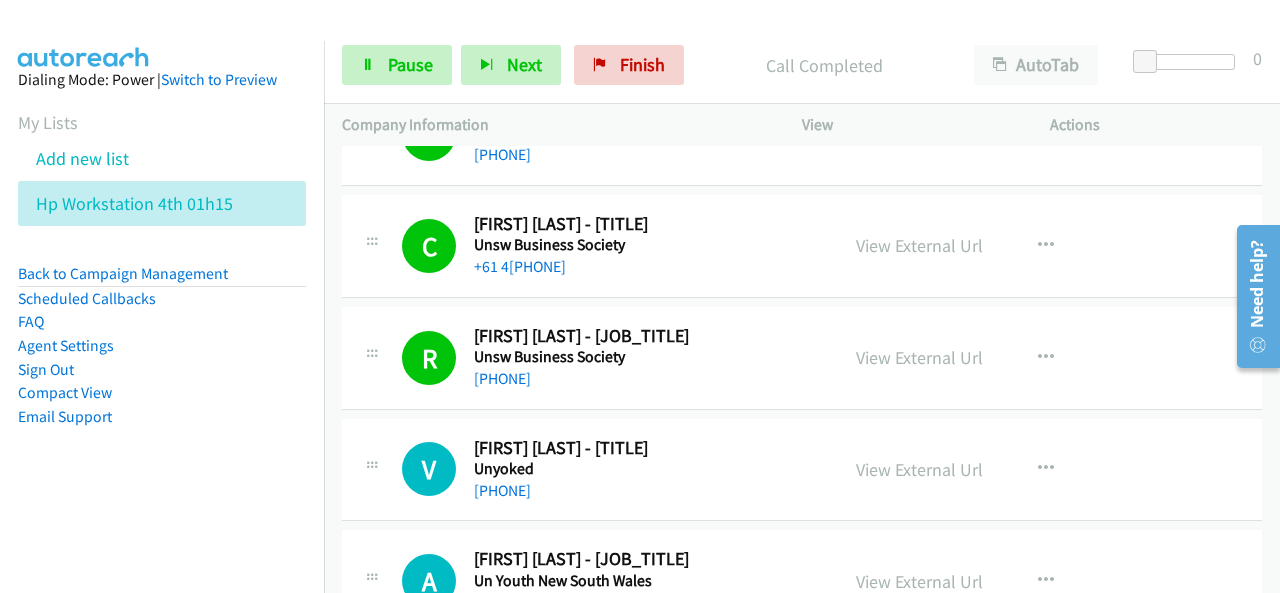 click on "Dialing Mode: Power
|
Switch to Preview
My Lists
Add new list
Hp Workstation 4th 01h15
Back to Campaign Management
Scheduled Callbacks
FAQ
Agent Settings
Sign Out
Compact View
Email Support" at bounding box center [162, 280] 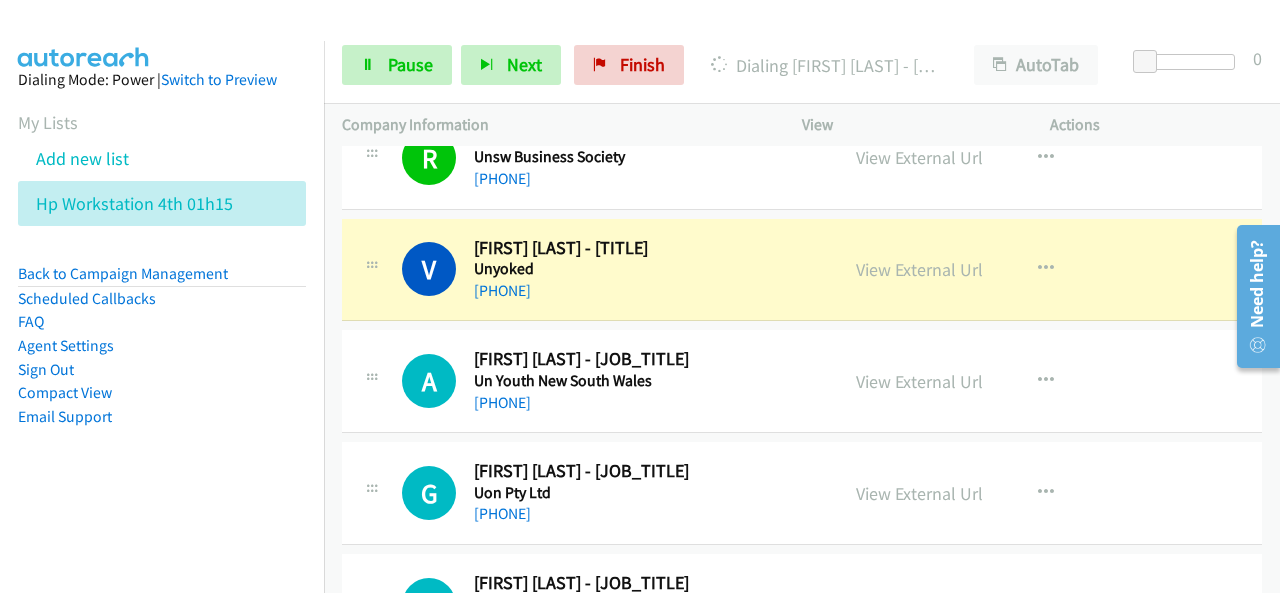 click on "Dialing Mode: Power
|
Switch to Preview
My Lists
Add new list
Hp Workstation 4th 01h15
Back to Campaign Management
Scheduled Callbacks
FAQ
Agent Settings
Sign Out
Compact View
Email Support" at bounding box center (162, 280) 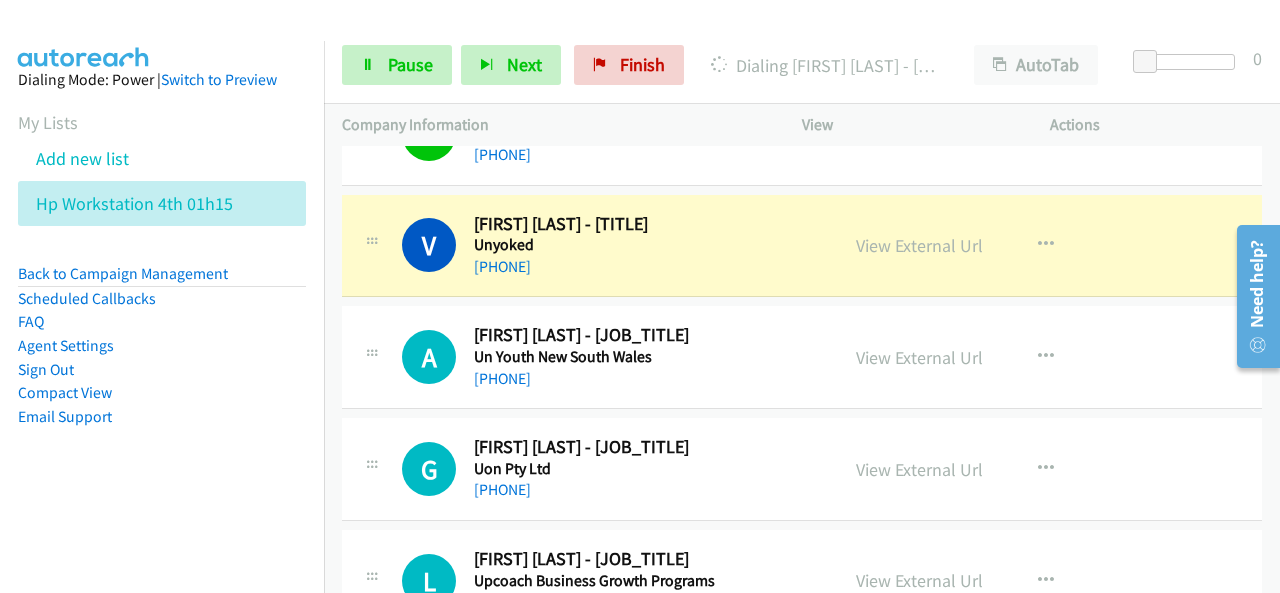 scroll, scrollTop: 2320, scrollLeft: 0, axis: vertical 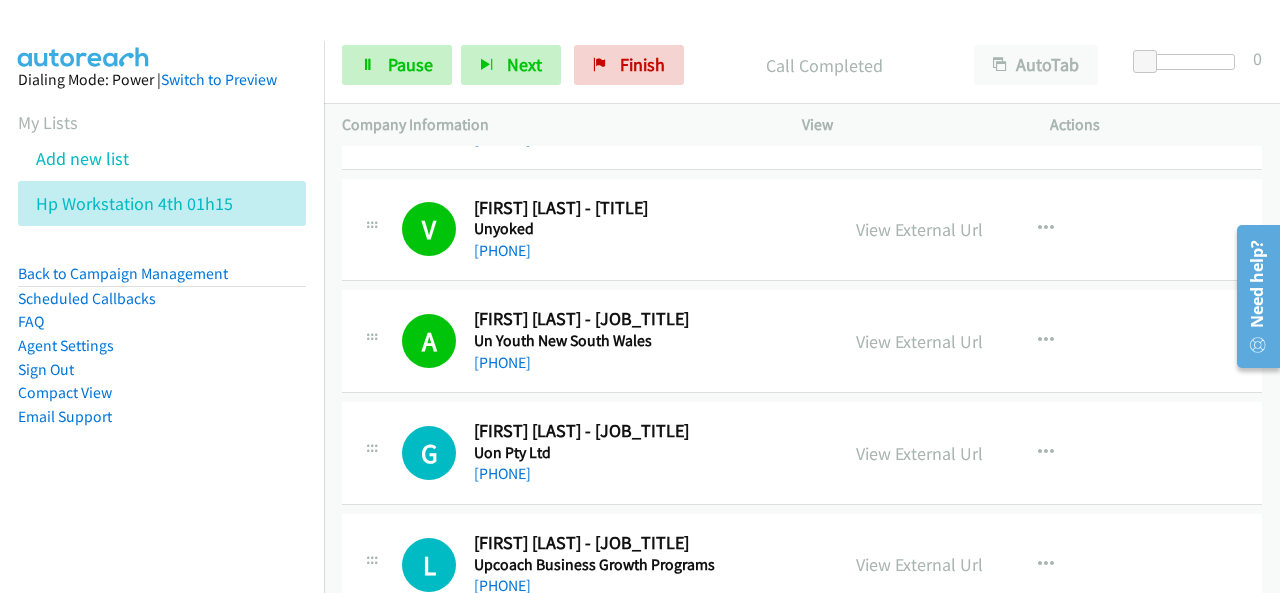 click on "Dialing Mode: Power
|
Switch to Preview
My Lists
Add new list
Hp Workstation 4th 01h15
Back to Campaign Management
Scheduled Callbacks
FAQ
Agent Settings
Sign Out
Compact View
Email Support" at bounding box center [162, 280] 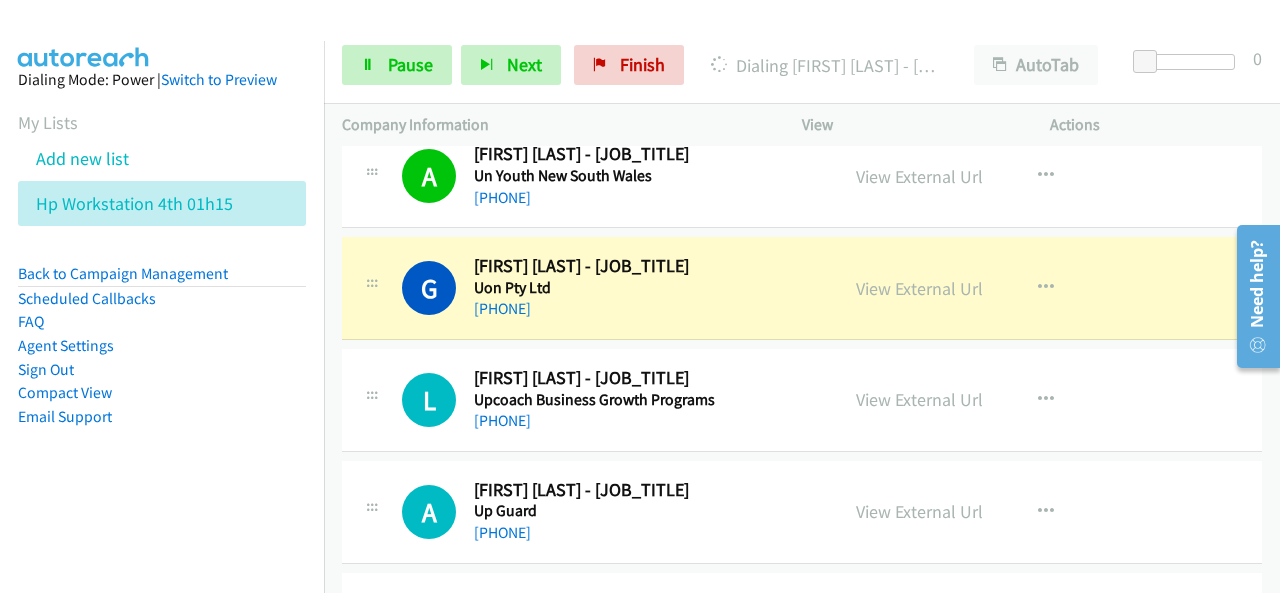 scroll, scrollTop: 2520, scrollLeft: 0, axis: vertical 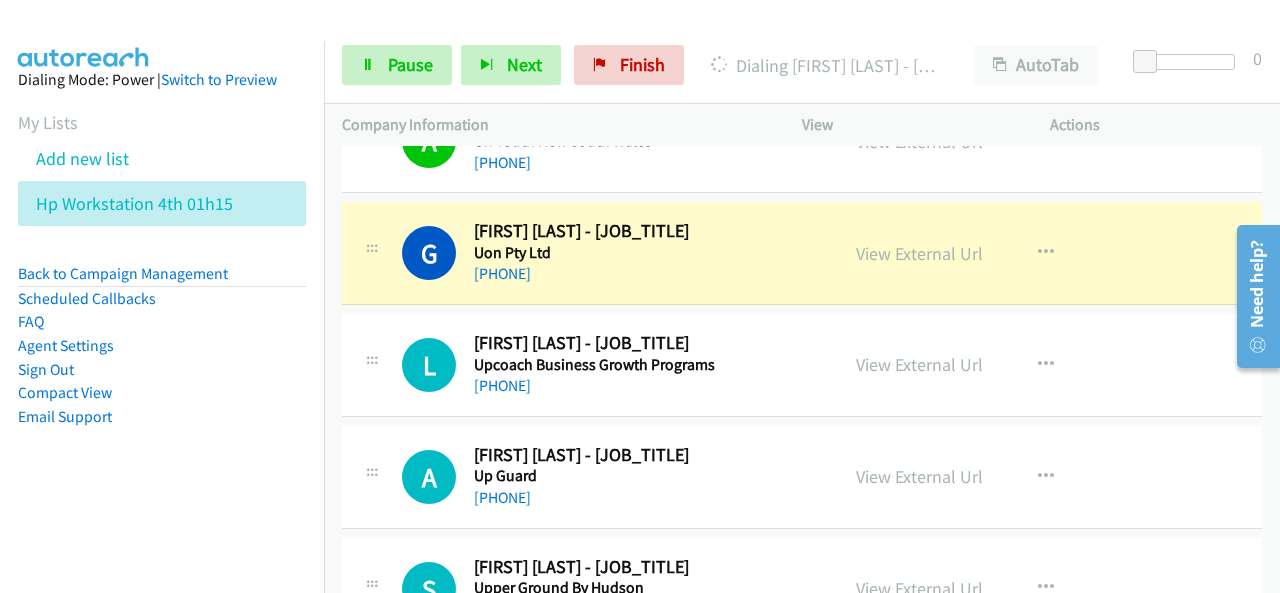 click on "Dialing Mode: Power
|
Switch to Preview
My Lists
Add new list
Hp Workstation 4th 01h15
Back to Campaign Management
Scheduled Callbacks
FAQ
Agent Settings
Sign Out
Compact View
Email Support" at bounding box center [162, 280] 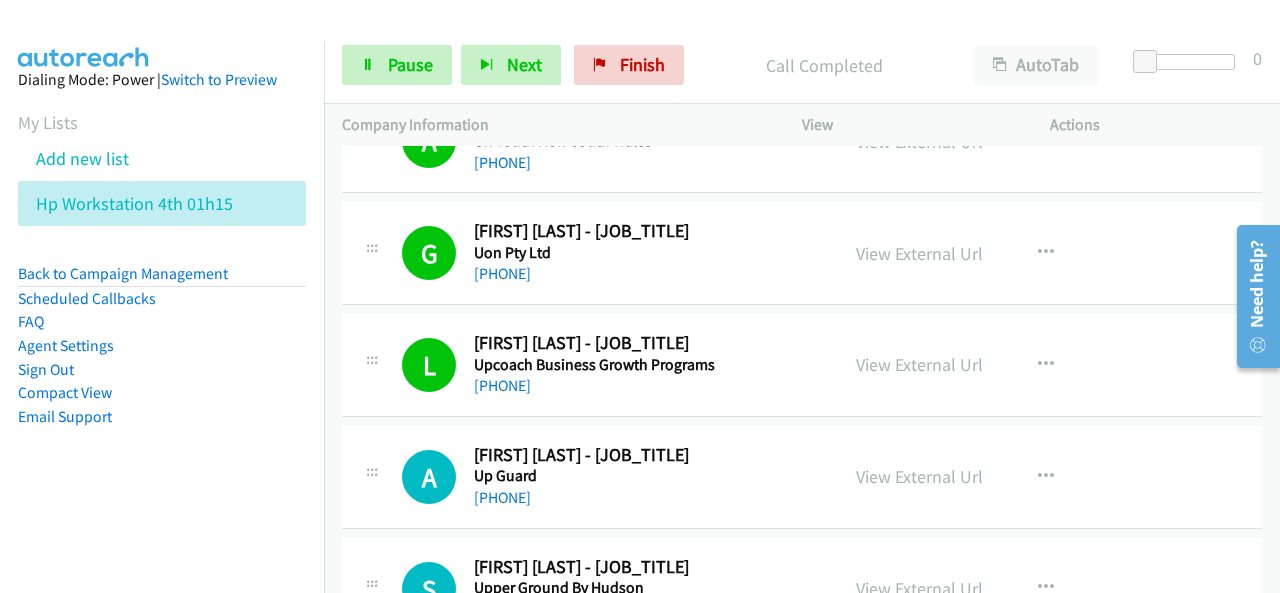 click on "Dialing Mode: Power
|
Switch to Preview
My Lists
Add new list
Hp Workstation 4th 01h15
Back to Campaign Management
Scheduled Callbacks
FAQ
Agent Settings
Sign Out
Compact View
Email Support" at bounding box center (162, 280) 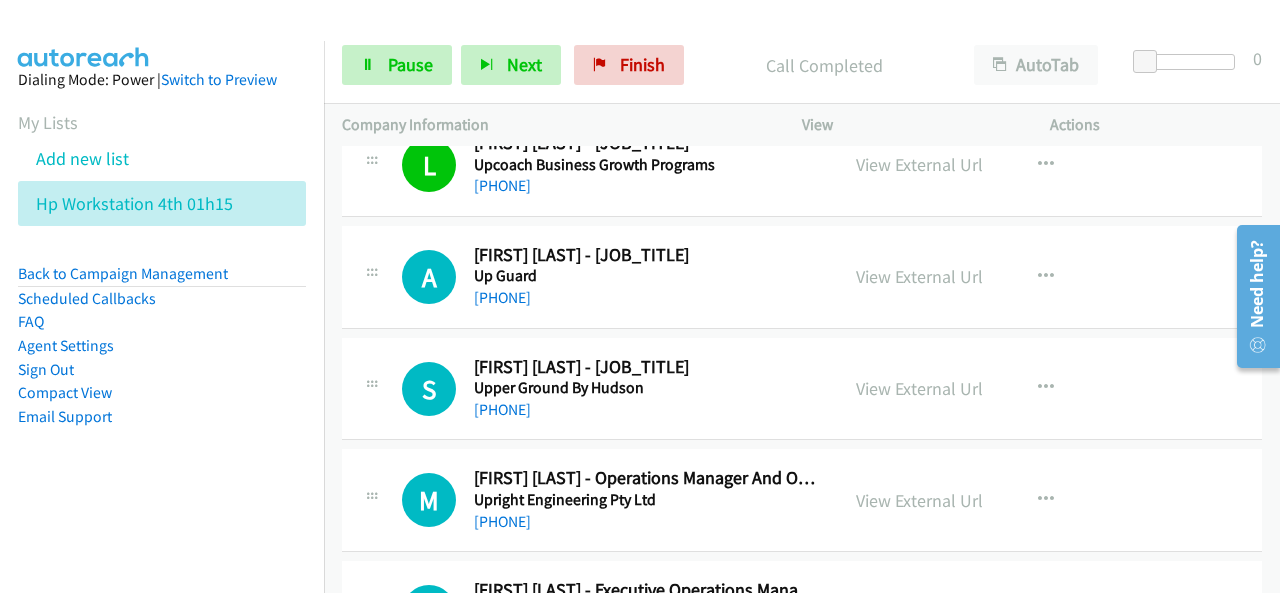 scroll, scrollTop: 2920, scrollLeft: 0, axis: vertical 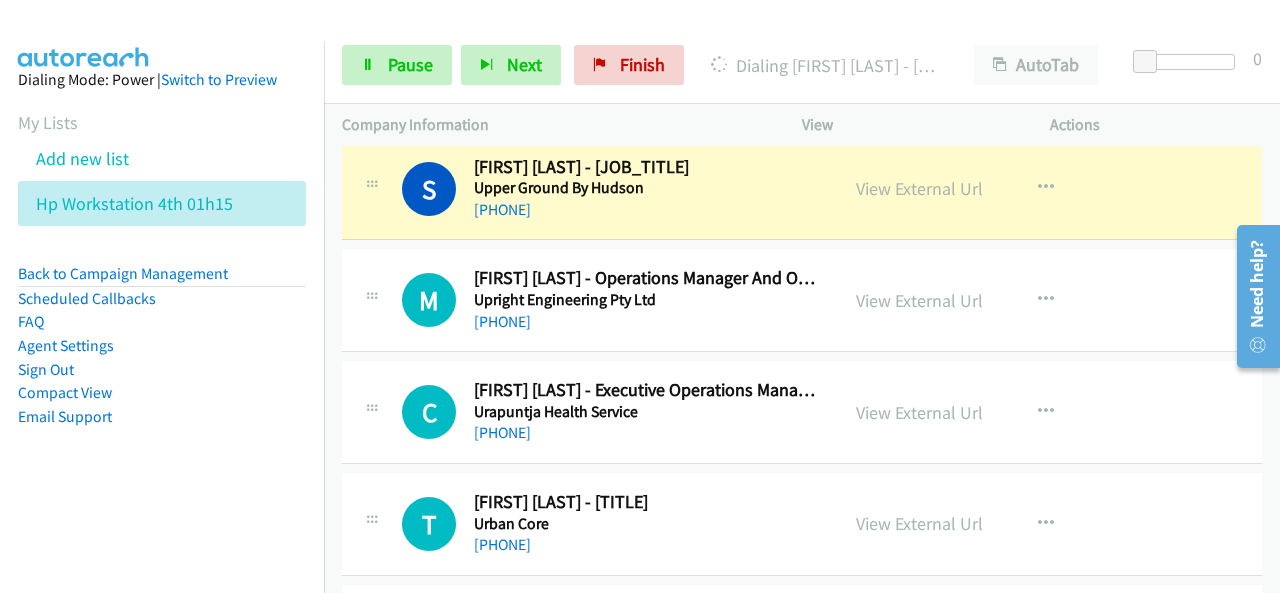 click on "Dialing Mode: Power
|
Switch to Preview
My Lists
Add new list
Hp Workstation 4th 01h15
Back to Campaign Management
Scheduled Callbacks
FAQ
Agent Settings
Sign Out
Compact View
Email Support" at bounding box center (162, 280) 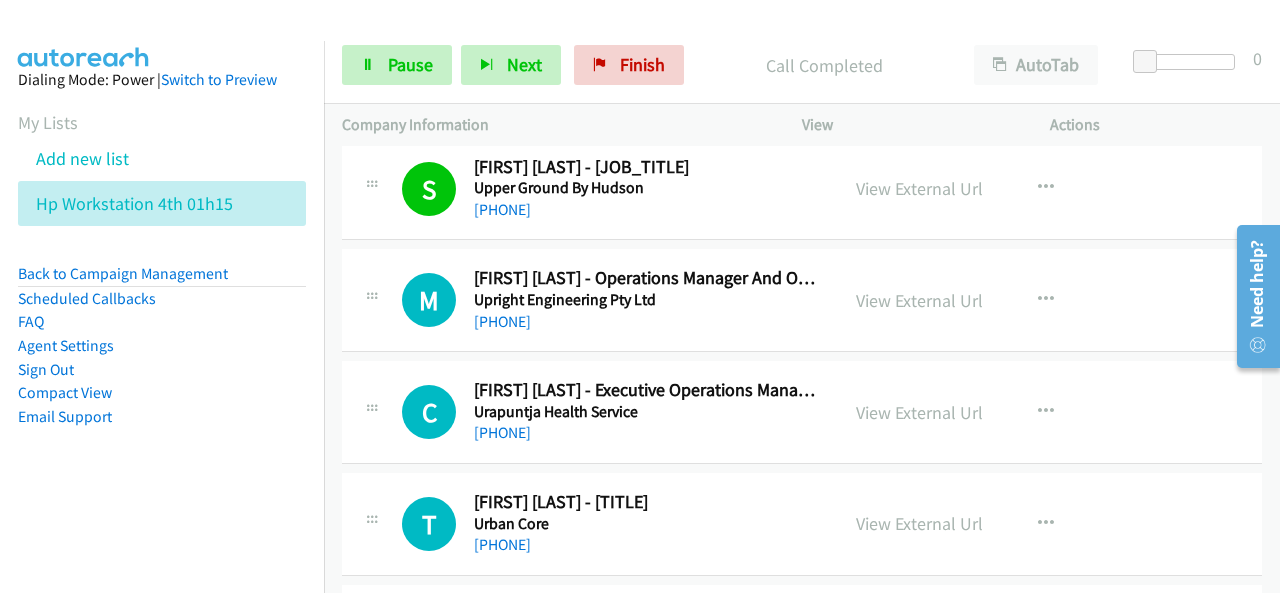 click on "Dialing Mode: Power
|
Switch to Preview
My Lists
Add new list
Hp Workstation 4th 01h15
Back to Campaign Management
Scheduled Callbacks
FAQ
Agent Settings
Sign Out
Compact View
Email Support" at bounding box center [162, 280] 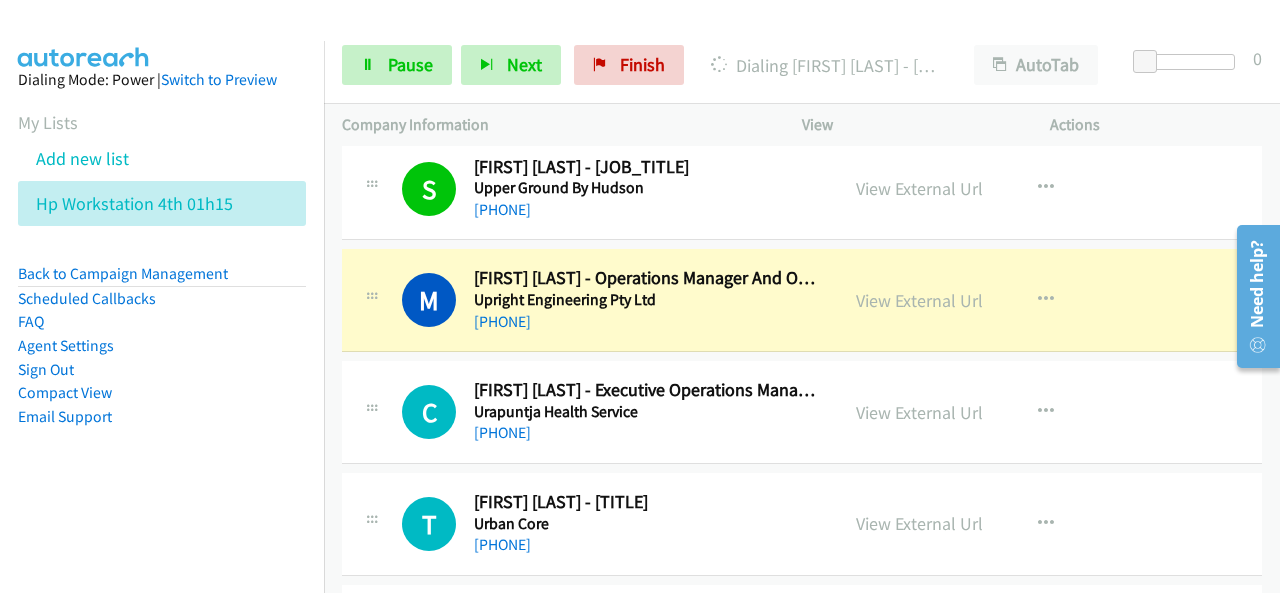 click on "Dialing Mode: Power
|
Switch to Preview
My Lists
Add new list
Hp Workstation 4th 01h15
Back to Campaign Management
Scheduled Callbacks
FAQ
Agent Settings
Sign Out
Compact View
Email Support" at bounding box center [162, 280] 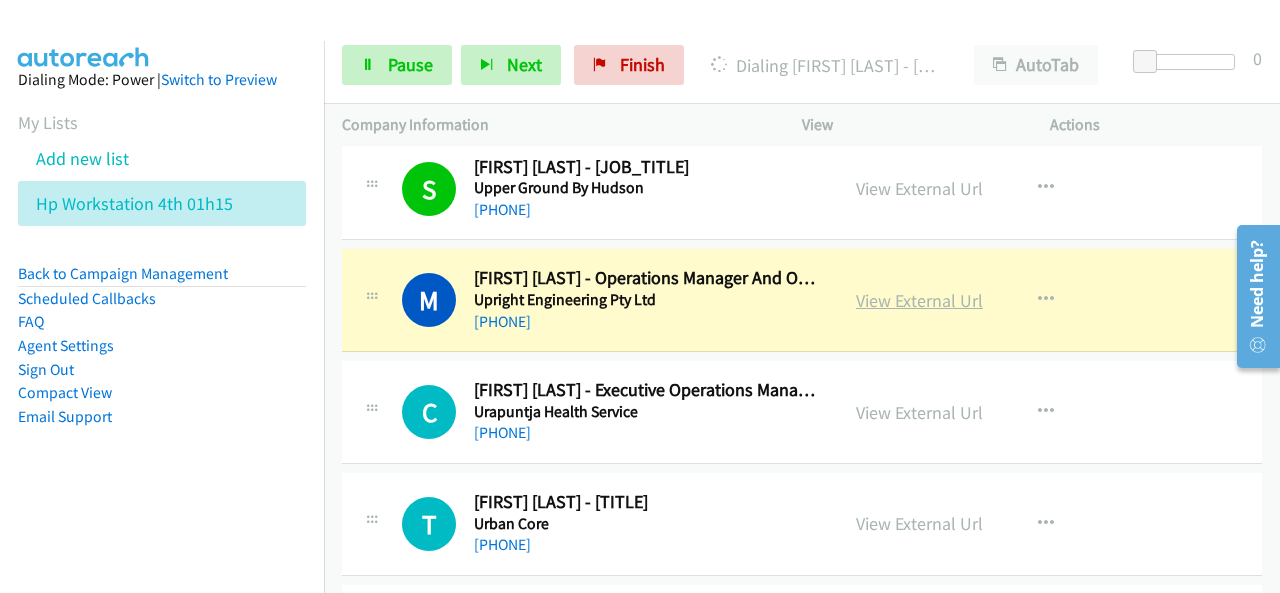 click on "View External Url" at bounding box center [919, 300] 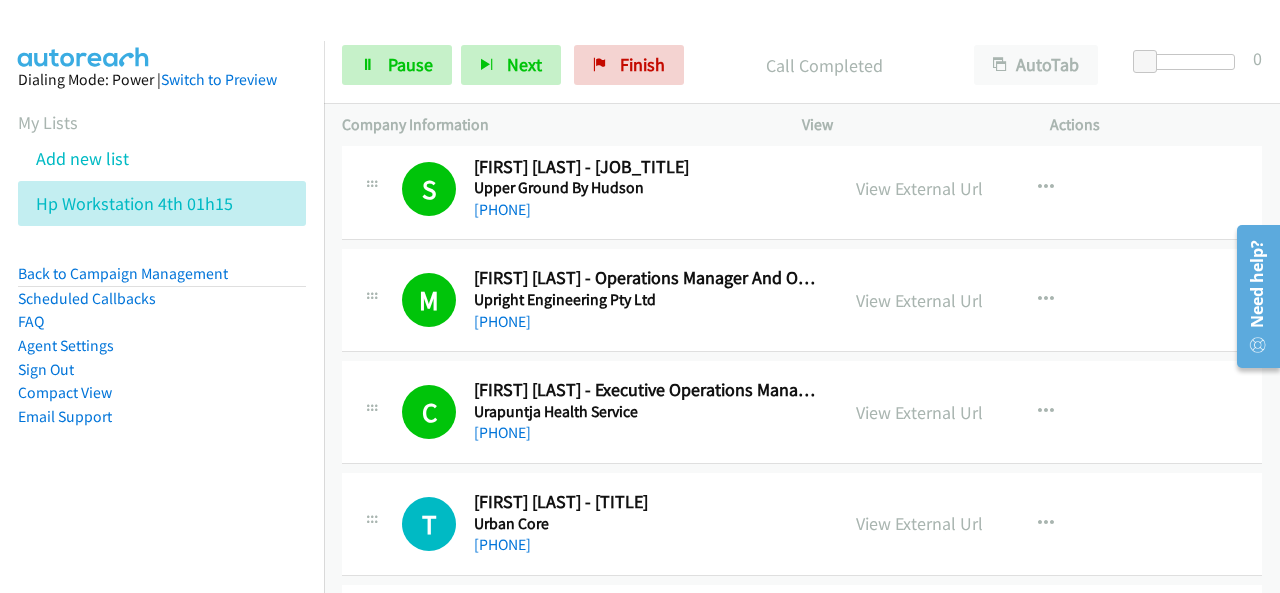 click on "Dialing Mode: Power
|
Switch to Preview
My Lists
Add new list
Hp Workstation 4th 01h15
Back to Campaign Management
Scheduled Callbacks
FAQ
Agent Settings
Sign Out
Compact View
Email Support" at bounding box center [162, 280] 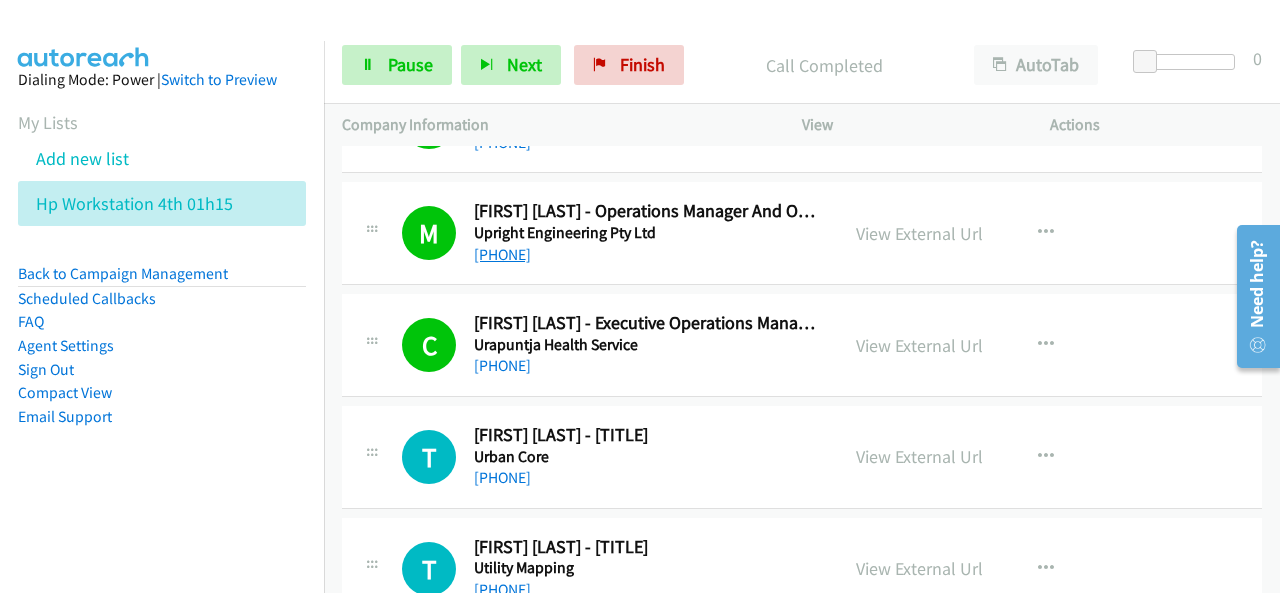 scroll, scrollTop: 3120, scrollLeft: 0, axis: vertical 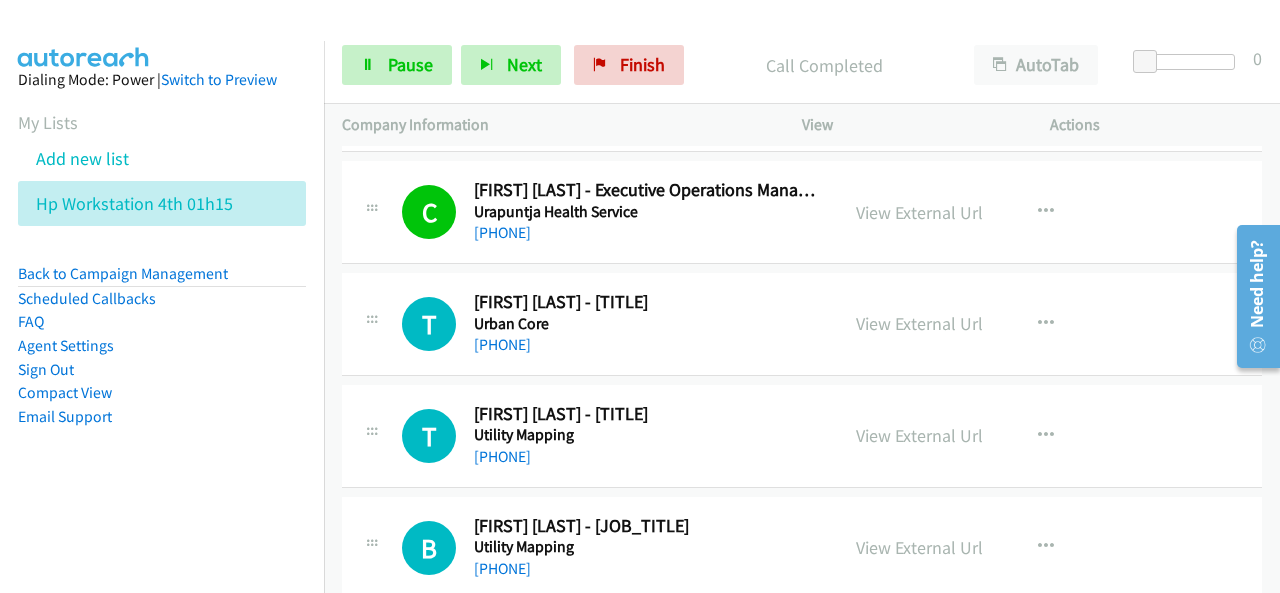 click on "Dialing Mode: Power
|
Switch to Preview
My Lists
Add new list
Hp Workstation 4th 01h15
Back to Campaign Management
Scheduled Callbacks
FAQ
Agent Settings
Sign Out
Compact View
Email Support" at bounding box center [162, 280] 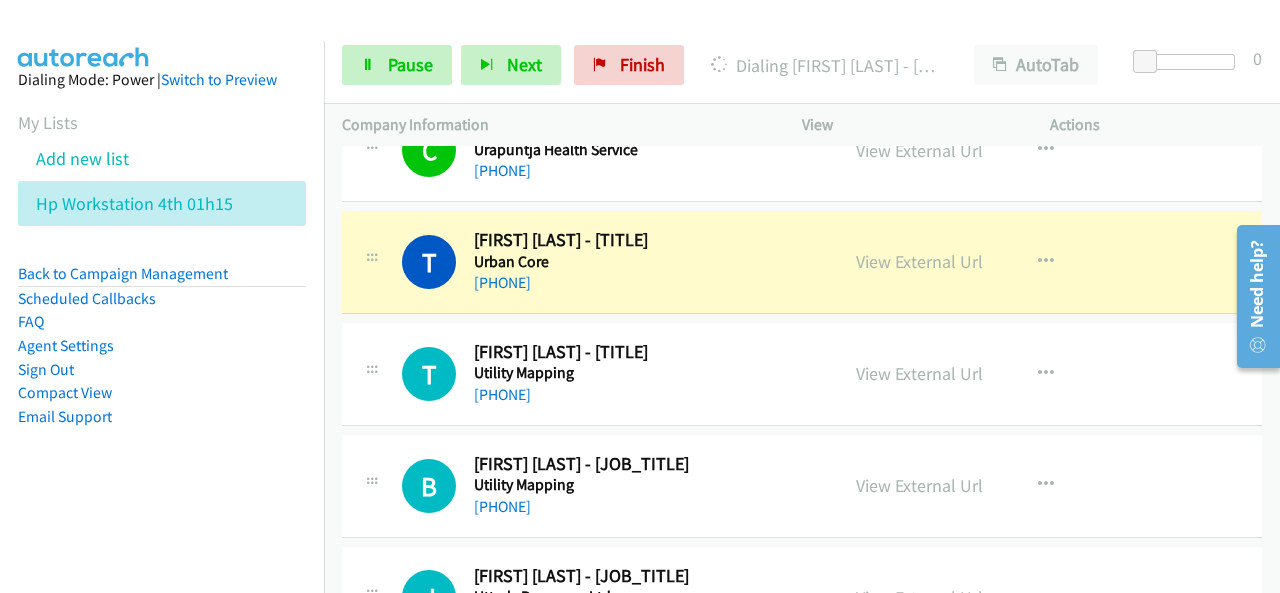 scroll, scrollTop: 3220, scrollLeft: 0, axis: vertical 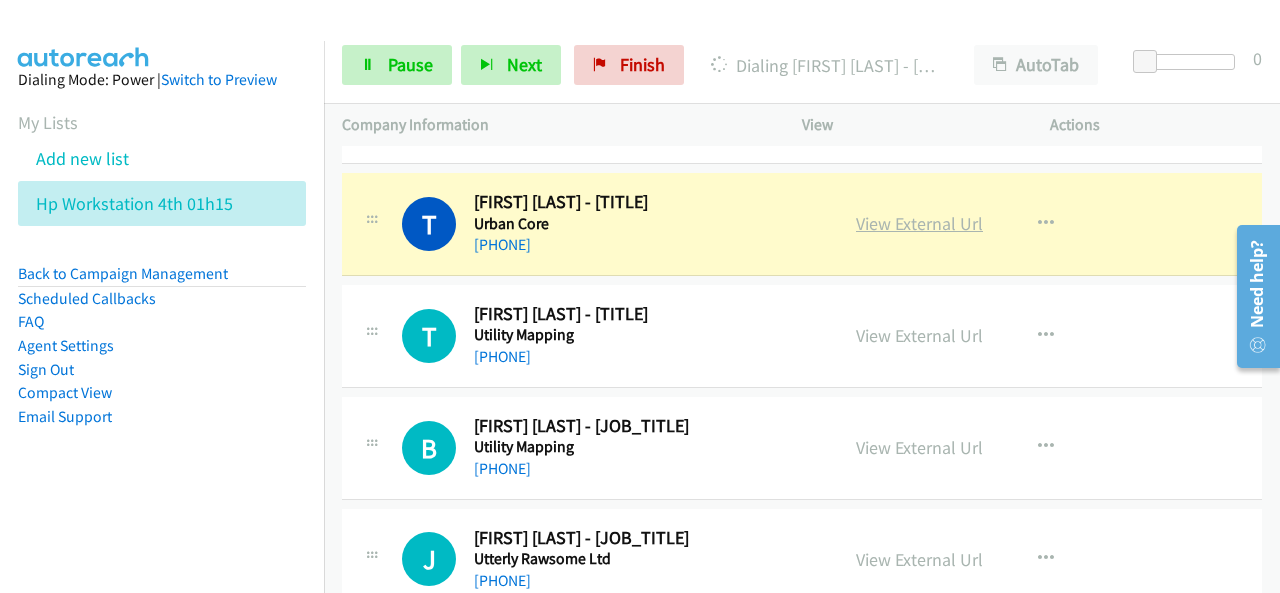 click on "View External Url" at bounding box center [919, 223] 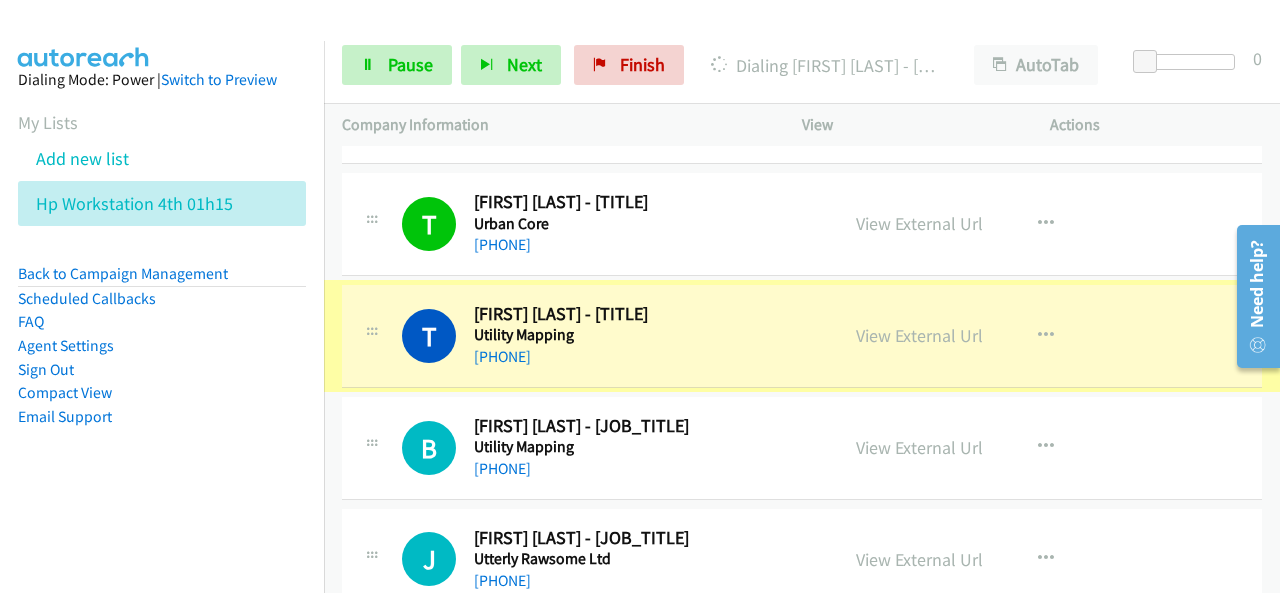 click on "View External Url" at bounding box center (919, 335) 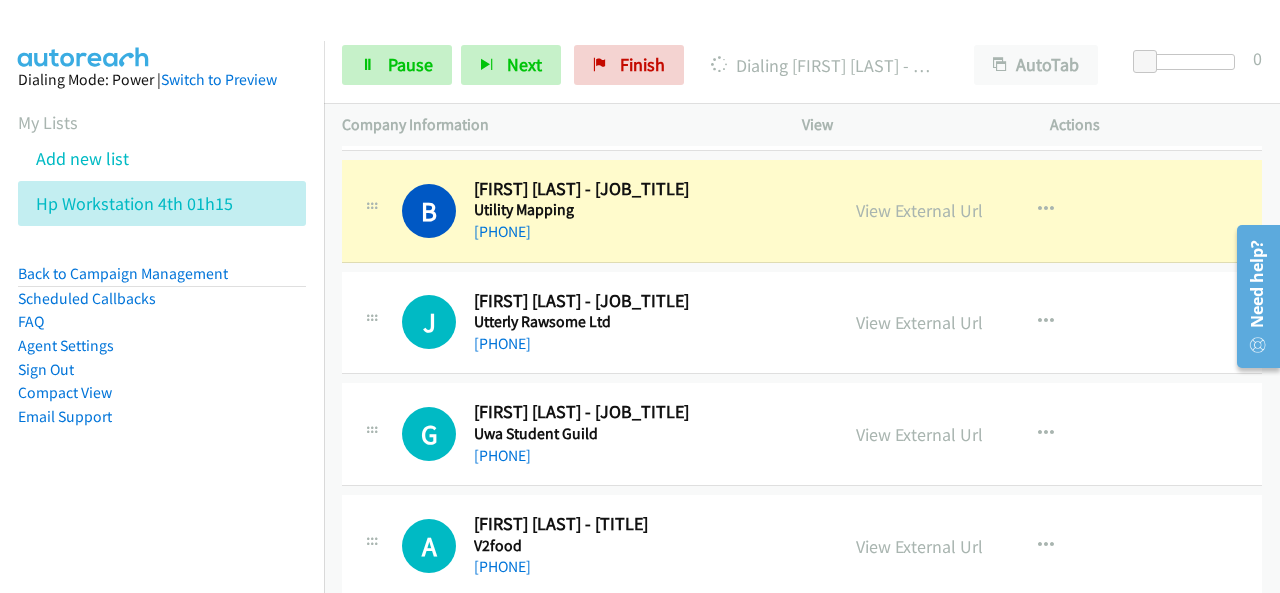 scroll, scrollTop: 3420, scrollLeft: 0, axis: vertical 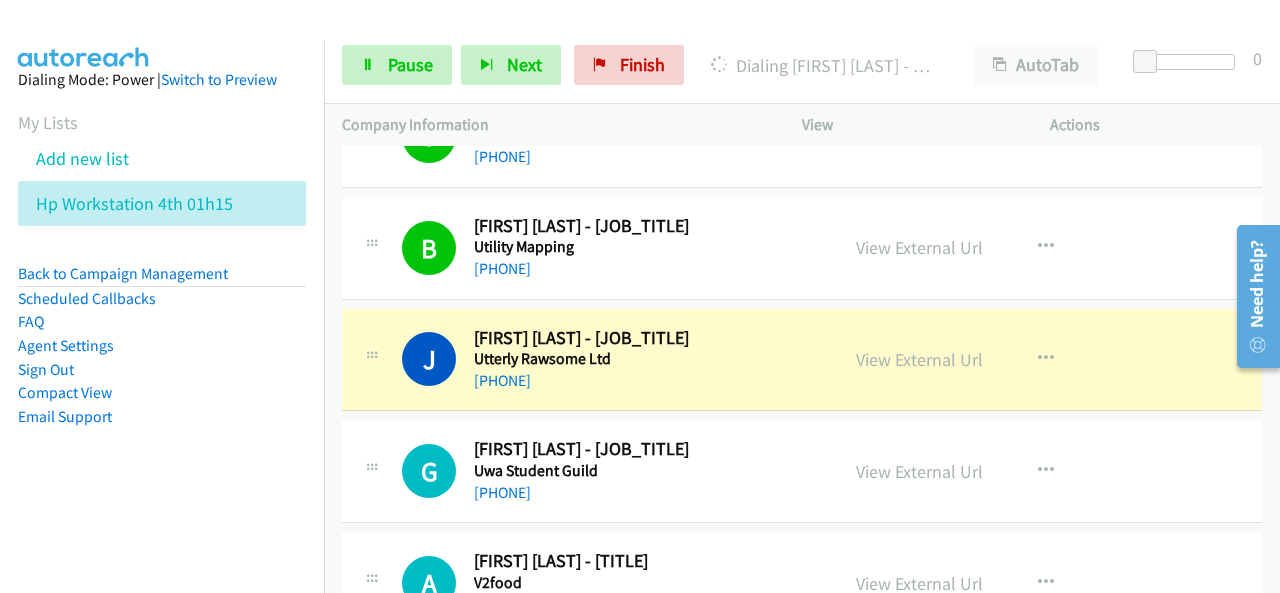 click on "Dialing Mode: Power
|
Switch to Preview
My Lists
Add new list
Hp Workstation 4th 01h15
Back to Campaign Management
Scheduled Callbacks
FAQ
Agent Settings
Sign Out
Compact View
Email Support" at bounding box center [162, 280] 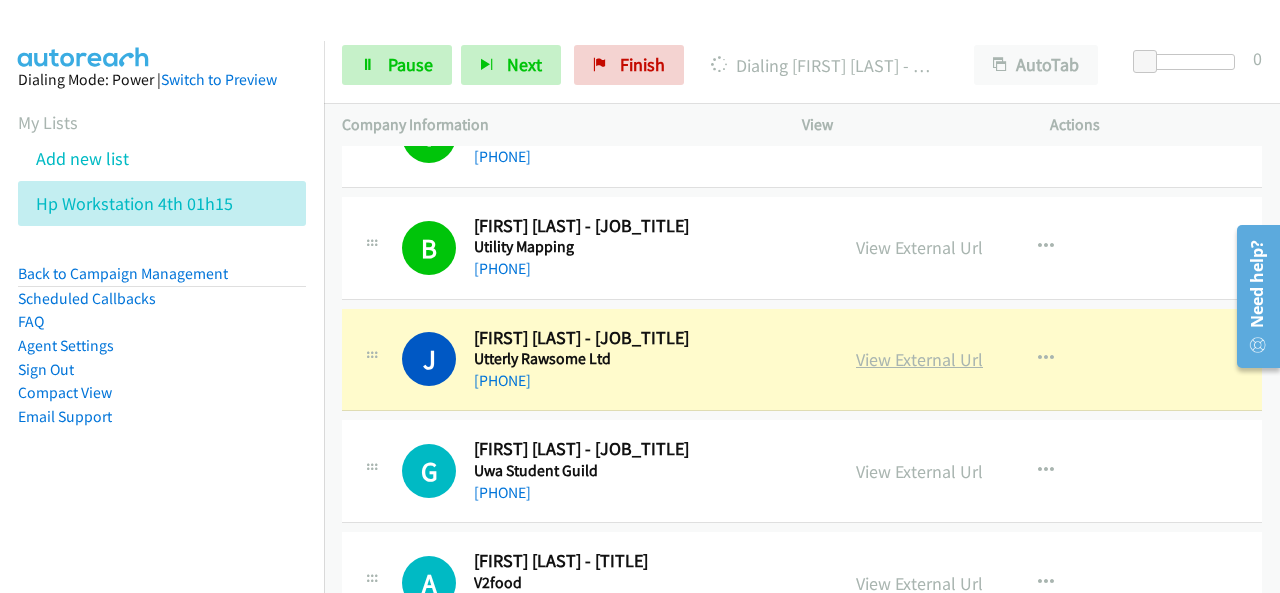 click on "View External Url" at bounding box center (919, 359) 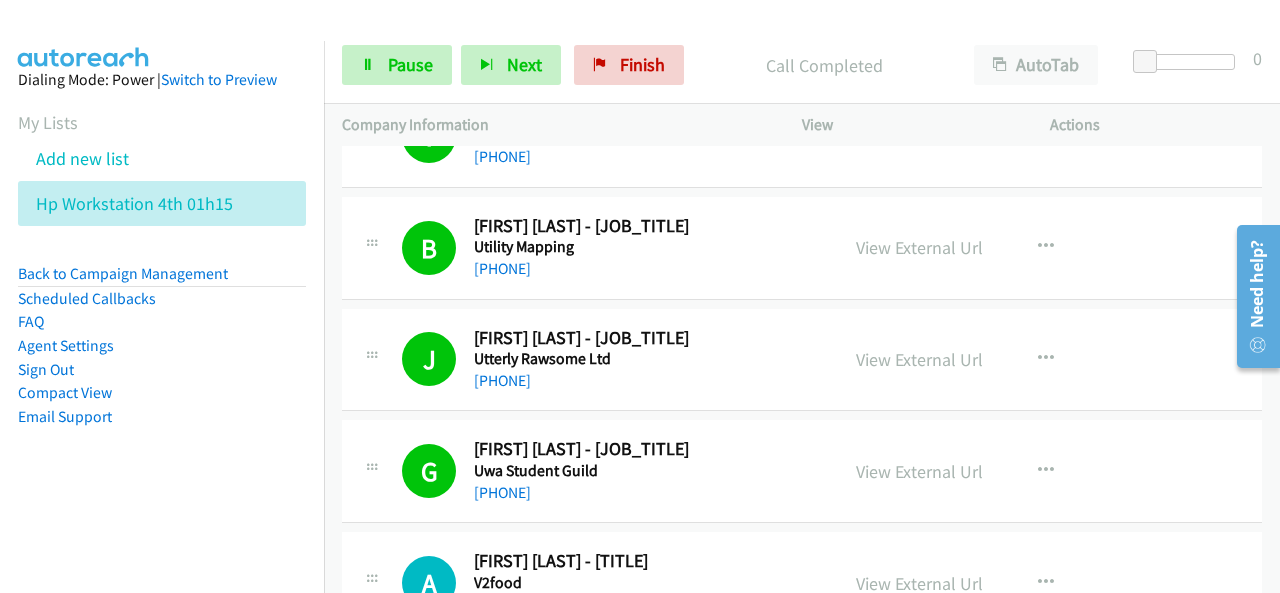 click on "Dialing Mode: Power
|
Switch to Preview
My Lists
Add new list
Hp Workstation 4th 01h15
Back to Campaign Management
Scheduled Callbacks
FAQ
Agent Settings
Sign Out
Compact View
Email Support" at bounding box center [162, 280] 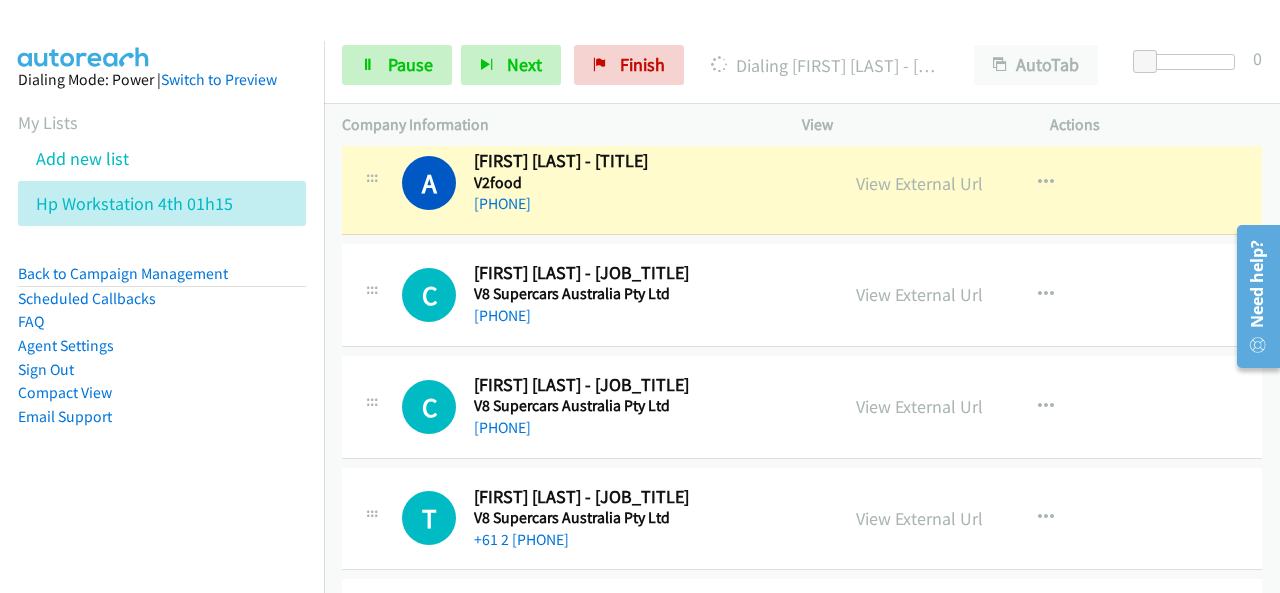 scroll, scrollTop: 3720, scrollLeft: 0, axis: vertical 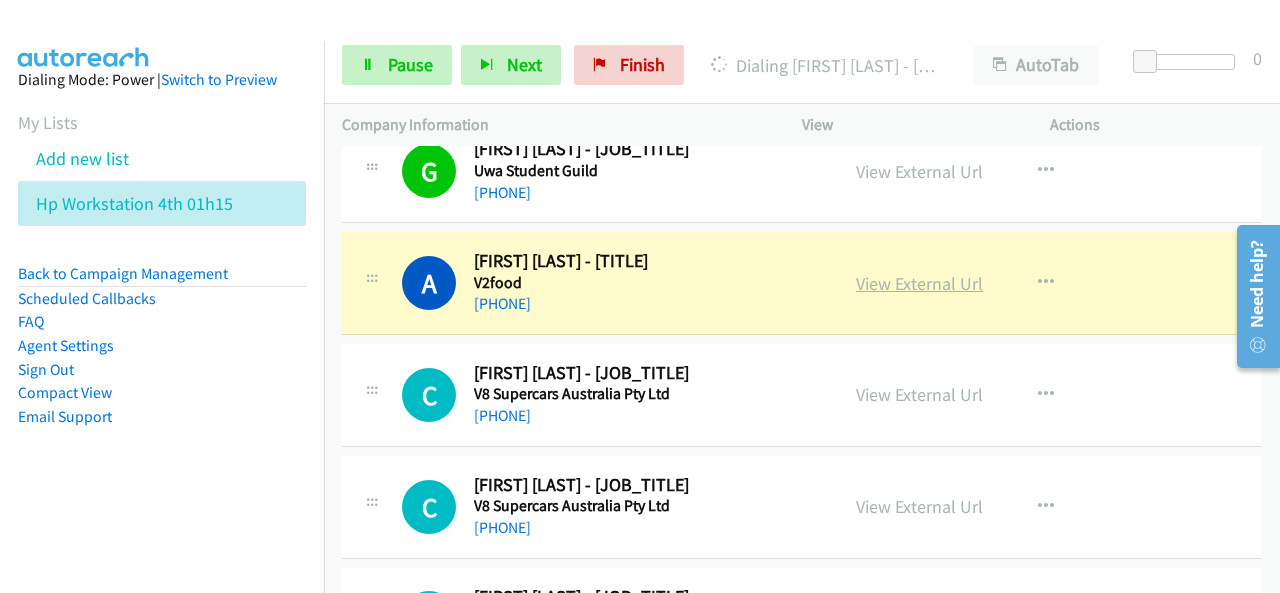 click on "View External Url" at bounding box center [919, 283] 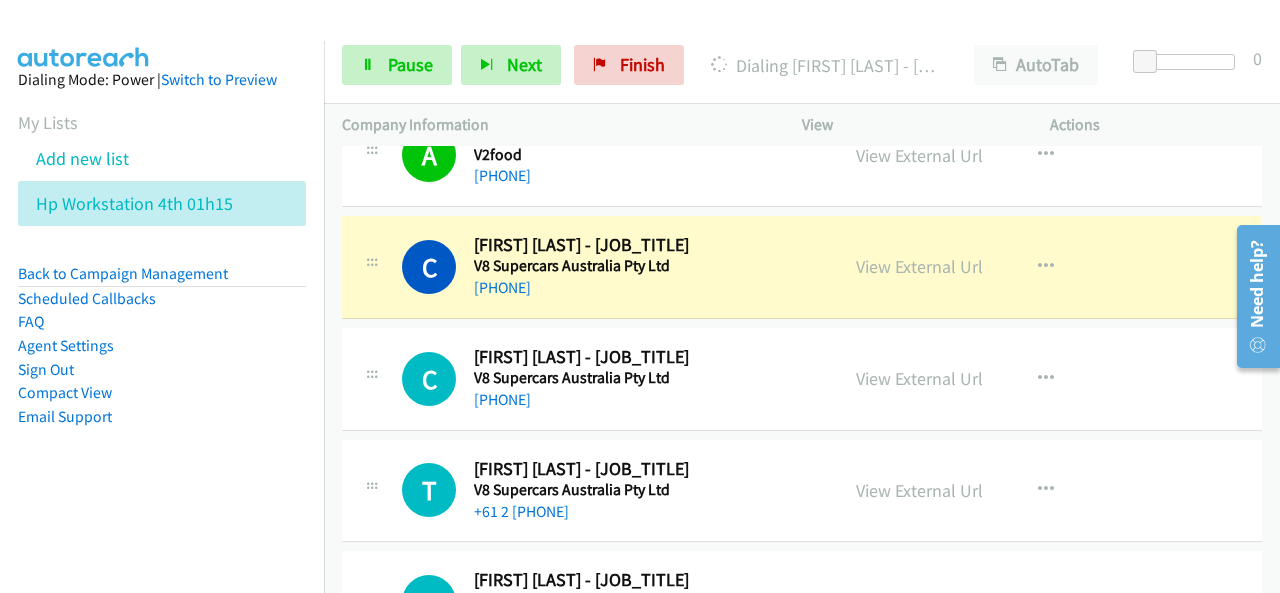scroll, scrollTop: 3820, scrollLeft: 0, axis: vertical 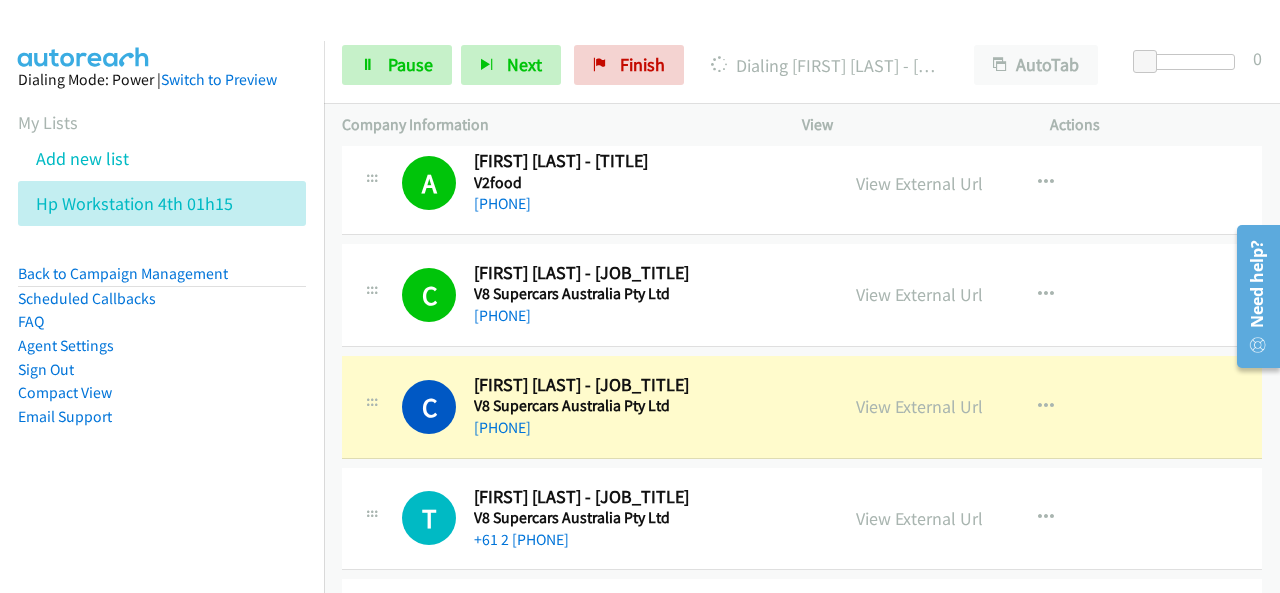 click on "Dialing Mode: Power
|
Switch to Preview
My Lists
Add new list
Hp Workstation 4th 01h15
Back to Campaign Management
Scheduled Callbacks
FAQ
Agent Settings
Sign Out
Compact View
Email Support" at bounding box center [162, 280] 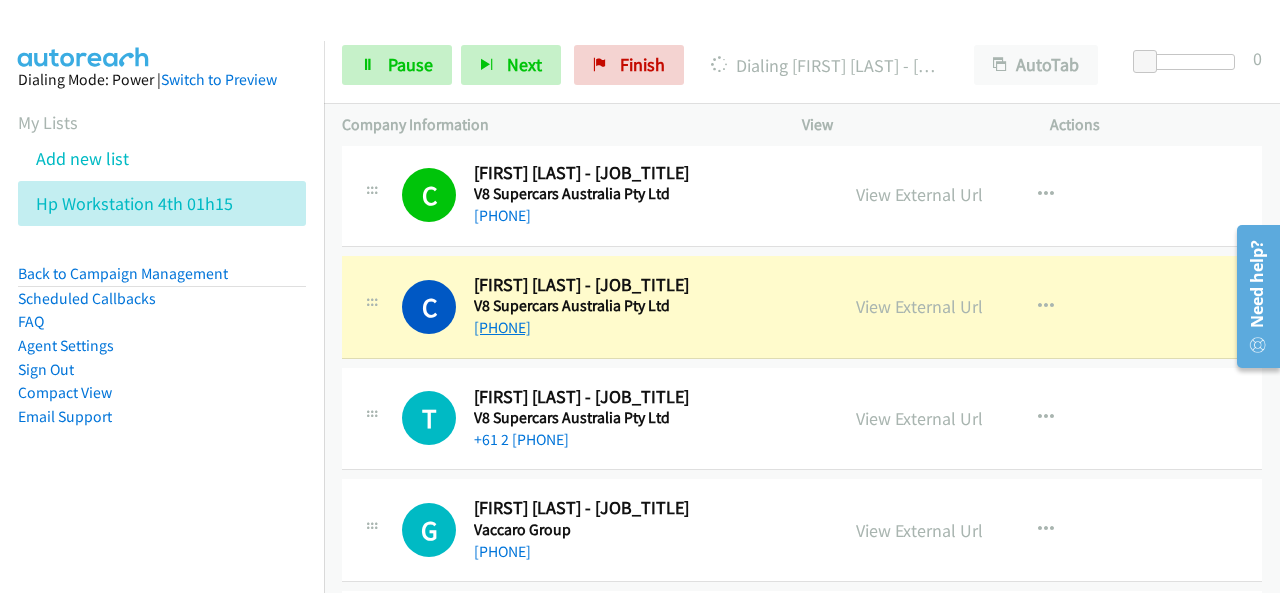 scroll, scrollTop: 4020, scrollLeft: 0, axis: vertical 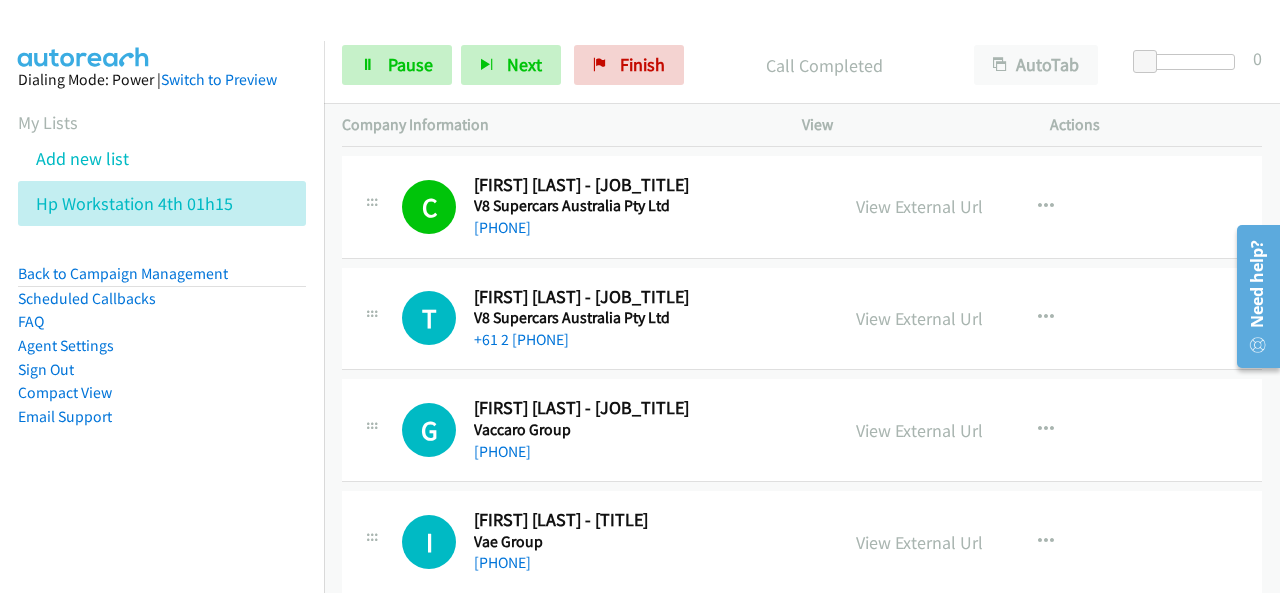 click on "Dialing Mode: Power
|
Switch to Preview
My Lists
Add new list
Hp Workstation 4th 01h15
Back to Campaign Management
Scheduled Callbacks
FAQ
Agent Settings
Sign Out
Compact View
Email Support" at bounding box center (162, 280) 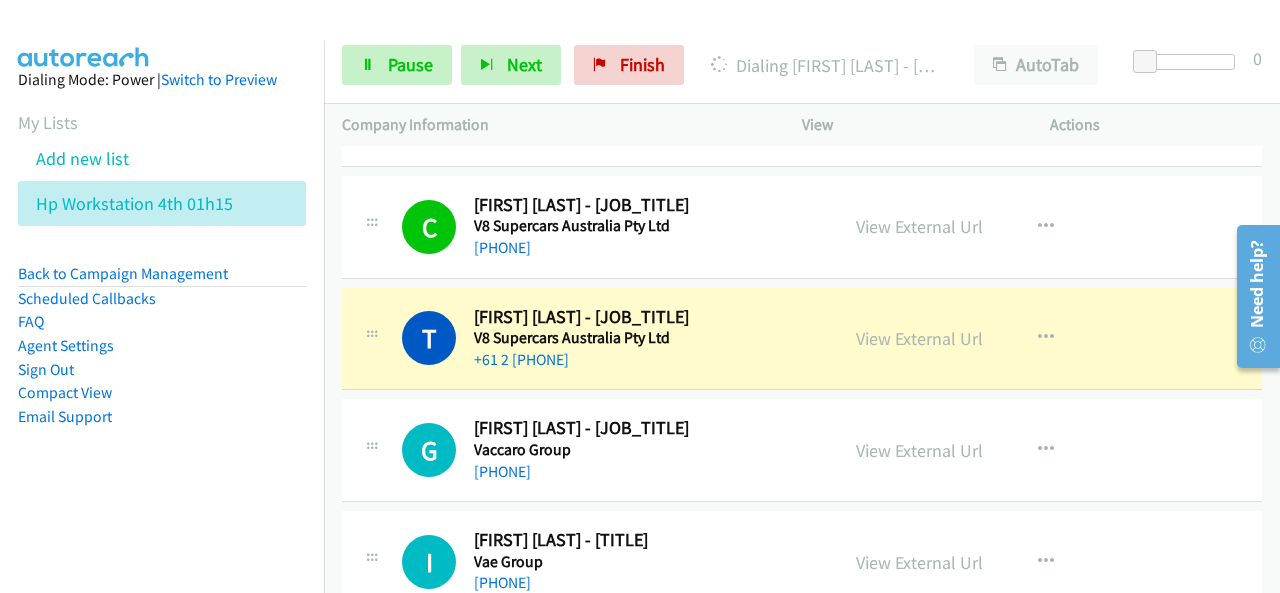 scroll, scrollTop: 4020, scrollLeft: 0, axis: vertical 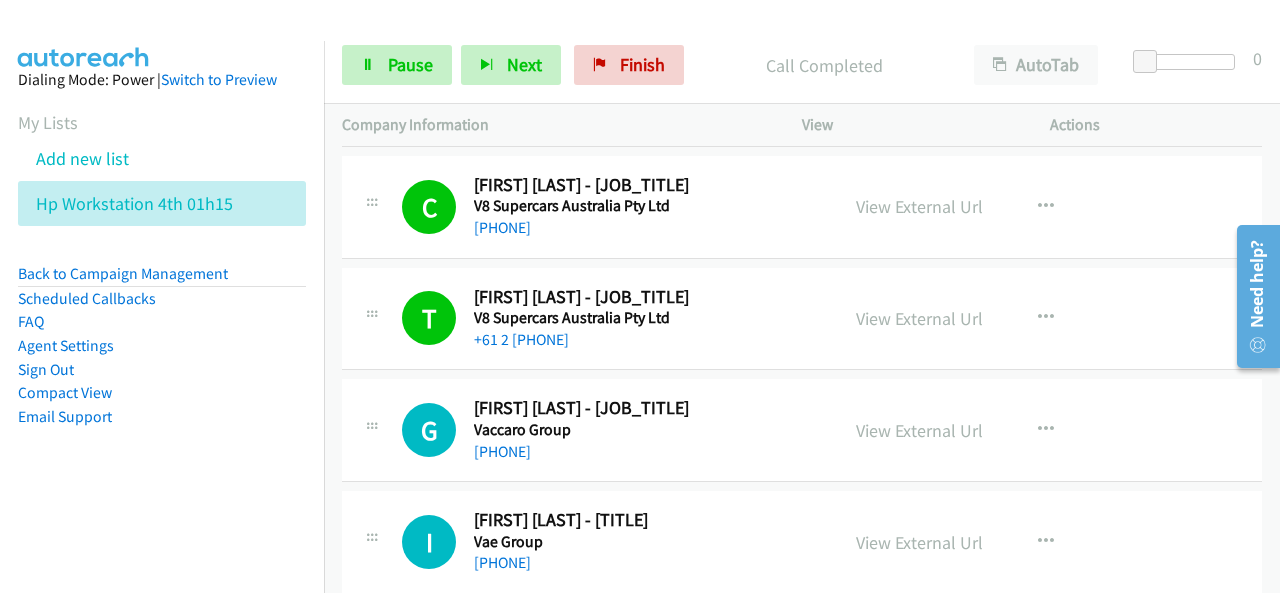 click on "Dialing Mode: Power
|
Switch to Preview
My Lists
Add new list
Hp Workstation 4th 01h15
Back to Campaign Management
Scheduled Callbacks
FAQ
Agent Settings
Sign Out
Compact View
Email Support" at bounding box center (162, 280) 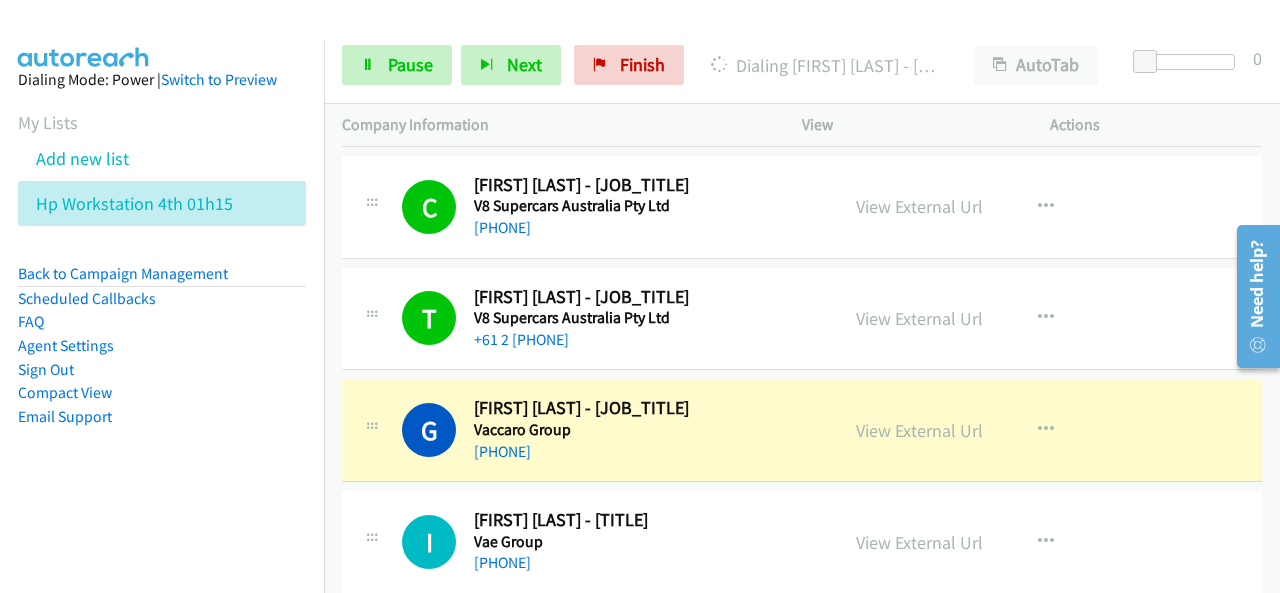 click on "Dialing Mode: Power
|
Switch to Preview
My Lists
Add new list
Hp Workstation 4th 01h15
Back to Campaign Management
Scheduled Callbacks
FAQ
Agent Settings
Sign Out
Compact View
Email Support" at bounding box center (162, 280) 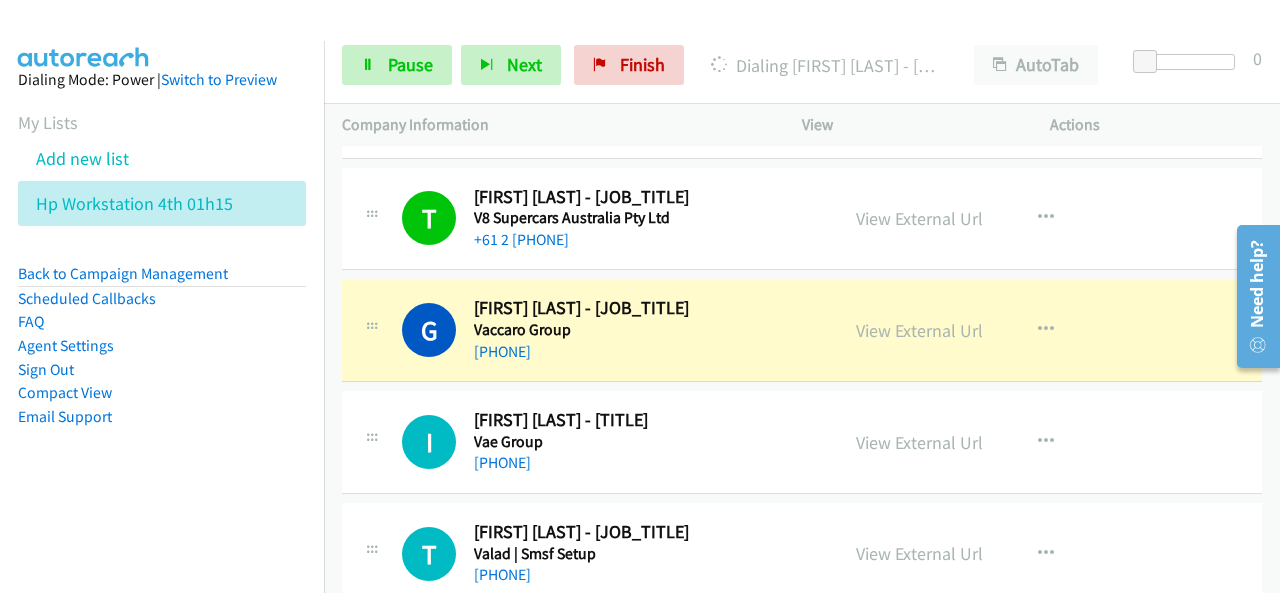 scroll, scrollTop: 4220, scrollLeft: 0, axis: vertical 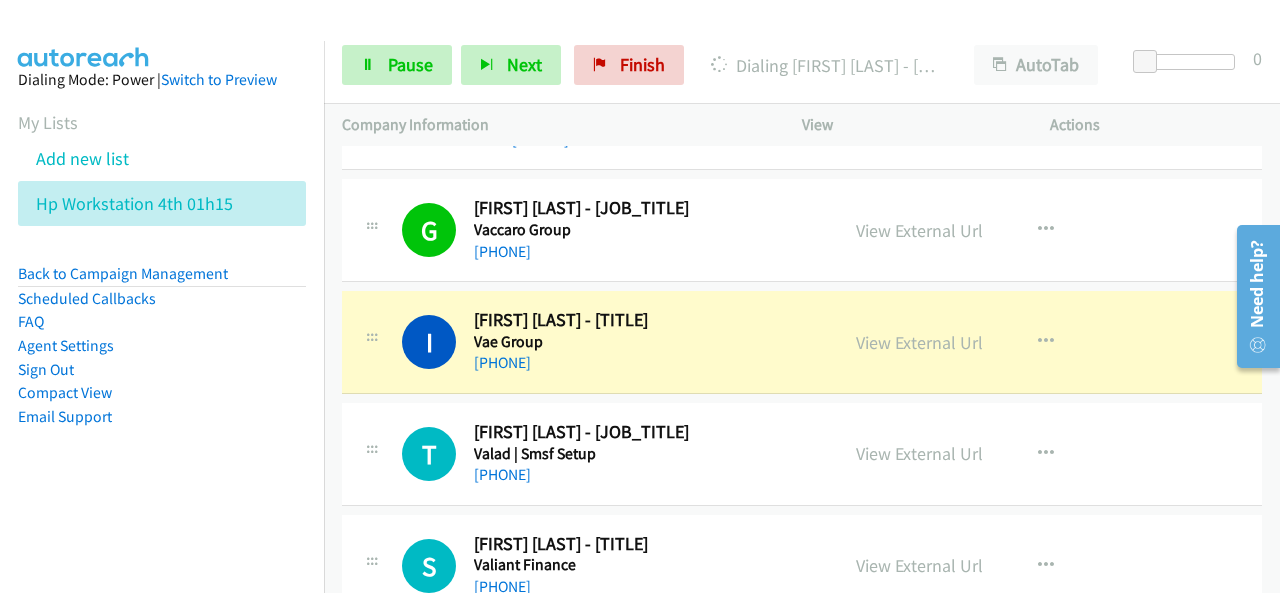 click on "Dialing Mode: Power
|
Switch to Preview
My Lists
Add new list
Hp Workstation 4th 01h15
Back to Campaign Management
Scheduled Callbacks
FAQ
Agent Settings
Sign Out
Compact View
Email Support" at bounding box center [162, 280] 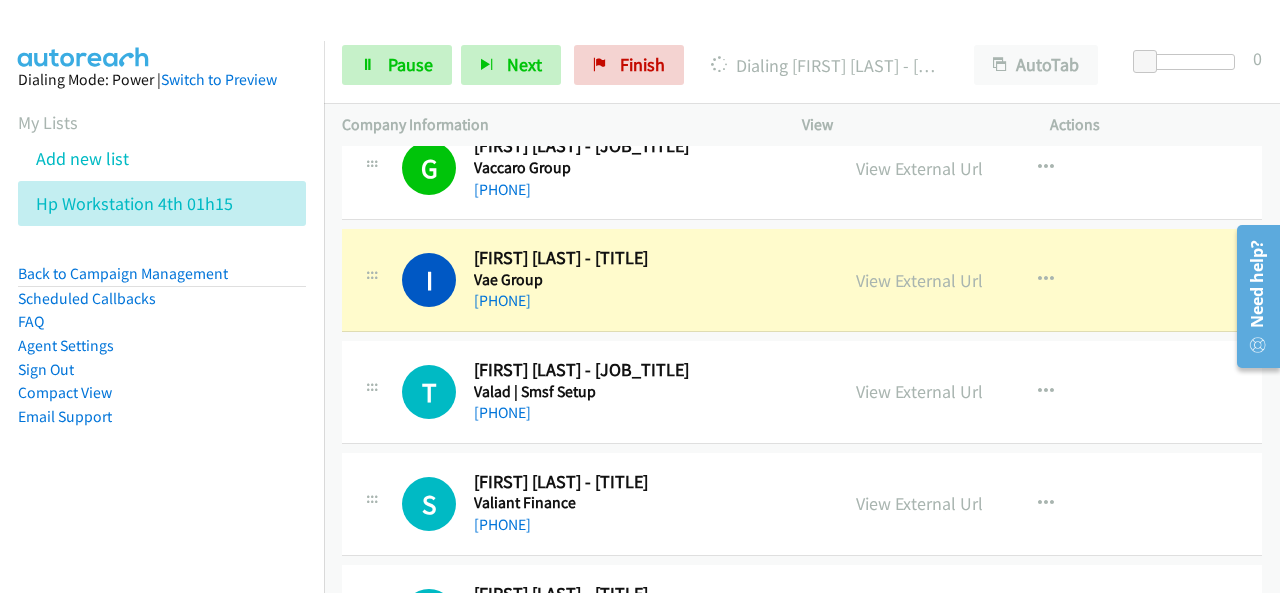 scroll, scrollTop: 4320, scrollLeft: 0, axis: vertical 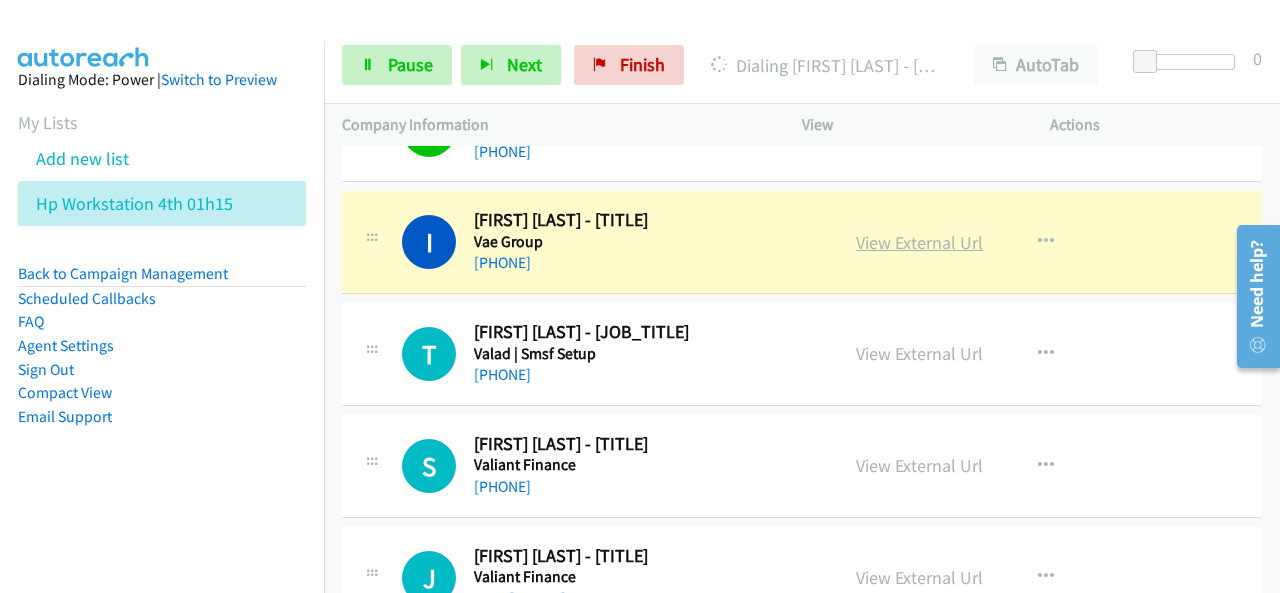 click on "View External Url" at bounding box center [919, 242] 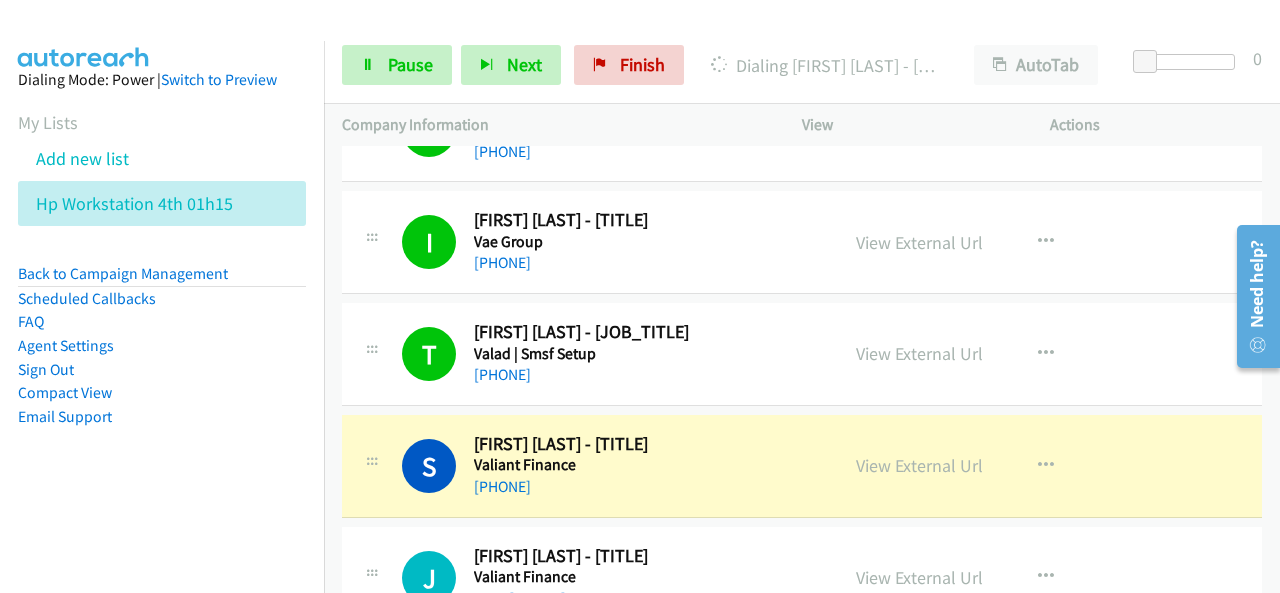 click on "Dialing Mode: Power
|
Switch to Preview
My Lists
Add new list
Hp Workstation 4th 01h15
Back to Campaign Management
Scheduled Callbacks
FAQ
Agent Settings
Sign Out
Compact View
Email Support" at bounding box center [162, 280] 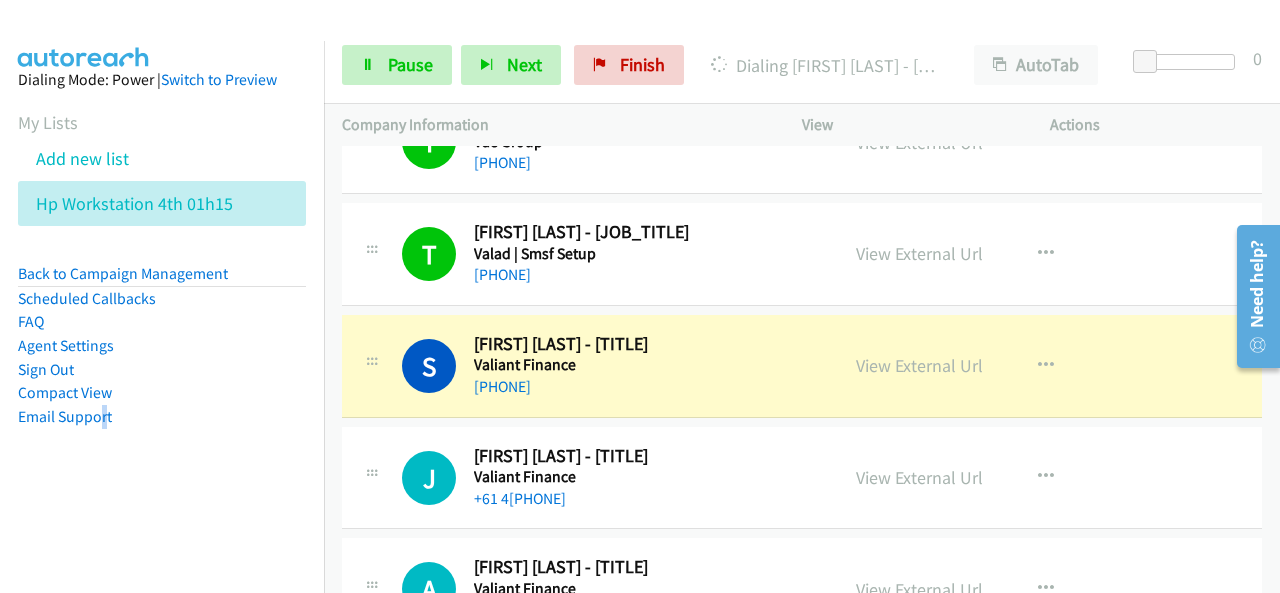 scroll, scrollTop: 4520, scrollLeft: 0, axis: vertical 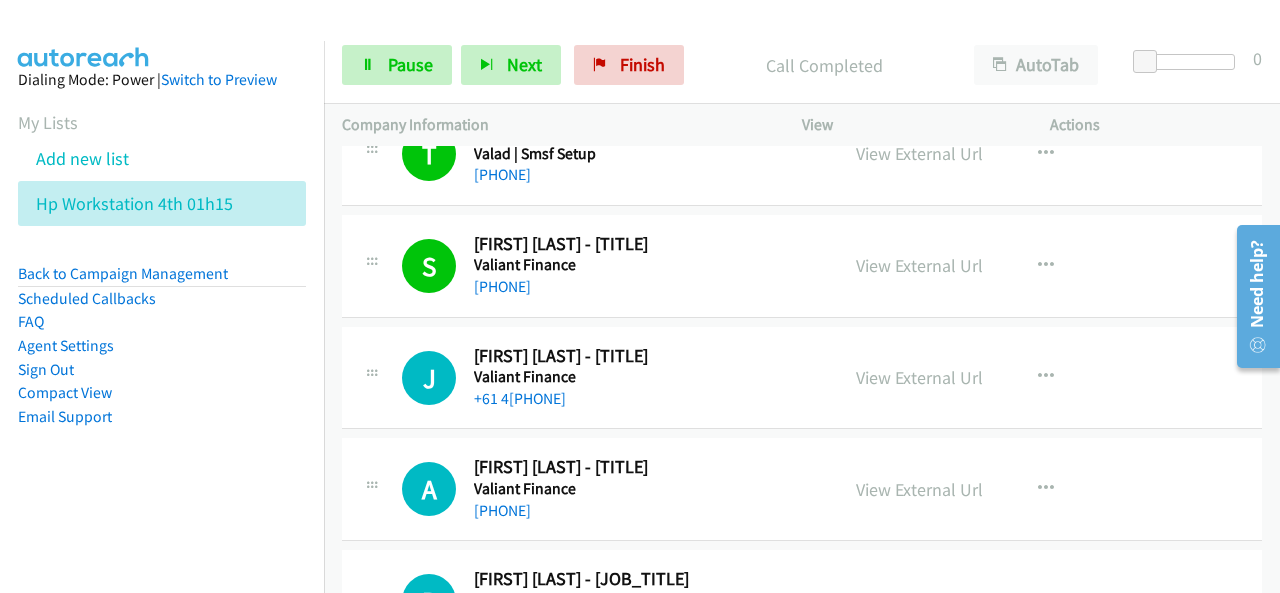click on "Dialing Mode: Power
|
Switch to Preview
My Lists
Add new list
Hp Workstation 4th 01h15
Back to Campaign Management
Scheduled Callbacks
FAQ
Agent Settings
Sign Out
Compact View
Email Support" at bounding box center [162, 280] 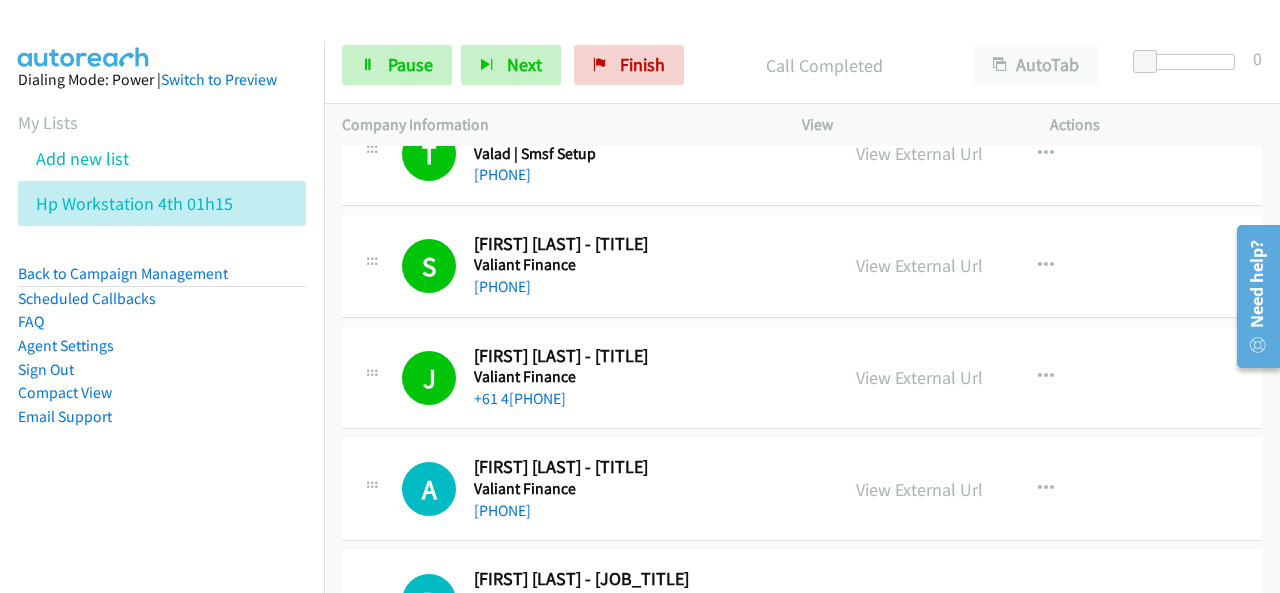 click at bounding box center (84, 35) 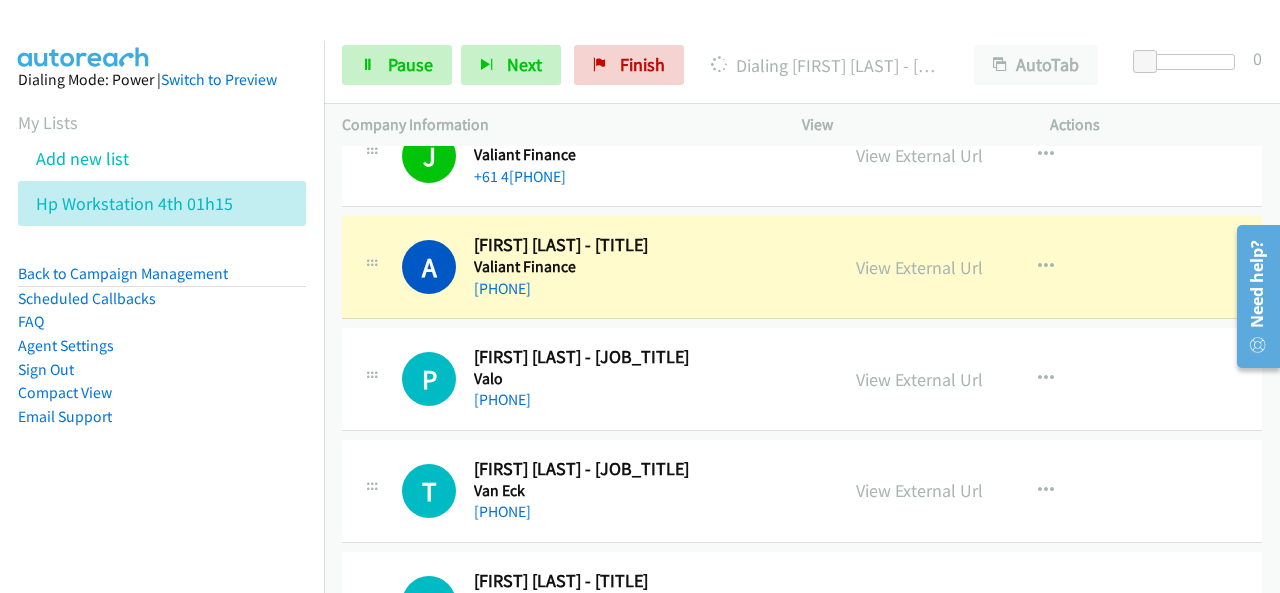 scroll, scrollTop: 4820, scrollLeft: 0, axis: vertical 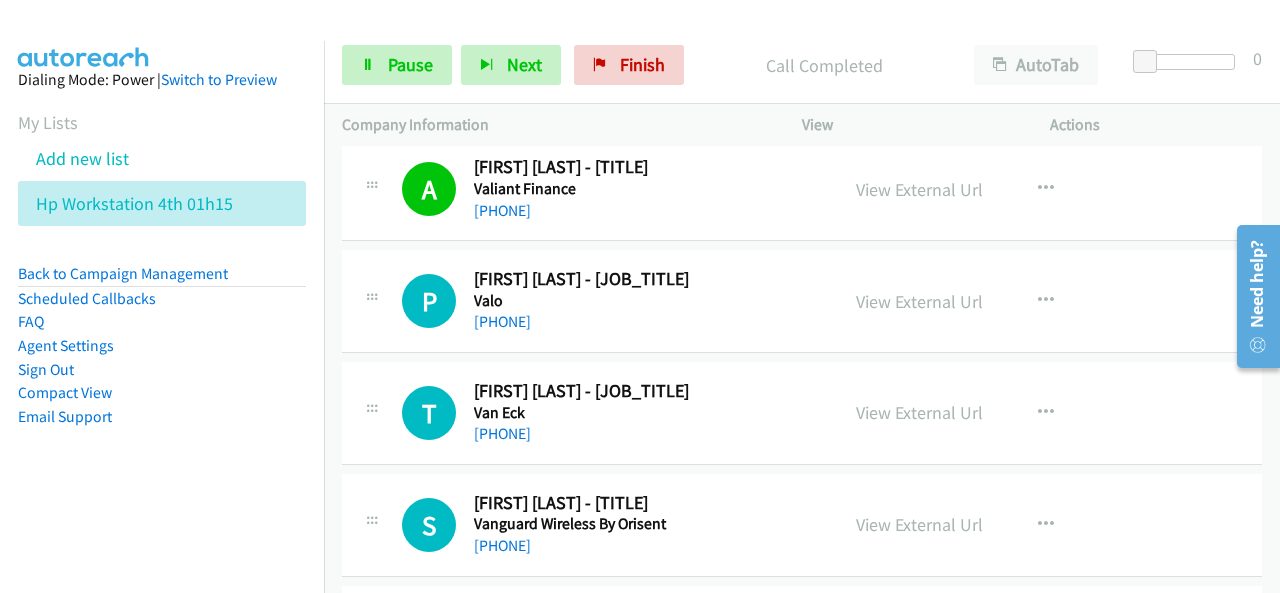click on "Dialing Mode: Power
|
Switch to Preview
My Lists
Add new list
Hp Workstation 4th 01h15
Back to Campaign Management
Scheduled Callbacks
FAQ
Agent Settings
Sign Out
Compact View
Email Support" at bounding box center [162, 280] 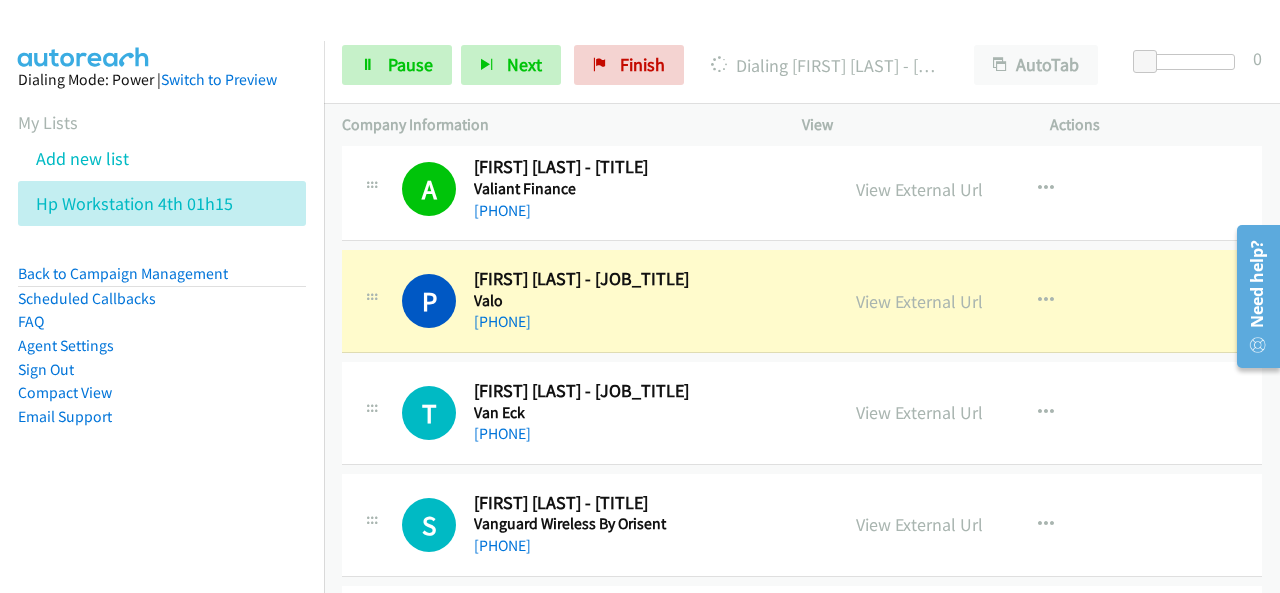 scroll, scrollTop: 4920, scrollLeft: 0, axis: vertical 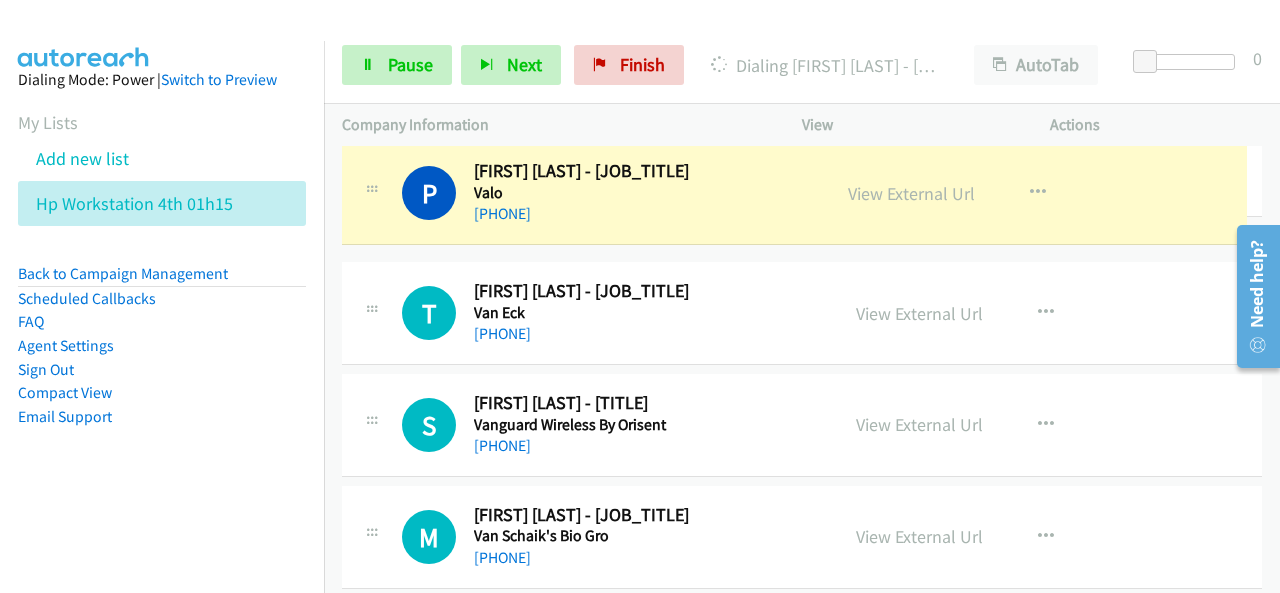 drag, startPoint x: 472, startPoint y: 182, endPoint x: 499, endPoint y: 188, distance: 27.658634 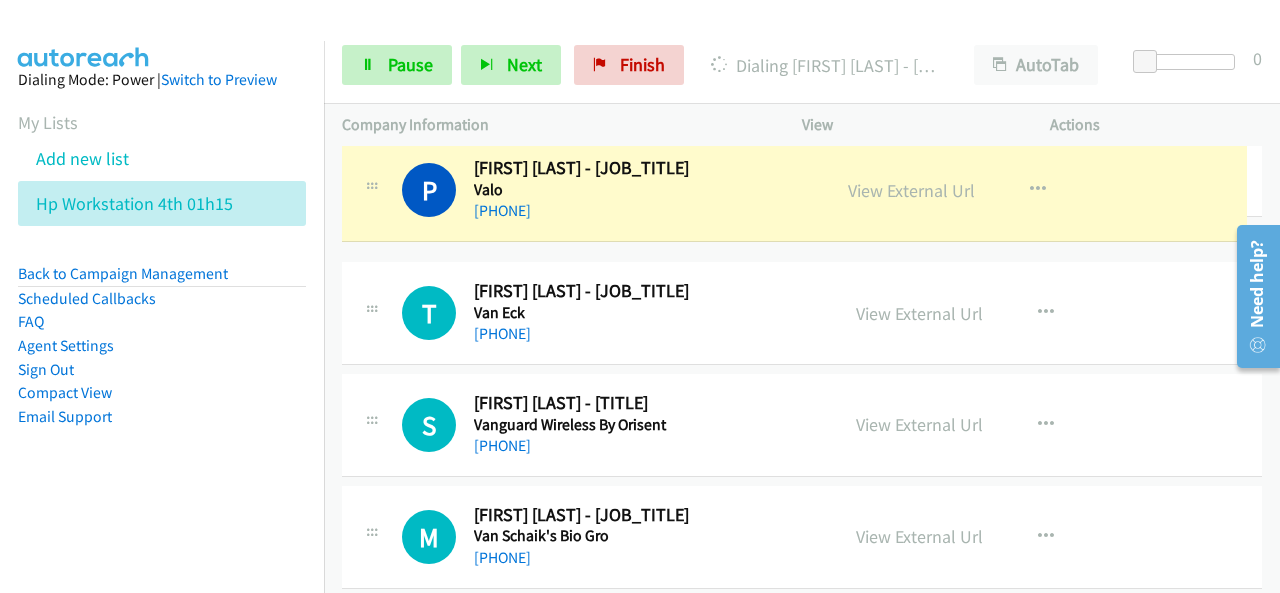 drag, startPoint x: 478, startPoint y: 183, endPoint x: 508, endPoint y: 186, distance: 30.149628 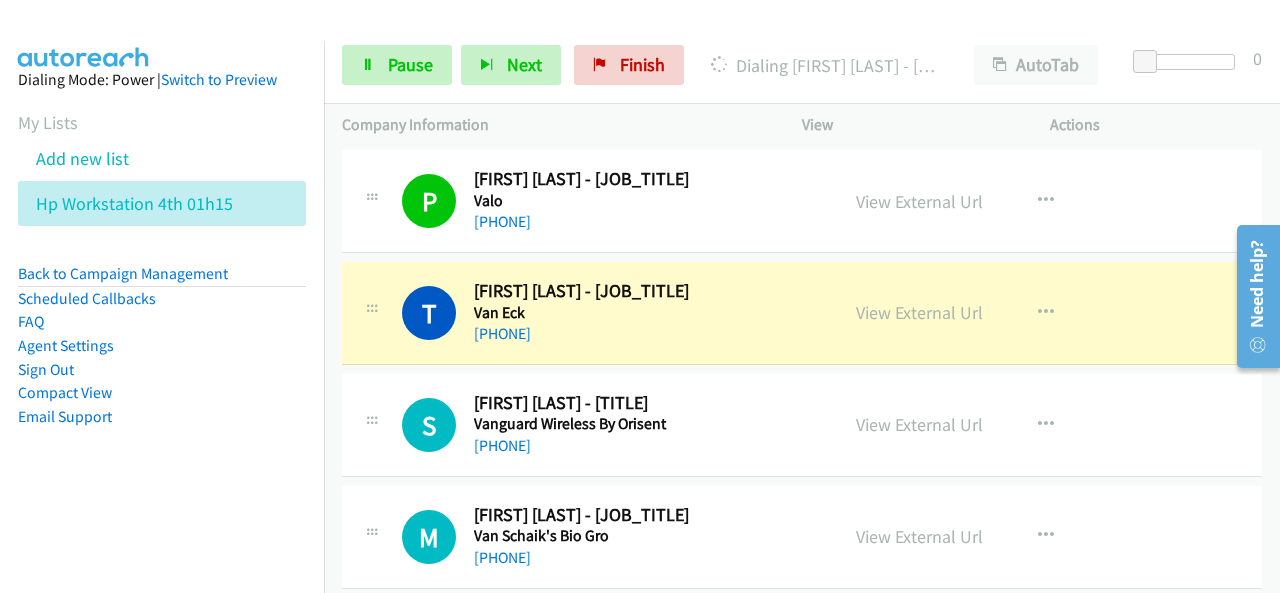 click on "Dialing Mode: Power
|
Switch to Preview
My Lists
Add new list
Hp Workstation 4th 01h15
Back to Campaign Management
Scheduled Callbacks
FAQ
Agent Settings
Sign Out
Compact View
Email Support" at bounding box center [162, 280] 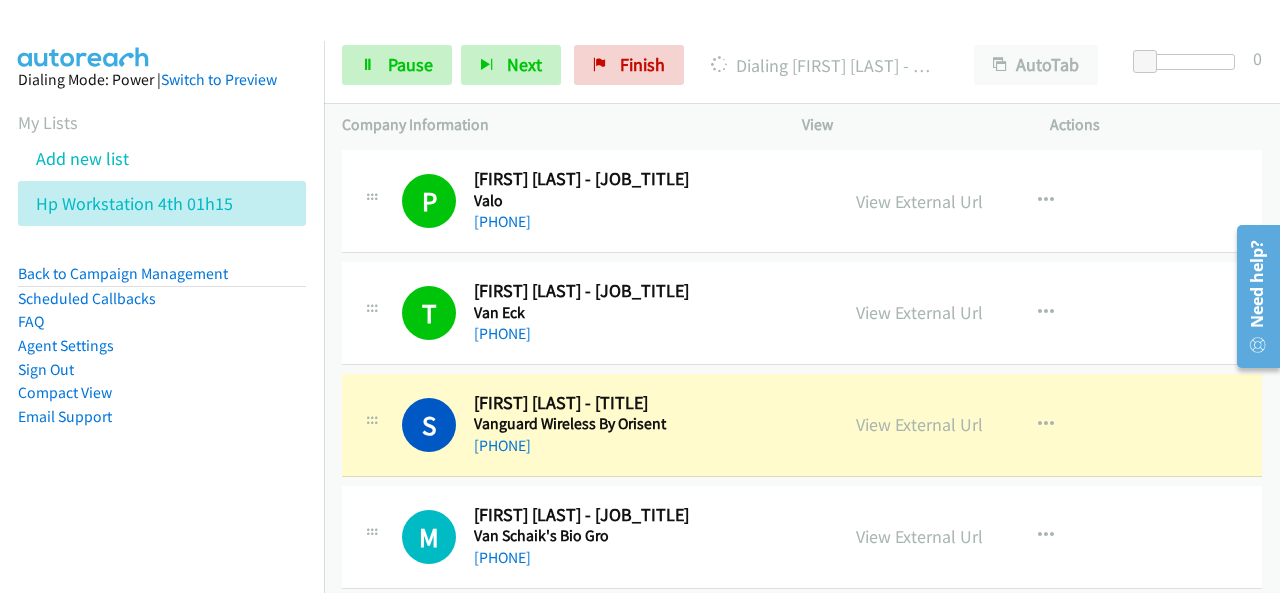 click on "Dialing Mode: Power
|
Switch to Preview
My Lists
Add new list
Hp Workstation 4th 01h15
Back to Campaign Management
Scheduled Callbacks
FAQ
Agent Settings
Sign Out
Compact View
Email Support" at bounding box center (162, 280) 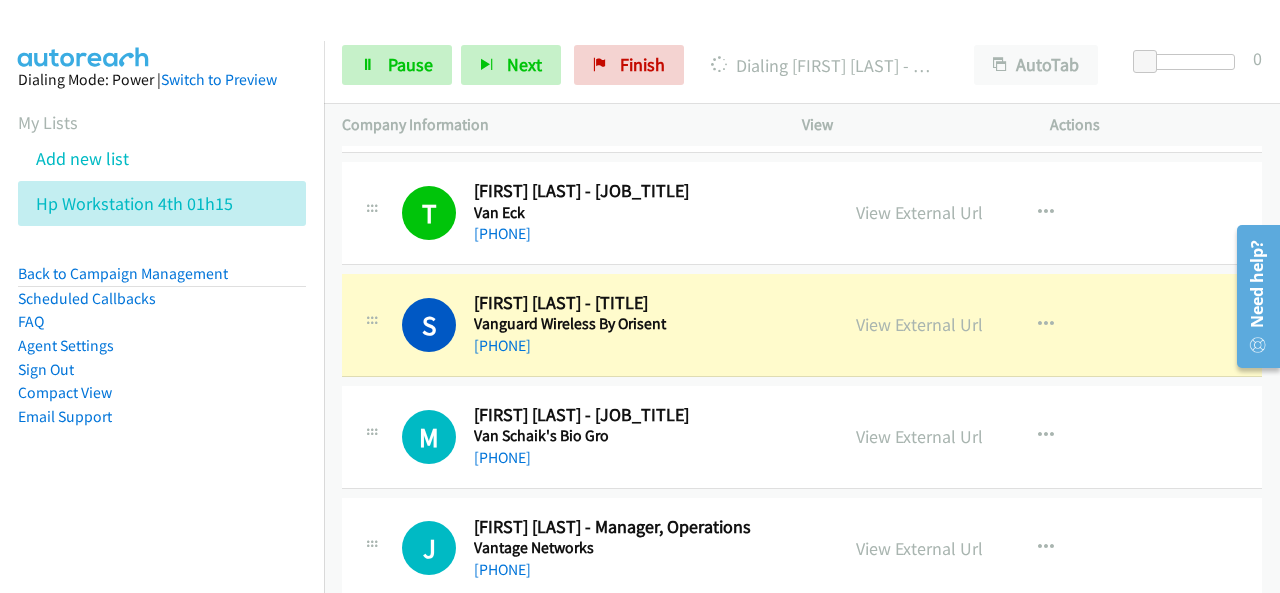 scroll, scrollTop: 5120, scrollLeft: 0, axis: vertical 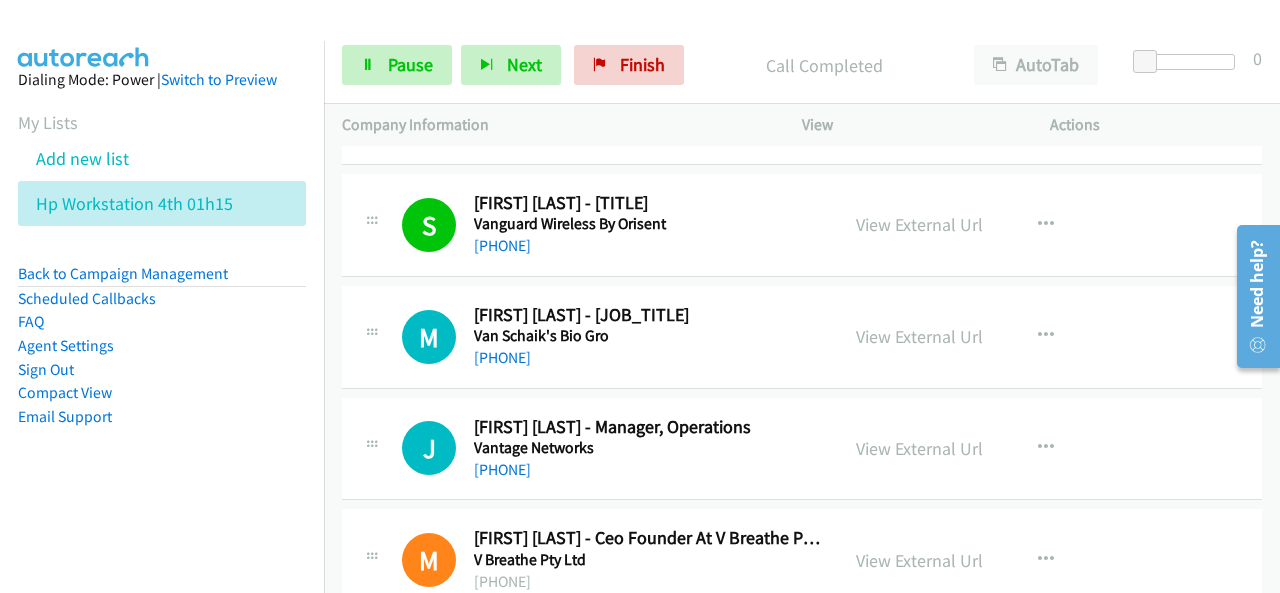 click on "Dialing Mode: Power
|
Switch to Preview
My Lists
Add new list
Hp Workstation 4th 01h15
Back to Campaign Management
Scheduled Callbacks
FAQ
Agent Settings
Sign Out
Compact View
Email Support" at bounding box center [162, 337] 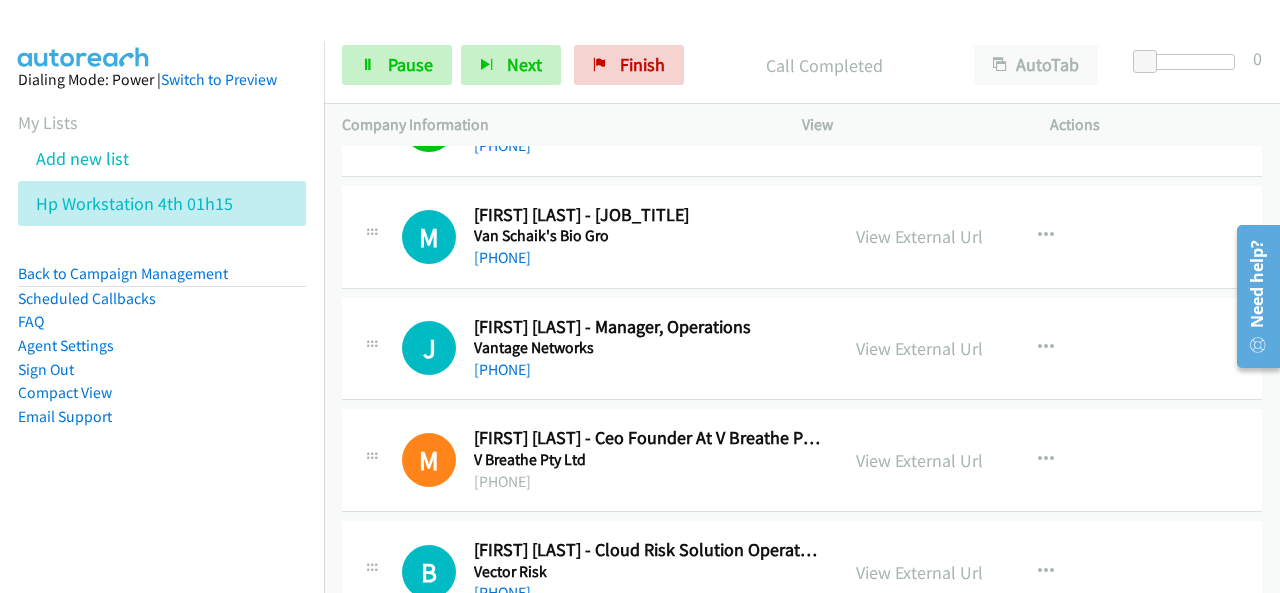 click on "Dialing Mode: Power
|
Switch to Preview
My Lists
Add new list
Hp Workstation 4th 01h15
Back to Campaign Management
Scheduled Callbacks
FAQ
Agent Settings
Sign Out
Compact View
Email Support" at bounding box center (162, 280) 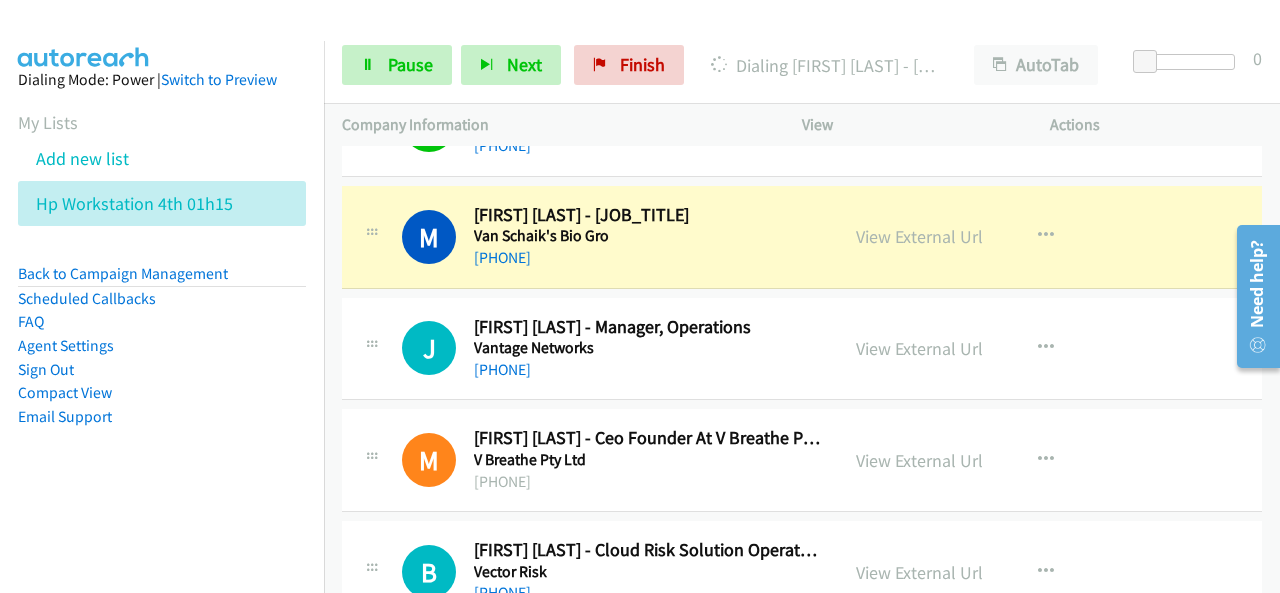 click on "Dialing Mode: Power
|
Switch to Preview
My Lists
Add new list
Hp Workstation 4th 01h15
Back to Campaign Management
Scheduled Callbacks
FAQ
Agent Settings
Sign Out
Compact View
Email Support" at bounding box center (162, 280) 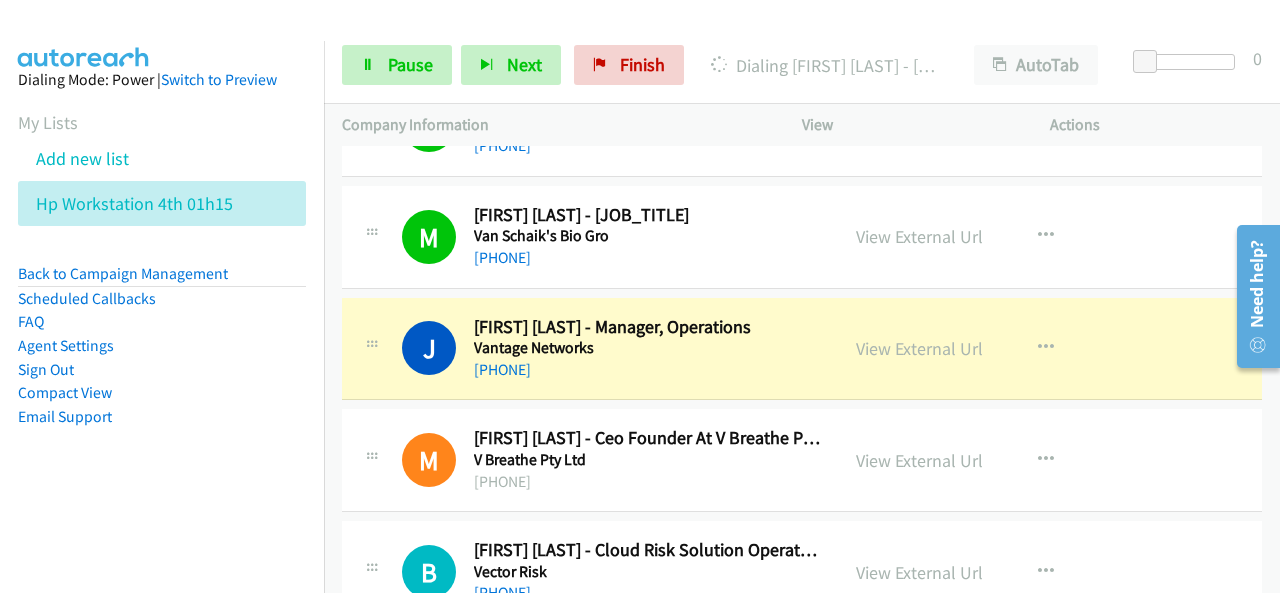 click on "Dialing Mode: Power
|
Switch to Preview
My Lists
Add new list
Hp Workstation 4th 01h15
Back to Campaign Management
Scheduled Callbacks
FAQ
Agent Settings
Sign Out
Compact View
Email Support" at bounding box center [162, 280] 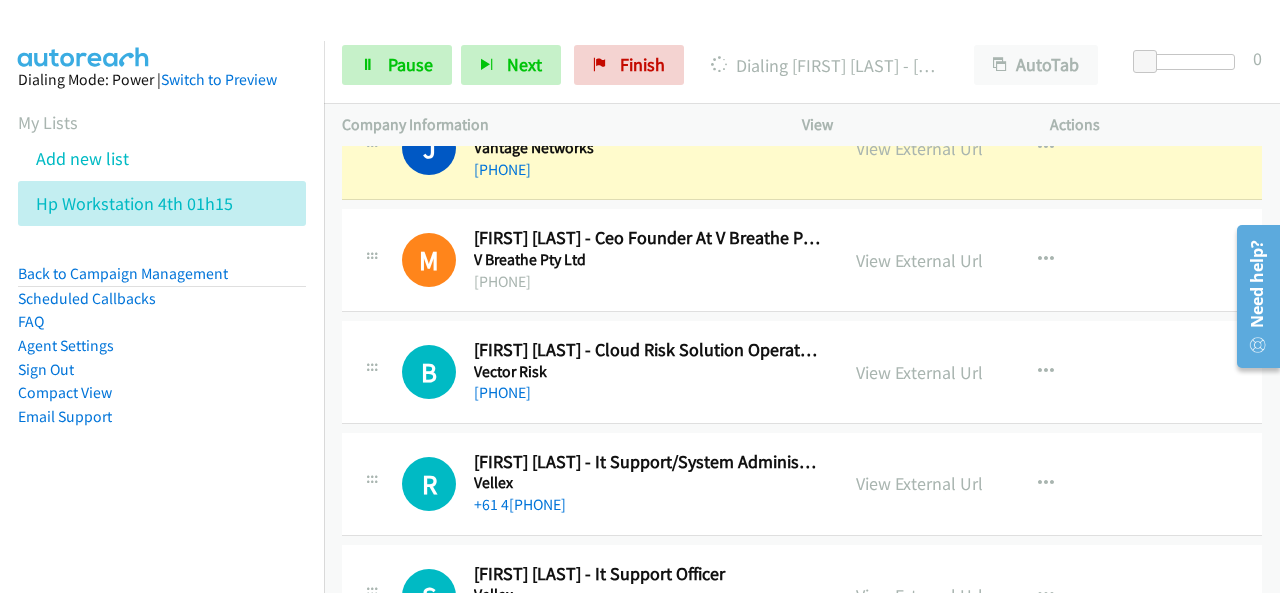 scroll, scrollTop: 5320, scrollLeft: 0, axis: vertical 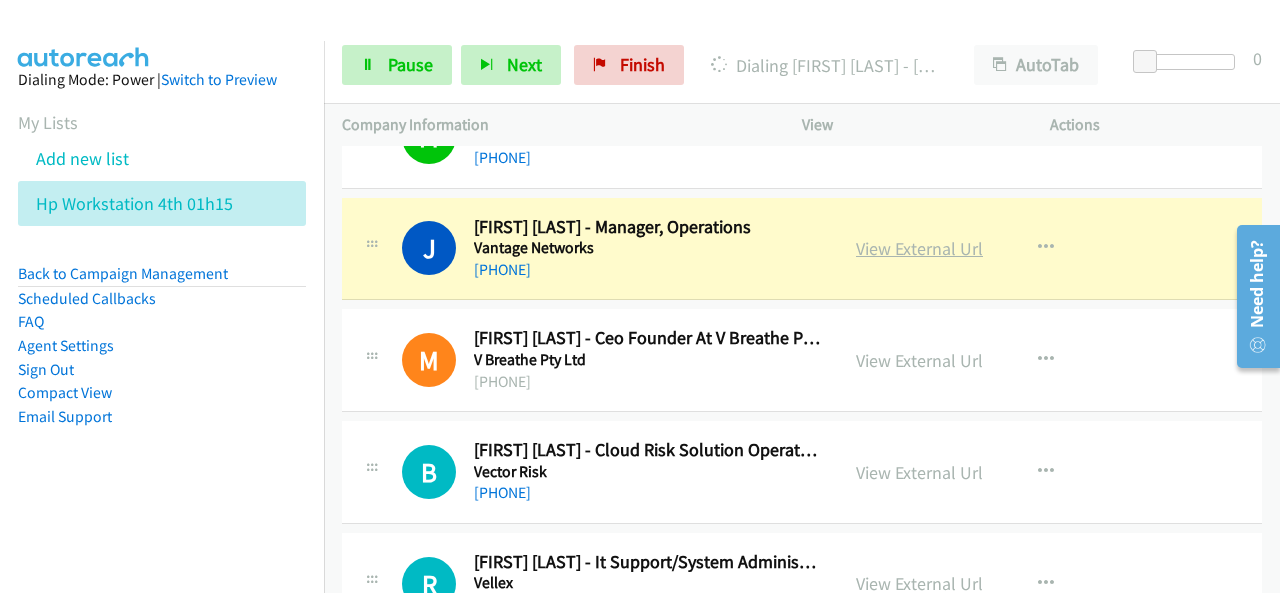 click on "View External Url" at bounding box center [919, 248] 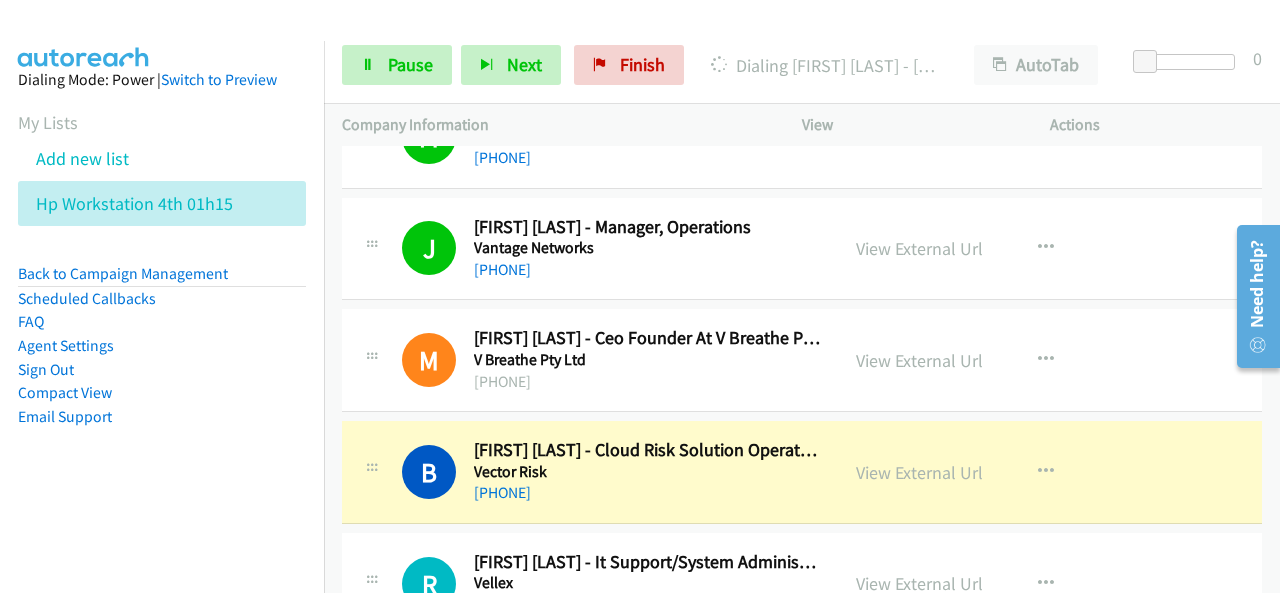 scroll, scrollTop: 5520, scrollLeft: 0, axis: vertical 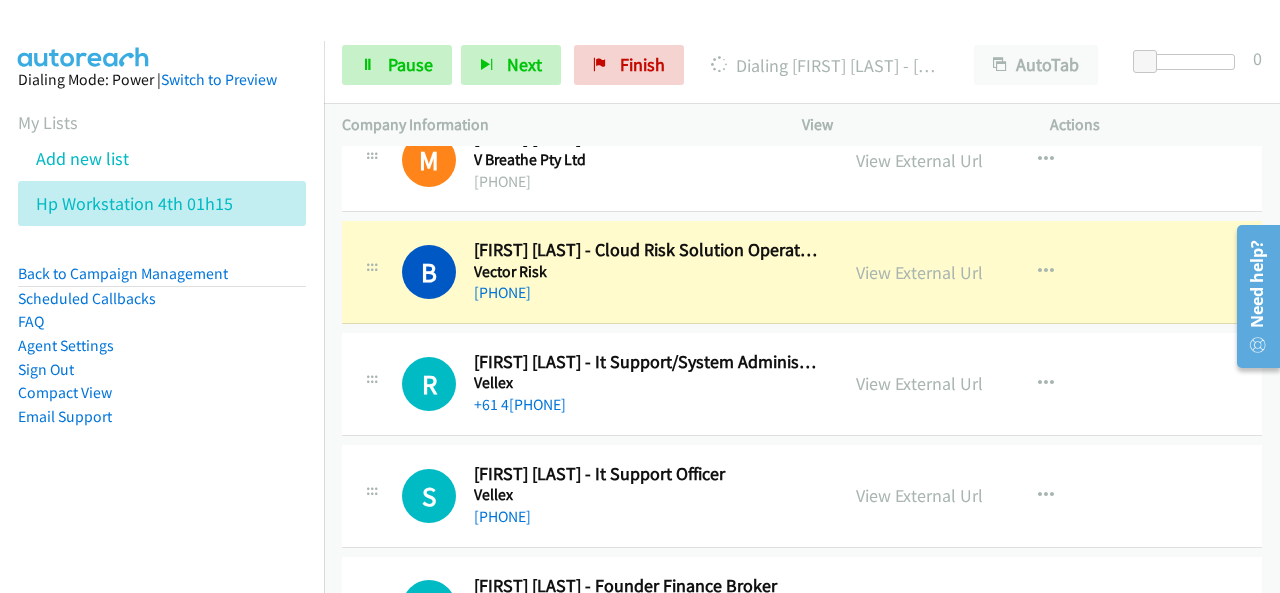 click on "Dialing Mode: Power
|
Switch to Preview
My Lists
Add new list
Hp Workstation 4th 01h15
Back to Campaign Management
Scheduled Callbacks
FAQ
Agent Settings
Sign Out
Compact View
Email Support" at bounding box center [162, 280] 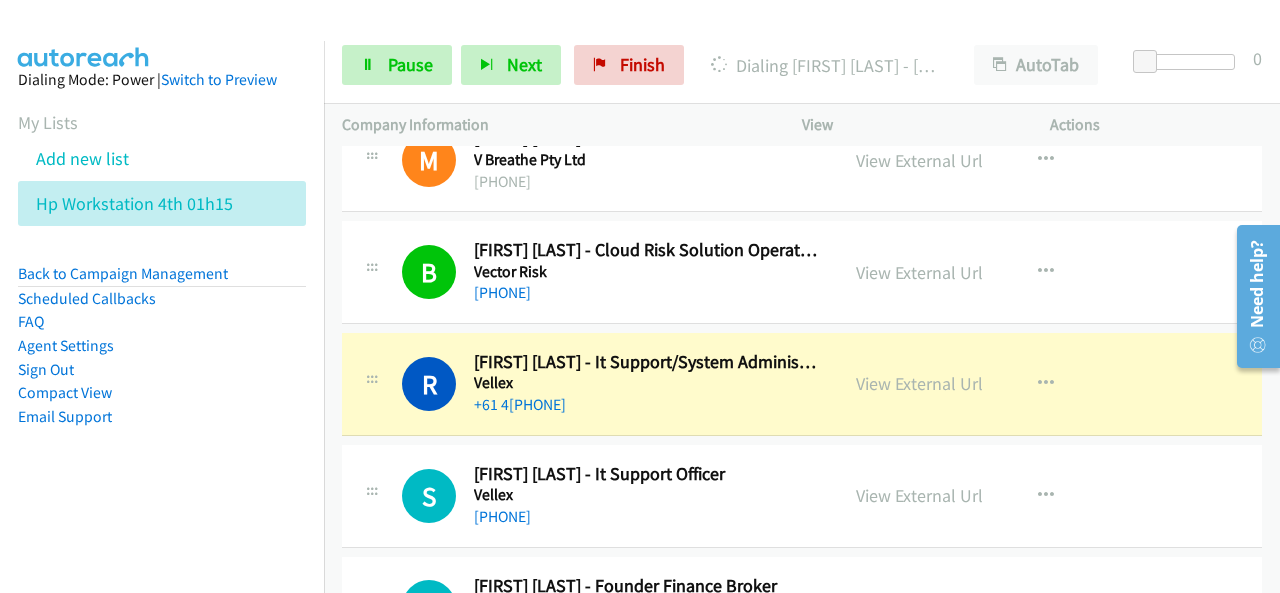 click on "Dialing Mode: Power
|
Switch to Preview
My Lists
Add new list
Hp Workstation 4th 01h15
Back to Campaign Management
Scheduled Callbacks
FAQ
Agent Settings
Sign Out
Compact View
Email Support" at bounding box center [162, 280] 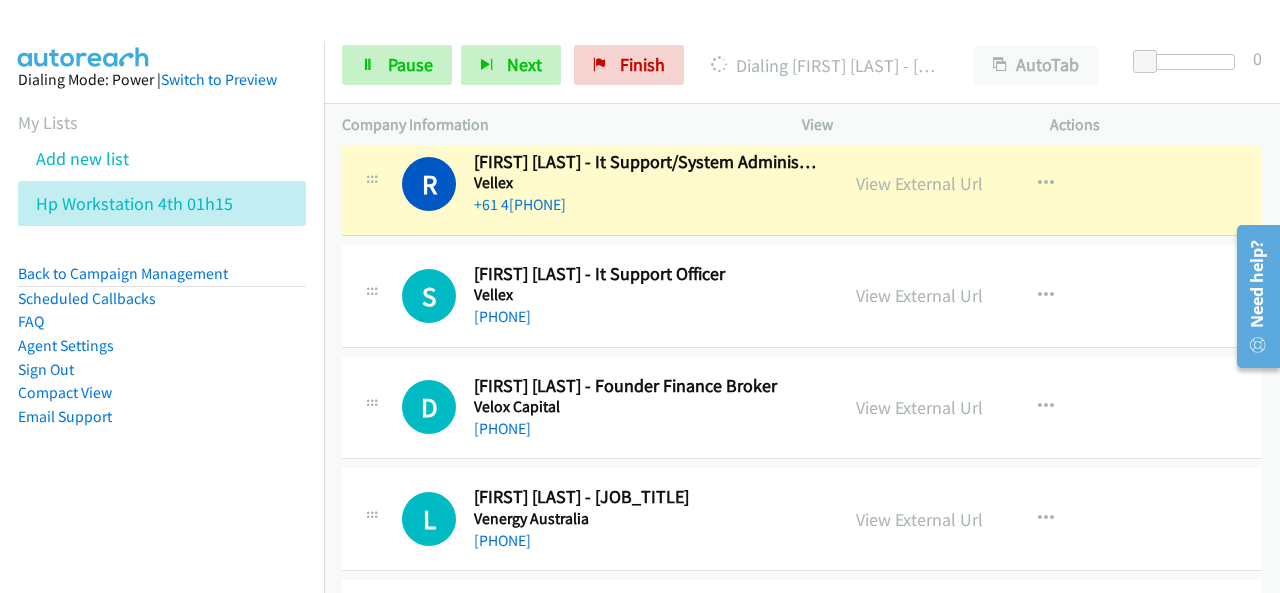 scroll, scrollTop: 5620, scrollLeft: 0, axis: vertical 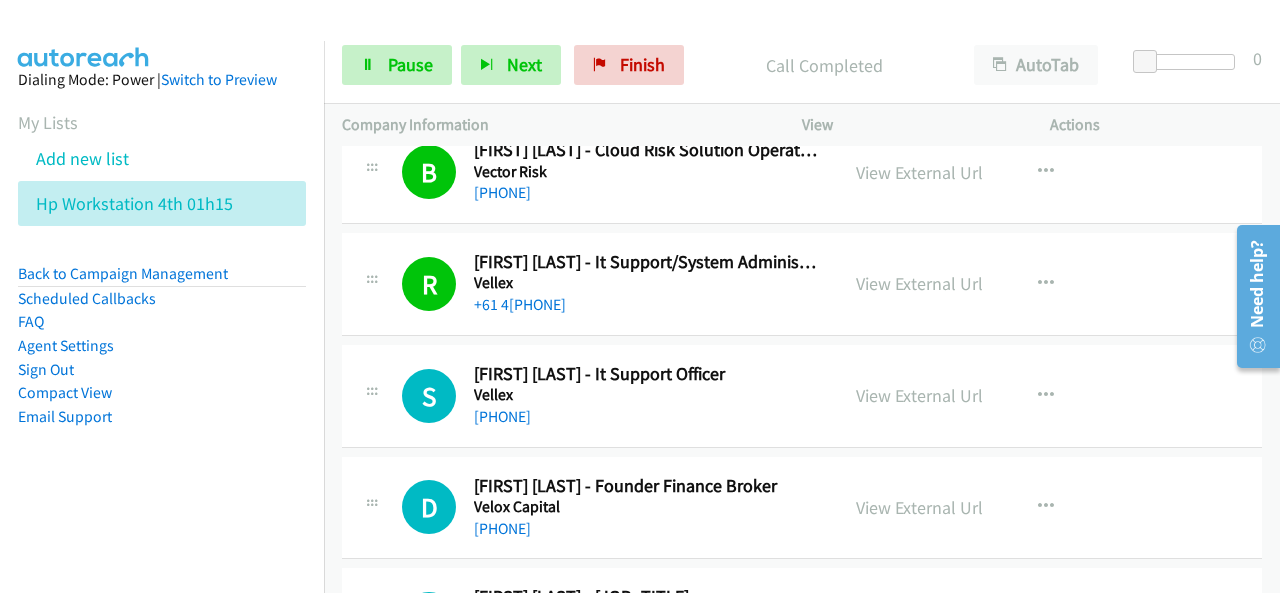click on "Dialing Mode: Power
|
Switch to Preview
My Lists
Add new list
Hp Workstation 4th 01h15
Back to Campaign Management
Scheduled Callbacks
FAQ
Agent Settings
Sign Out
Compact View
Email Support" at bounding box center (162, 280) 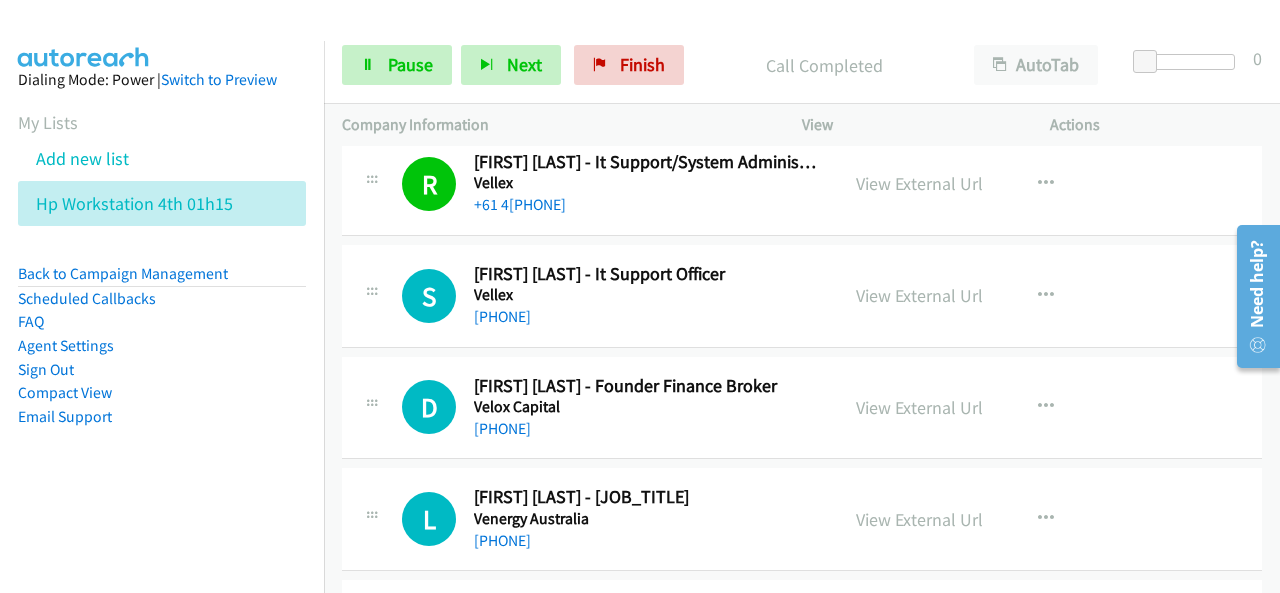 click on "Dialing Mode: Power
|
Switch to Preview
My Lists
Add new list
Hp Workstation 4th 01h15
Back to Campaign Management
Scheduled Callbacks
FAQ
Agent Settings
Sign Out
Compact View
Email Support" at bounding box center [162, 280] 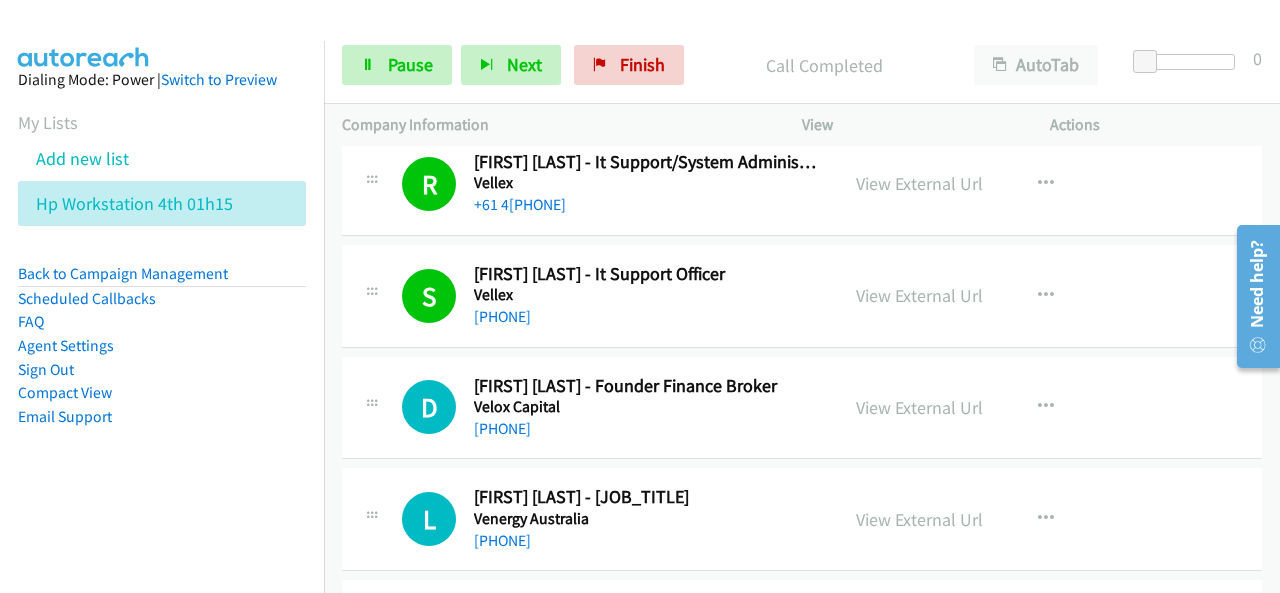 click on "Dialing Mode: Power
|
Switch to Preview
My Lists
Add new list
Hp Workstation 4th 01h15
Back to Campaign Management
Scheduled Callbacks
FAQ
Agent Settings
Sign Out
Compact View
Email Support" at bounding box center (162, 280) 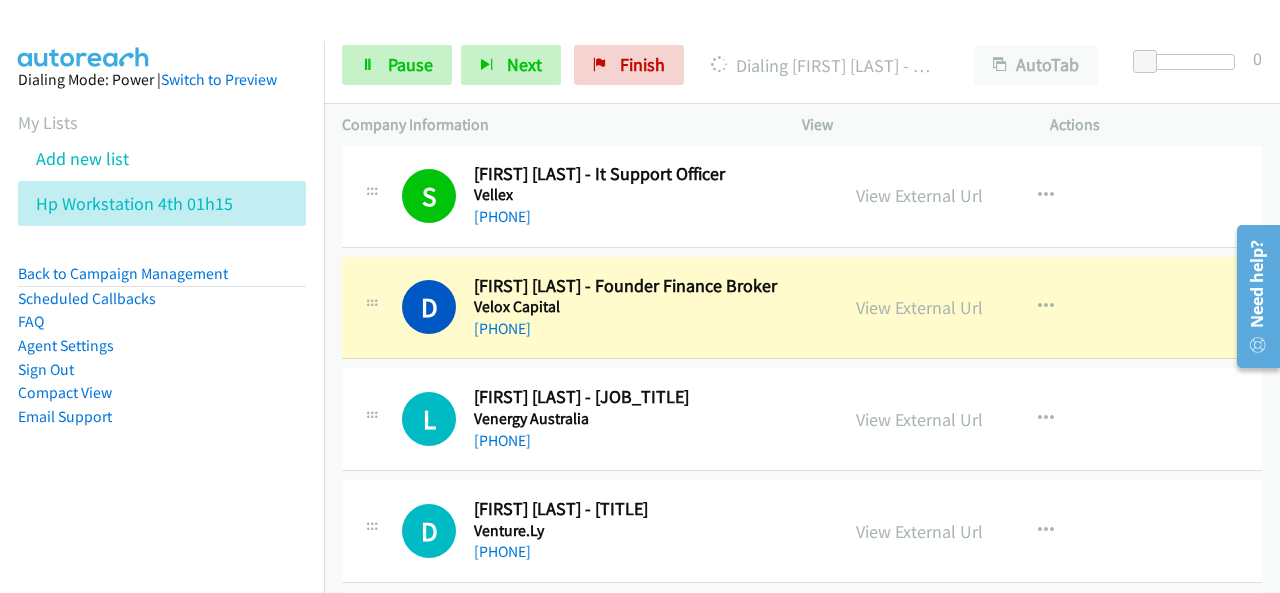 click on "Dialing Mode: Power
|
Switch to Preview
My Lists
Add new list
Hp Workstation 4th 01h15
Back to Campaign Management
Scheduled Callbacks
FAQ
Agent Settings
Sign Out
Compact View
Email Support" at bounding box center [162, 280] 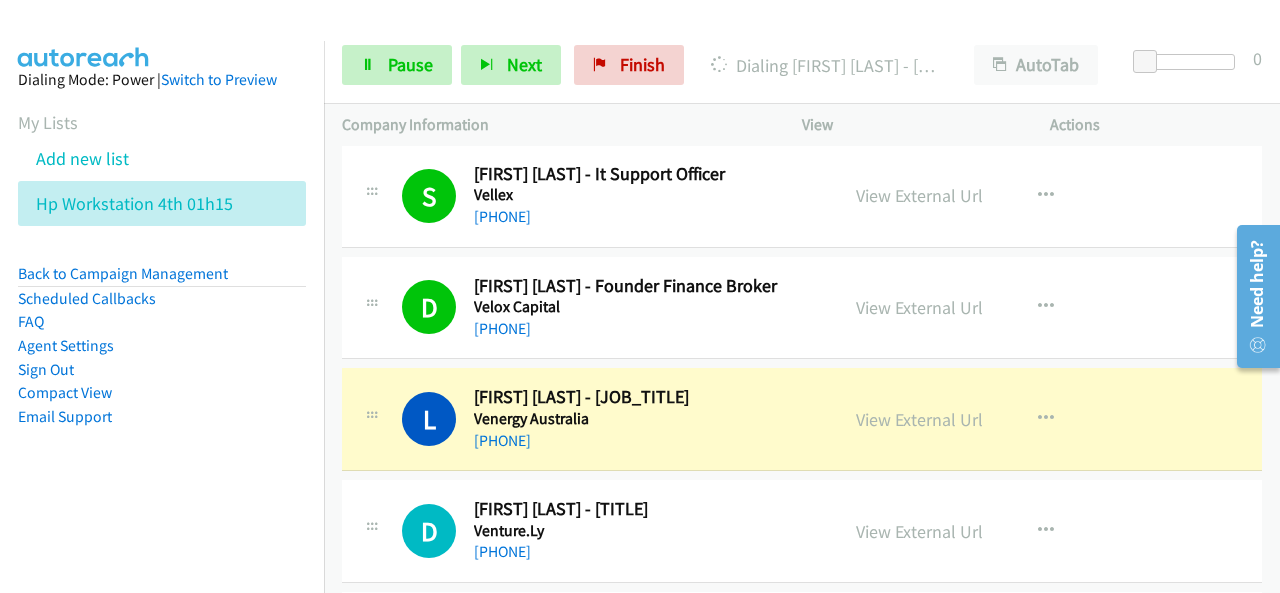 click on "Dialing Mode: Power
|
Switch to Preview
My Lists
Add new list
Hp Workstation 4th 01h15
Back to Campaign Management
Scheduled Callbacks
FAQ
Agent Settings
Sign Out
Compact View
Email Support" at bounding box center [162, 280] 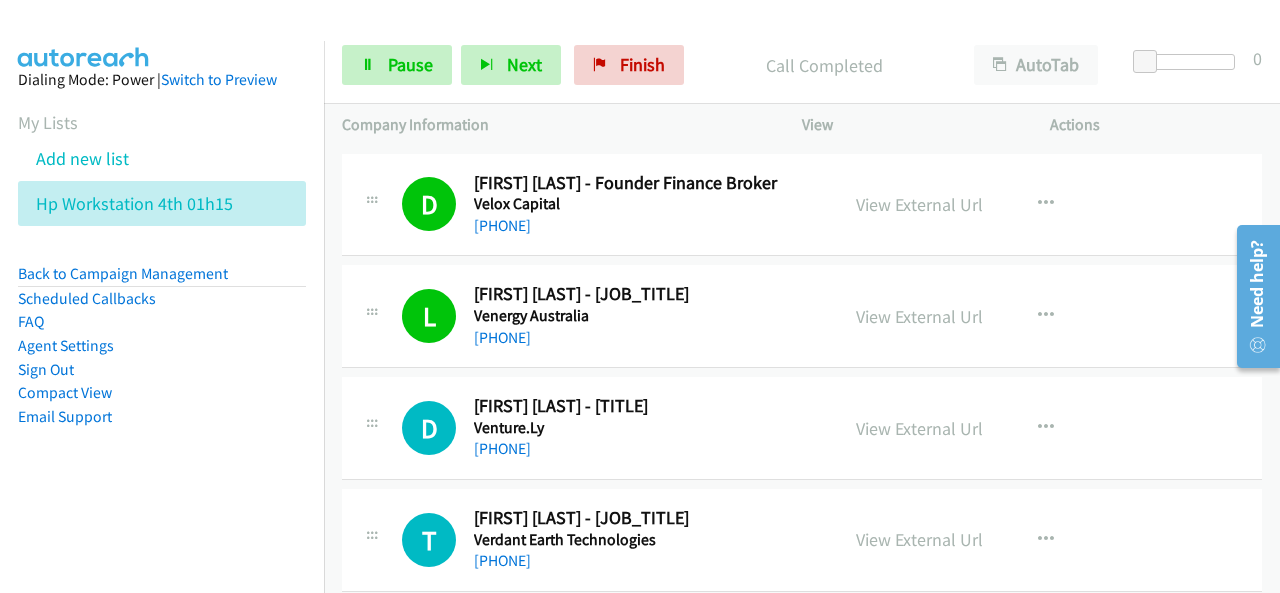 scroll, scrollTop: 6120, scrollLeft: 0, axis: vertical 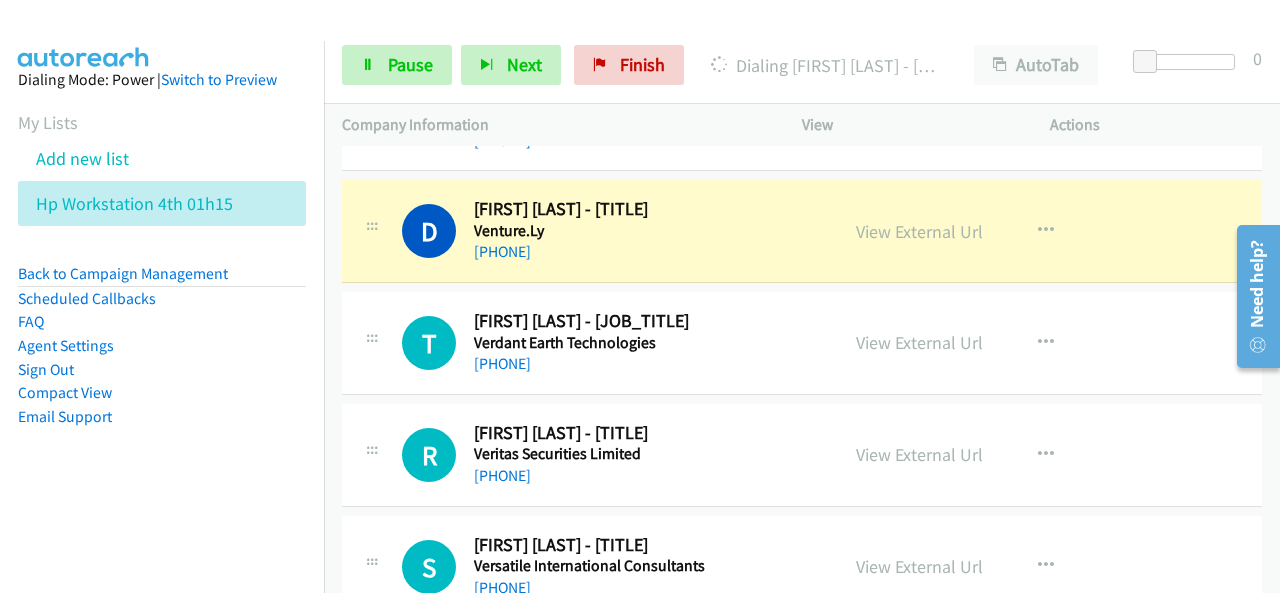 click on "Dialing Mode: Power
|
Switch to Preview
My Lists
Add new list
Hp Workstation 4th 01h15
Back to Campaign Management
Scheduled Callbacks
FAQ
Agent Settings
Sign Out
Compact View
Email Support" at bounding box center (162, 337) 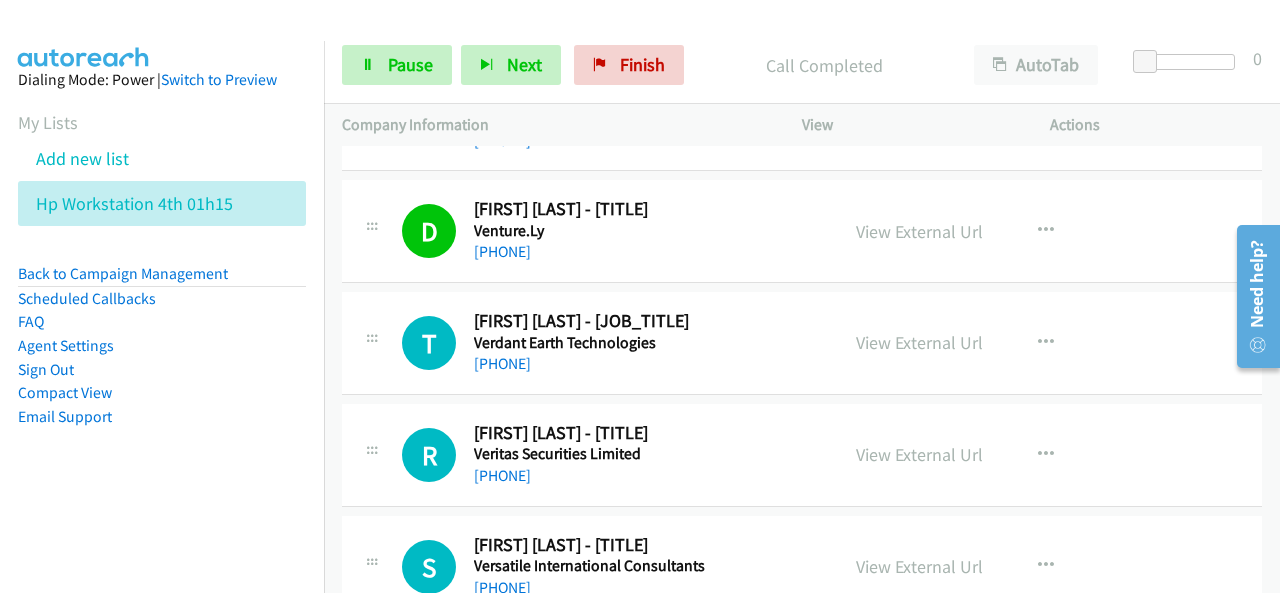 click at bounding box center [84, 35] 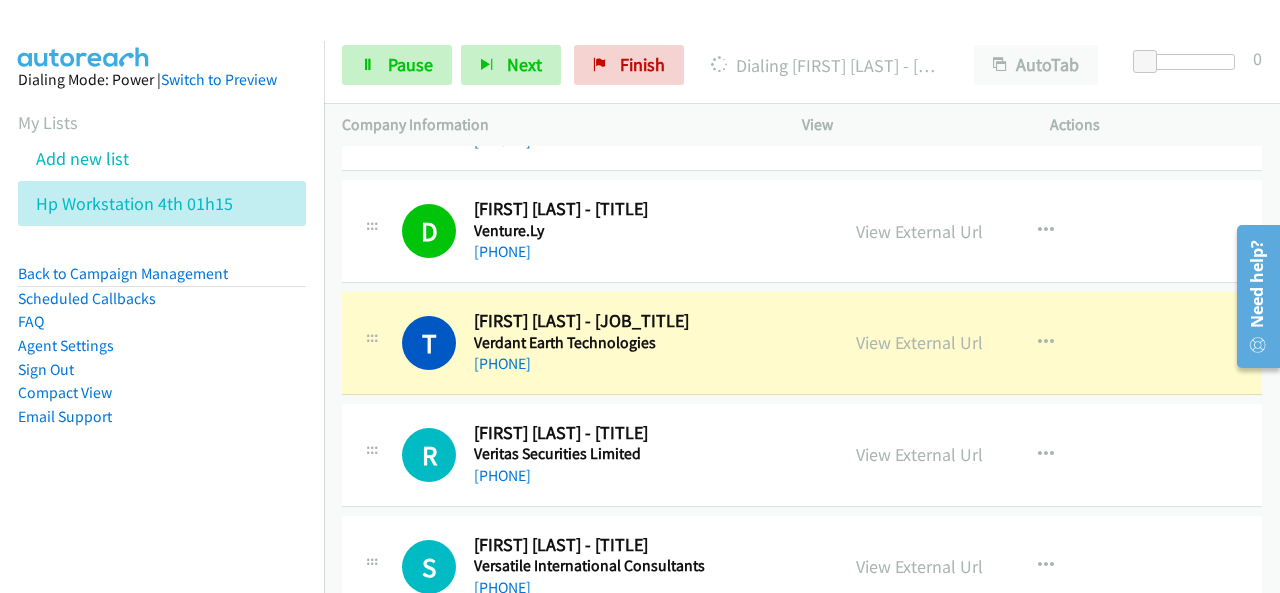 click on "Dialing Mode: Power
|
Switch to Preview
My Lists
Add new list
Hp Workstation 4th 01h15
Back to Campaign Management
Scheduled Callbacks
FAQ
Agent Settings
Sign Out
Compact View
Email Support" at bounding box center (162, 280) 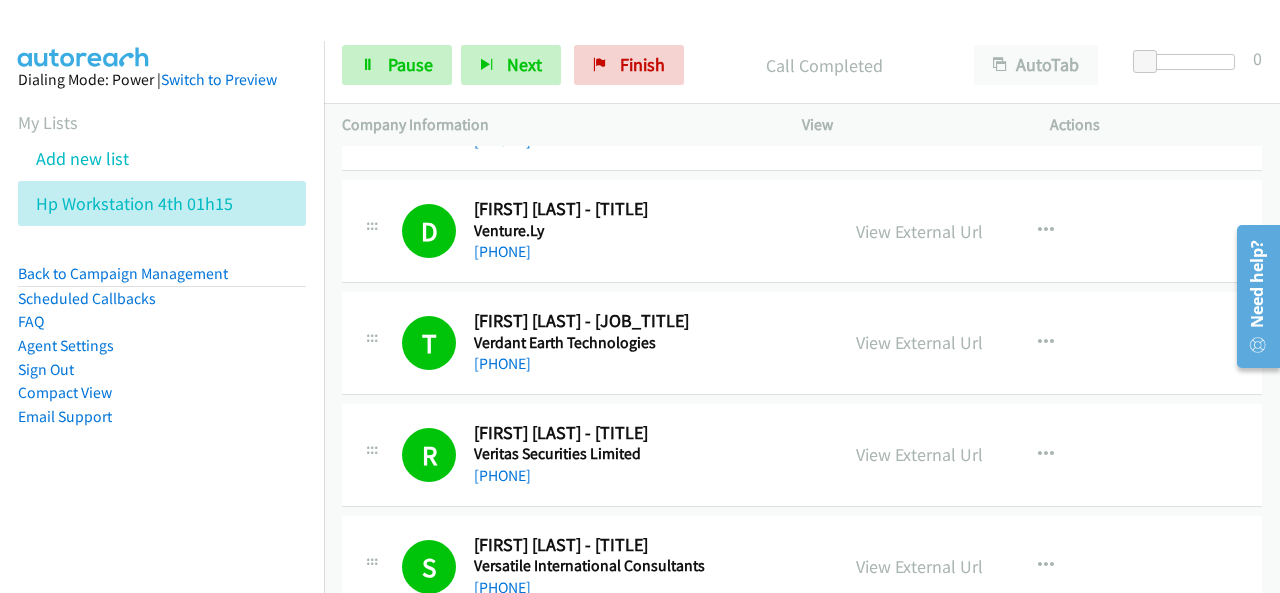 click on "Dialing Mode: Power
|
Switch to Preview
My Lists
Add new list
Hp Workstation 4th 01h15
Back to Campaign Management
Scheduled Callbacks
FAQ
Agent Settings
Sign Out
Compact View
Email Support" at bounding box center [162, 280] 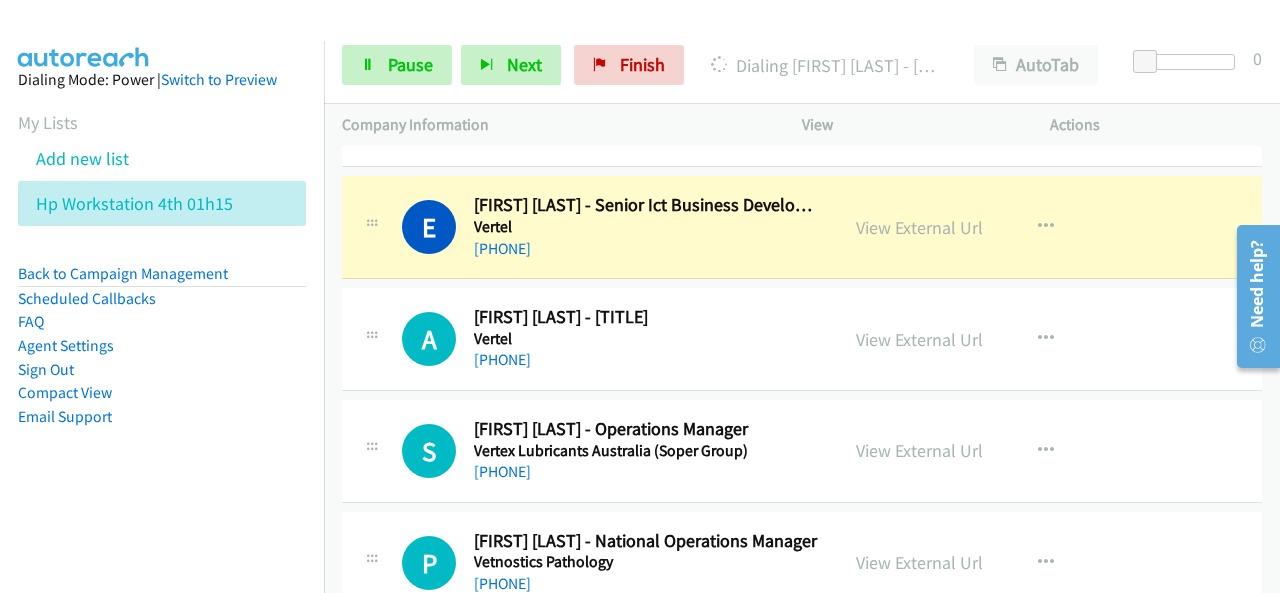 scroll, scrollTop: 6520, scrollLeft: 0, axis: vertical 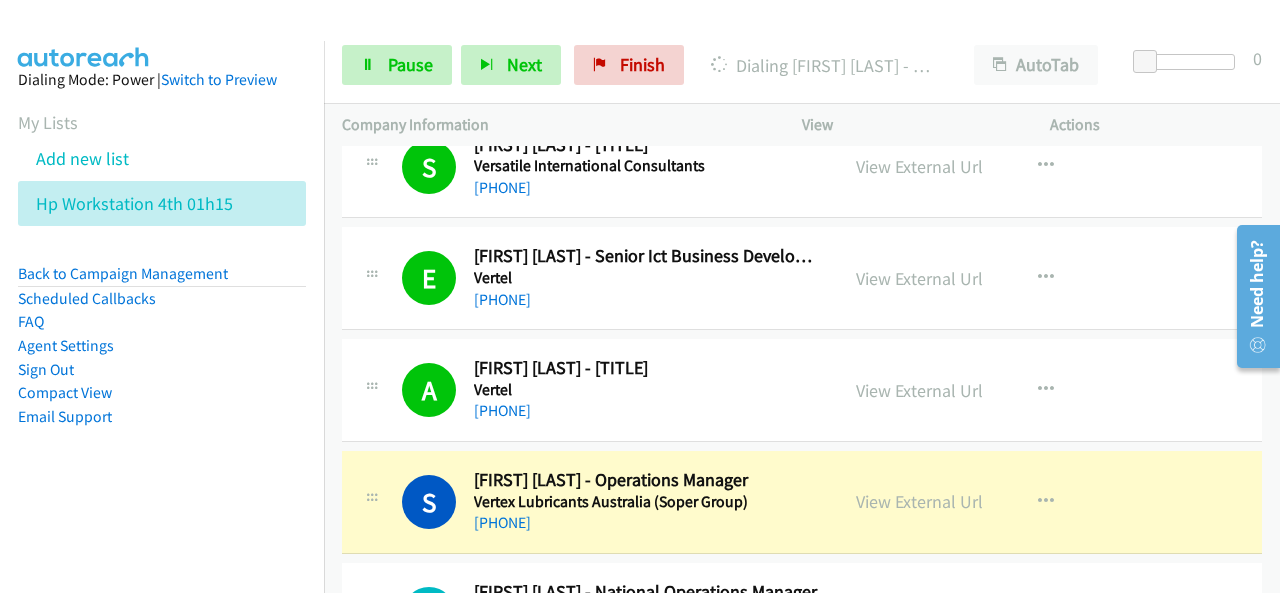 click at bounding box center (631, 38) 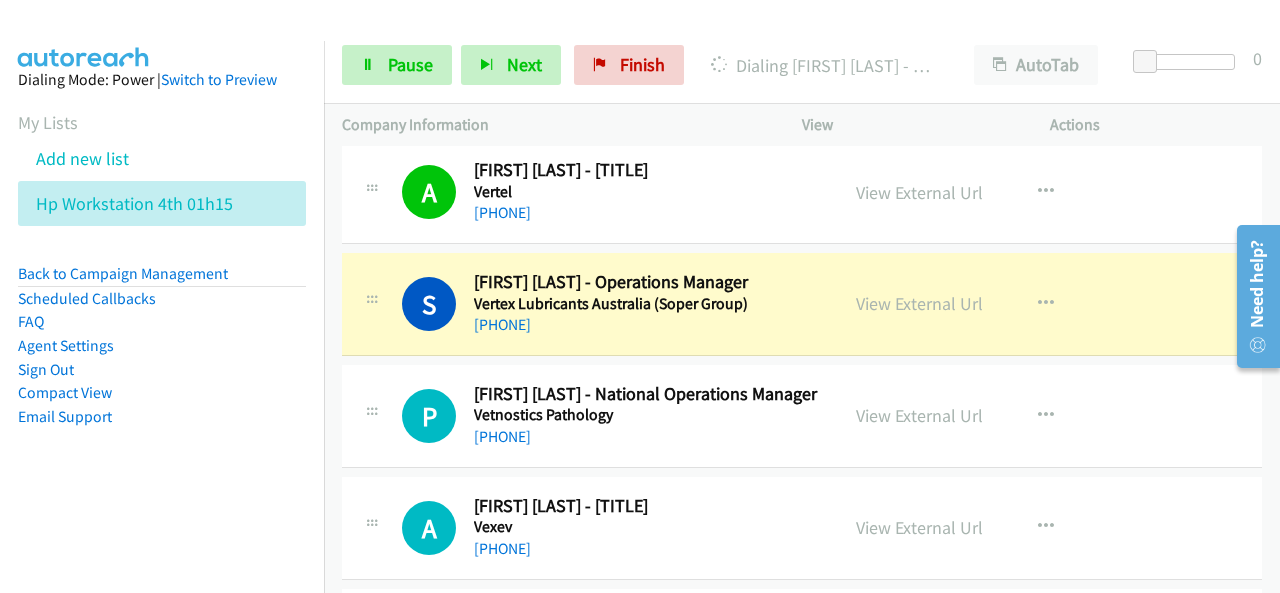 scroll, scrollTop: 6720, scrollLeft: 0, axis: vertical 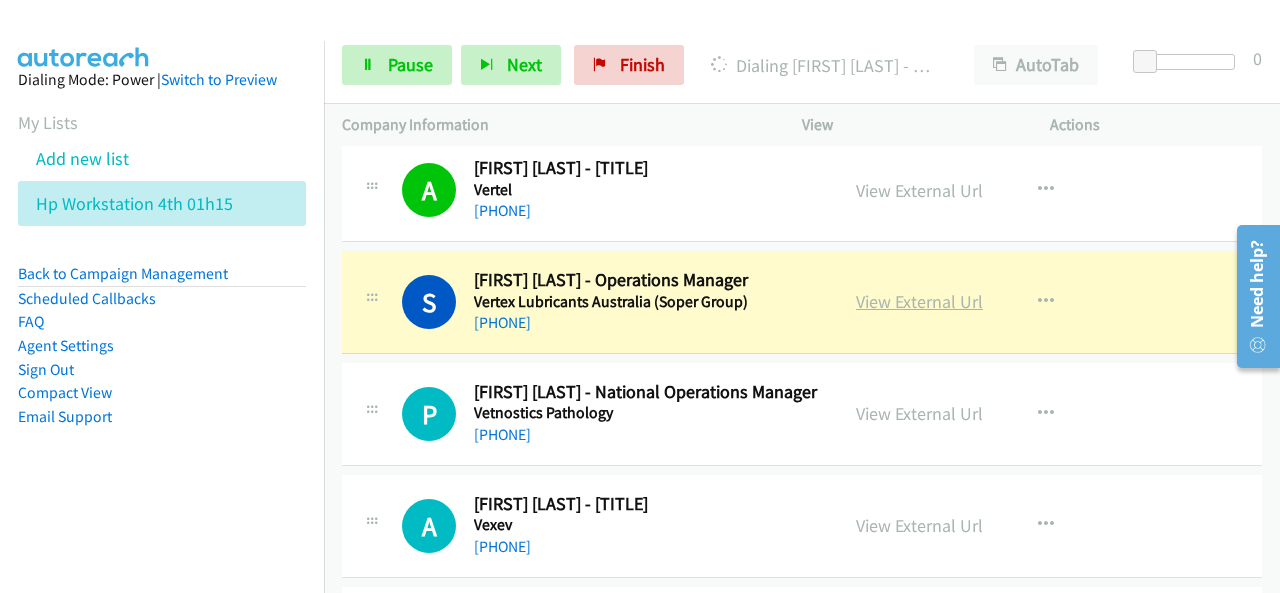 click on "View External Url" at bounding box center (919, 301) 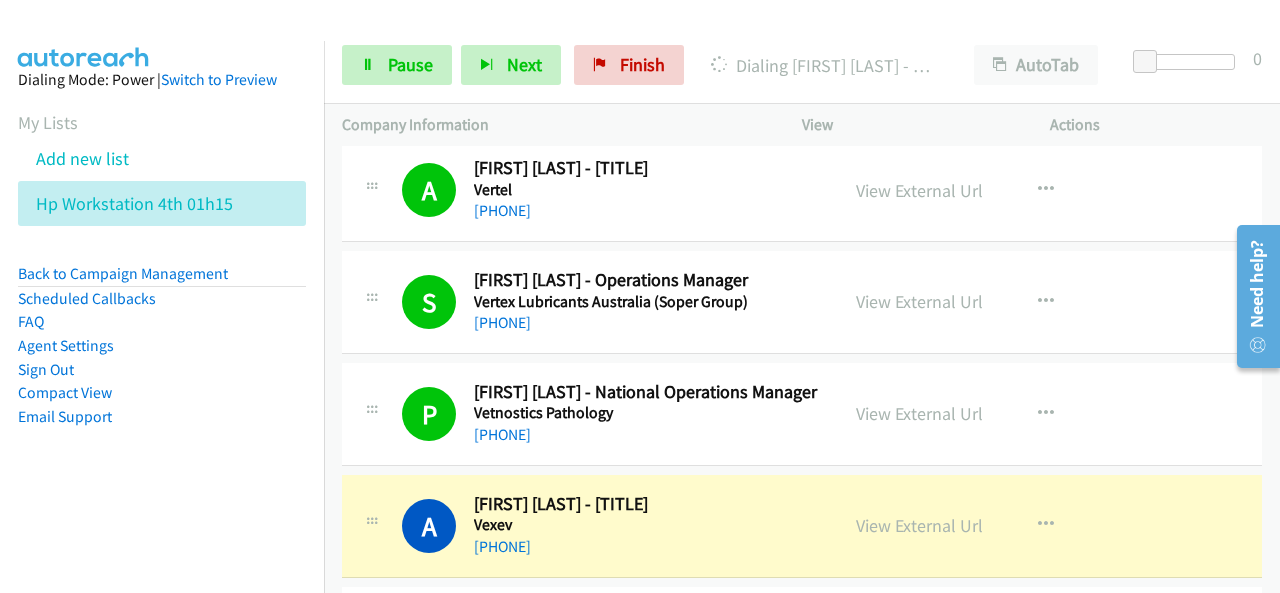 click on "Dialing Mode: Power
|
Switch to Preview
My Lists
Add new list
Hp Workstation 4th 01h15
Back to Campaign Management
Scheduled Callbacks
FAQ
Agent Settings
Sign Out
Compact View
Email Support" at bounding box center [162, 280] 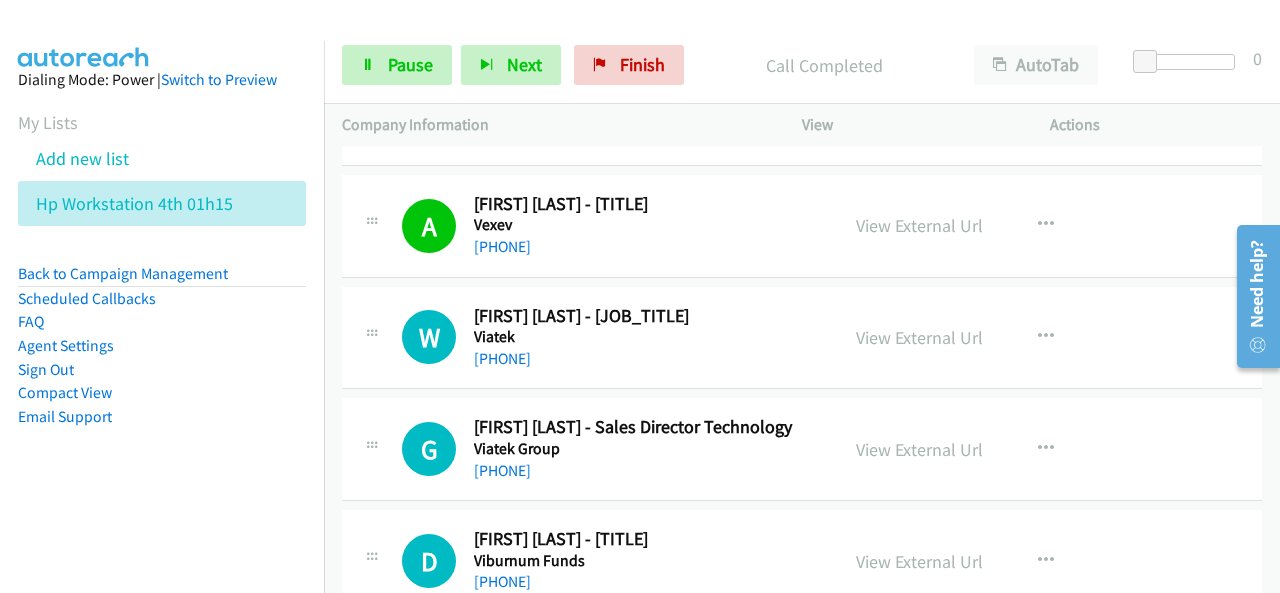click on "Dialing Mode: Power
|
Switch to Preview
My Lists
Add new list
Hp Workstation 4th 01h15
Back to Campaign Management
Scheduled Callbacks
FAQ
Agent Settings
Sign Out
Compact View
Email Support" at bounding box center (162, 280) 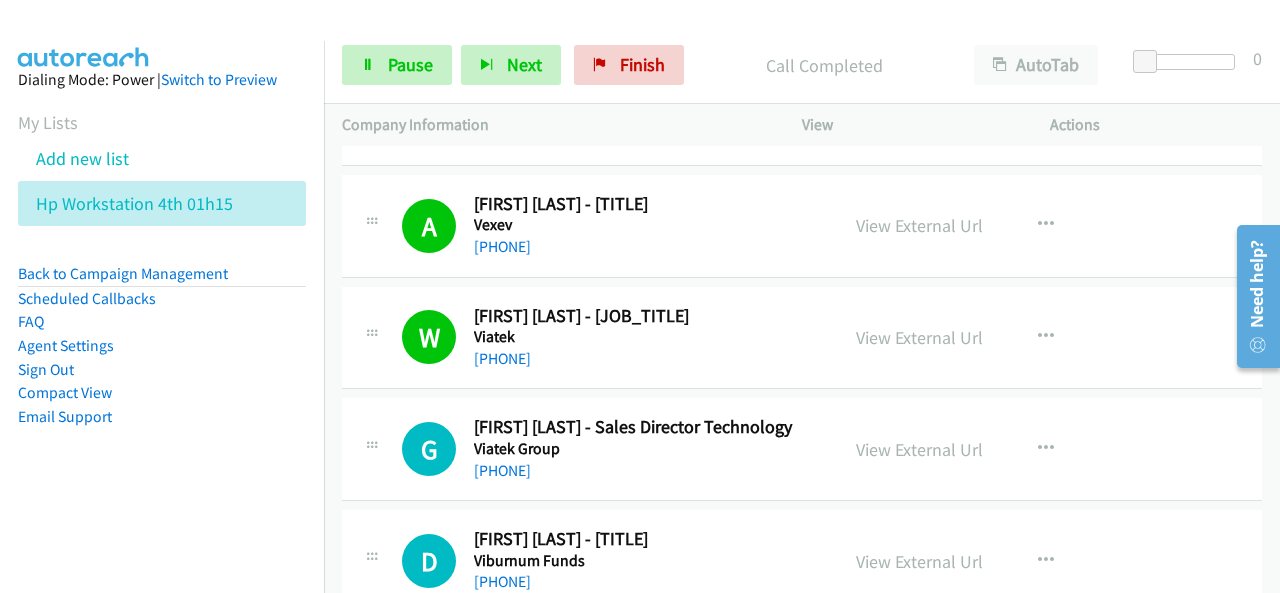 click on "Dialing Mode: Power
|
Switch to Preview
My Lists
Add new list
Hp Workstation 4th 01h15
Back to Campaign Management
Scheduled Callbacks
FAQ
Agent Settings
Sign Out
Compact View
Email Support" at bounding box center (162, 280) 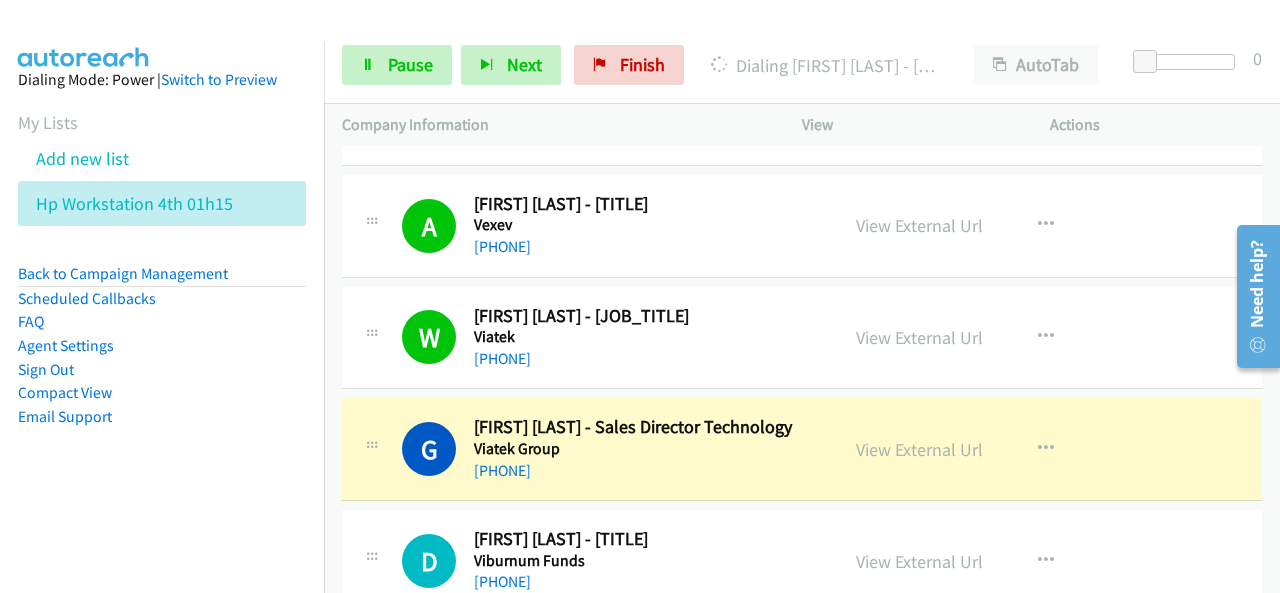 click on "Dialing Mode: Power
|
Switch to Preview
My Lists
Add new list
Hp Workstation 4th 01h15
Back to Campaign Management
Scheduled Callbacks
FAQ
Agent Settings
Sign Out
Compact View
Email Support" at bounding box center (162, 280) 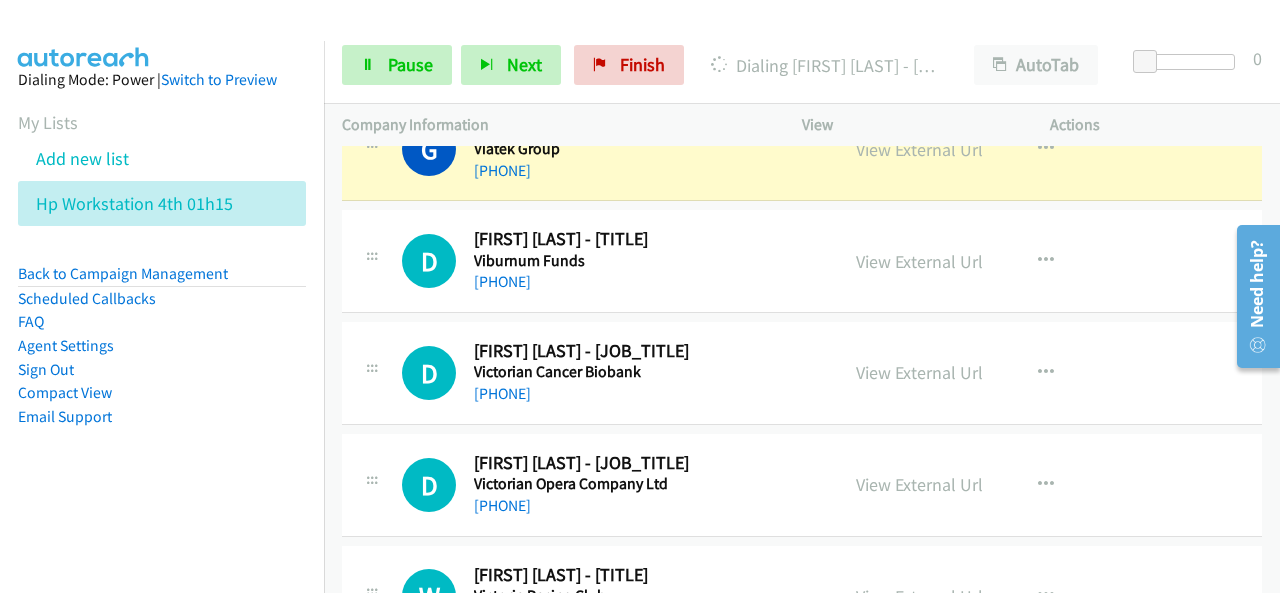 scroll, scrollTop: 7220, scrollLeft: 0, axis: vertical 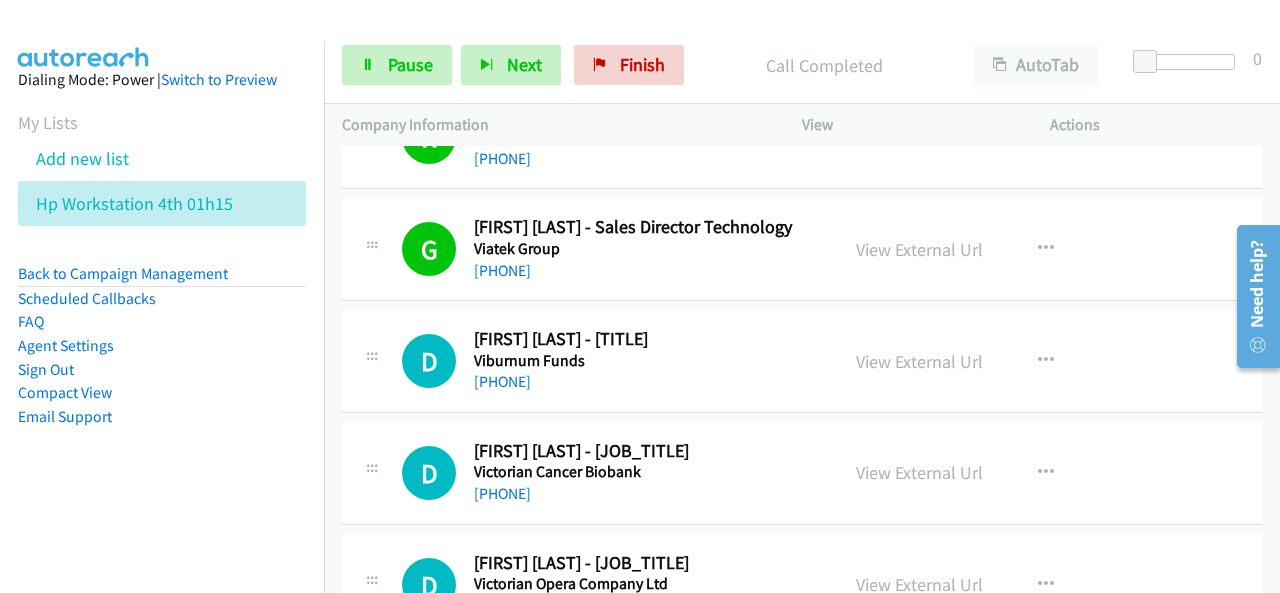 click on "Dialing Mode: Power
|
Switch to Preview
My Lists
Add new list
Hp Workstation 4th 01h15
Back to Campaign Management
Scheduled Callbacks
FAQ
Agent Settings
Sign Out
Compact View
Email Support" at bounding box center [162, 280] 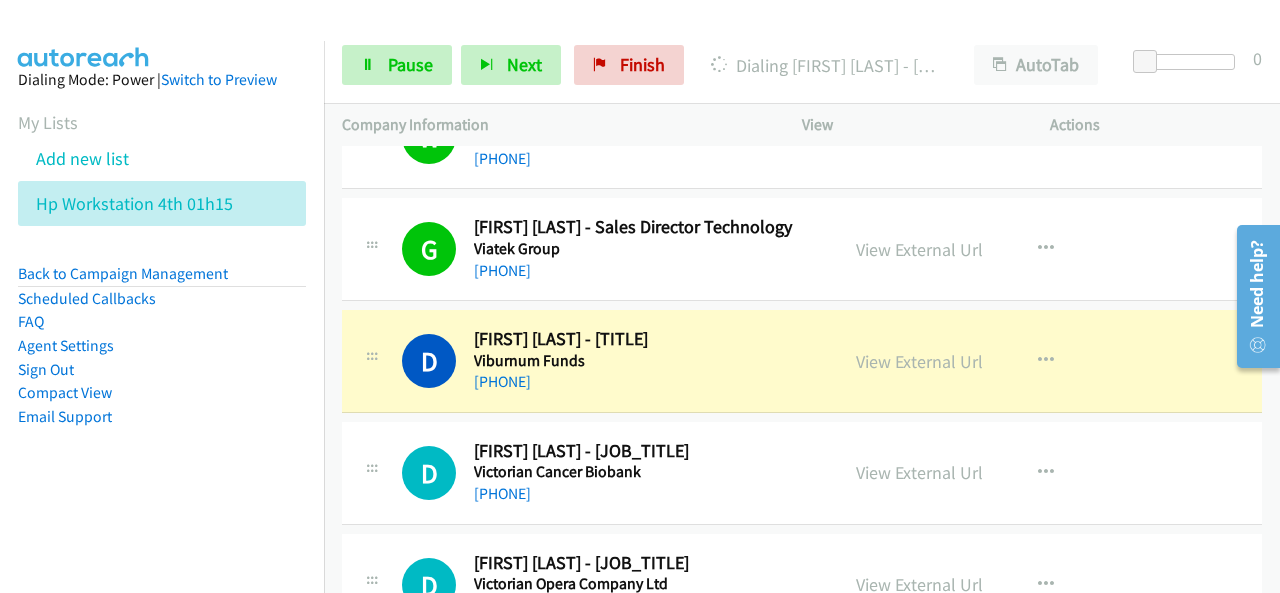 click on "Dialing Mode: Power
|
Switch to Preview
My Lists
Add new list
Hp Workstation 4th 01h15
Back to Campaign Management
Scheduled Callbacks
FAQ
Agent Settings
Sign Out
Compact View
Email Support" at bounding box center [162, 280] 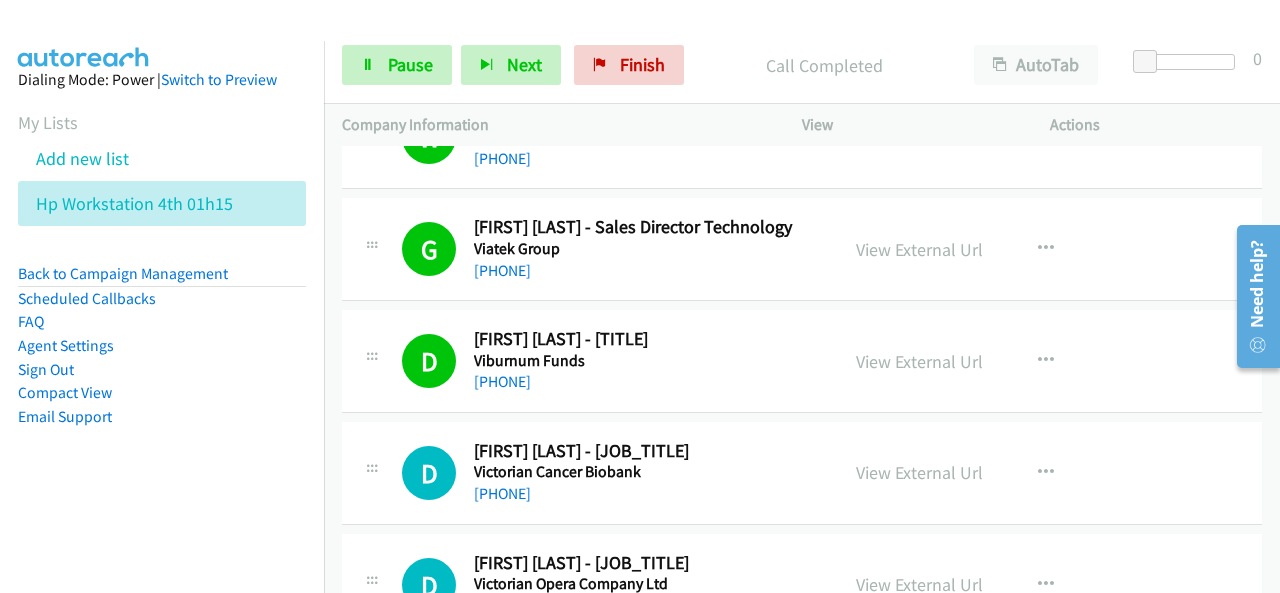 click on "Dialing Mode: Power
|
Switch to Preview
My Lists
Add new list
Hp Workstation 4th 01h15
Back to Campaign Management
Scheduled Callbacks
FAQ
Agent Settings
Sign Out
Compact View
Email Support" at bounding box center (162, 280) 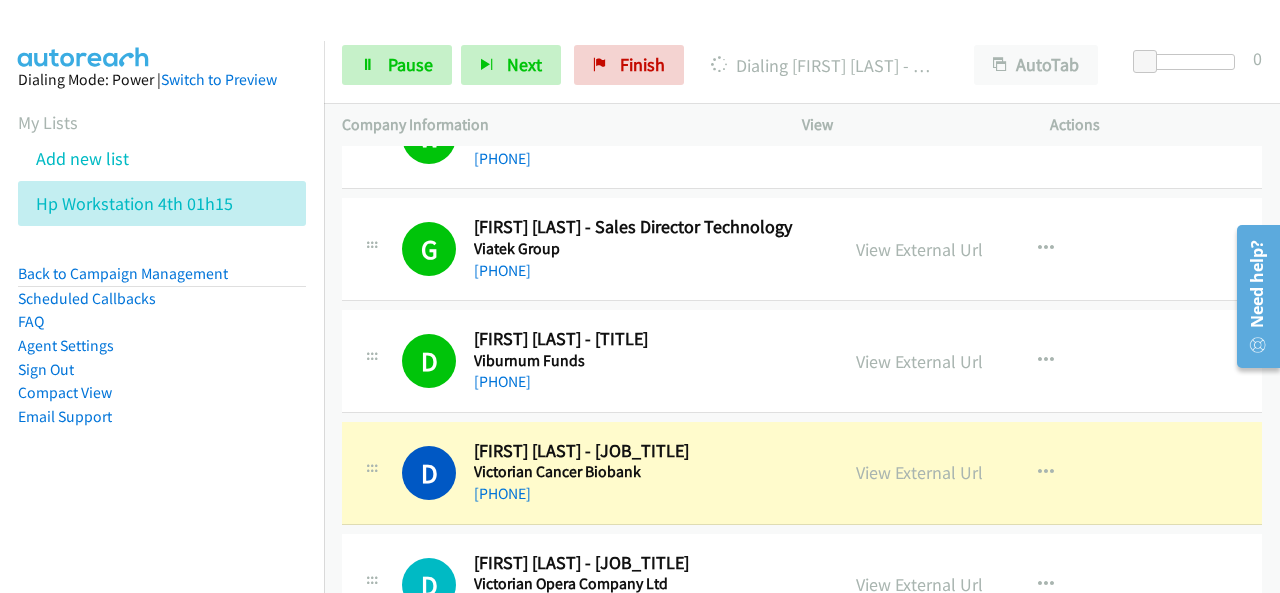 click on "Dialing Mode: Power
|
Switch to Preview
My Lists
Add new list
Hp Workstation 4th 01h15
Back to Campaign Management
Scheduled Callbacks
FAQ
Agent Settings
Sign Out
Compact View
Email Support" at bounding box center (162, 280) 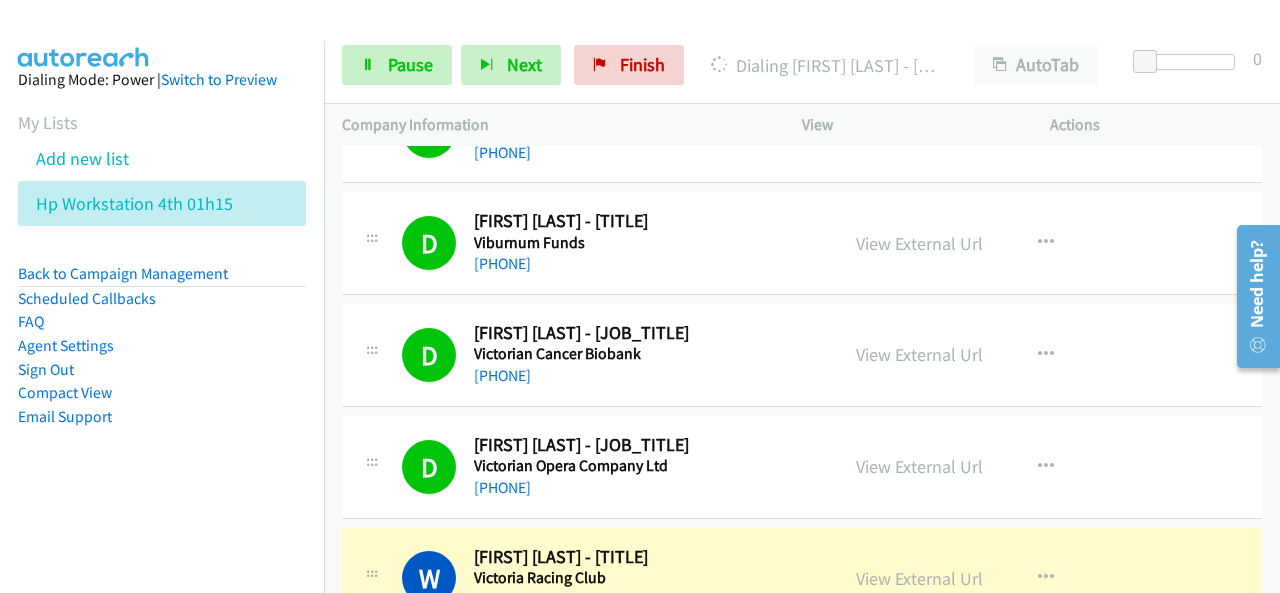 scroll, scrollTop: 7420, scrollLeft: 0, axis: vertical 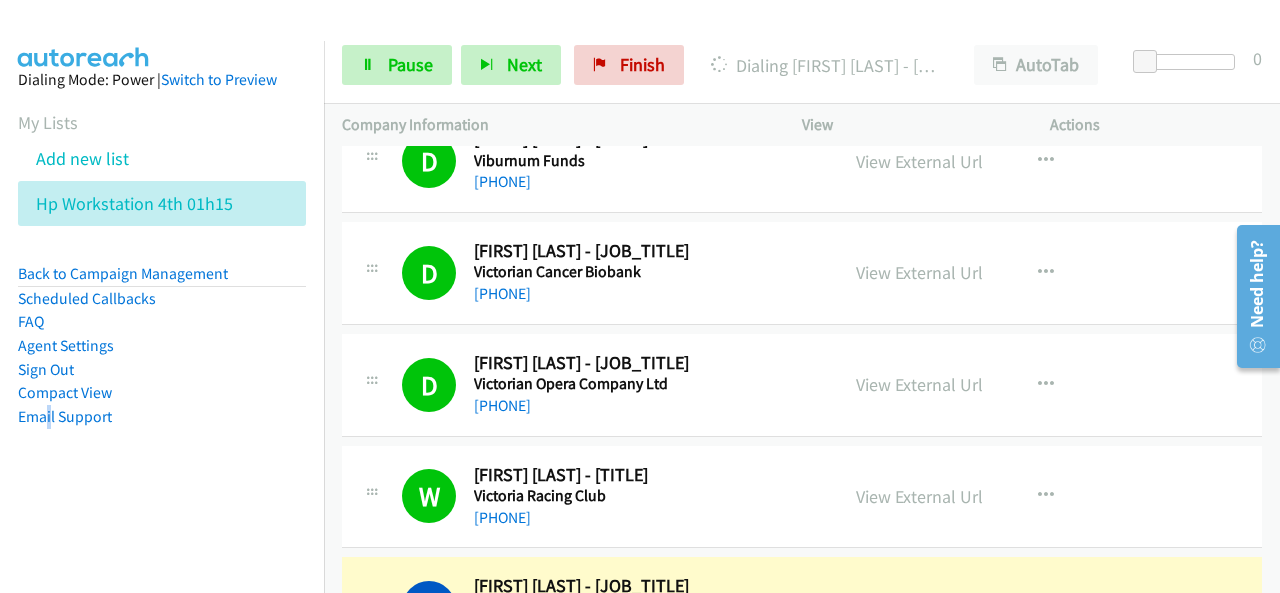 click on "Dialing Mode: Power
|
Switch to Preview
My Lists
Add new list
Hp Workstation 4th 01h15
Back to Campaign Management
Scheduled Callbacks
FAQ
Agent Settings
Sign Out
Compact View
Email Support" at bounding box center [162, 280] 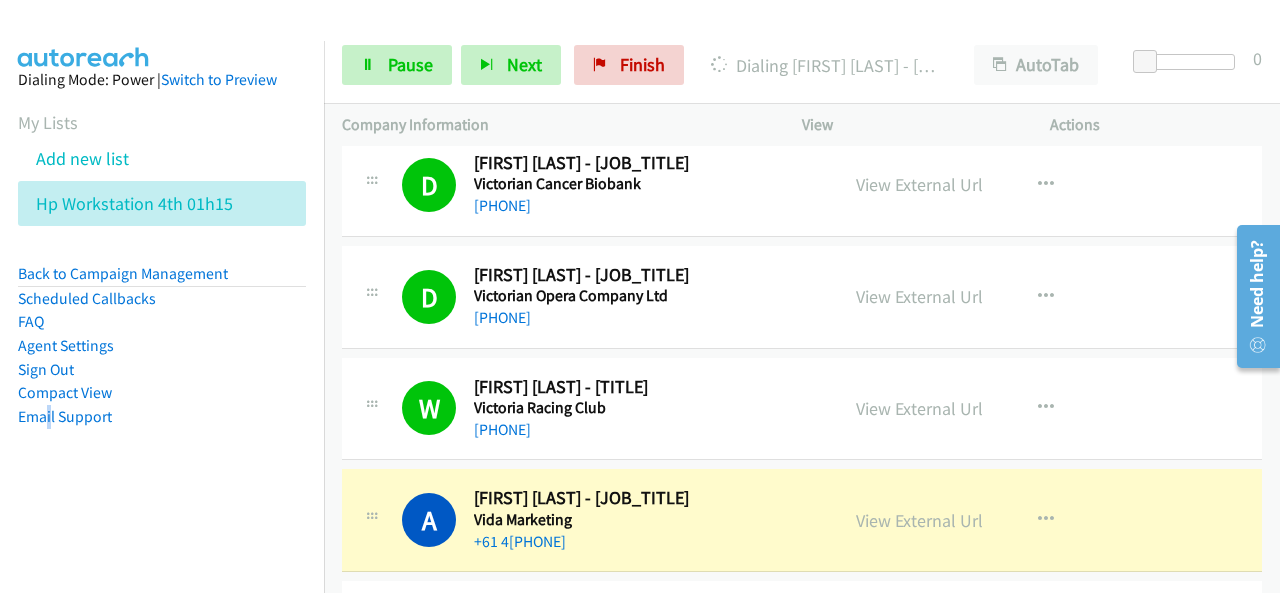scroll, scrollTop: 7720, scrollLeft: 0, axis: vertical 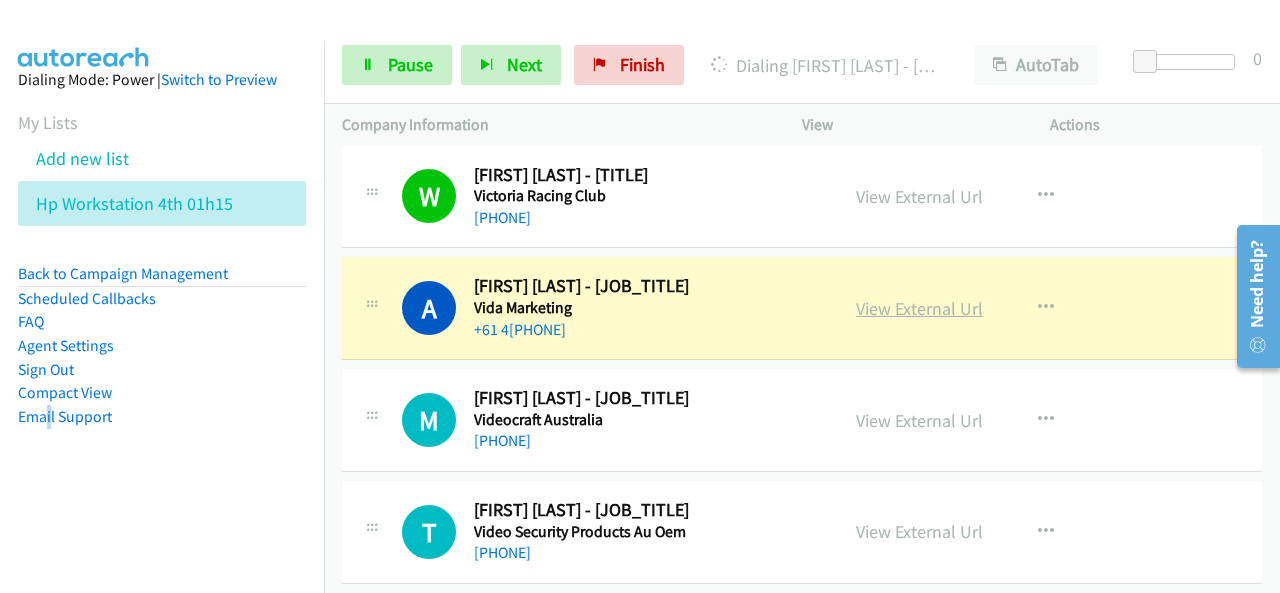 click on "View External Url" at bounding box center [919, 308] 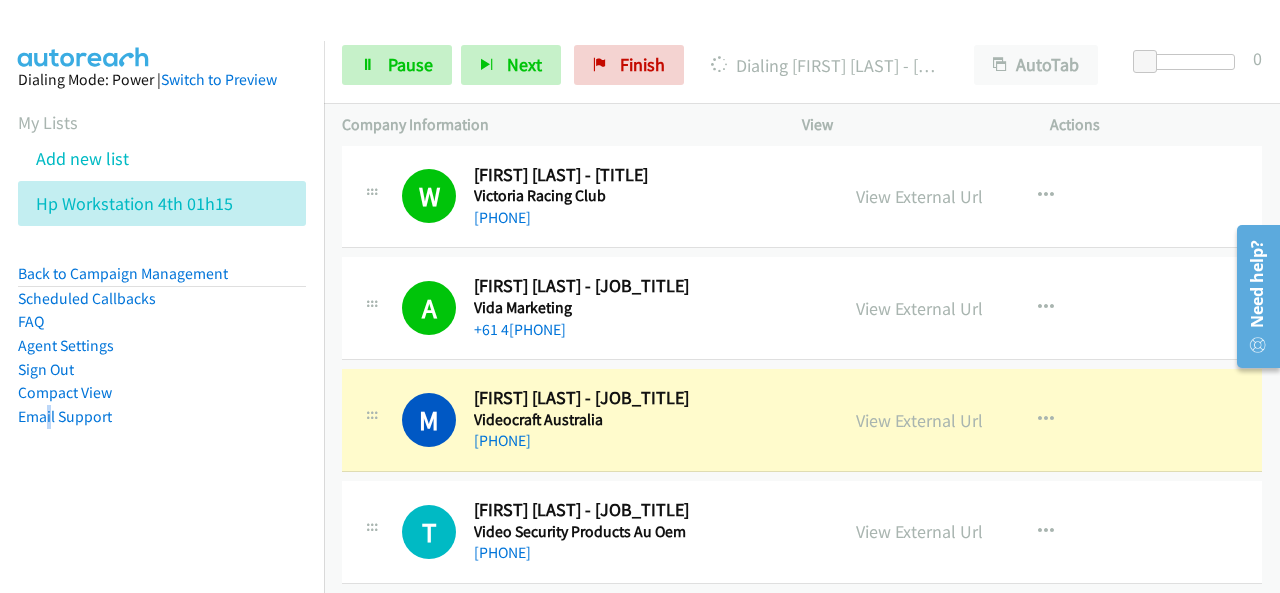 click on "Dialing Mode: Power
|
Switch to Preview
My Lists
Add new list
Hp Workstation 4th 01h15
Back to Campaign Management
Scheduled Callbacks
FAQ
Agent Settings
Sign Out
Compact View
Email Support" at bounding box center (162, 280) 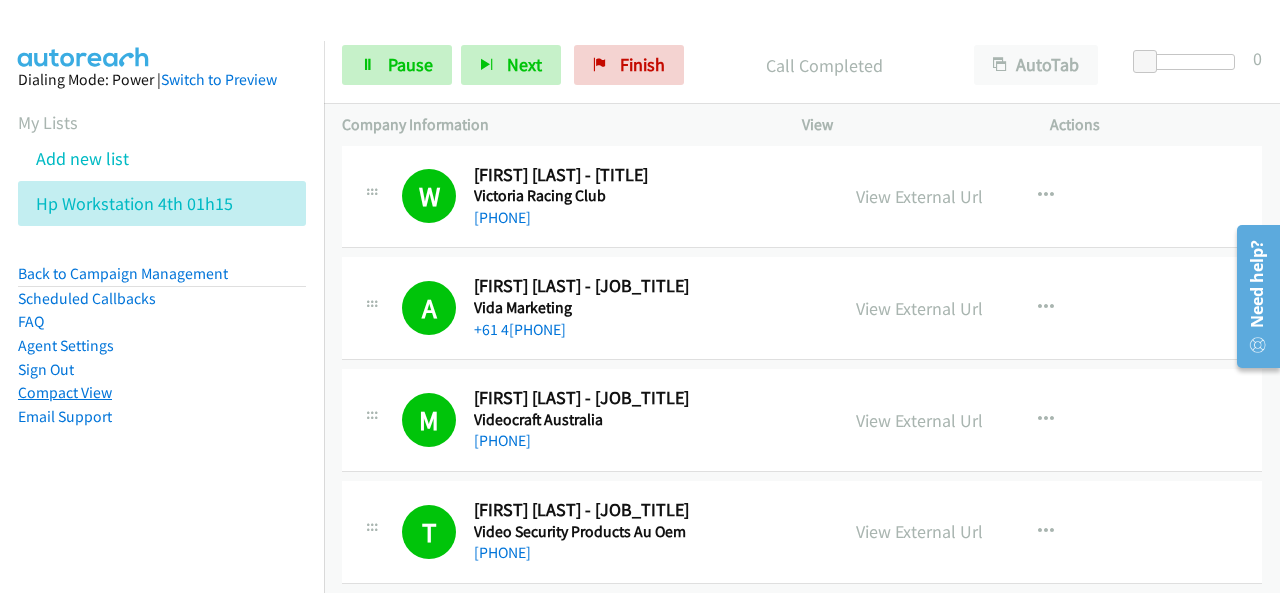 drag, startPoint x: 72, startPoint y: 489, endPoint x: 106, endPoint y: 401, distance: 94.33981 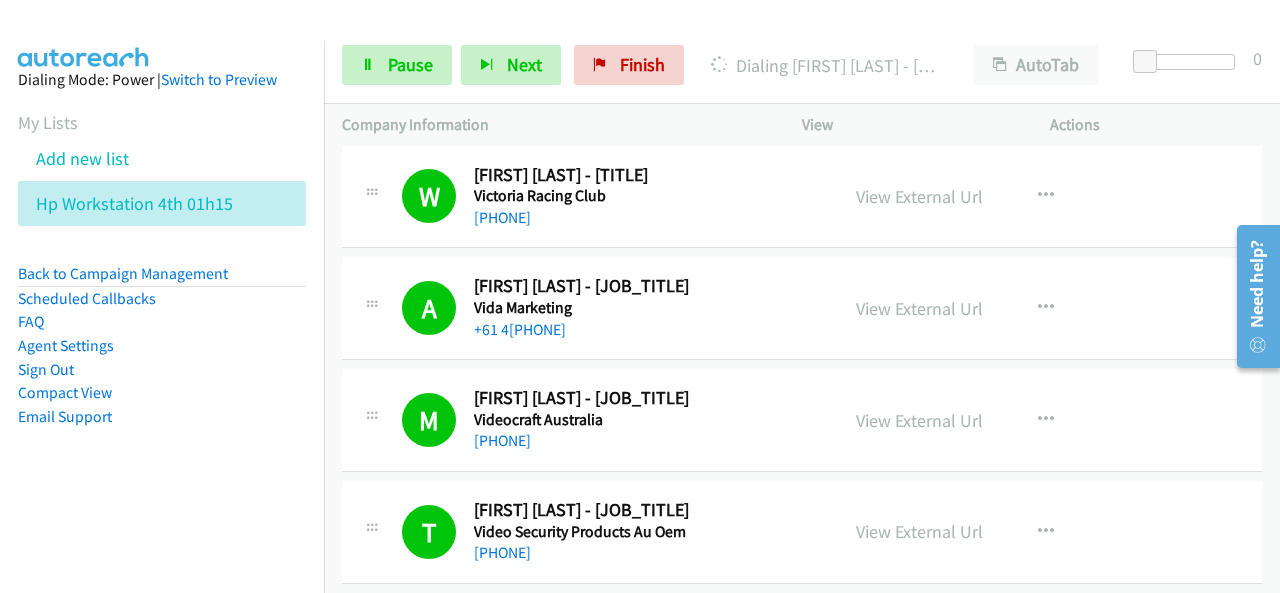 click on "Dialing Mode: Power
|
Switch to Preview
My Lists
Add new list
Hp Workstation 4th 01h15
Back to Campaign Management
Scheduled Callbacks
FAQ
Agent Settings
Sign Out
Compact View
Email Support" at bounding box center (162, 337) 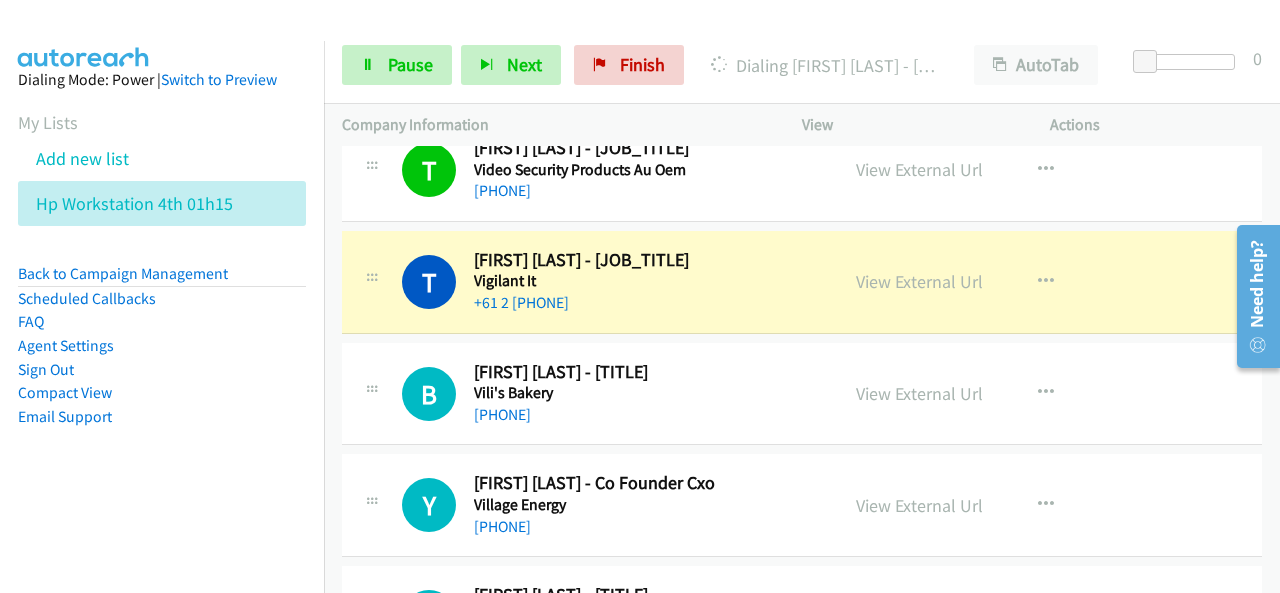 scroll, scrollTop: 8120, scrollLeft: 0, axis: vertical 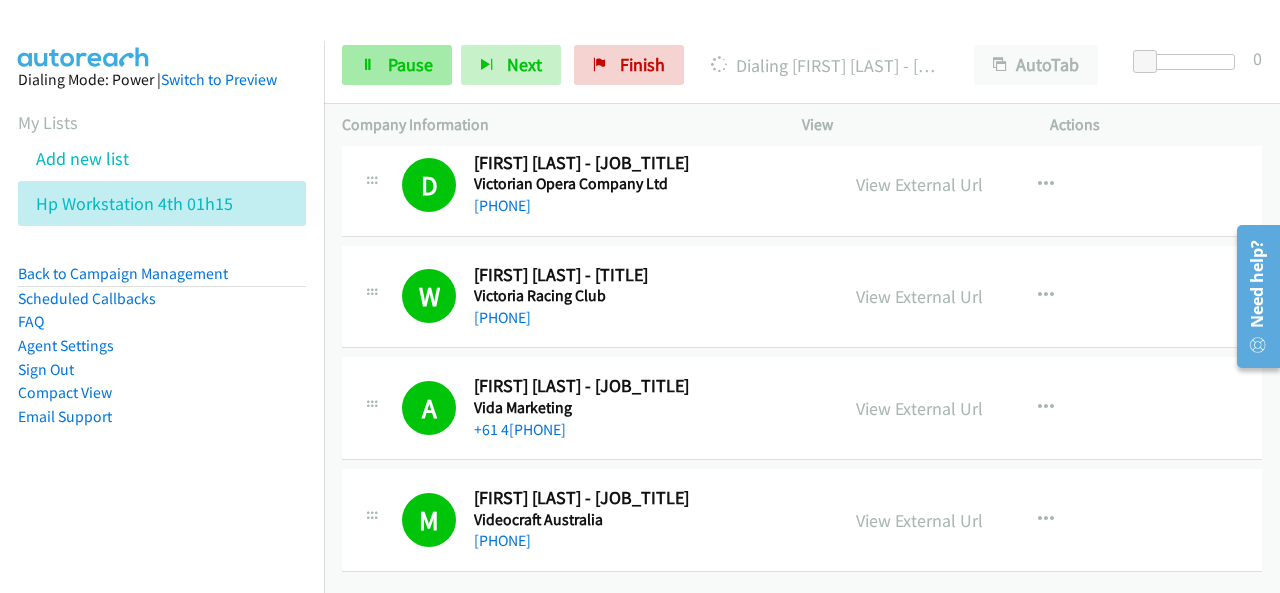 drag, startPoint x: 528, startPoint y: 229, endPoint x: 422, endPoint y: 71, distance: 190.26297 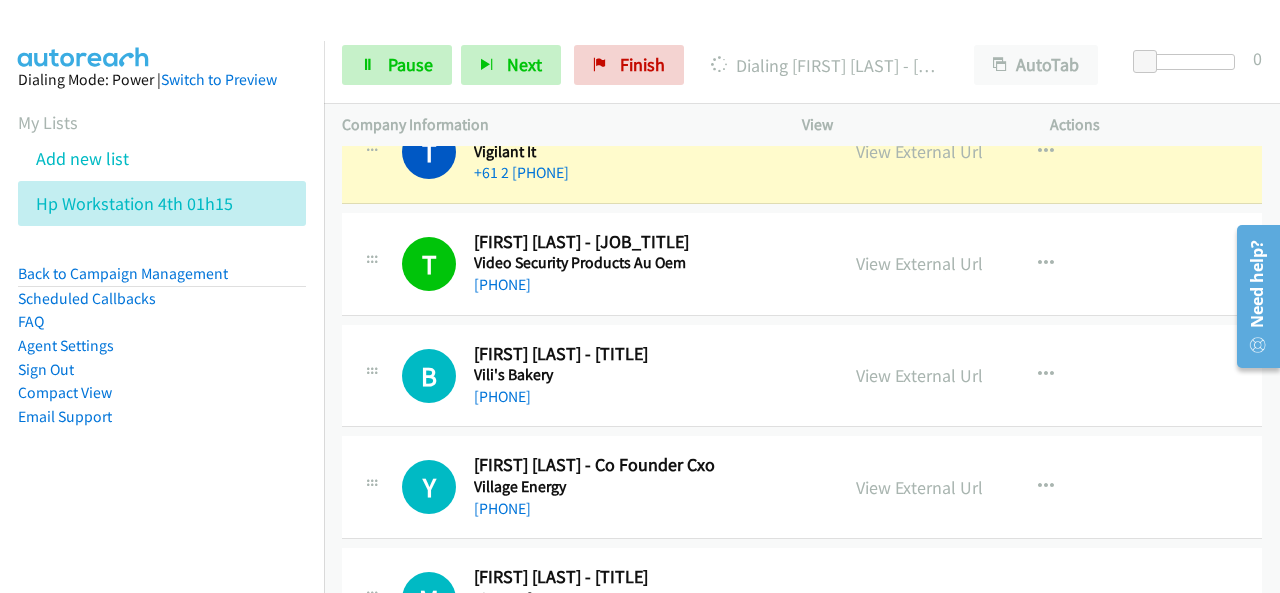 scroll, scrollTop: 8000, scrollLeft: 0, axis: vertical 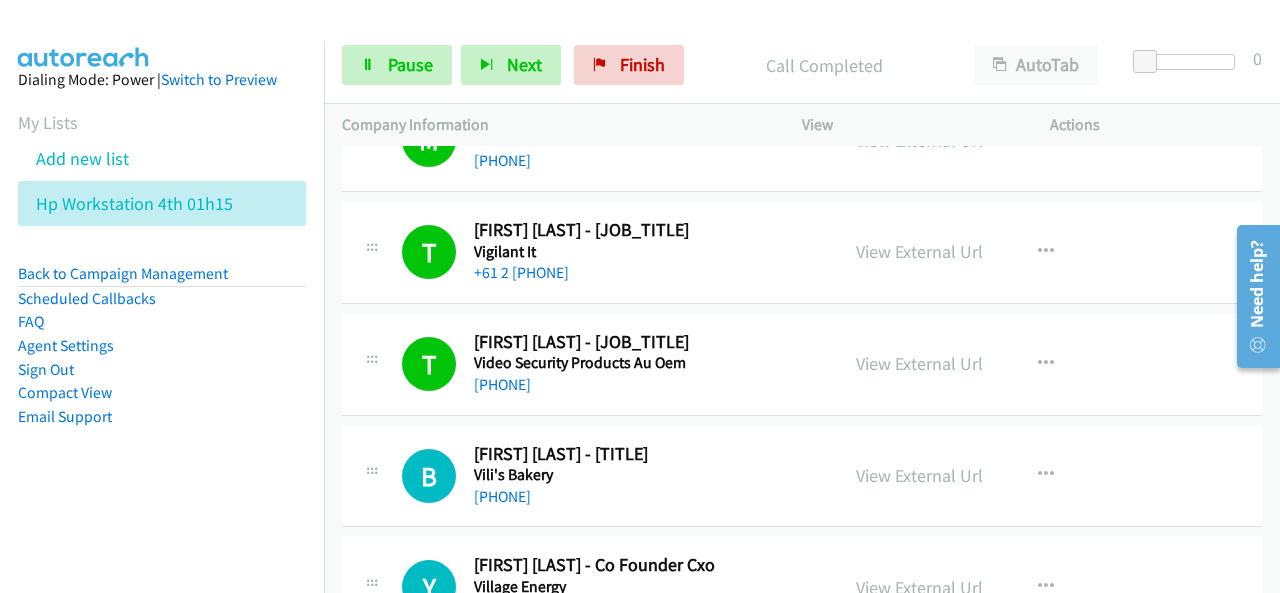 drag, startPoint x: 90, startPoint y: 473, endPoint x: 106, endPoint y: 476, distance: 16.27882 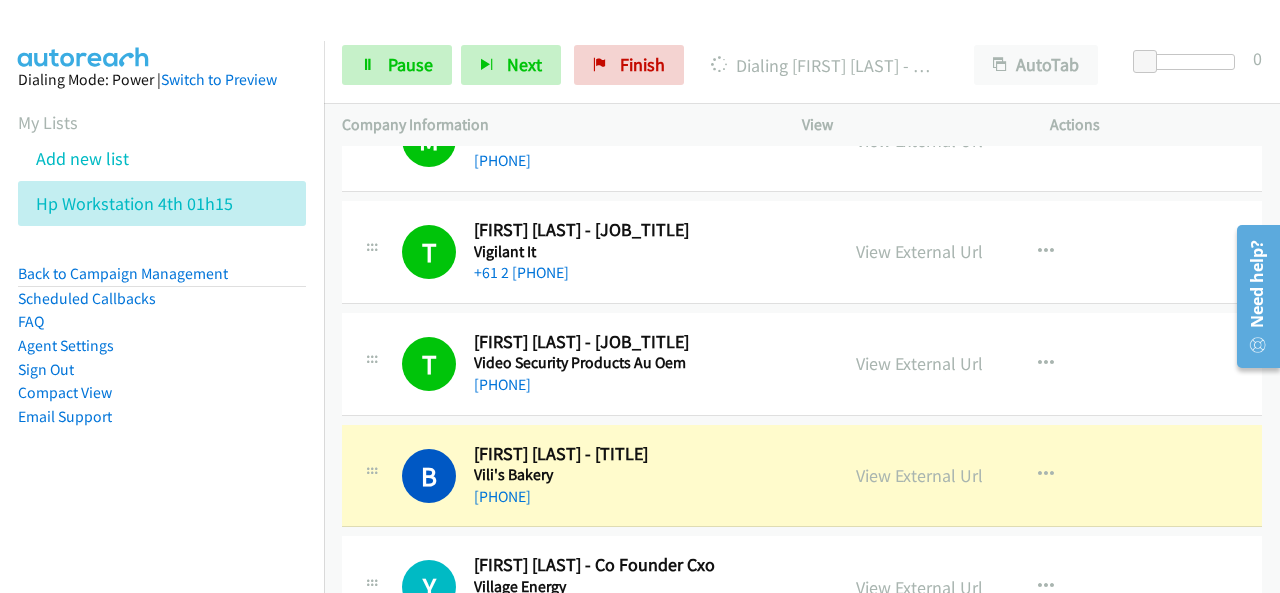 click on "Dialing Mode: Power
|
Switch to Preview
My Lists
Add new list
Hp Workstation 4th 01h15
Back to Campaign Management
Scheduled Callbacks
FAQ
Agent Settings
Sign Out
Compact View
Email Support" at bounding box center [162, 280] 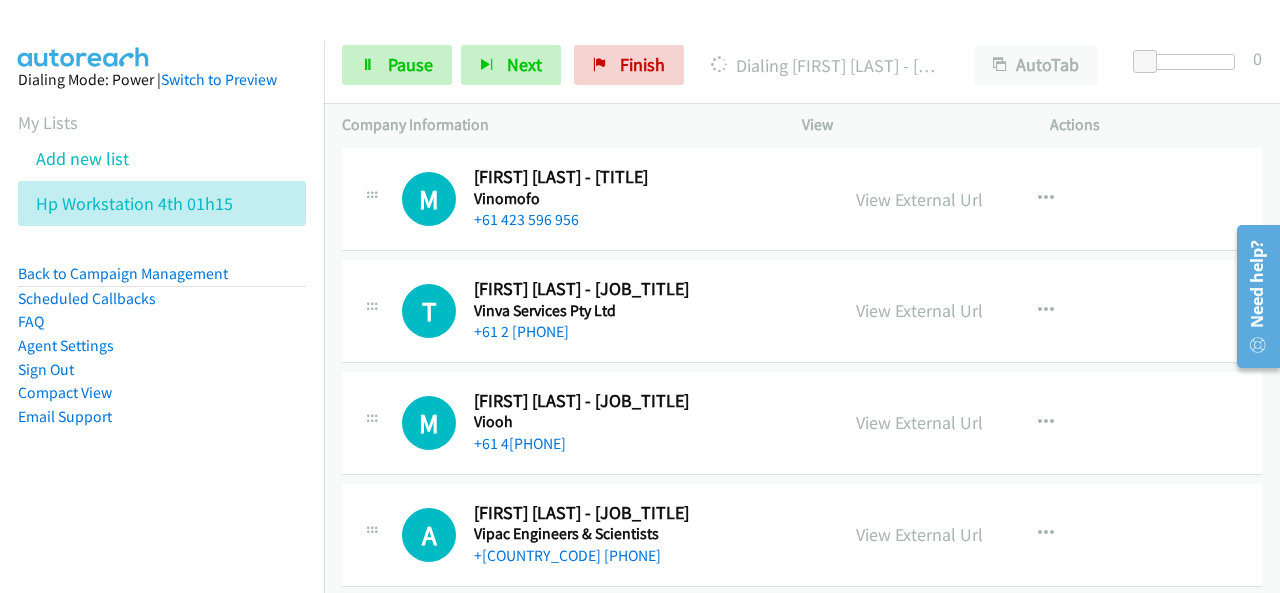 scroll, scrollTop: 8400, scrollLeft: 0, axis: vertical 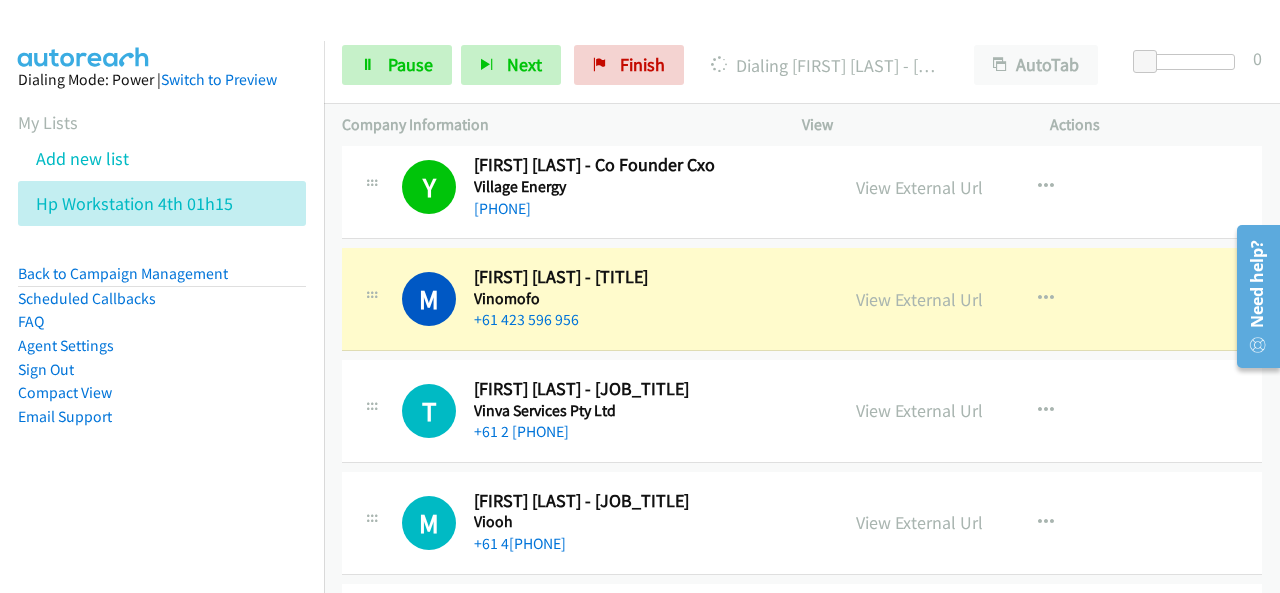 click on "Dialing Mode: Power
|
Switch to Preview
My Lists
Add new list
Hp Workstation 4th 01h15
Back to Campaign Management
Scheduled Callbacks
FAQ
Agent Settings
Sign Out
Compact View
Email Support" at bounding box center (162, 280) 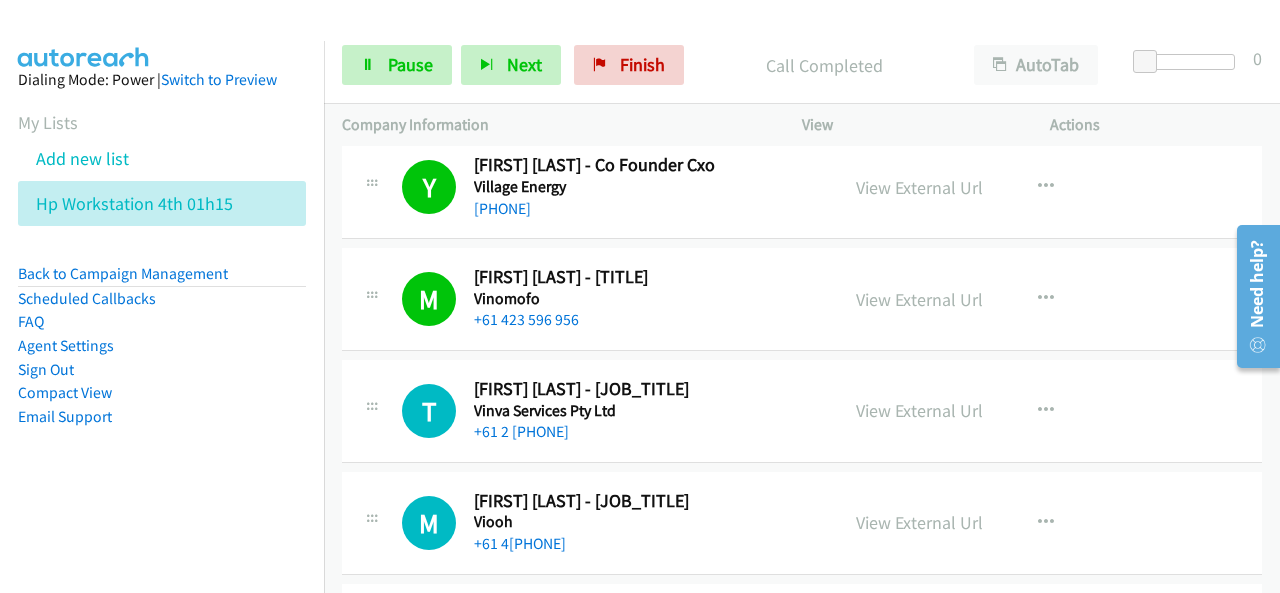 click on "Dialing Mode: Power
|
Switch to Preview
My Lists
Add new list
Hp Workstation 4th 01h15
Back to Campaign Management
Scheduled Callbacks
FAQ
Agent Settings
Sign Out
Compact View
Email Support" at bounding box center (162, 280) 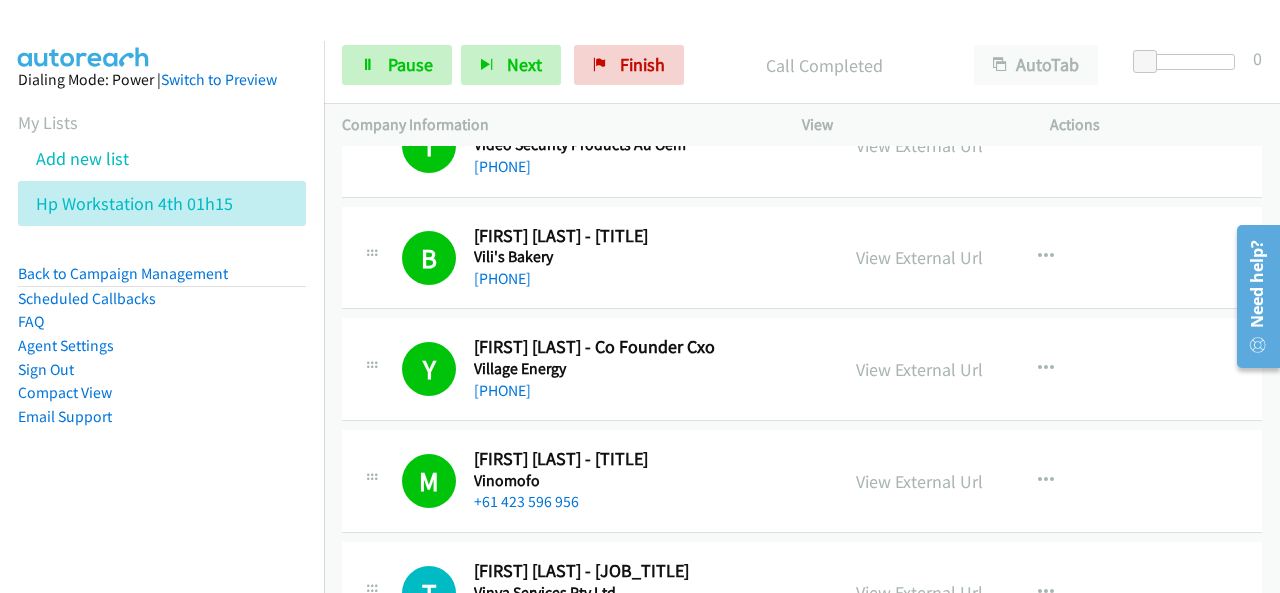 scroll, scrollTop: 8200, scrollLeft: 0, axis: vertical 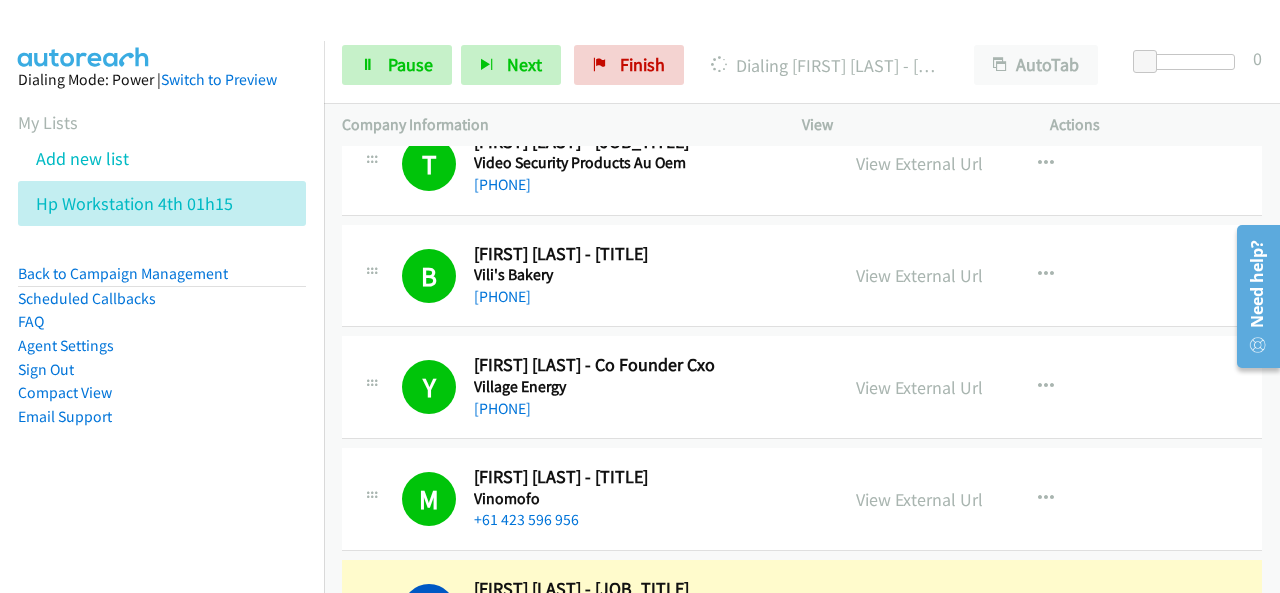 drag, startPoint x: 38, startPoint y: 531, endPoint x: 254, endPoint y: 401, distance: 252.10315 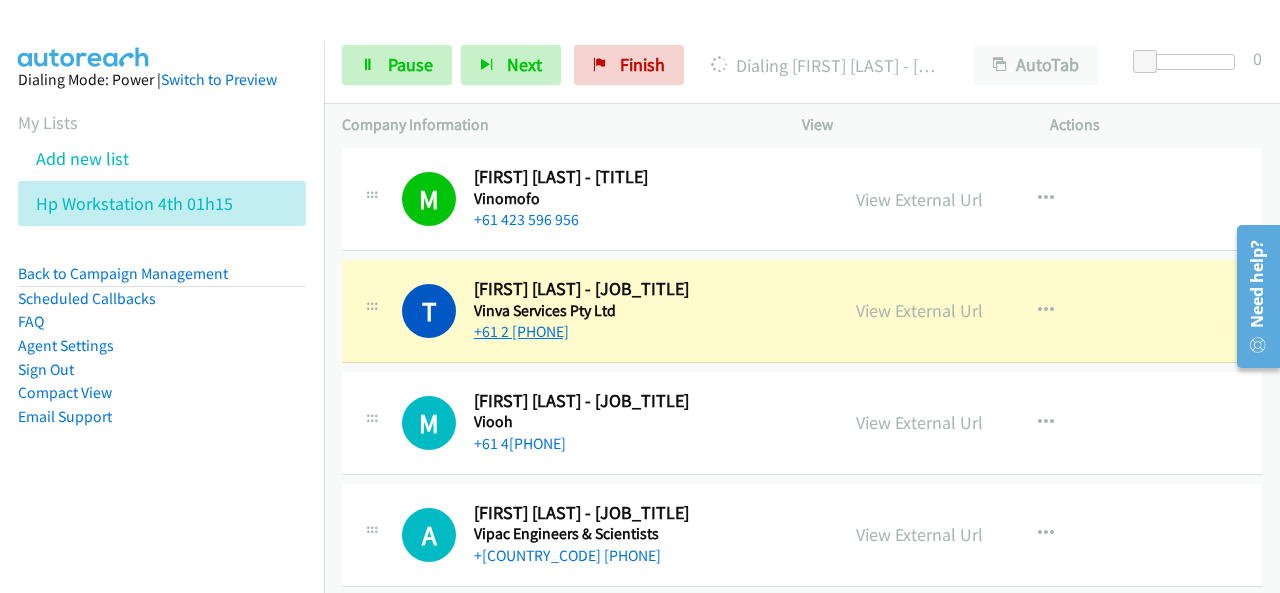 scroll, scrollTop: 8600, scrollLeft: 0, axis: vertical 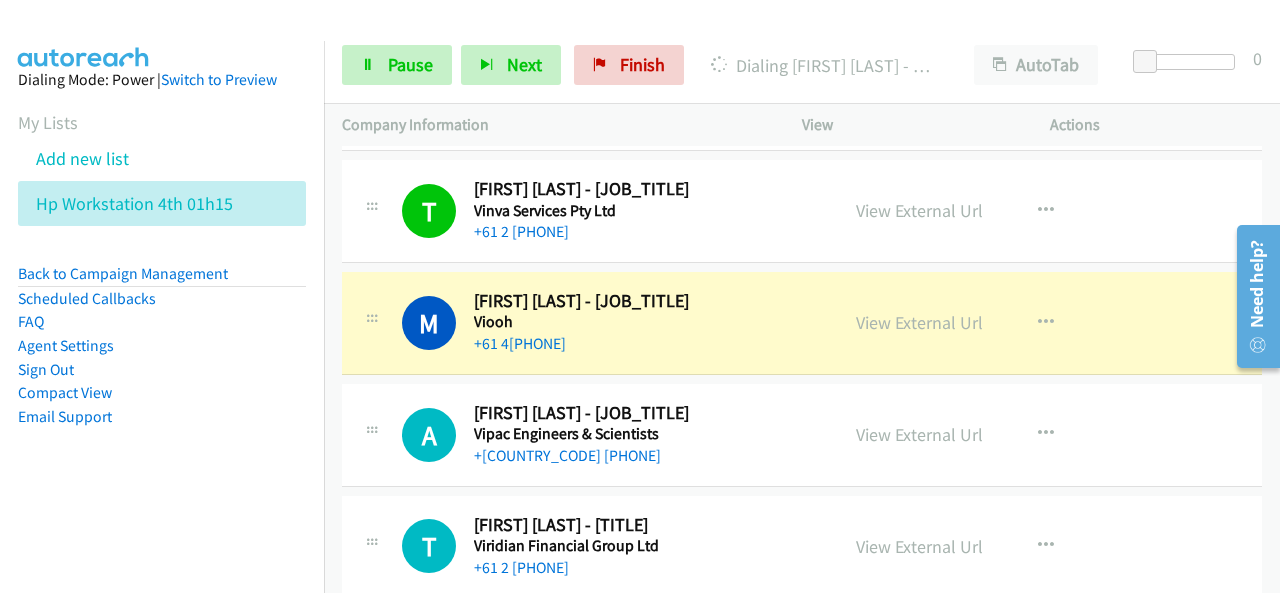 click on "Dialing Mode: Power
|
Switch to Preview
My Lists
Add new list
Hp Workstation 4th 01h15
Back to Campaign Management
Scheduled Callbacks
FAQ
Agent Settings
Sign Out
Compact View
Email Support" at bounding box center (162, 280) 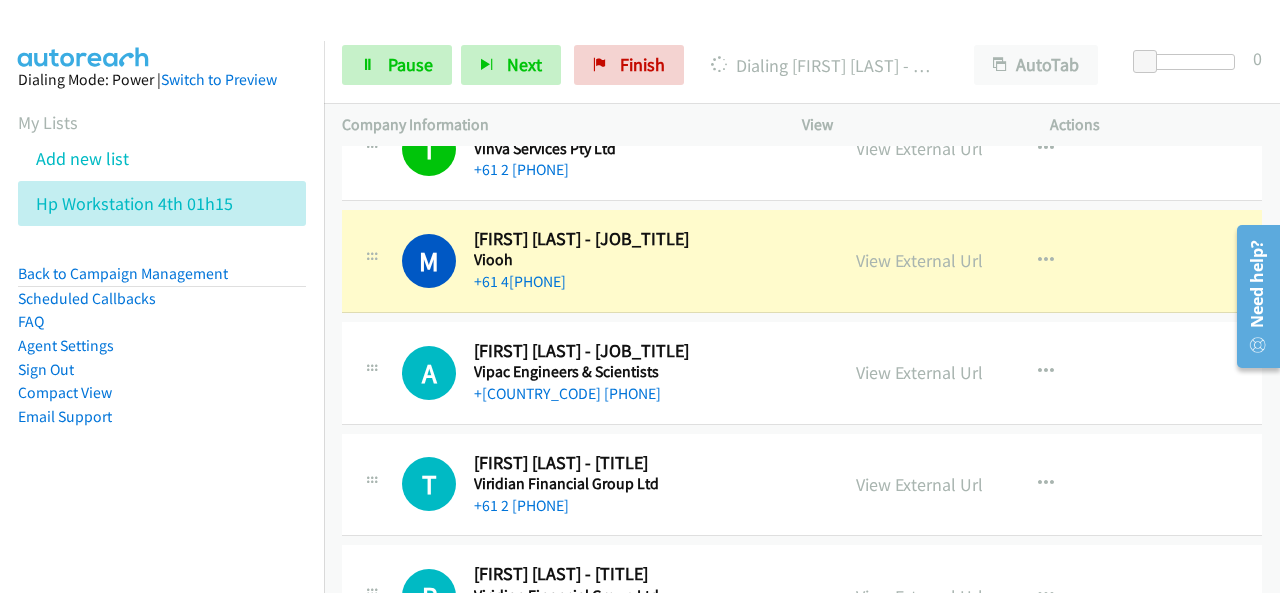 scroll, scrollTop: 8700, scrollLeft: 0, axis: vertical 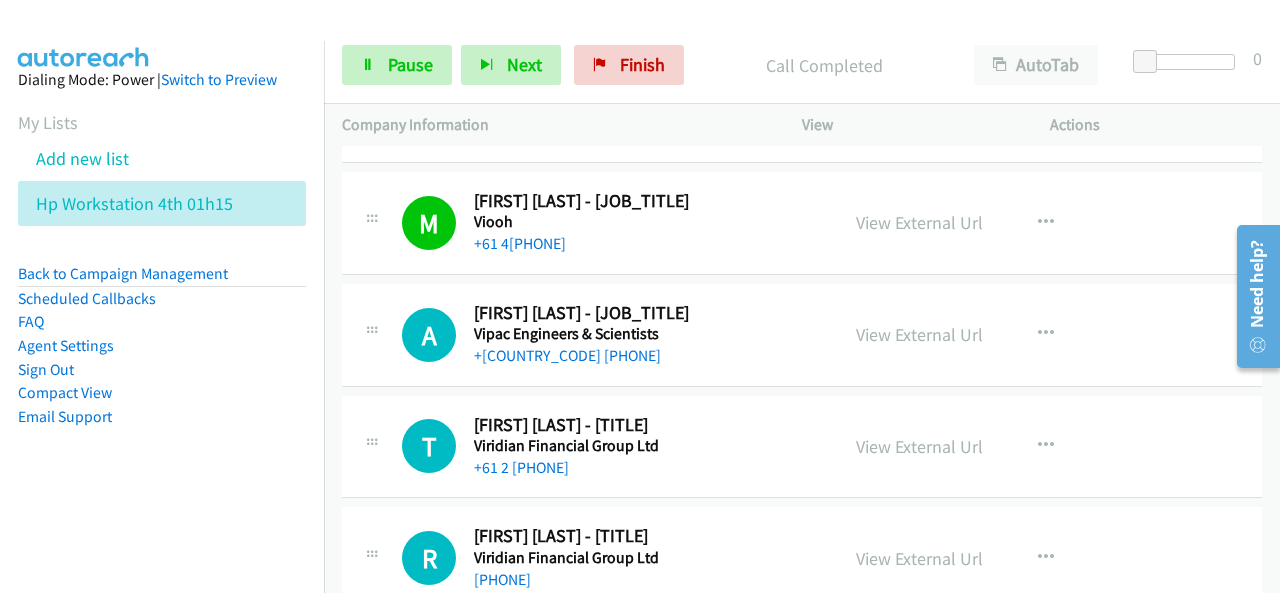 click on "Dialing Mode: Power
|
Switch to Preview
My Lists
Add new list
Hp Workstation 4th 01h15
Back to Campaign Management
Scheduled Callbacks
FAQ
Agent Settings
Sign Out
Compact View
Email Support" at bounding box center [162, 280] 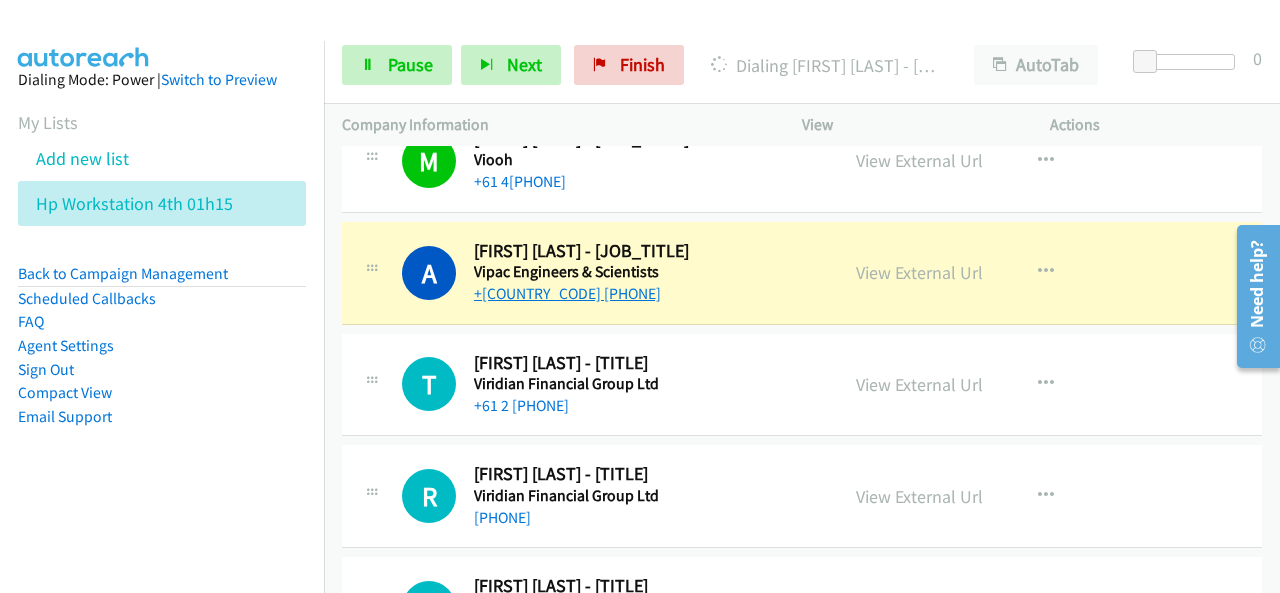 scroll, scrollTop: 8800, scrollLeft: 0, axis: vertical 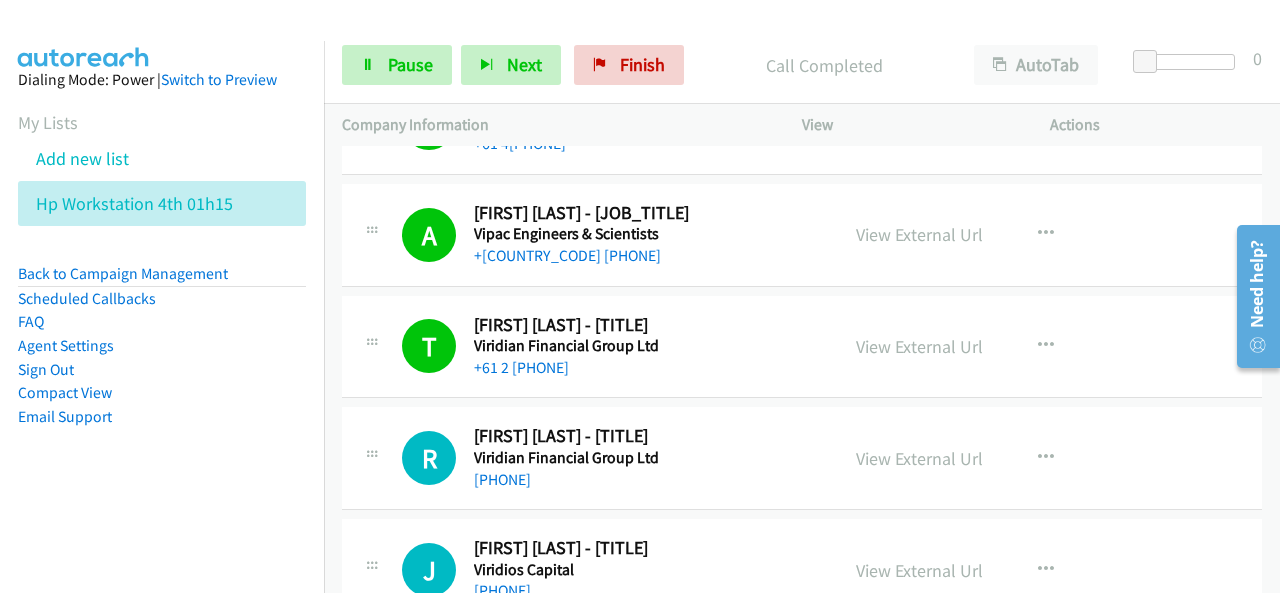 click on "Dialing Mode: Power
|
Switch to Preview
My Lists
Add new list
Hp Workstation 4th 01h15
Back to Campaign Management
Scheduled Callbacks
FAQ
Agent Settings
Sign Out
Compact View
Email Support" at bounding box center [162, 280] 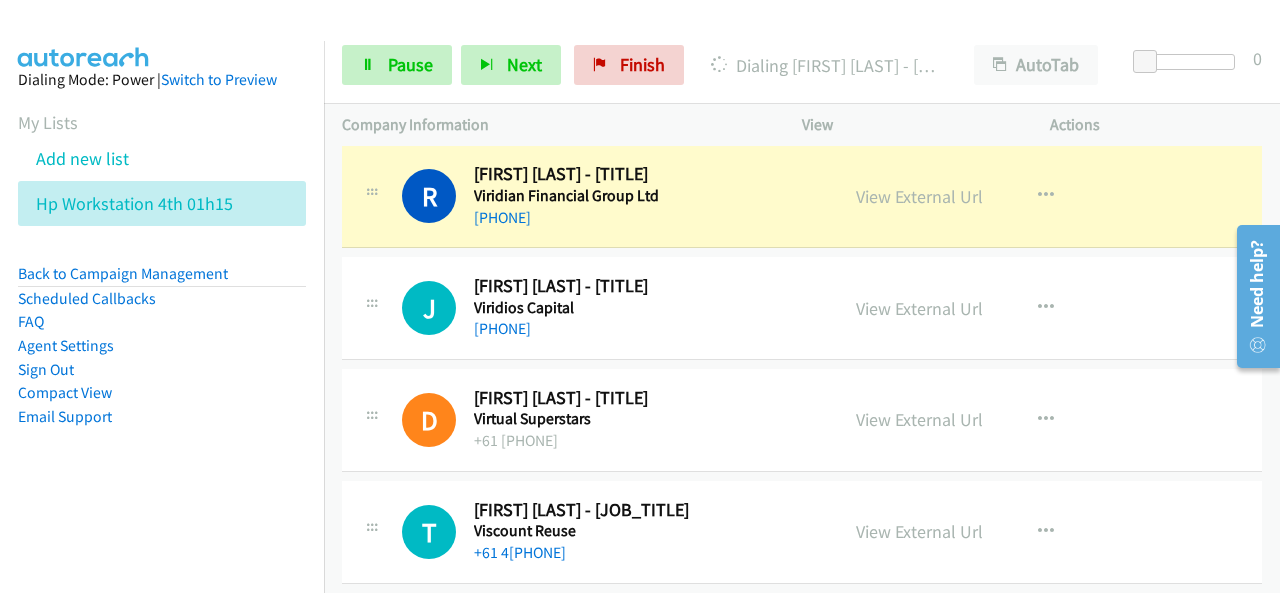 scroll, scrollTop: 9100, scrollLeft: 0, axis: vertical 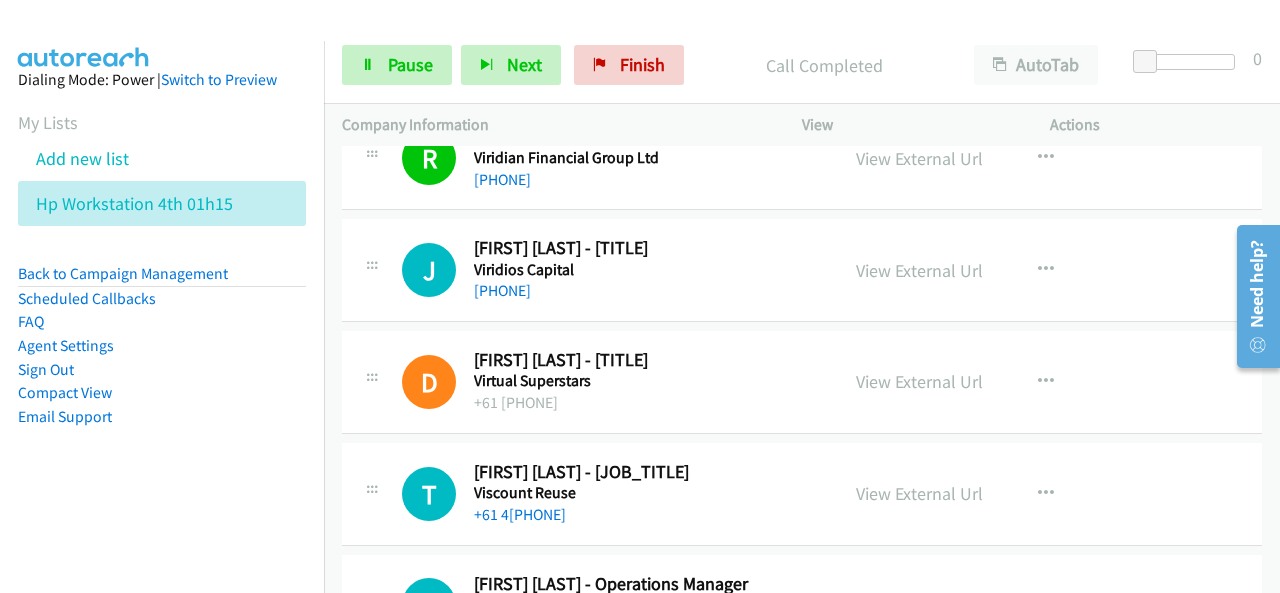 click on "Dialing Mode: Power
|
Switch to Preview
My Lists
Add new list
Hp Workstation 4th 01h15
Back to Campaign Management
Scheduled Callbacks
FAQ
Agent Settings
Sign Out
Compact View
Email Support" at bounding box center [162, 280] 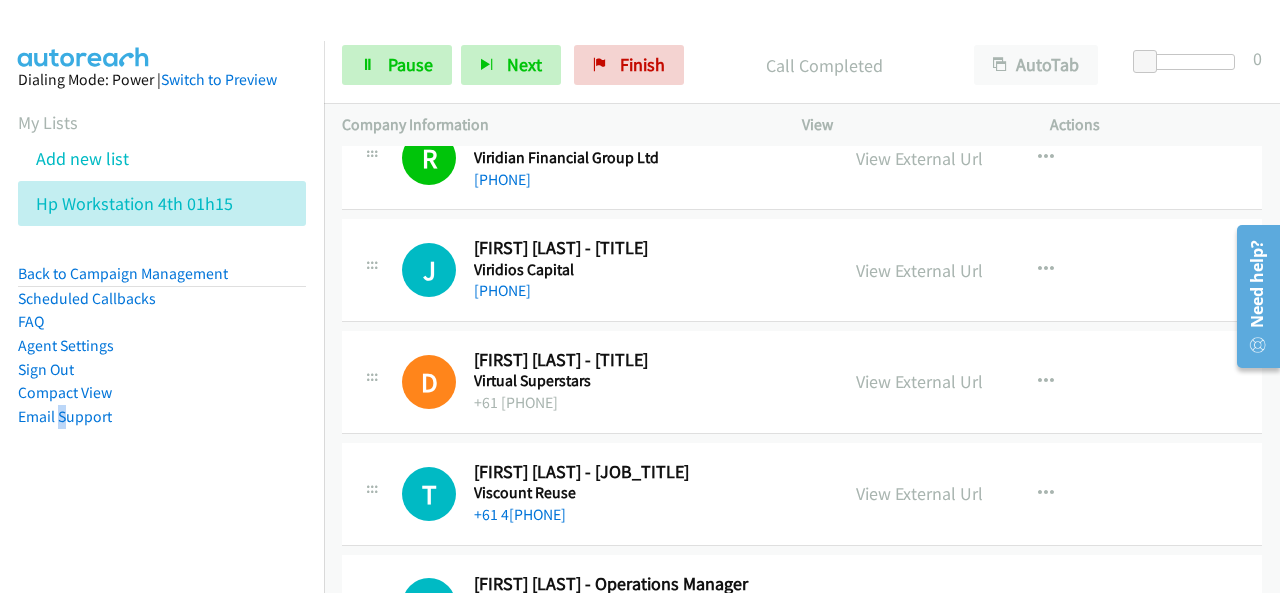 click on "Dialing Mode: Power
|
Switch to Preview
My Lists
Add new list
Hp Workstation 4th 01h15
Back to Campaign Management
Scheduled Callbacks
FAQ
Agent Settings
Sign Out
Compact View
Email Support" at bounding box center [162, 280] 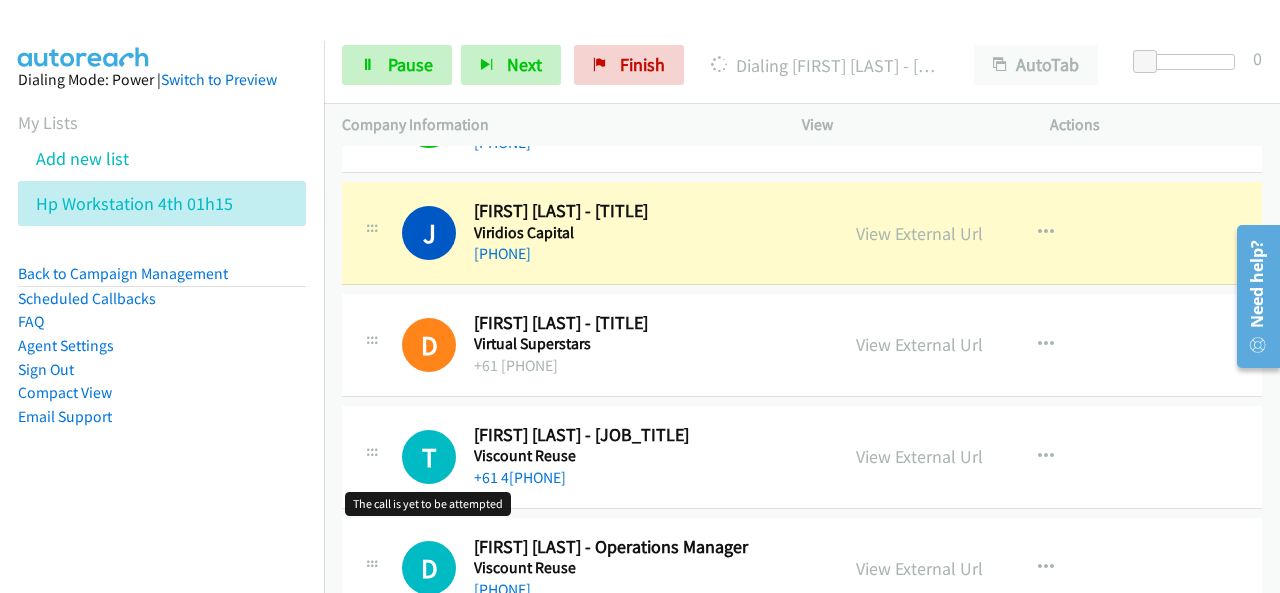 scroll, scrollTop: 9100, scrollLeft: 0, axis: vertical 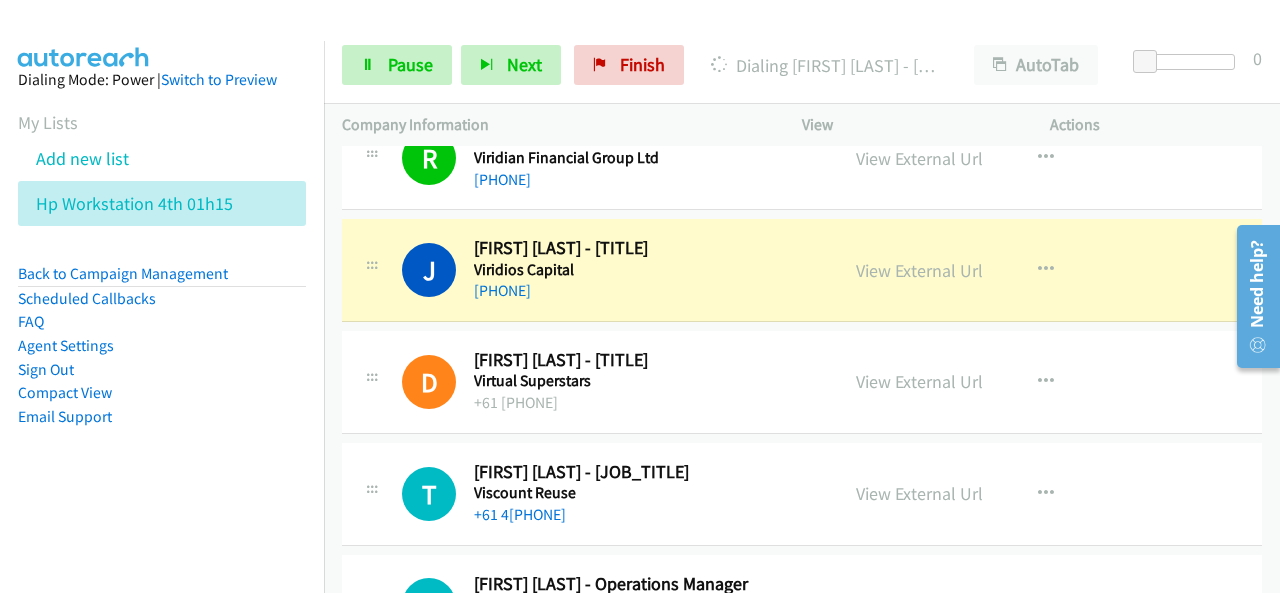 drag, startPoint x: 679, startPoint y: 287, endPoint x: 173, endPoint y: 428, distance: 525.278 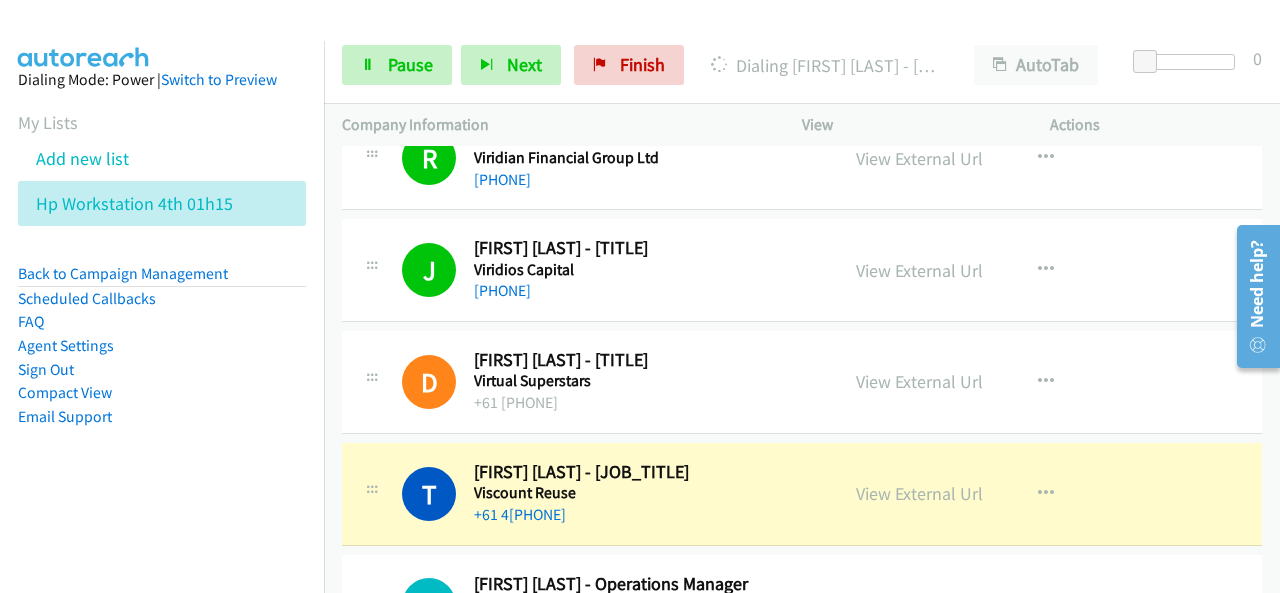 click on "Dialing Mode: Power
|
Switch to Preview
My Lists
Add new list
Hp Workstation 4th 01h15
Back to Campaign Management
Scheduled Callbacks
FAQ
Agent Settings
Sign Out
Compact View
Email Support" at bounding box center [162, 280] 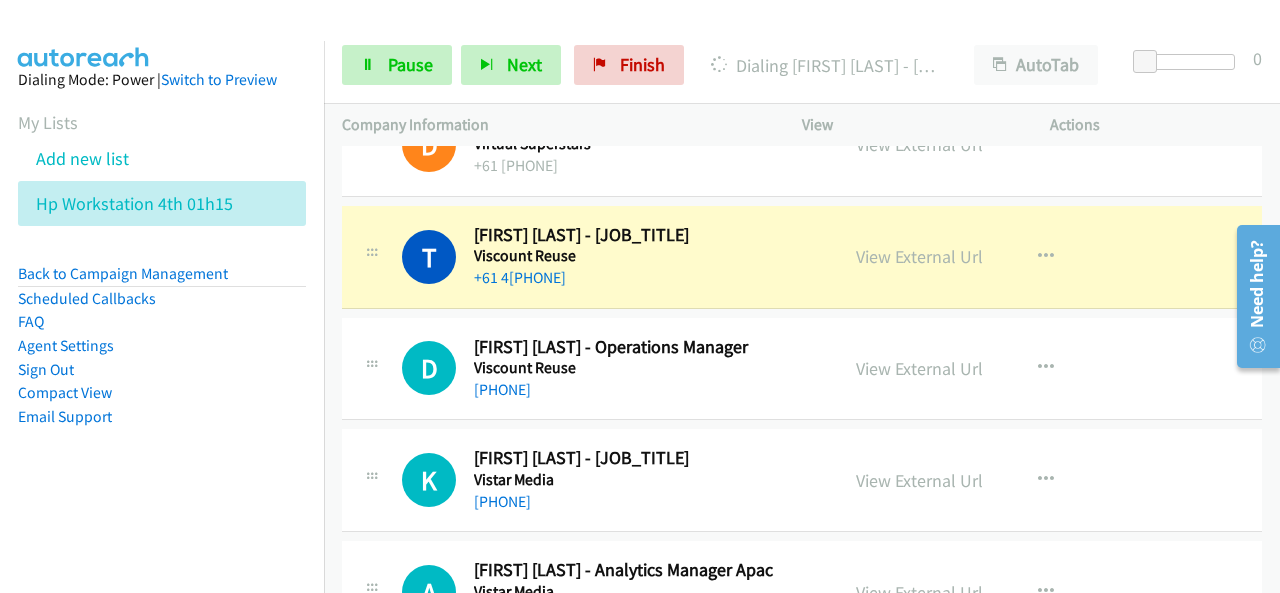 scroll, scrollTop: 9300, scrollLeft: 0, axis: vertical 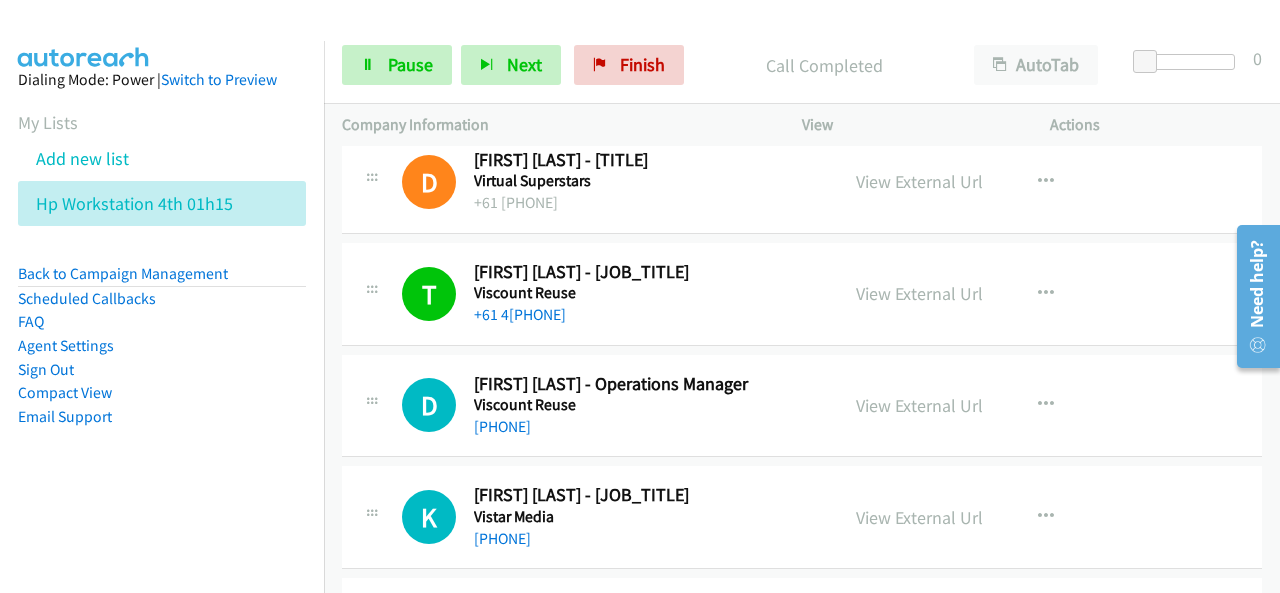 click on "Dialing Mode: Power
|
Switch to Preview
My Lists
Add new list
Hp Workstation 4th 01h15
Back to Campaign Management
Scheduled Callbacks
FAQ
Agent Settings
Sign Out
Compact View
Email Support" at bounding box center (162, 280) 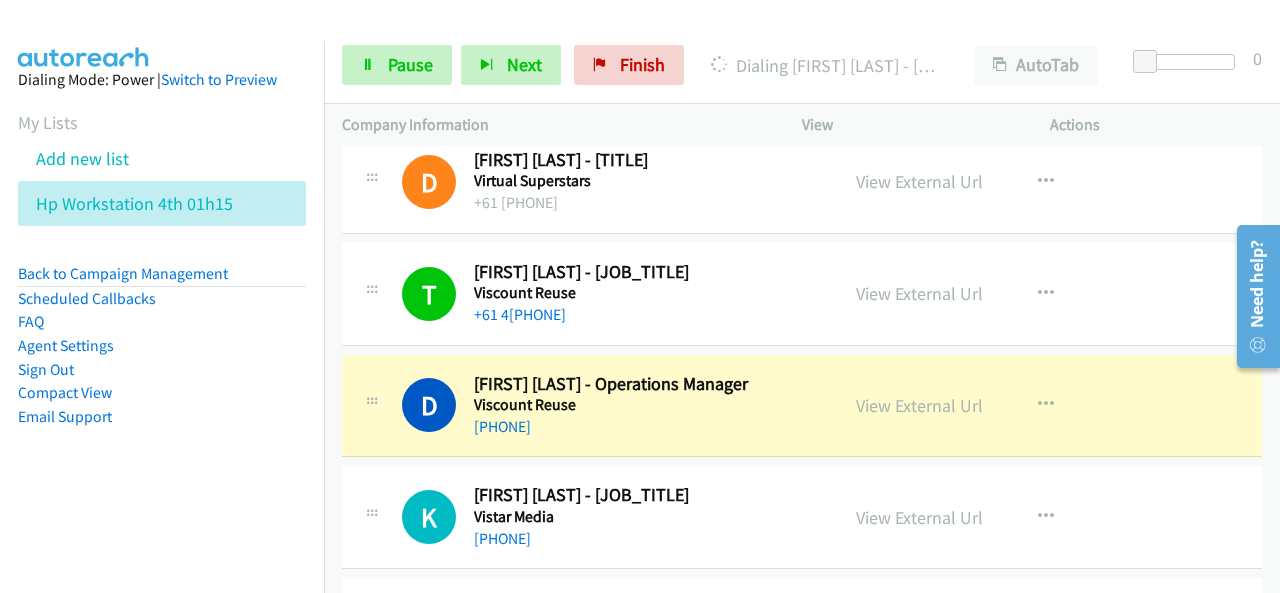 click on "Dialing Mode: Power
|
Switch to Preview
My Lists
Add new list
Hp Workstation 4th 01h15
Back to Campaign Management
Scheduled Callbacks
FAQ
Agent Settings
Sign Out
Compact View
Email Support" at bounding box center [162, 280] 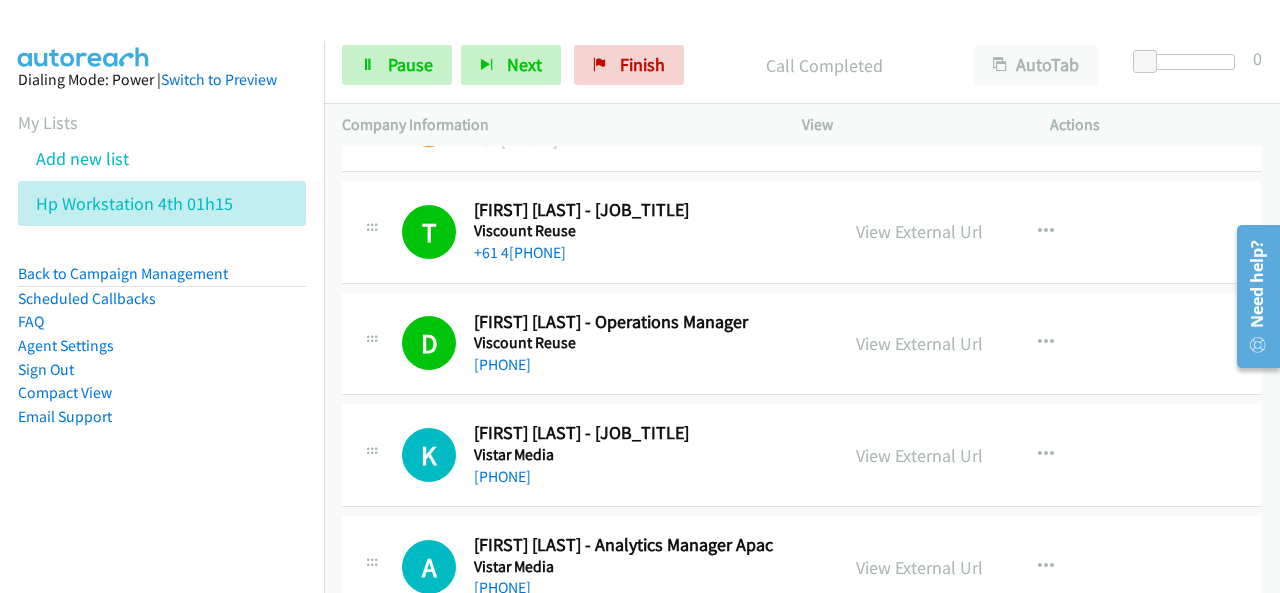 scroll, scrollTop: 9400, scrollLeft: 0, axis: vertical 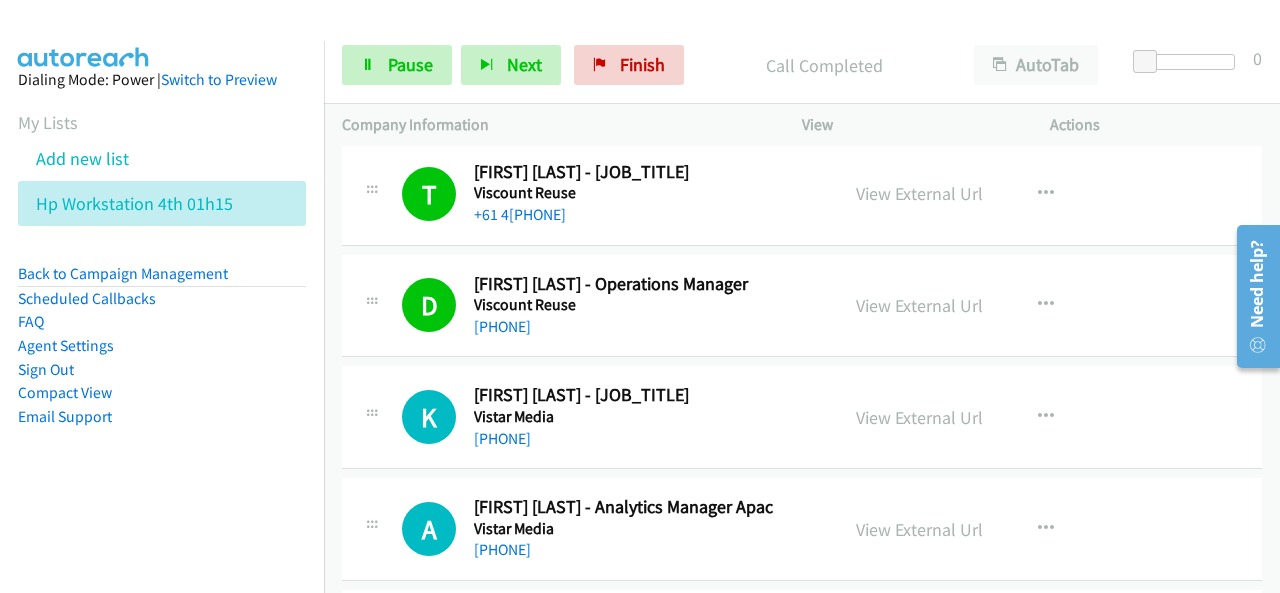 click on "Dialing Mode: Power
|
Switch to Preview
My Lists
Add new list
Hp Workstation 4th 01h15
Back to Campaign Management
Scheduled Callbacks
FAQ
Agent Settings
Sign Out
Compact View
Email Support" at bounding box center [162, 280] 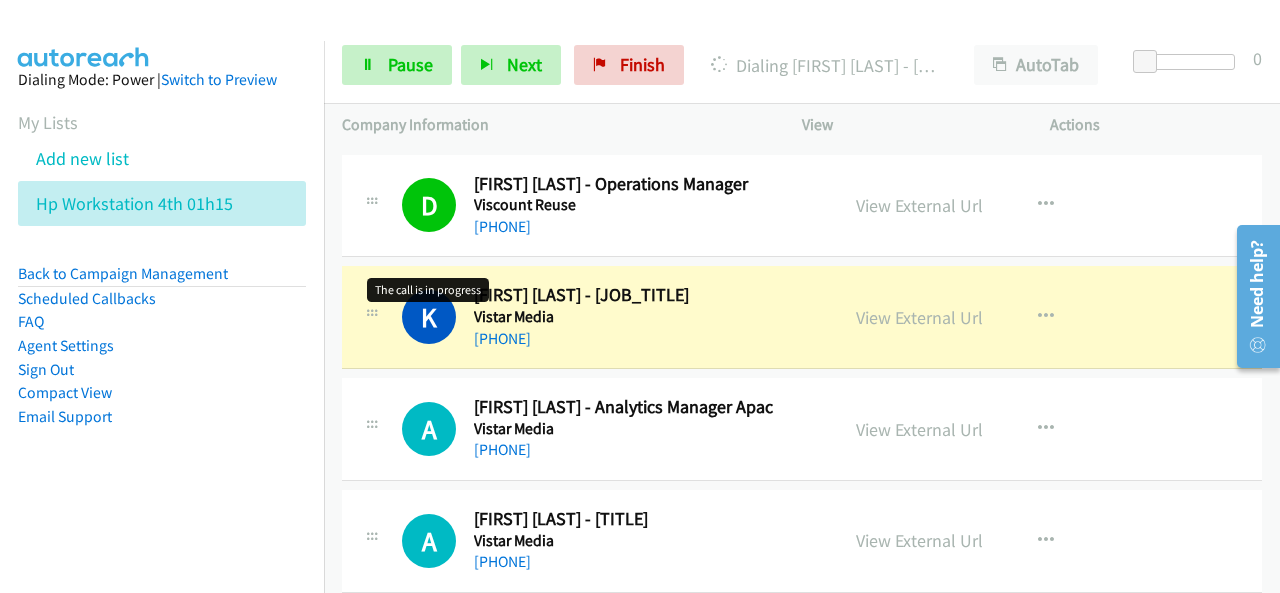 scroll, scrollTop: 9600, scrollLeft: 0, axis: vertical 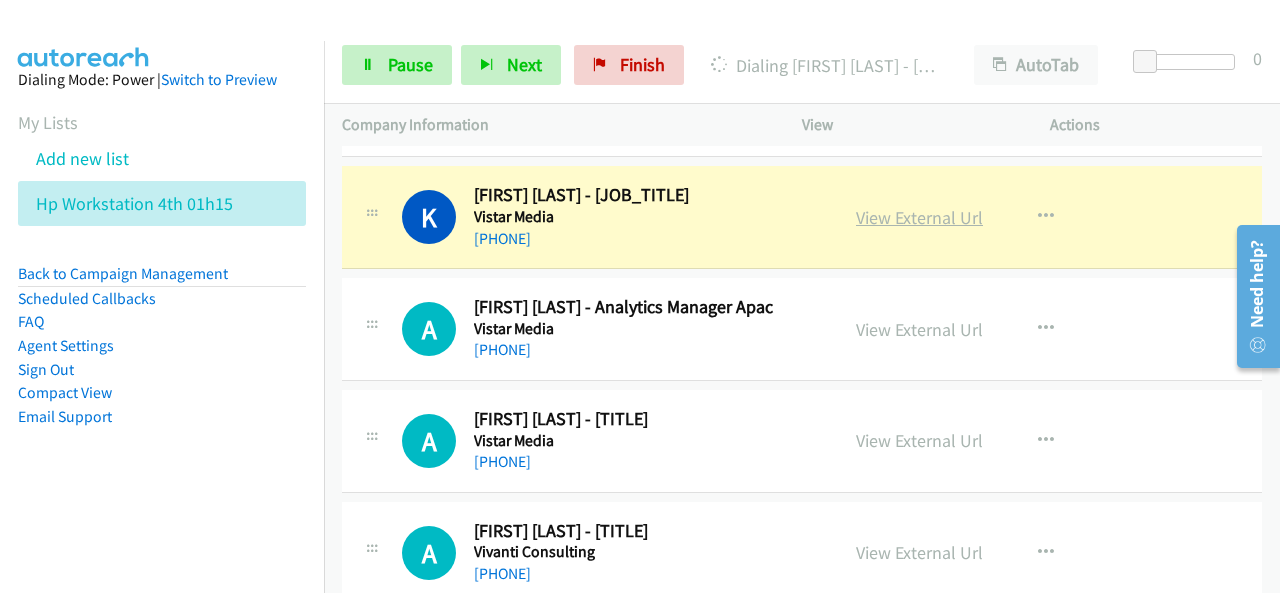 click on "View External Url" at bounding box center (919, 217) 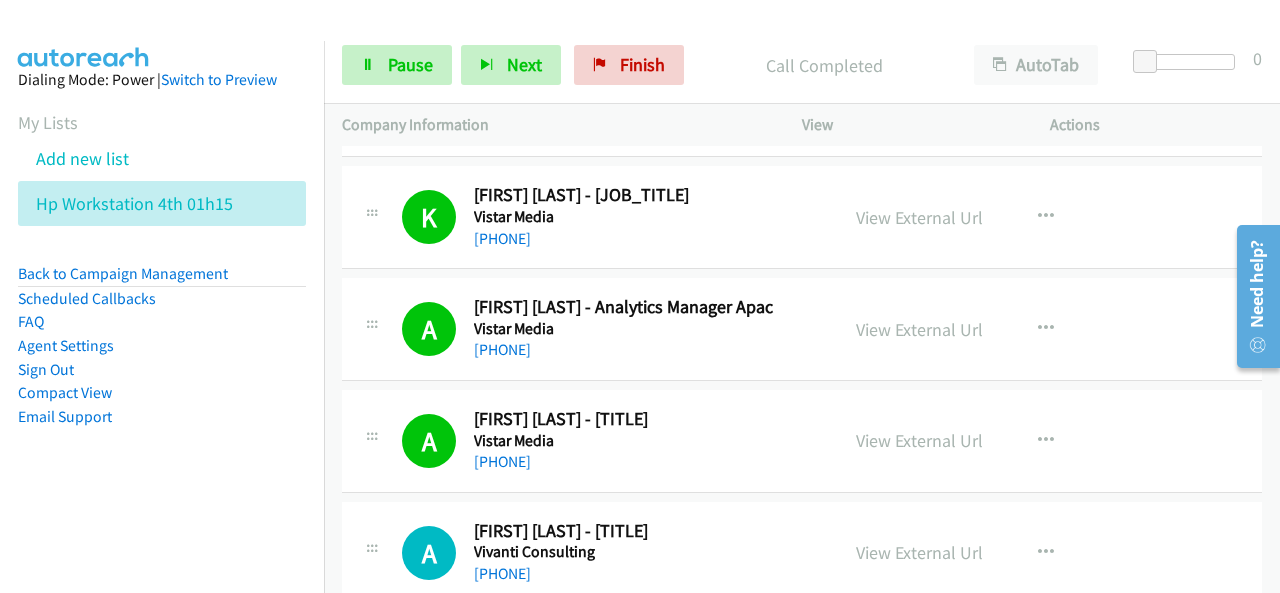 click on "Dialing Mode: Power
|
Switch to Preview
My Lists
Add new list
Hp Workstation 4th 01h15
Back to Campaign Management
Scheduled Callbacks
FAQ
Agent Settings
Sign Out
Compact View
Email Support" at bounding box center [162, 280] 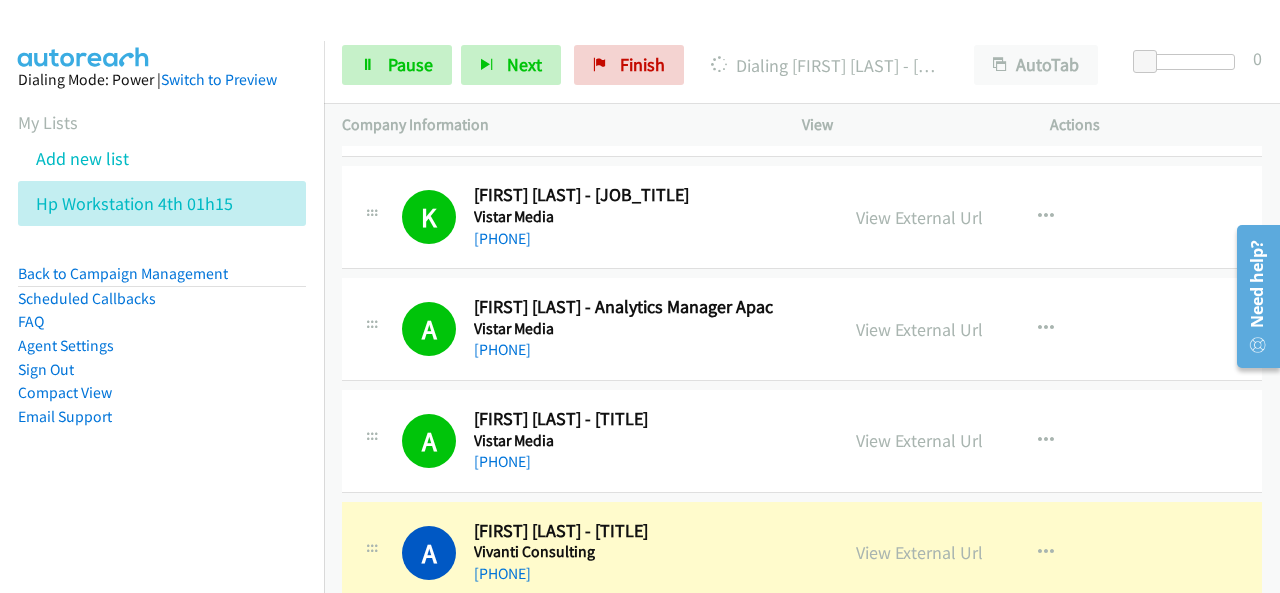 click on "Dialing Mode: Power
|
Switch to Preview
My Lists
Add new list
Hp Workstation 4th 01h15
Back to Campaign Management
Scheduled Callbacks
FAQ
Agent Settings
Sign Out
Compact View
Email Support" at bounding box center [162, 280] 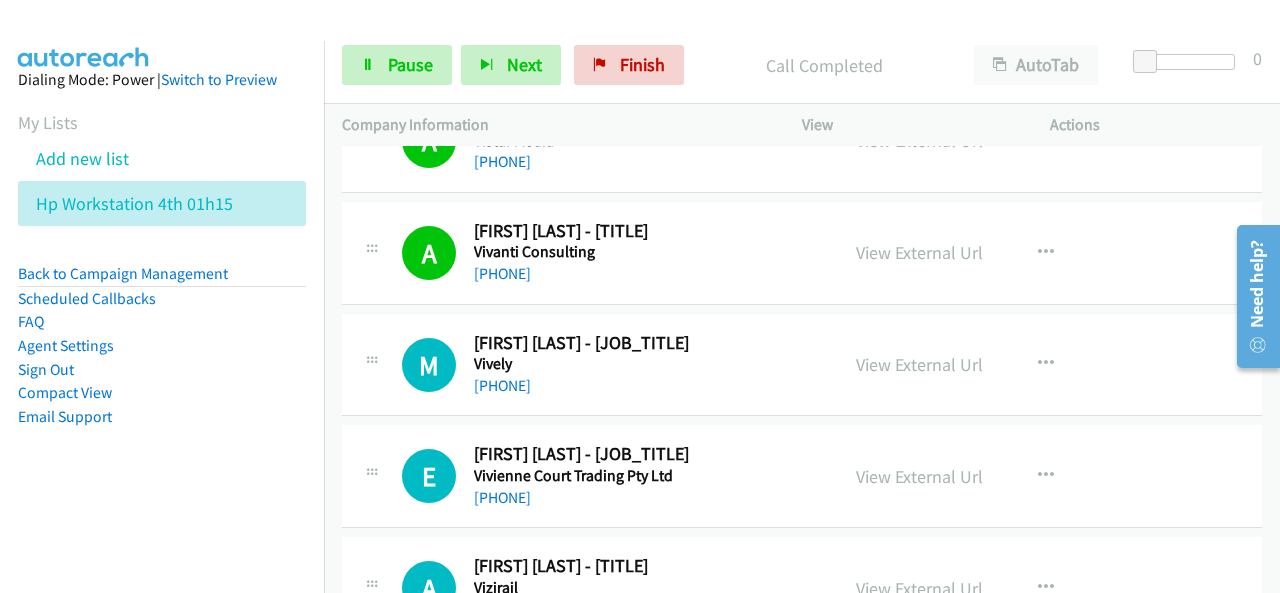 click on "Dialing Mode: Power
|
Switch to Preview
My Lists
Add new list
Hp Workstation 4th 01h15
Back to Campaign Management
Scheduled Callbacks
FAQ
Agent Settings
Sign Out
Compact View
Email Support" at bounding box center [162, 280] 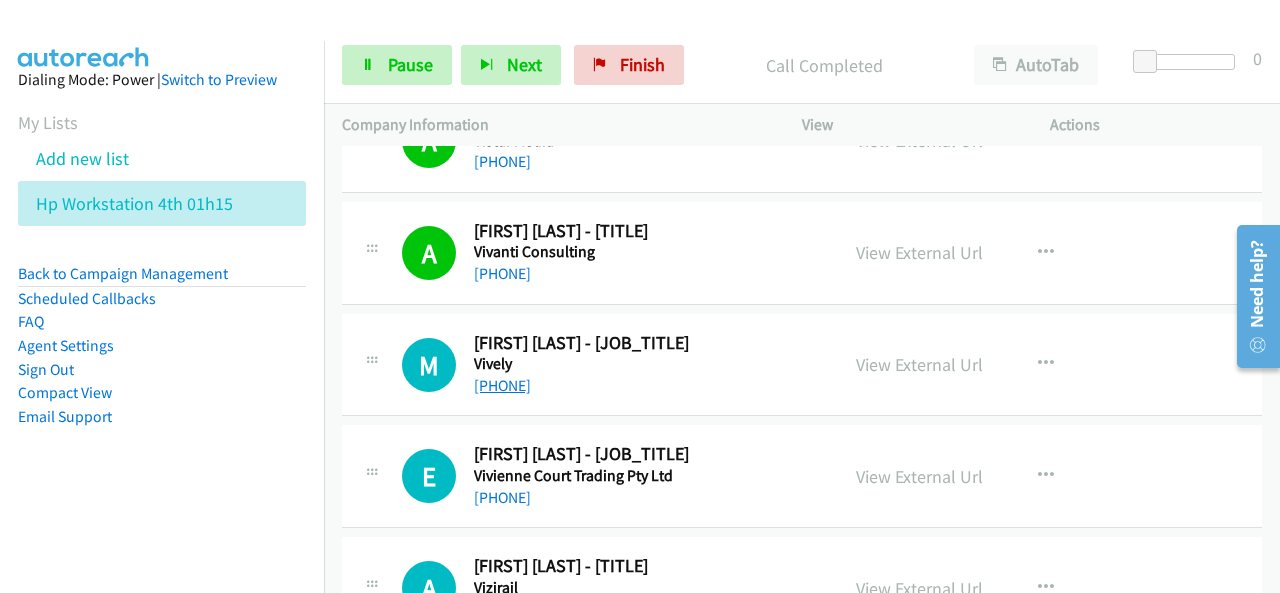 scroll, scrollTop: 10000, scrollLeft: 0, axis: vertical 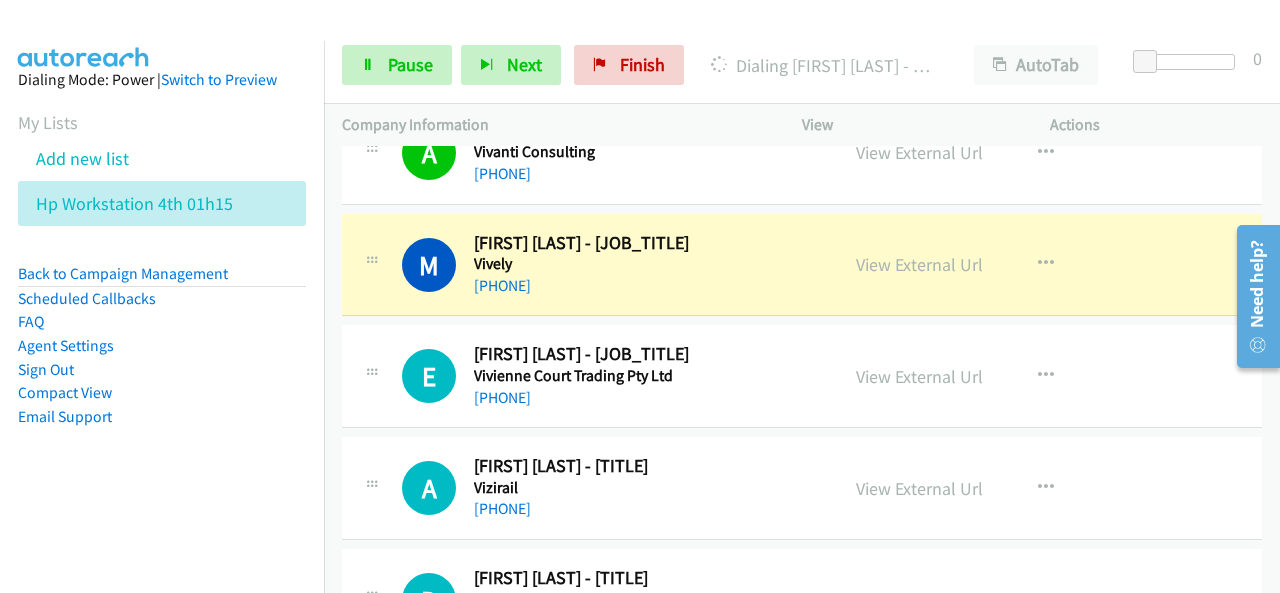 click on "Dialing Mode: Power
|
Switch to Preview
My Lists
Add new list
Hp Workstation 4th 01h15
Back to Campaign Management
Scheduled Callbacks
FAQ
Agent Settings
Sign Out
Compact View
Email Support" at bounding box center [162, 280] 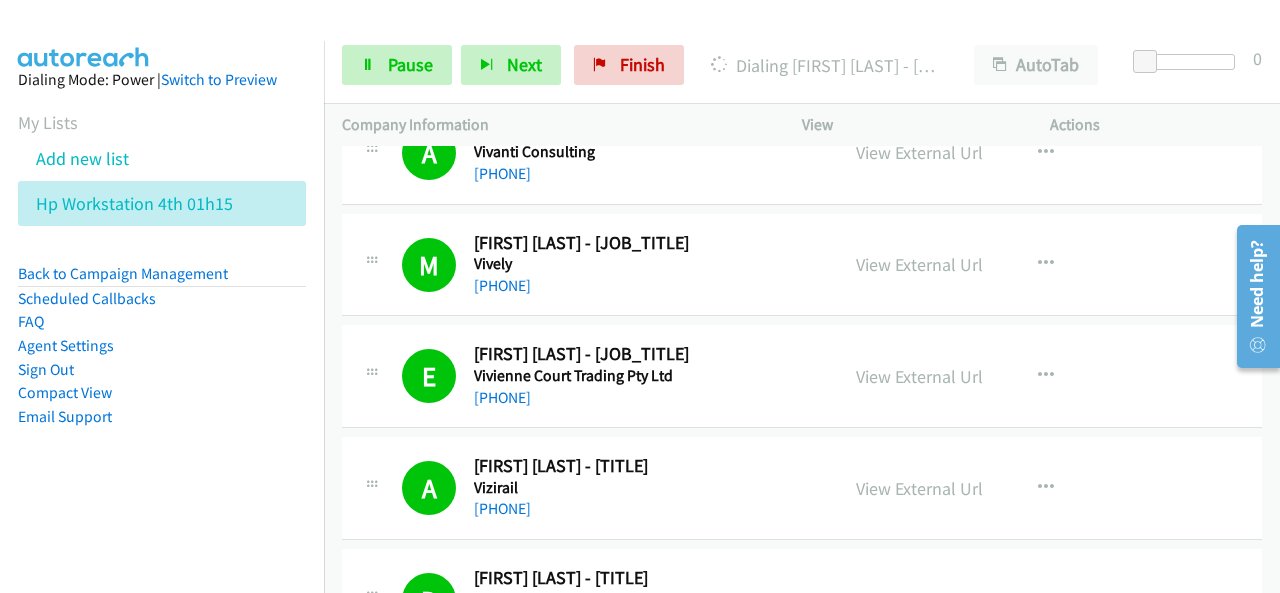 click on "Start Calls
Pause
Next
Finish
Dialing Ryan Wakeling - Chief Operating Officer
AutoTab
AutoTab
0" at bounding box center [802, 65] 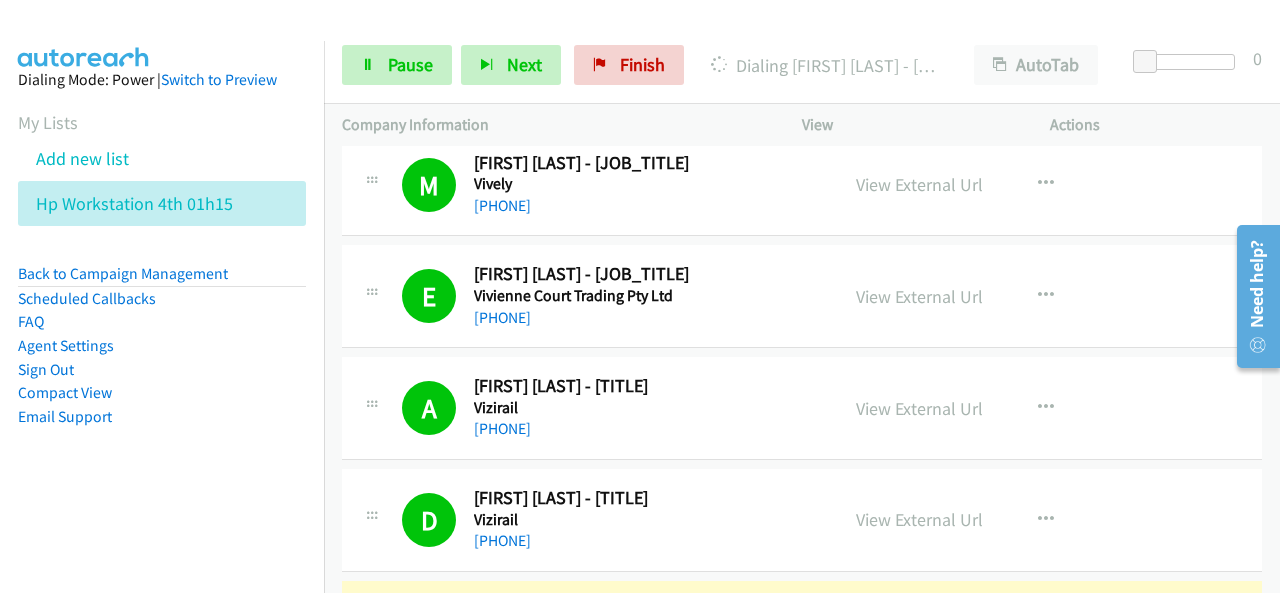 scroll, scrollTop: 10200, scrollLeft: 0, axis: vertical 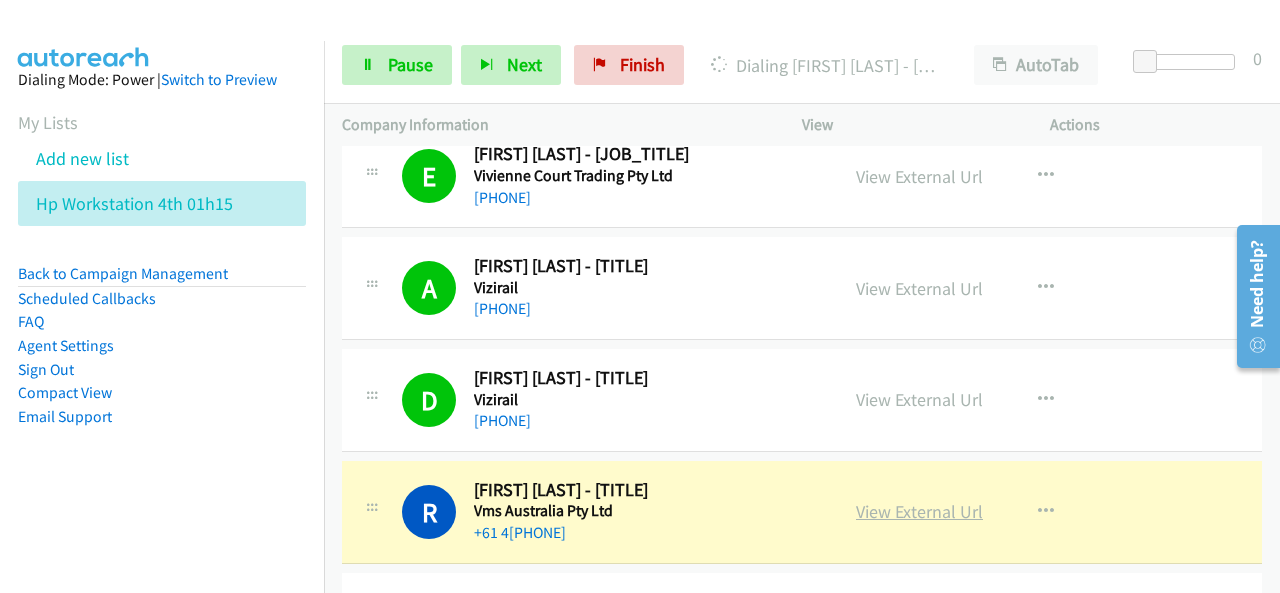 click on "View External Url" at bounding box center (919, 511) 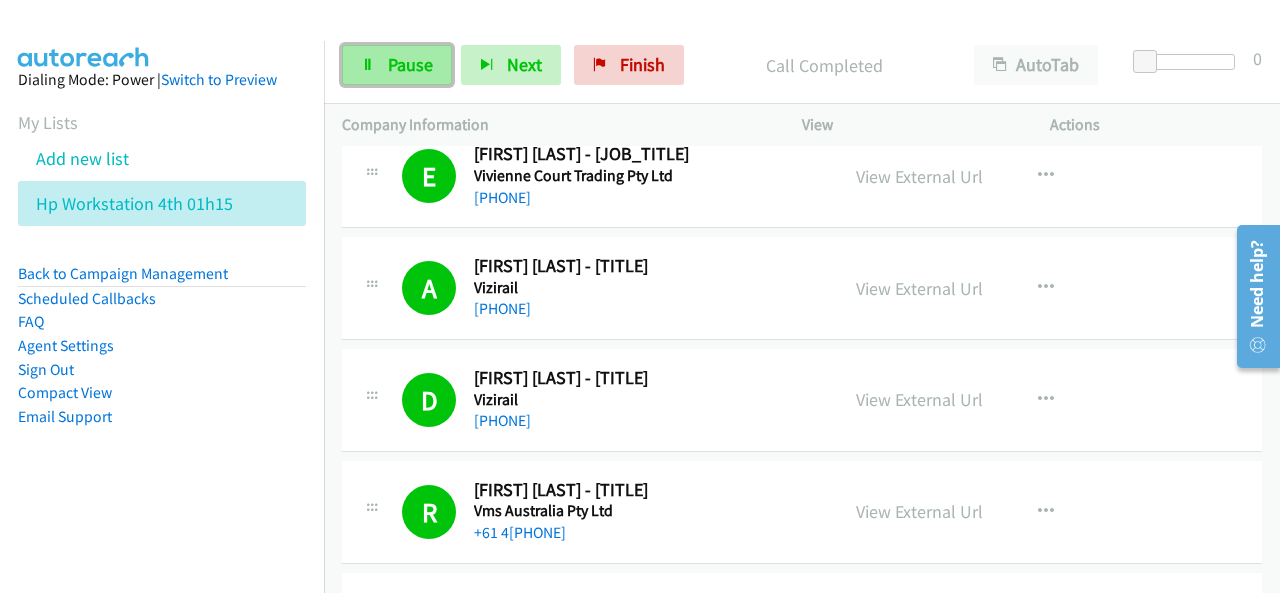 click on "Pause" at bounding box center [410, 64] 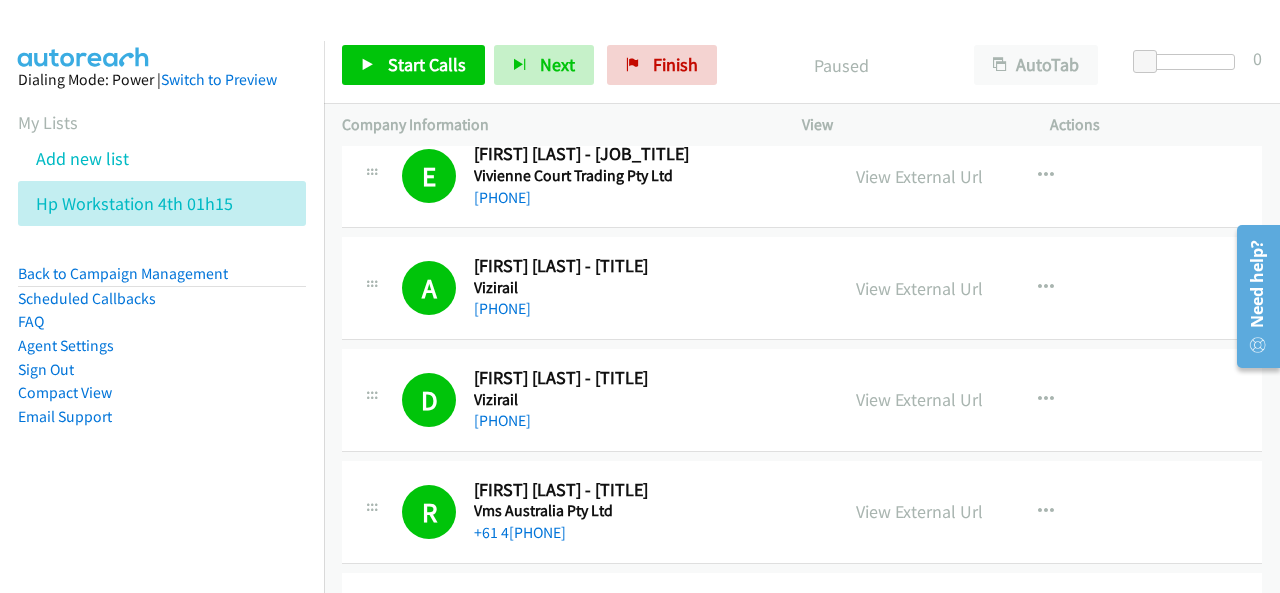 click on "Dialing Mode: Power
|
Switch to Preview
My Lists
Add new list
Hp Workstation 4th 01h15
Back to Campaign Management
Scheduled Callbacks
FAQ
Agent Settings
Sign Out
Compact View
Email Support" at bounding box center (162, 280) 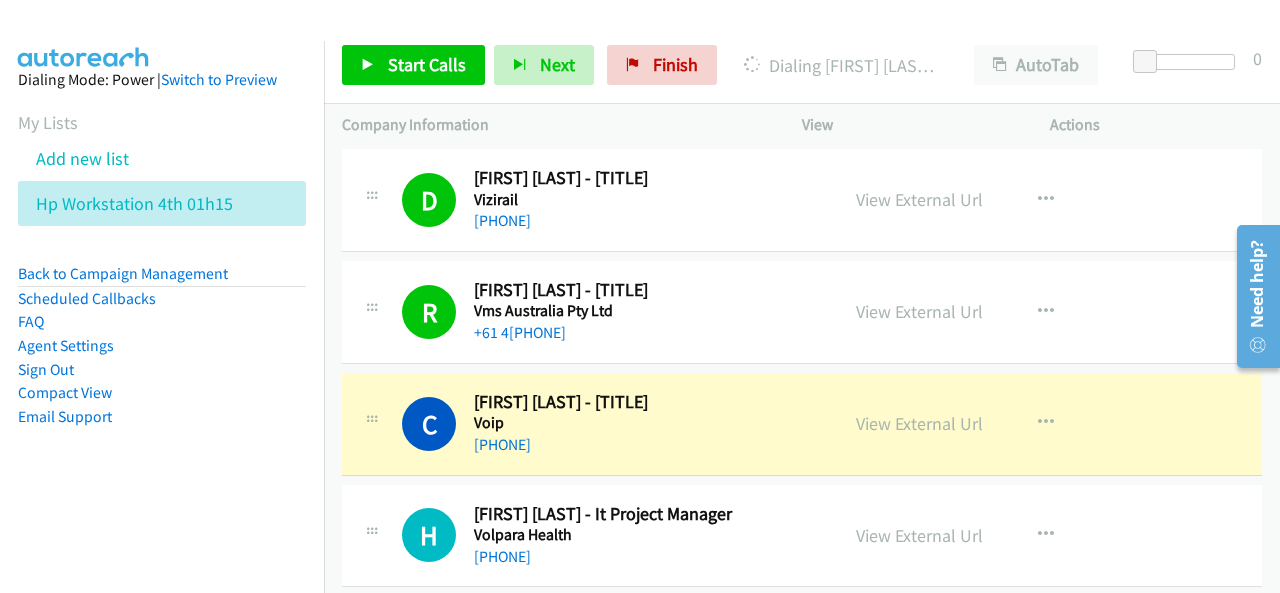 scroll, scrollTop: 10500, scrollLeft: 0, axis: vertical 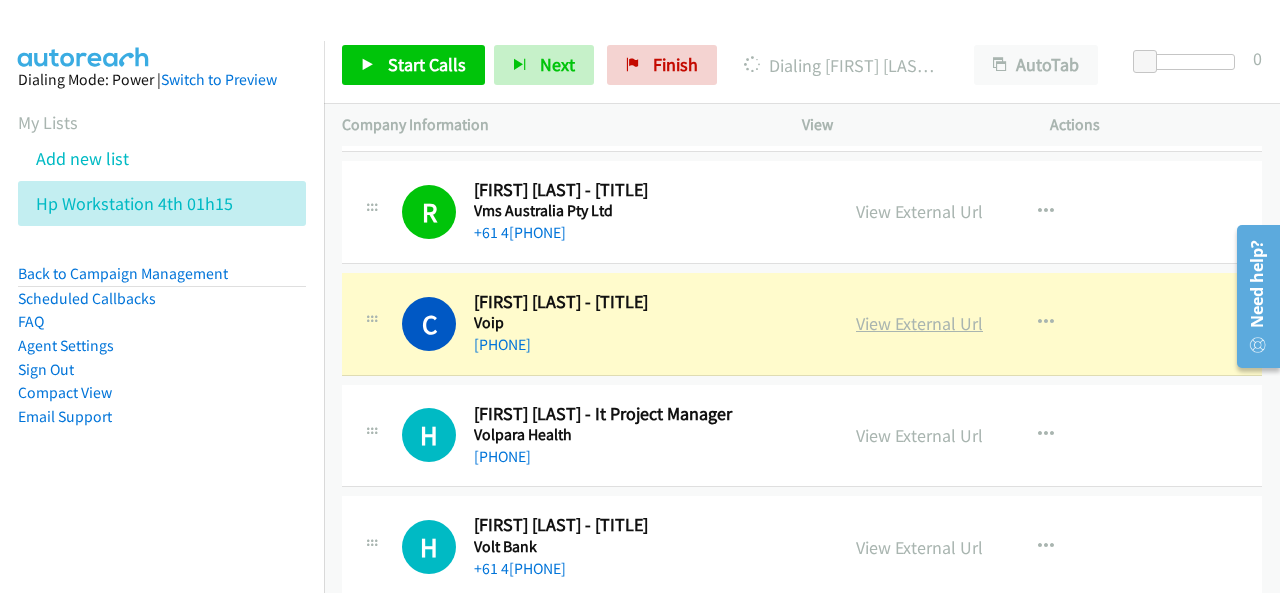 click on "View External Url" at bounding box center [919, 323] 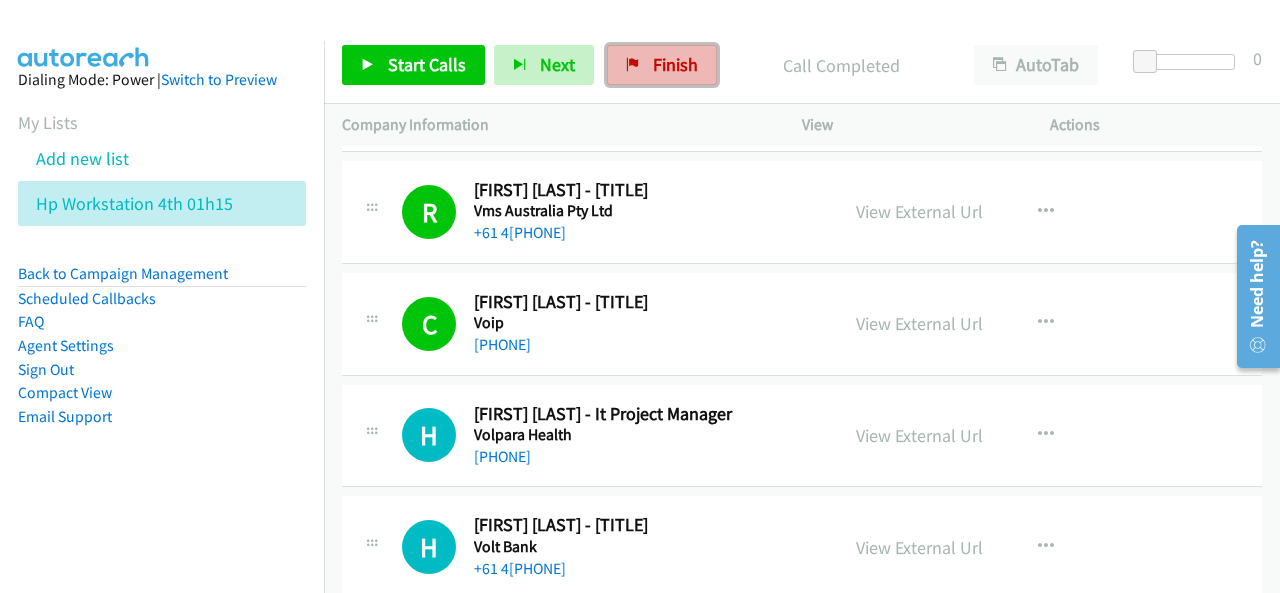 click on "Finish" at bounding box center (675, 64) 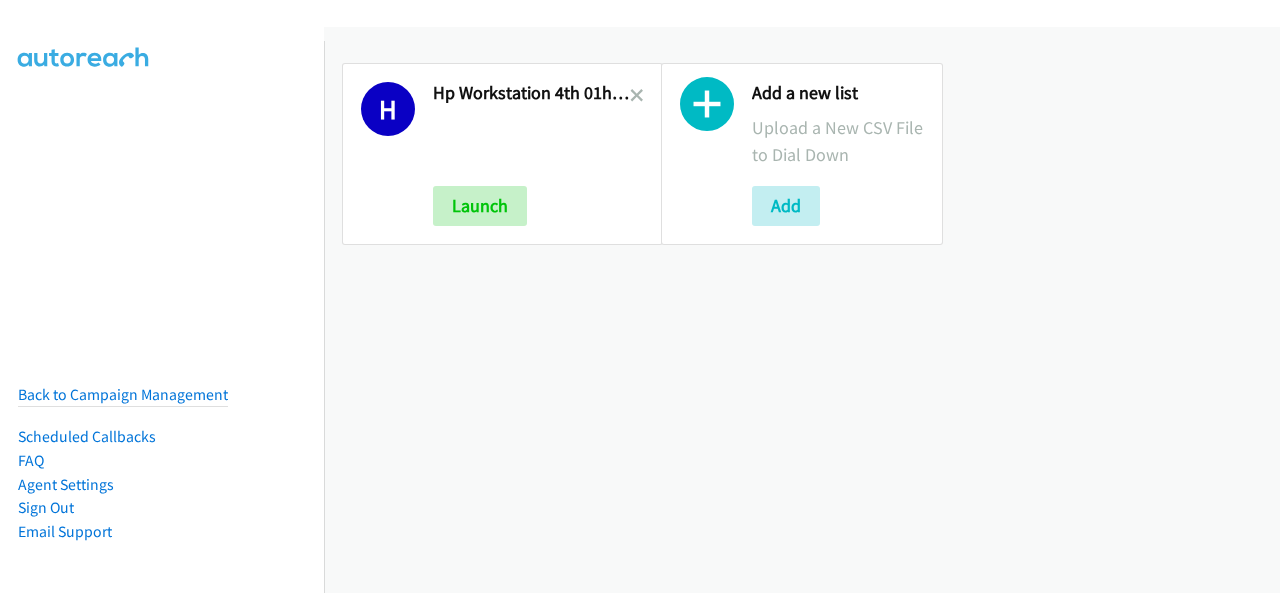 scroll, scrollTop: 0, scrollLeft: 0, axis: both 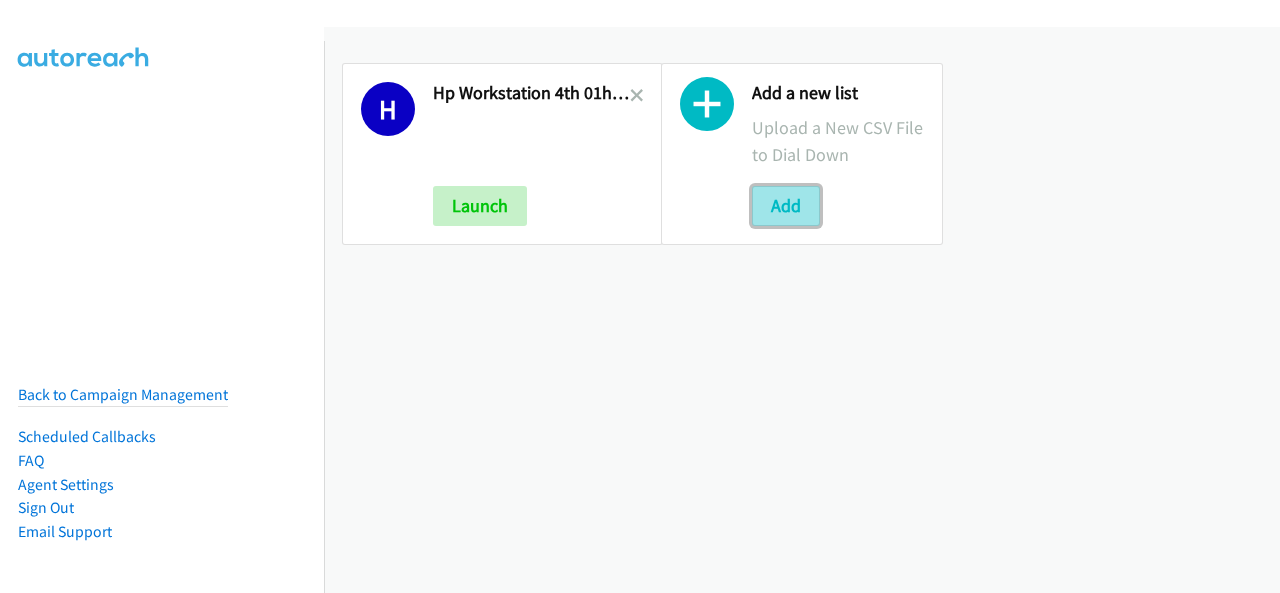 click on "Add" at bounding box center [786, 206] 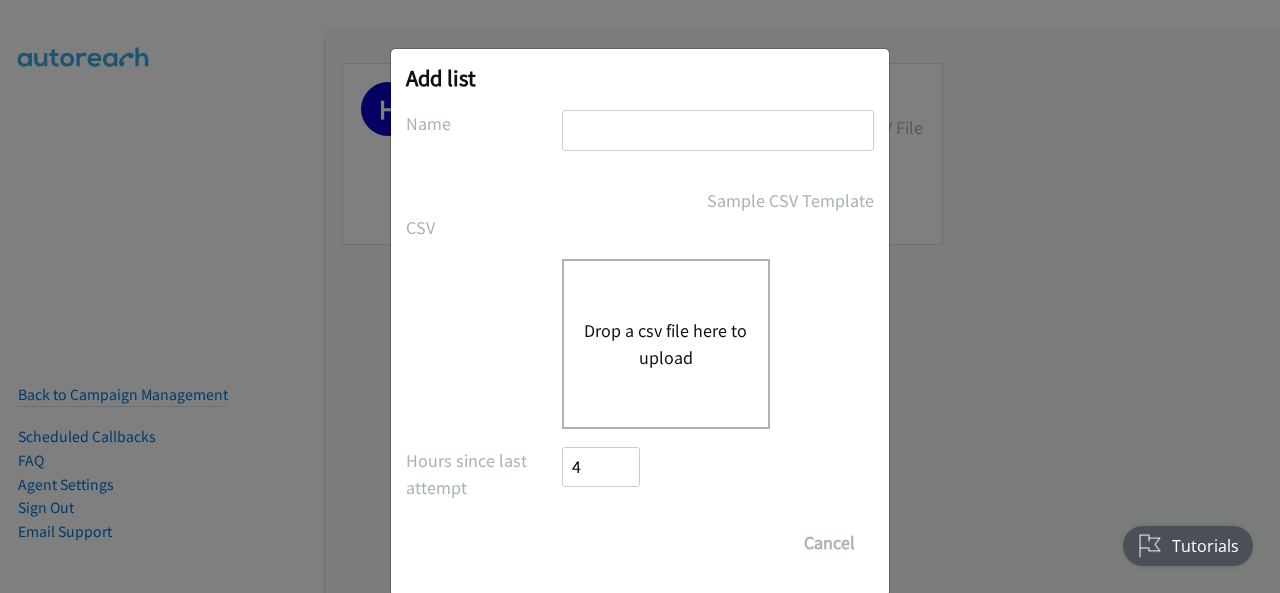 scroll, scrollTop: 0, scrollLeft: 0, axis: both 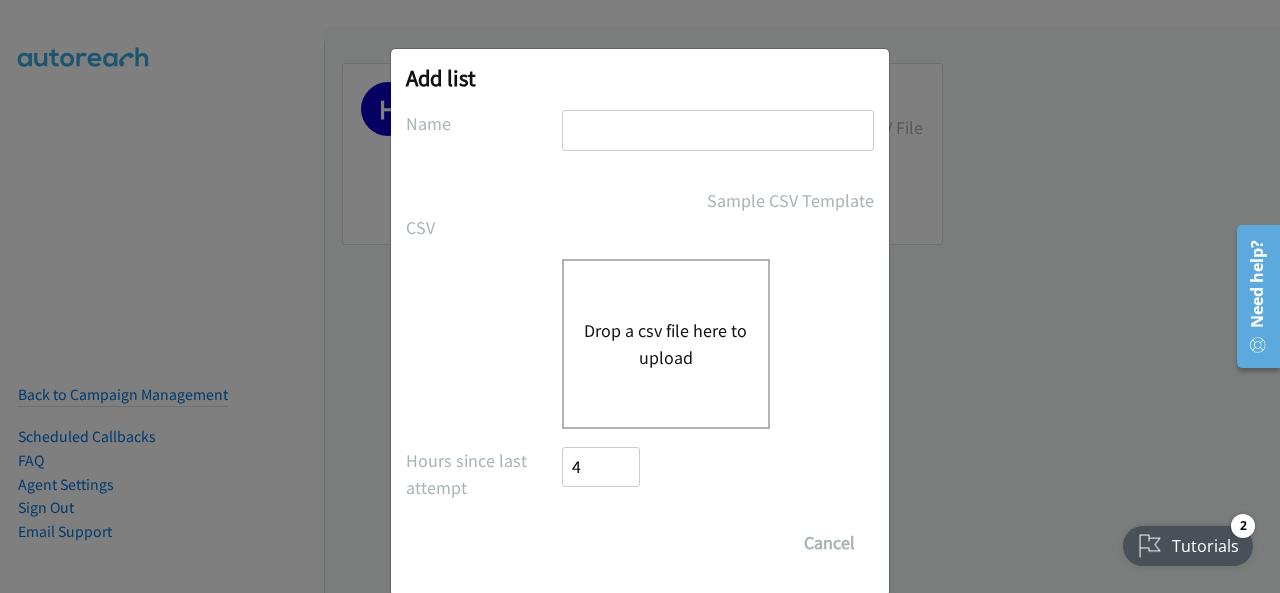 drag, startPoint x: 592, startPoint y: 115, endPoint x: 568, endPoint y: 126, distance: 26.400757 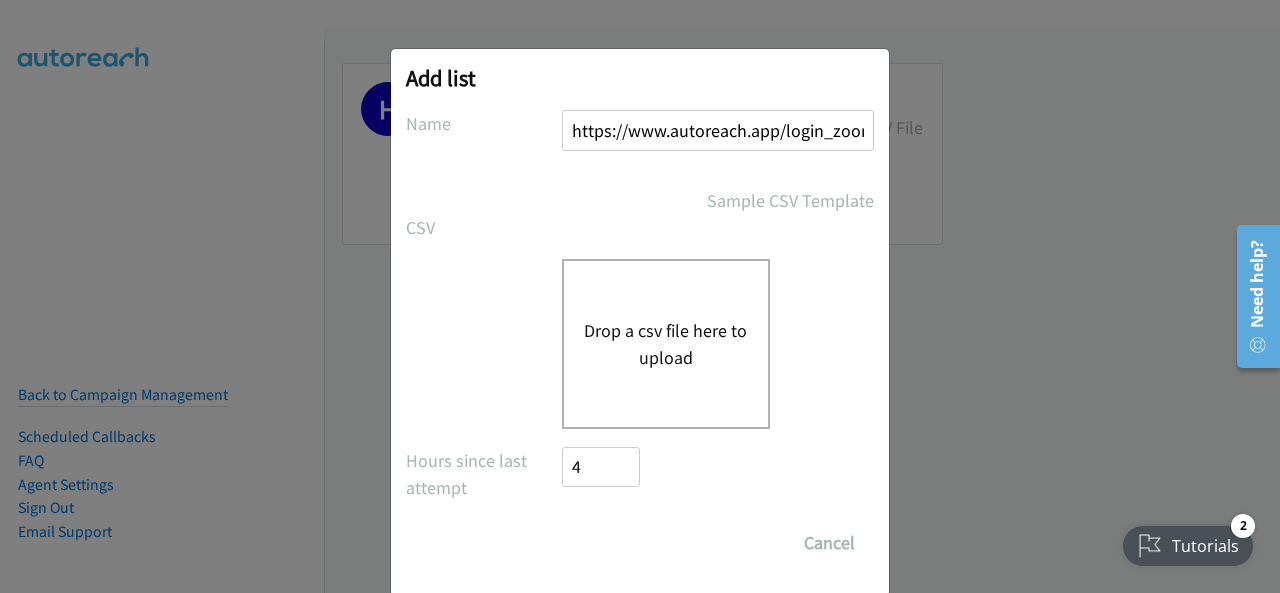 scroll, scrollTop: 0, scrollLeft: 10, axis: horizontal 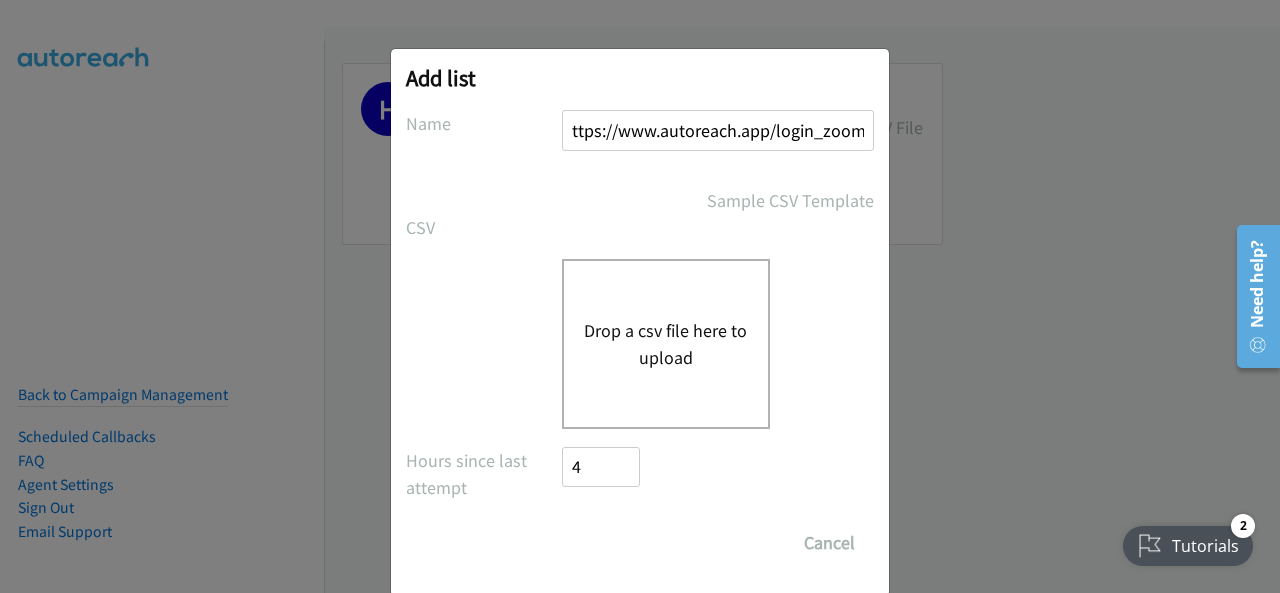 click on "https://www.autoreach.app/login_zoom" at bounding box center [718, 130] 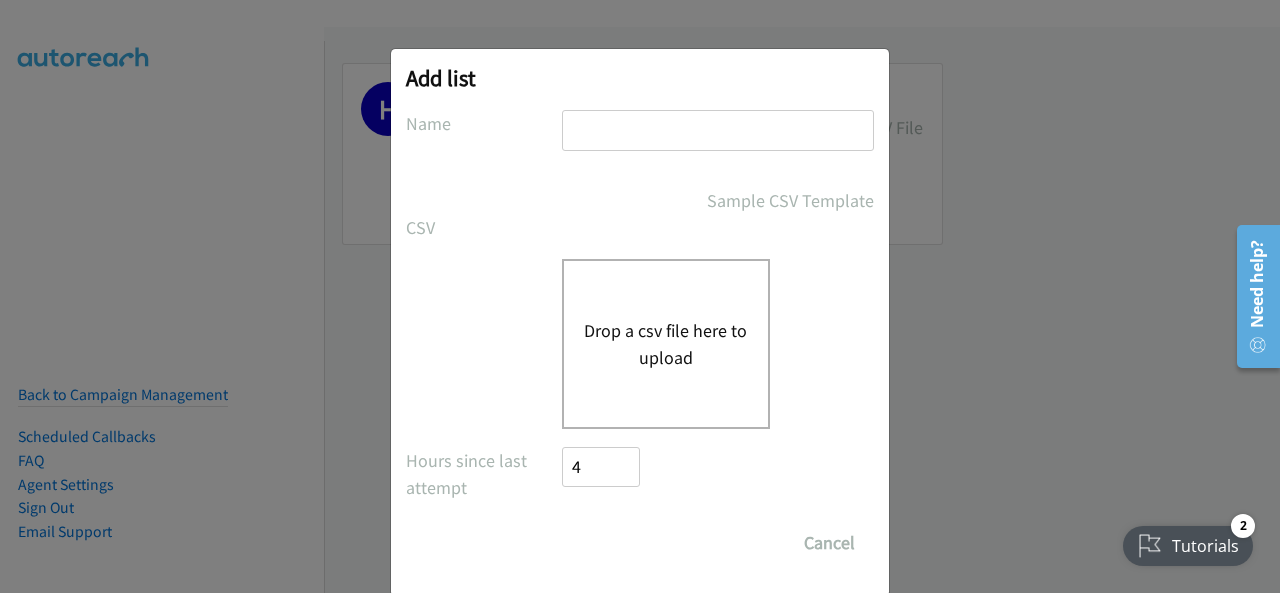 scroll, scrollTop: 0, scrollLeft: 0, axis: both 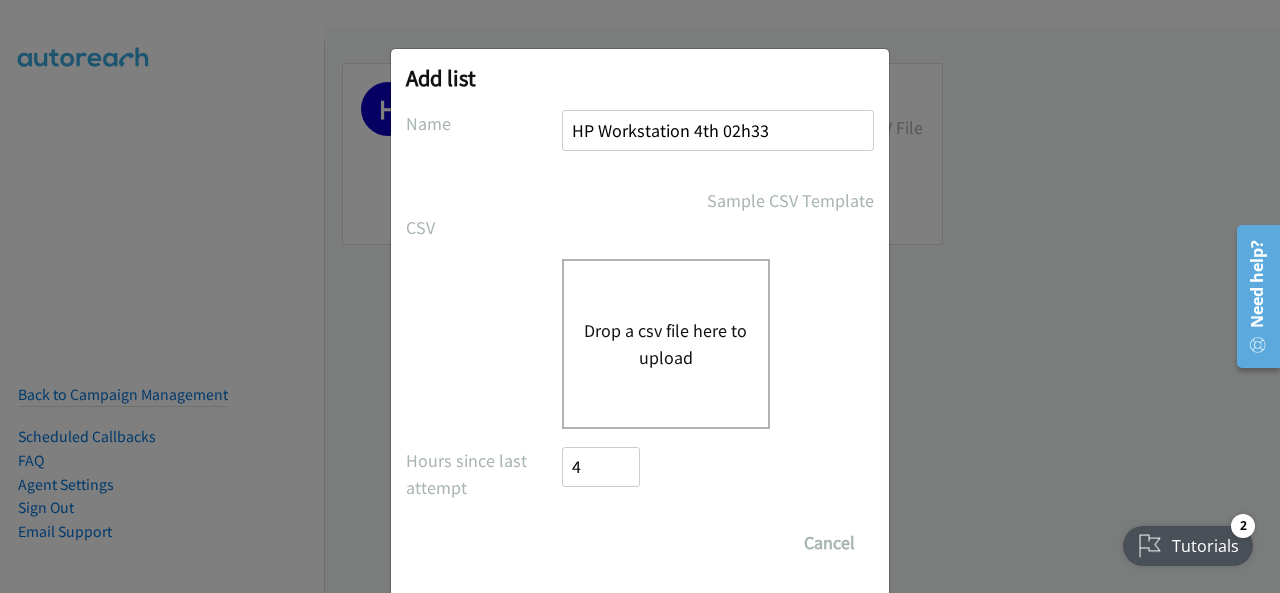 type on "HP Workstation 4th 02h33" 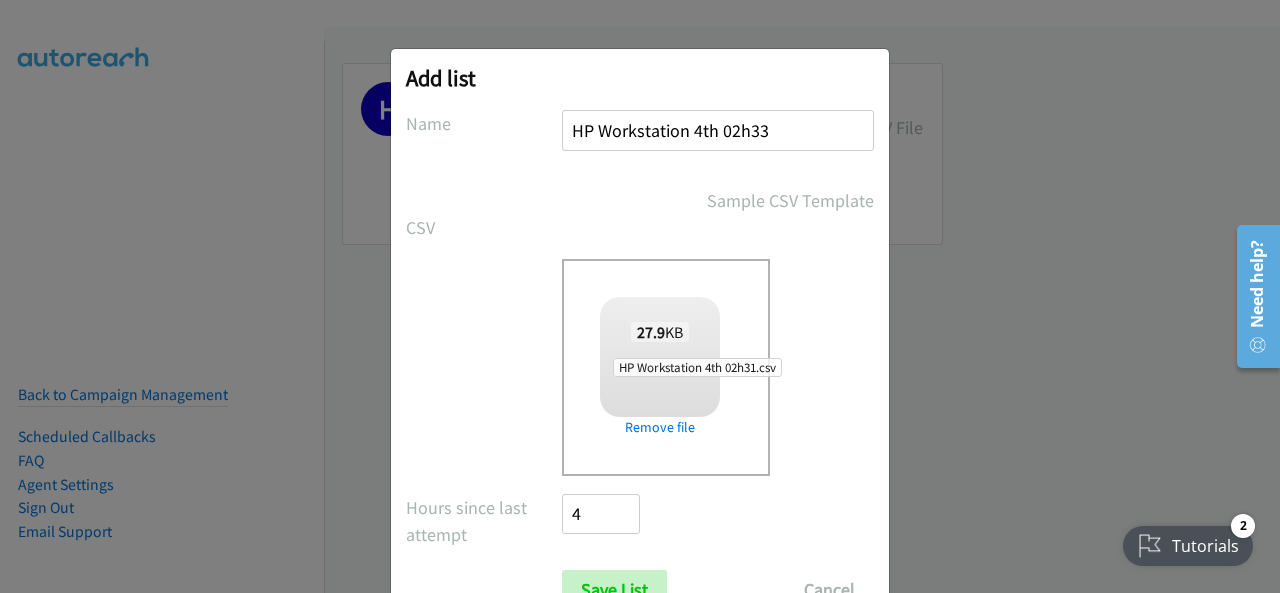 scroll, scrollTop: 80, scrollLeft: 0, axis: vertical 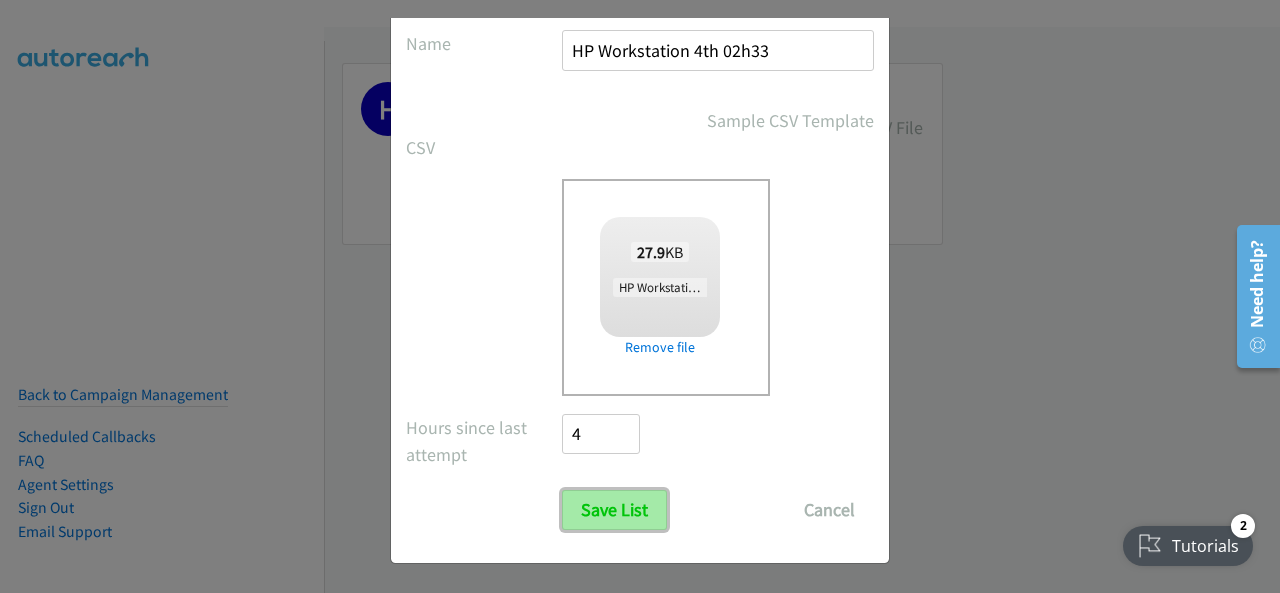 click on "Save List" at bounding box center (614, 510) 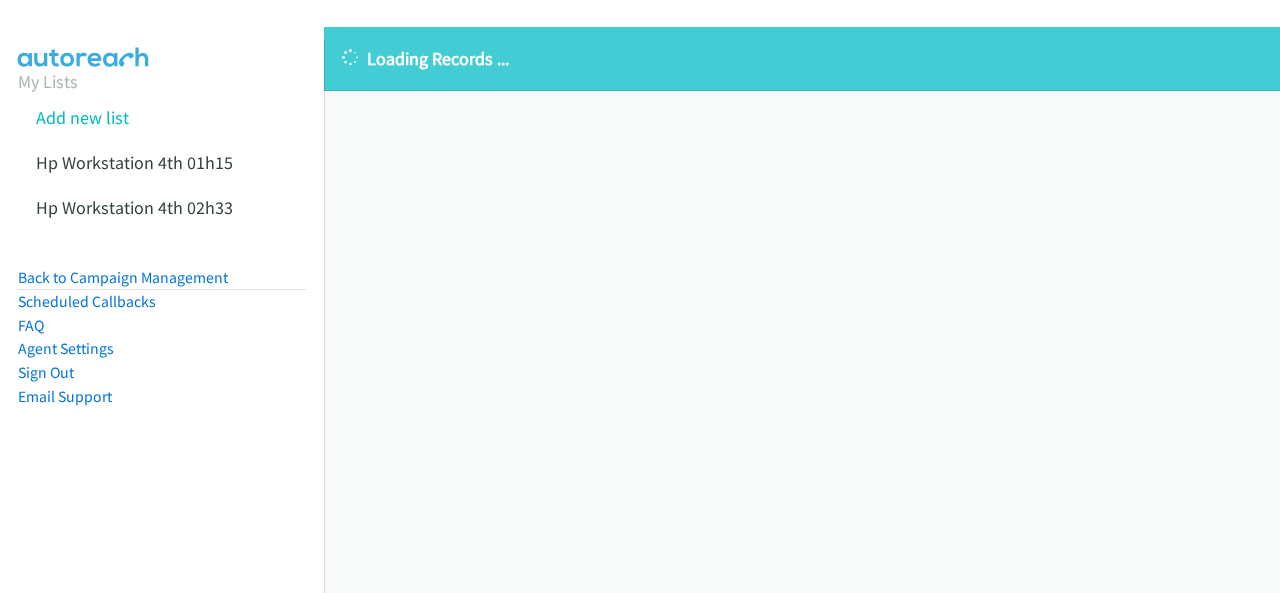 scroll, scrollTop: 0, scrollLeft: 0, axis: both 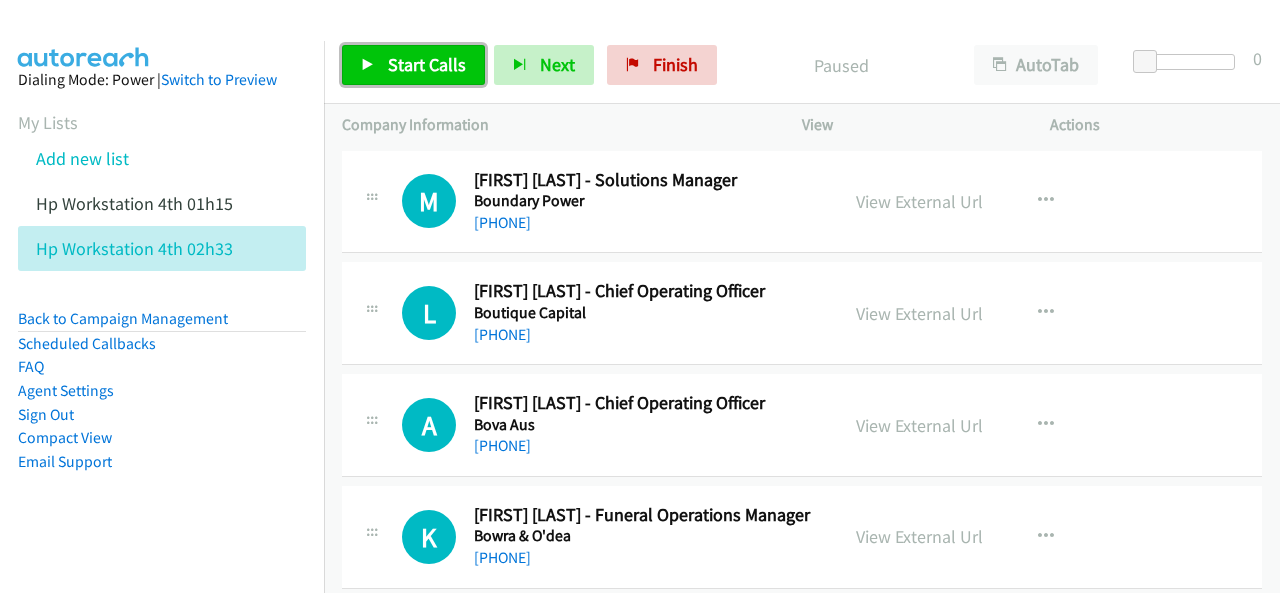 click on "Start Calls" at bounding box center (427, 64) 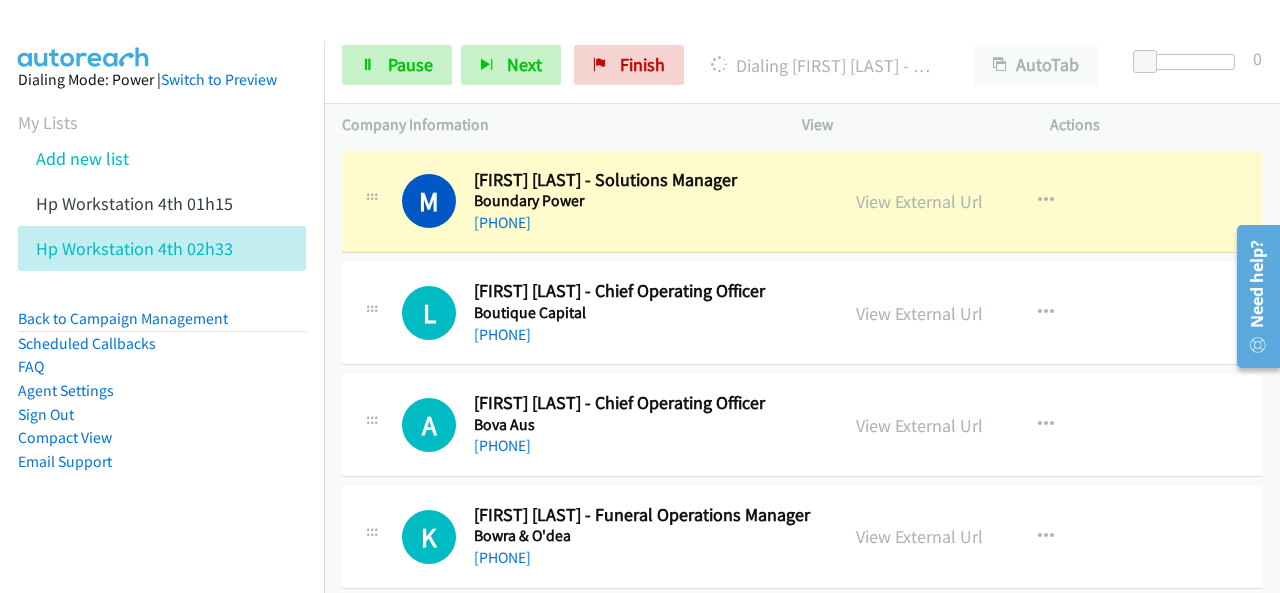 click on "Dialing Mode: Power
|
Switch to Preview
My Lists
Add new list
Hp Workstation 4th 01h15
Hp Workstation 4th 02h33
Back to Campaign Management
Scheduled Callbacks
FAQ
Agent Settings
Sign Out
Compact View
Email Support" at bounding box center [162, 302] 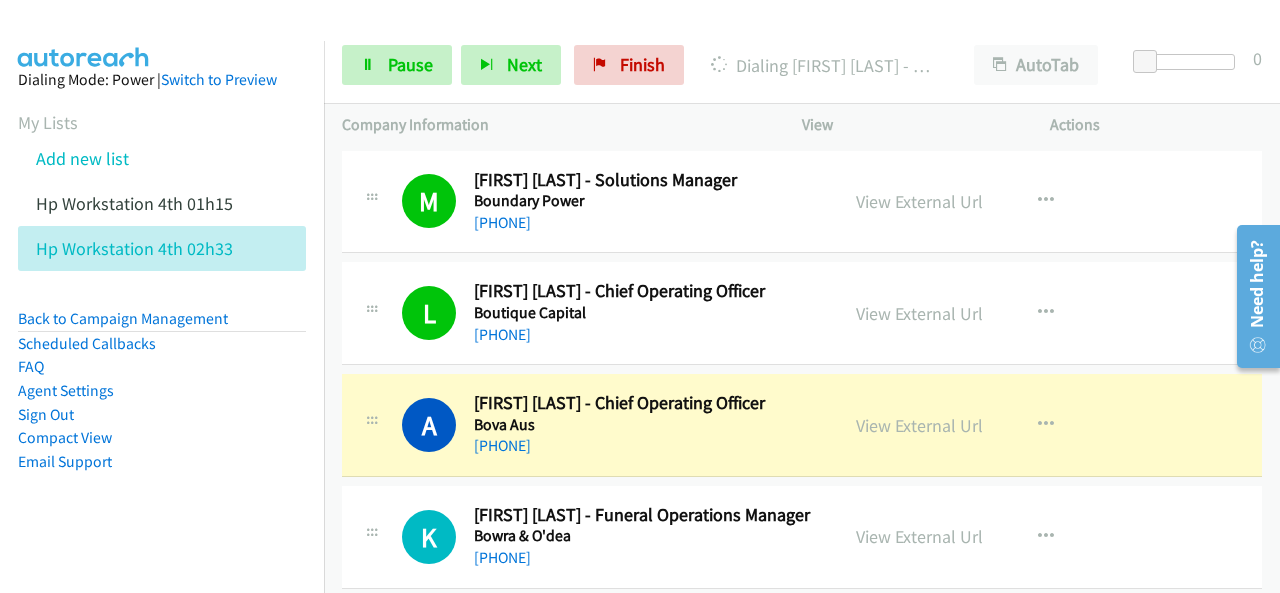 click on "Dialing Mode: Power
|
Switch to Preview
My Lists
Add new list
Hp Workstation 4th 01h15
Hp Workstation 4th 02h33
Back to Campaign Management
Scheduled Callbacks
FAQ
Agent Settings
Sign Out
Compact View
Email Support" at bounding box center [162, 302] 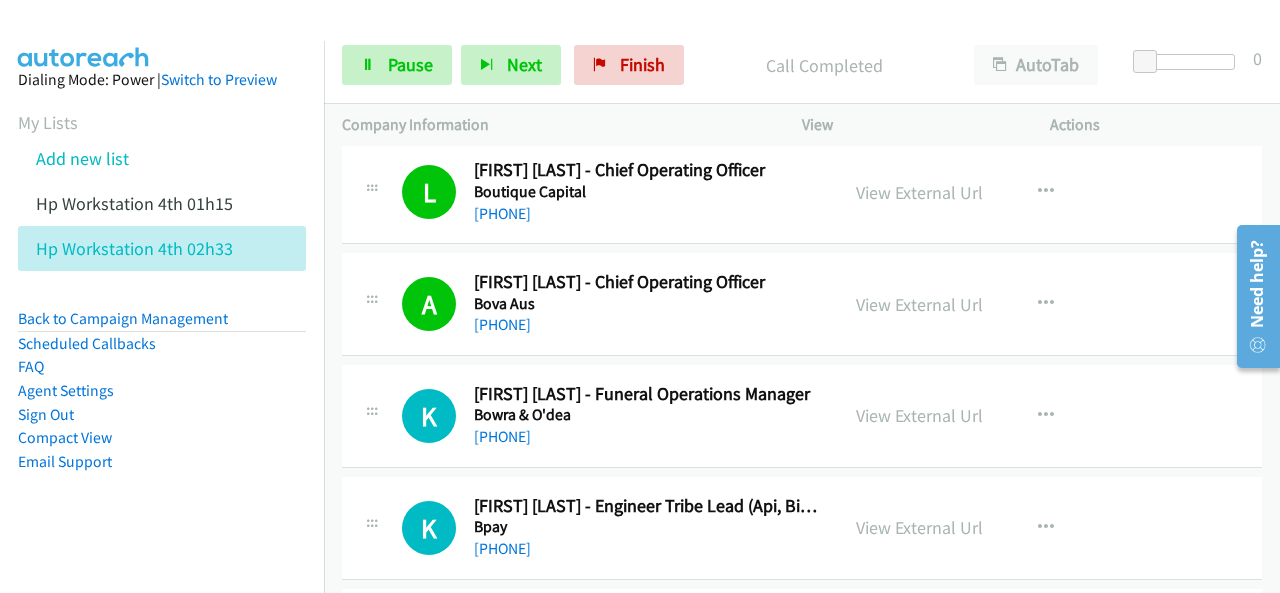 scroll, scrollTop: 200, scrollLeft: 0, axis: vertical 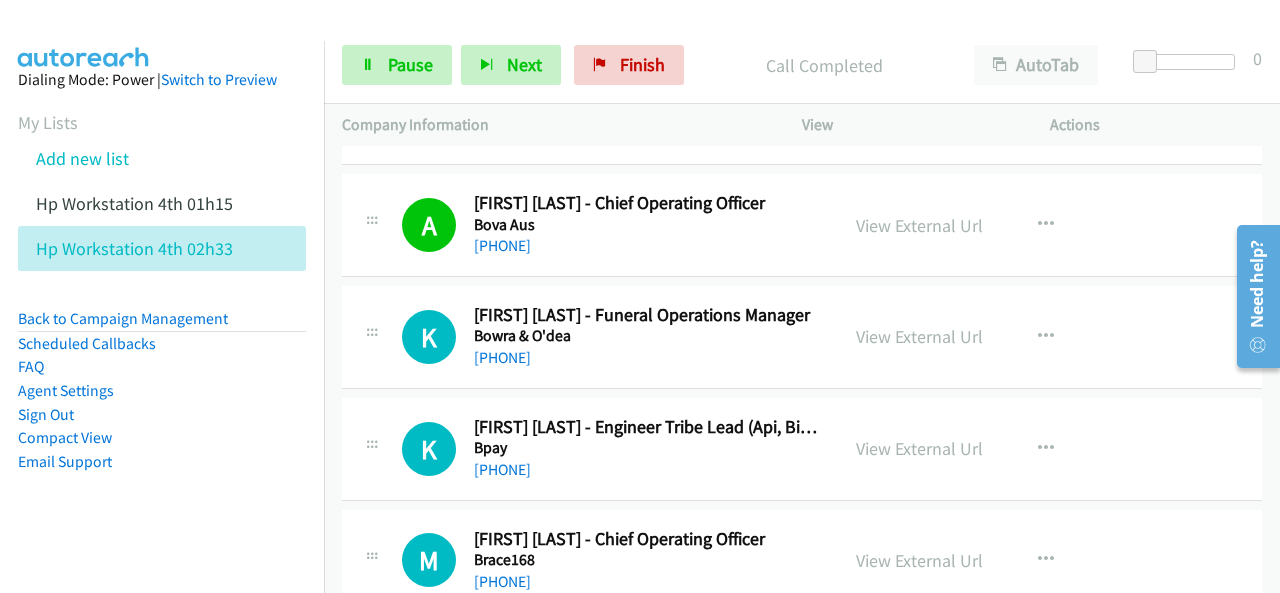 click at bounding box center (84, 35) 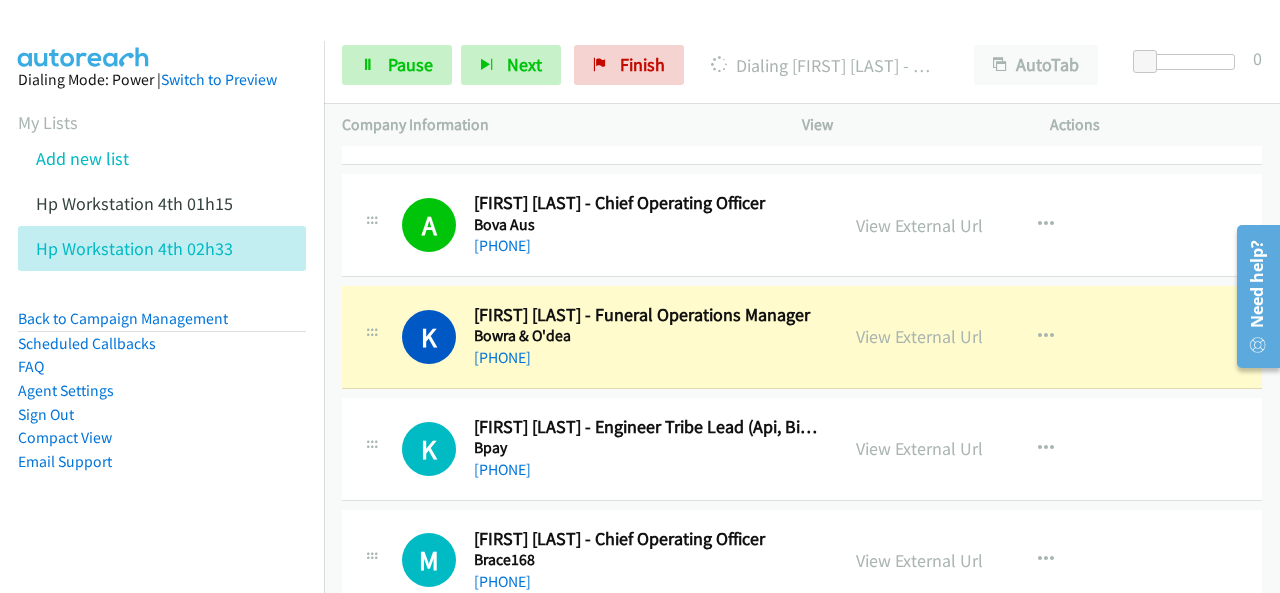 scroll, scrollTop: 300, scrollLeft: 0, axis: vertical 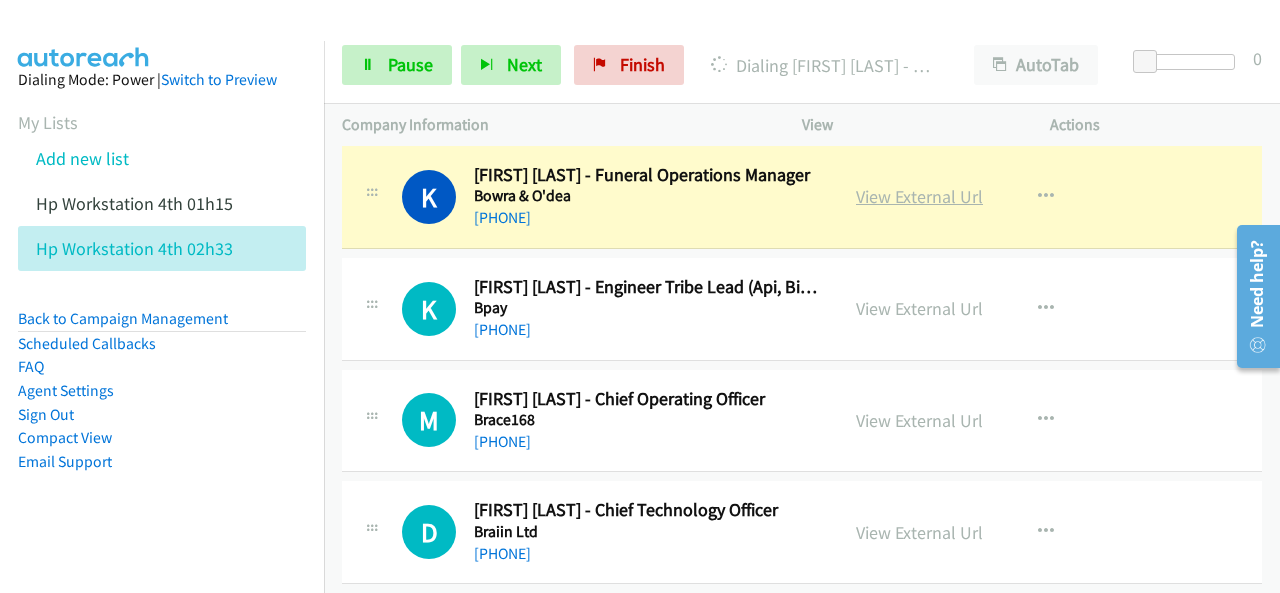click on "View External Url" at bounding box center [919, 196] 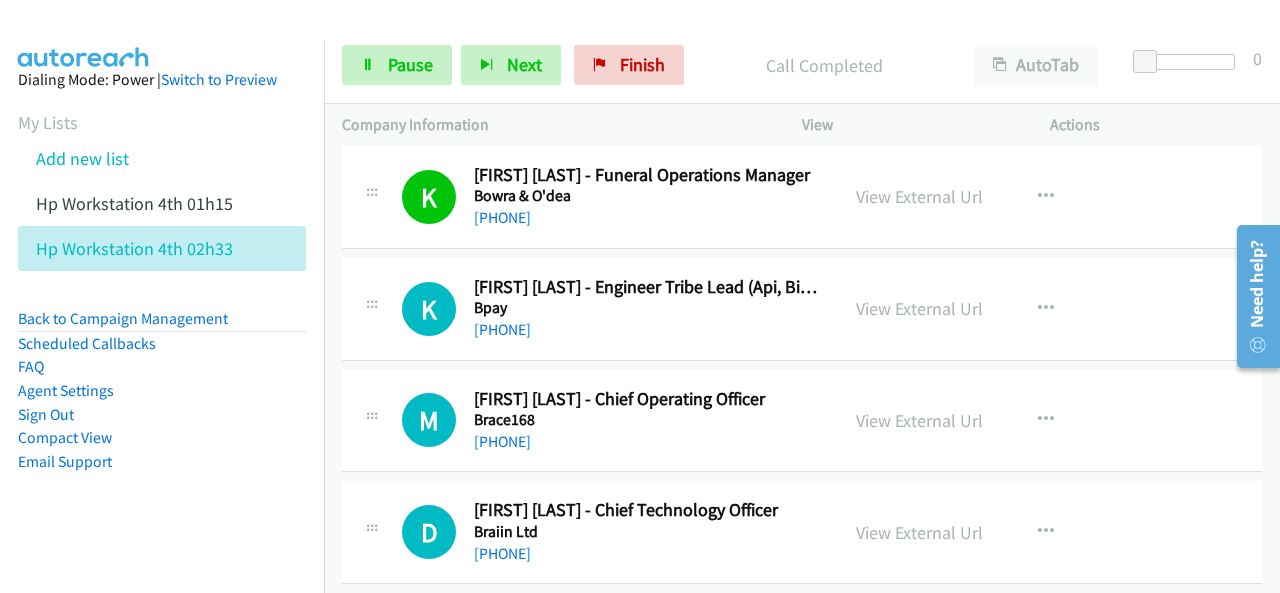 click on "Dialing Mode: Power
|
Switch to Preview
My Lists
Add new list
Hp Workstation 4th 01h15
Hp Workstation 4th 02h33
Back to Campaign Management
Scheduled Callbacks
FAQ
Agent Settings
Sign Out
Compact View
Email Support" at bounding box center (162, 302) 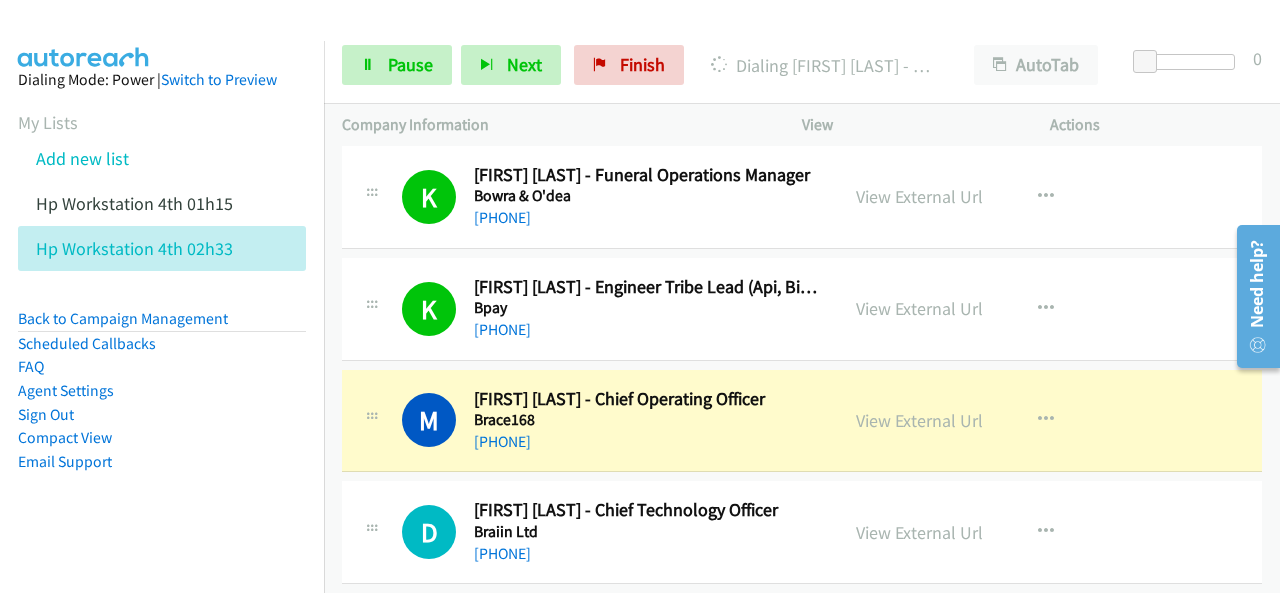 drag, startPoint x: 56, startPoint y: 40, endPoint x: 64, endPoint y: 31, distance: 12.0415945 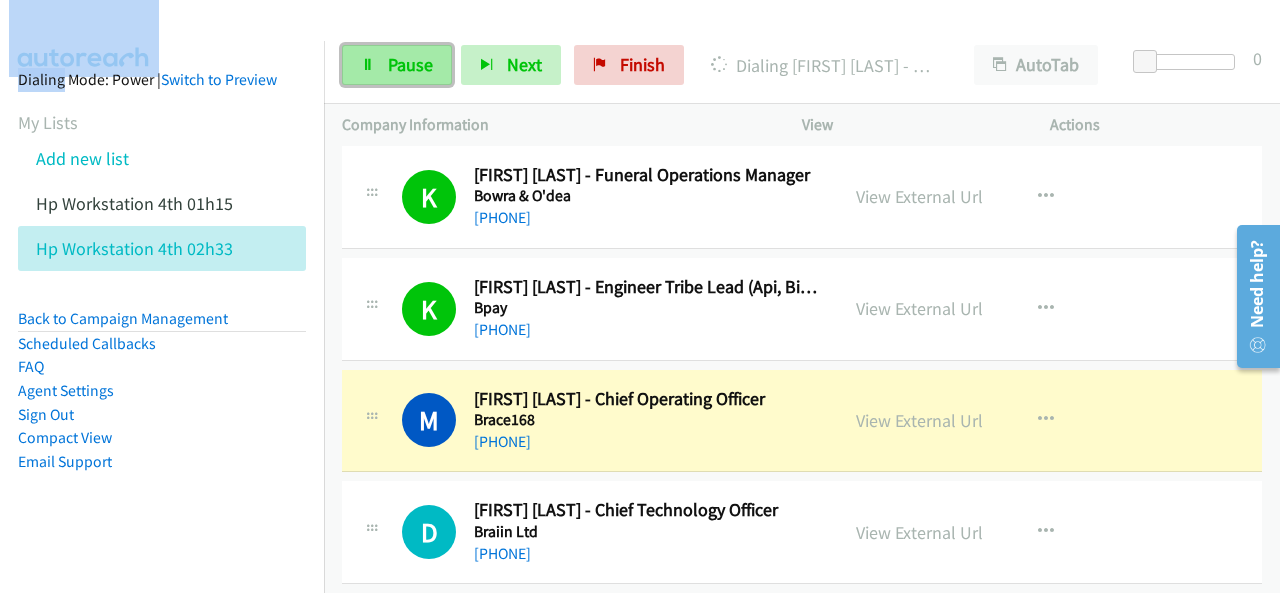 click on "Pause" at bounding box center [410, 64] 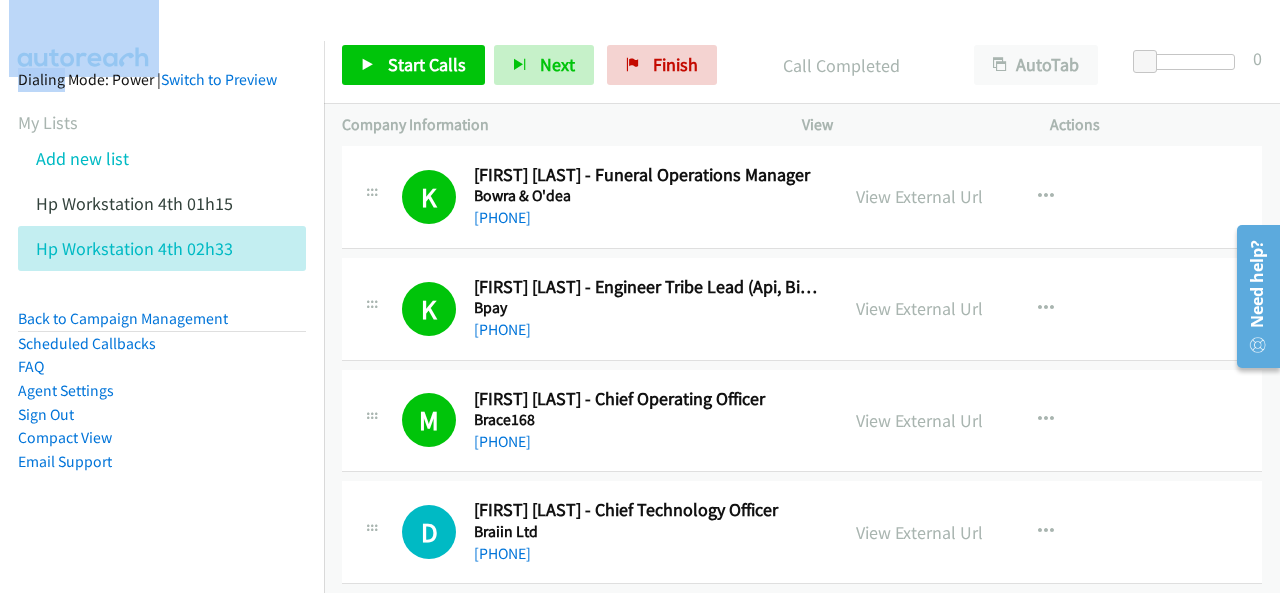click on "Dialing Mode: Power
|
Switch to Preview
My Lists
Add new list
Hp Workstation 4th 01h15
Hp Workstation 4th 02h33
Back to Campaign Management
Scheduled Callbacks
FAQ
Agent Settings
Sign Out
Compact View
Email Support" at bounding box center (162, 302) 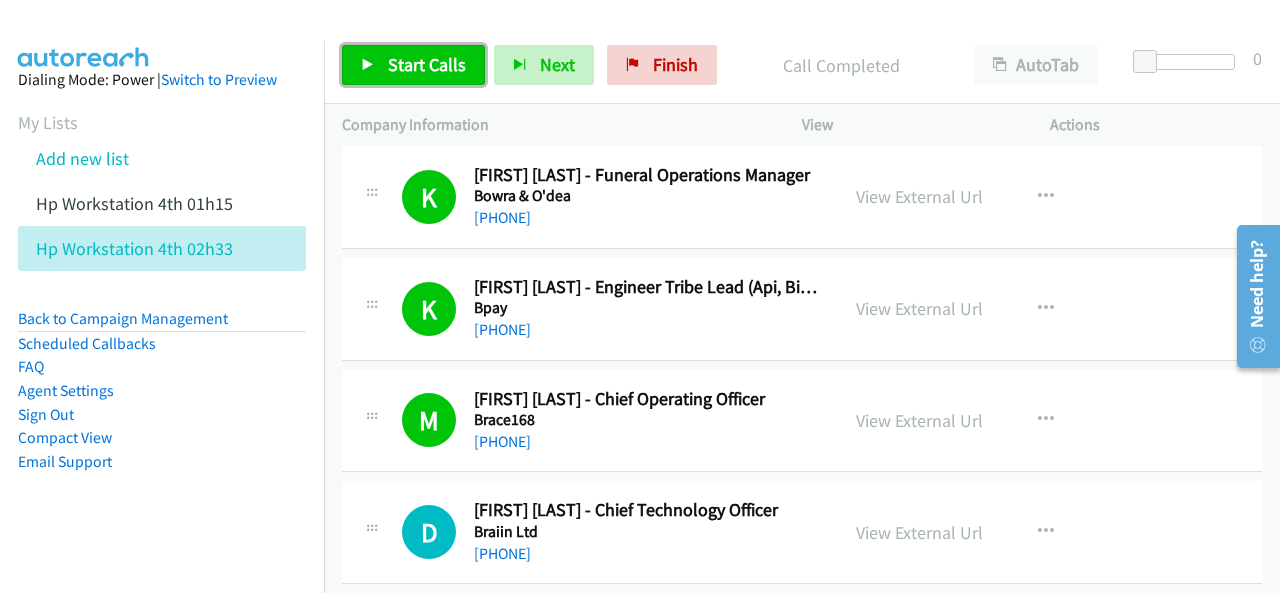 click at bounding box center (368, 66) 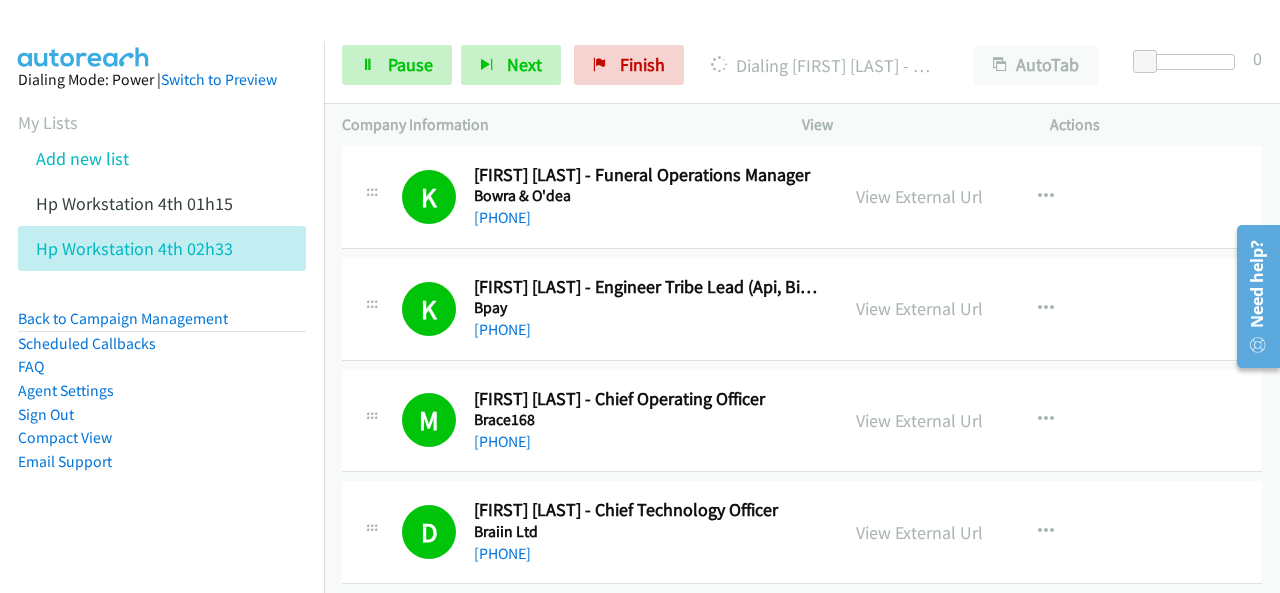 click on "Dialing Mode: Power
|
Switch to Preview
My Lists
Add new list
Hp Workstation 4th 01h15
Hp Workstation 4th 02h33
Back to Campaign Management
Scheduled Callbacks
FAQ
Agent Settings
Sign Out
Compact View
Email Support" at bounding box center [162, 302] 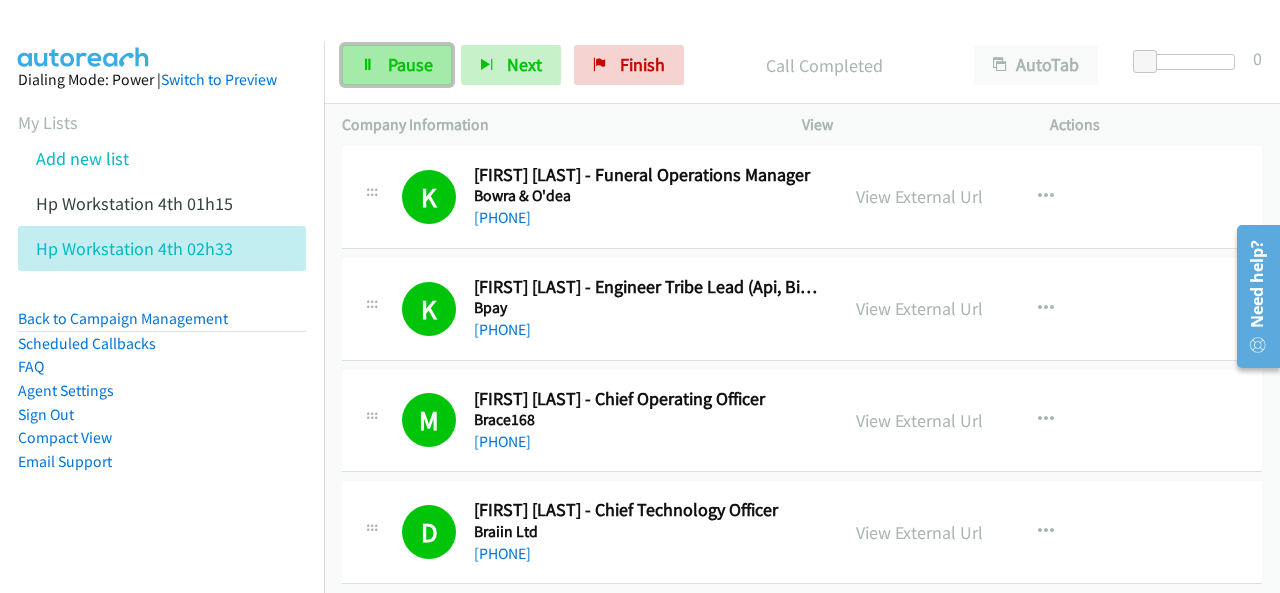 click at bounding box center [368, 66] 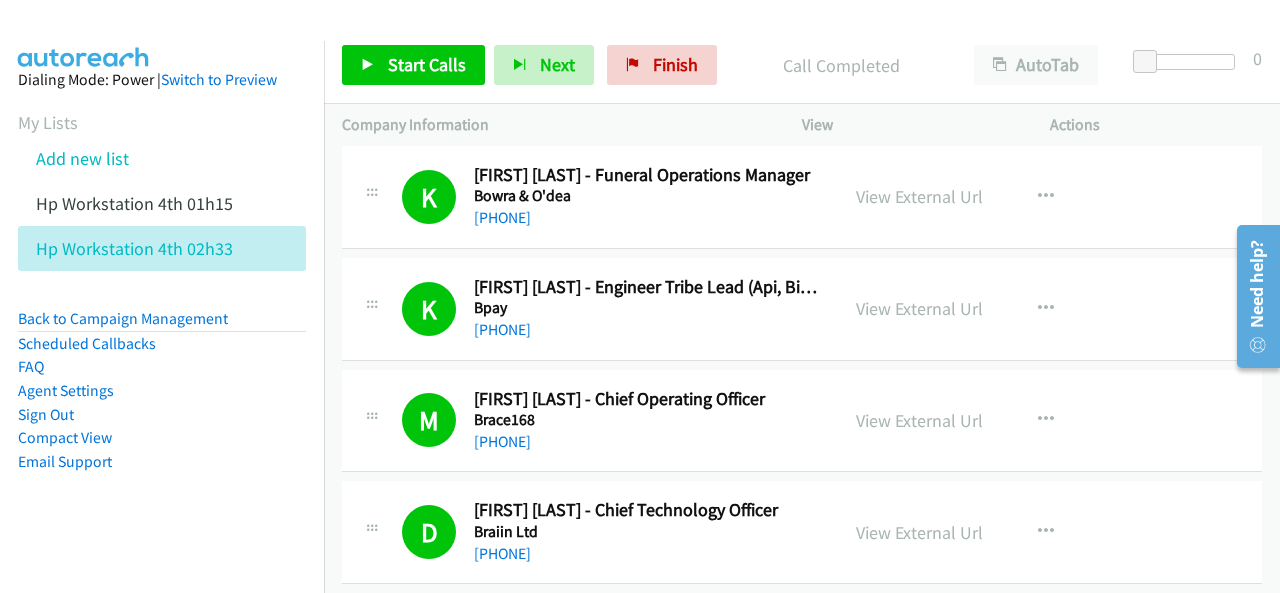 click on "View External Url
View External Url
Schedule/Manage Callback
Start Calls Here
Remove from list
Add to do not call list
Reset Call Status" at bounding box center (971, 532) 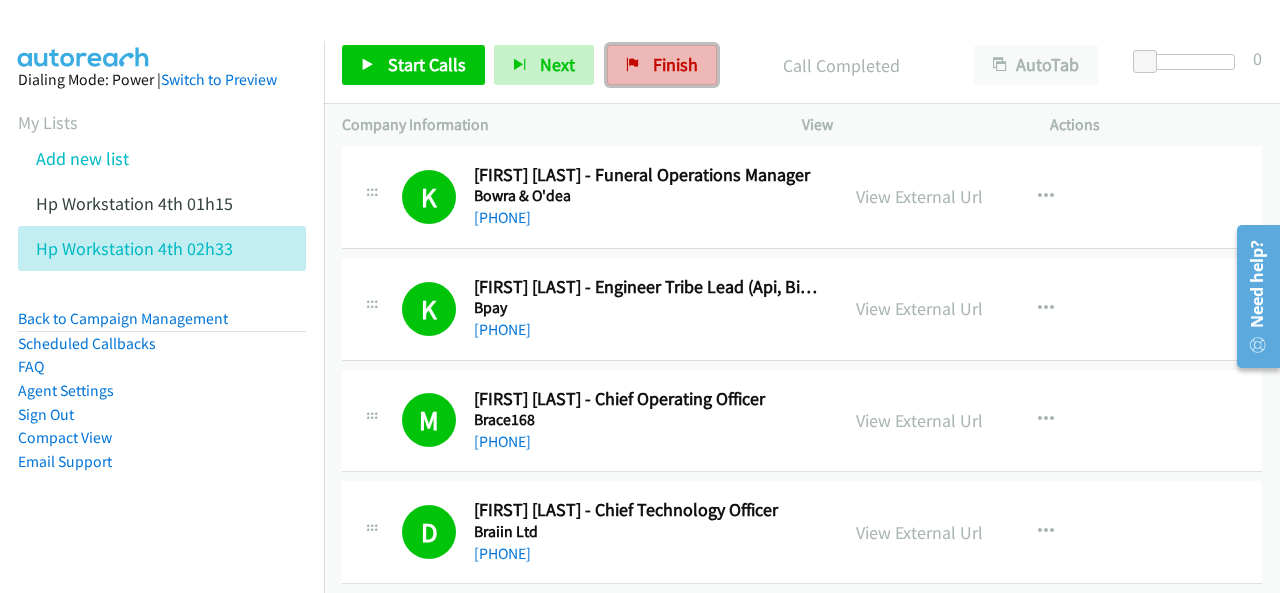 click on "Finish" at bounding box center (675, 64) 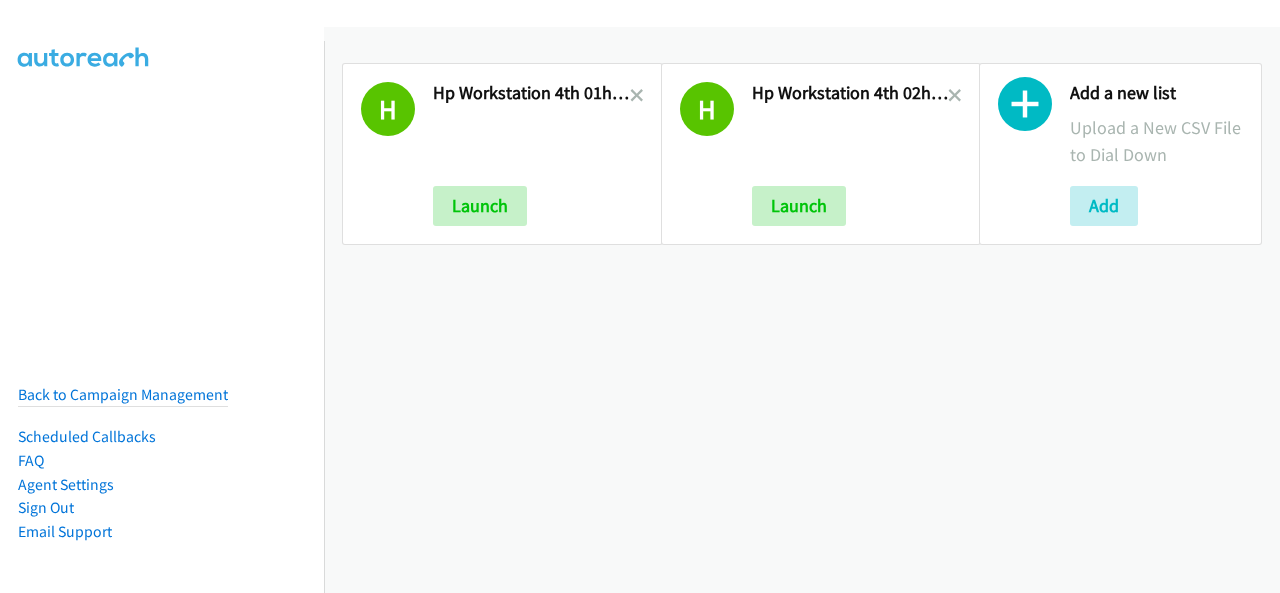 scroll, scrollTop: 0, scrollLeft: 0, axis: both 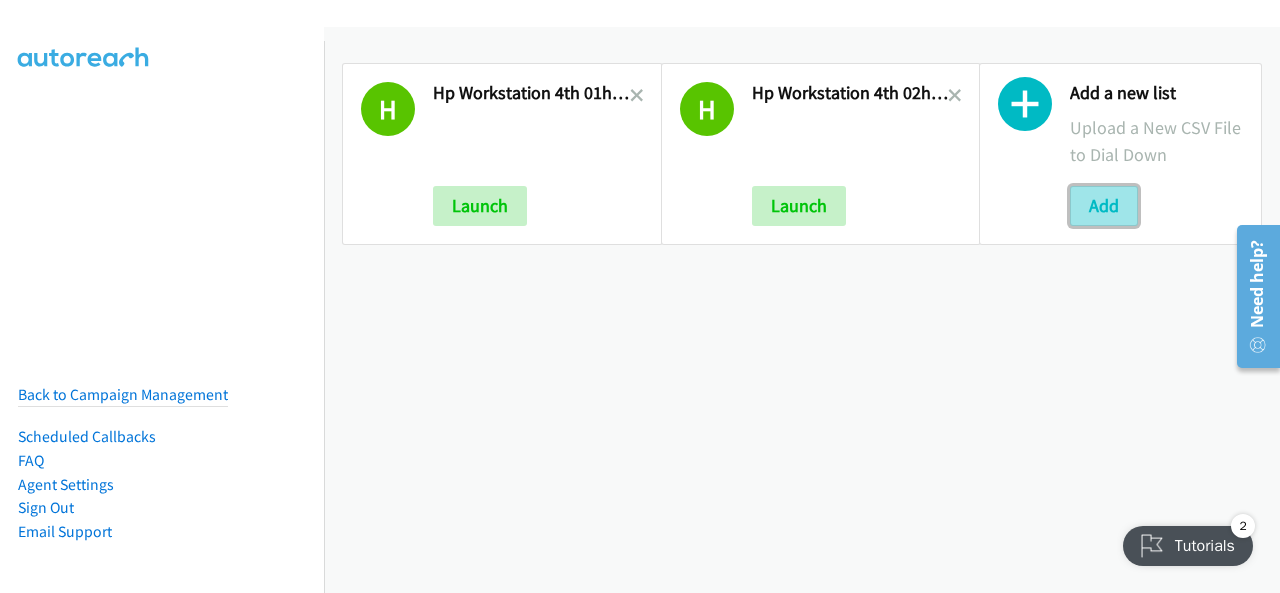 click on "Add" at bounding box center [1104, 206] 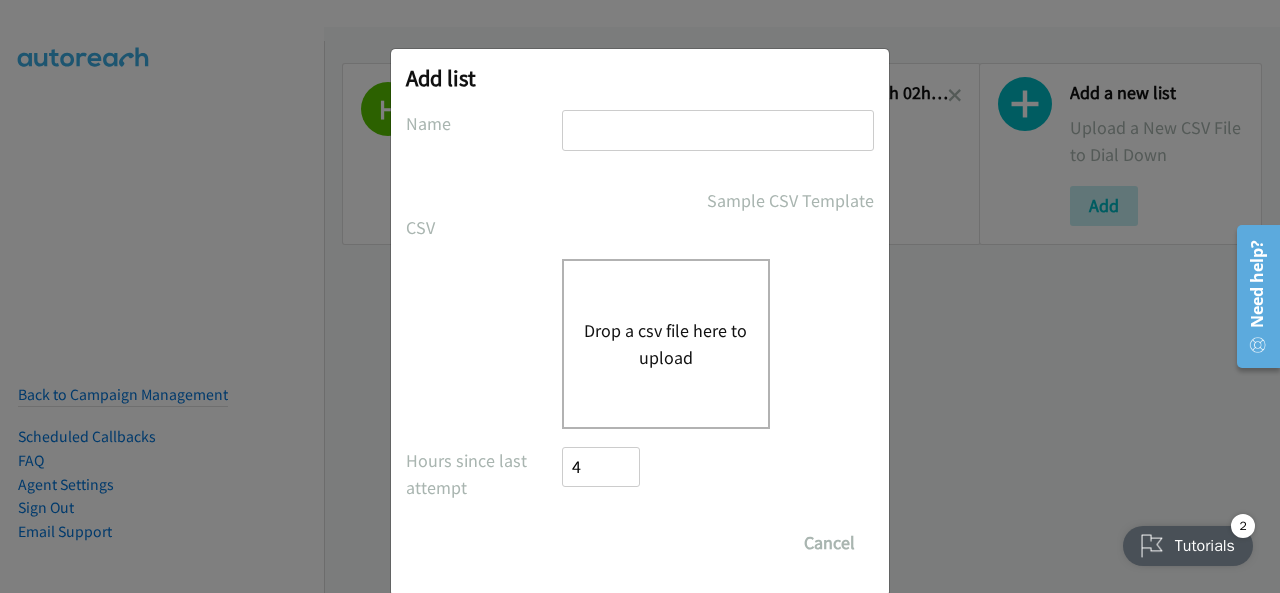 paste on "HP Workstation 4th 00h57" 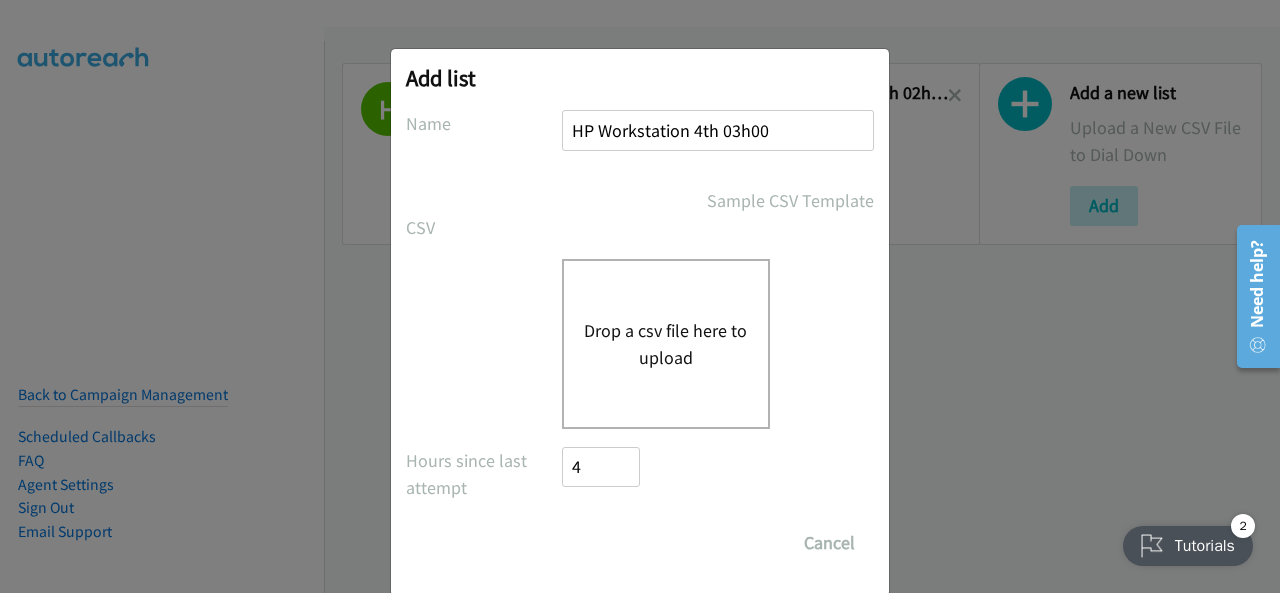 type on "HP Workstation 4th 03h00" 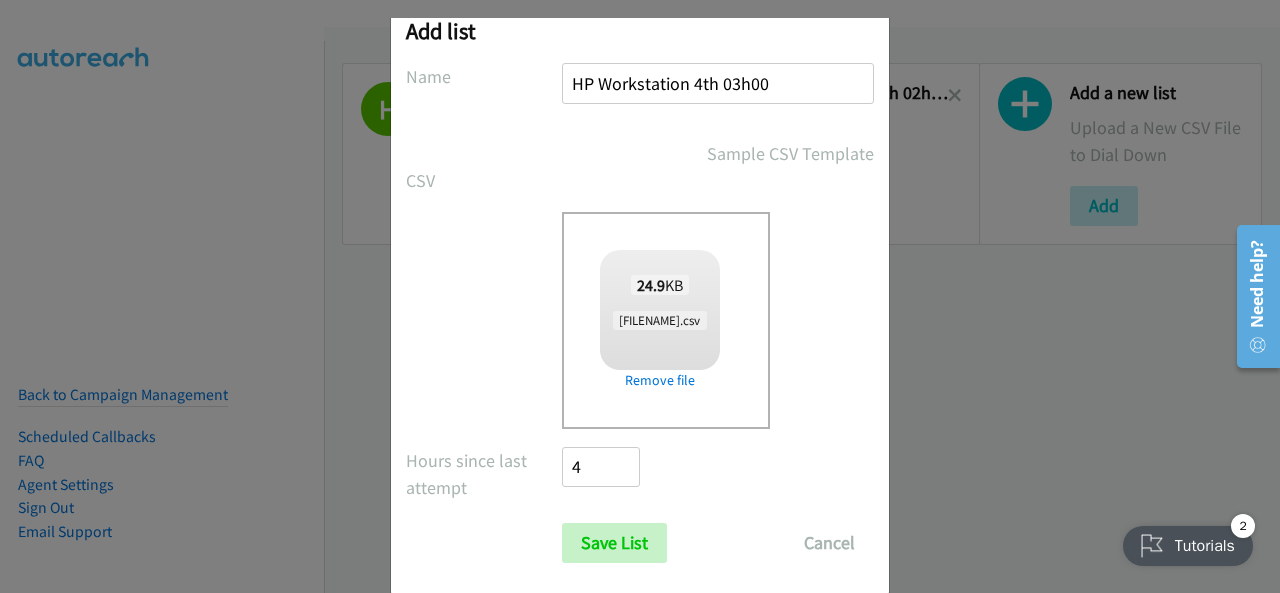 scroll, scrollTop: 80, scrollLeft: 0, axis: vertical 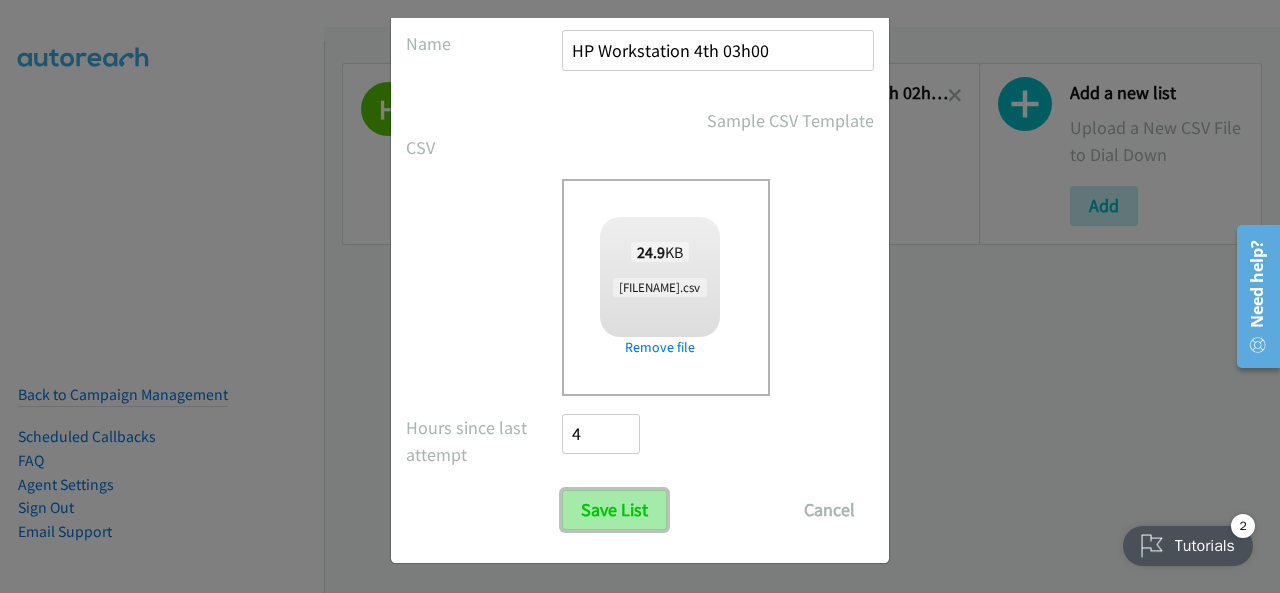 click on "Save List" at bounding box center (614, 510) 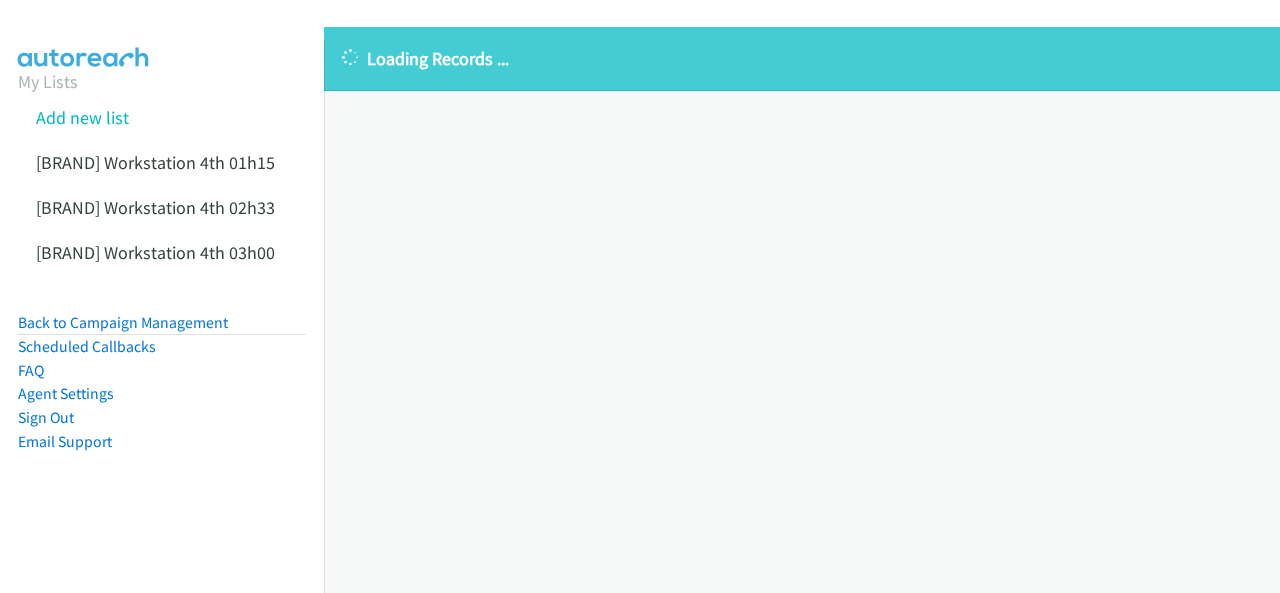 scroll, scrollTop: 0, scrollLeft: 0, axis: both 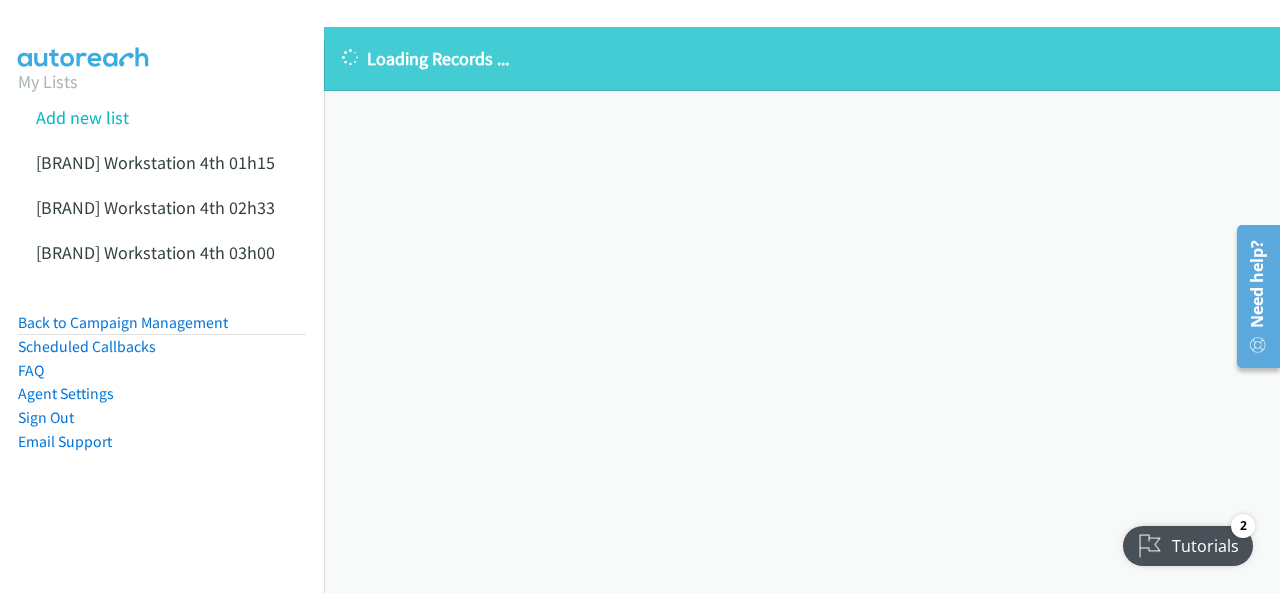click on "Loading Records ..." at bounding box center [802, 58] 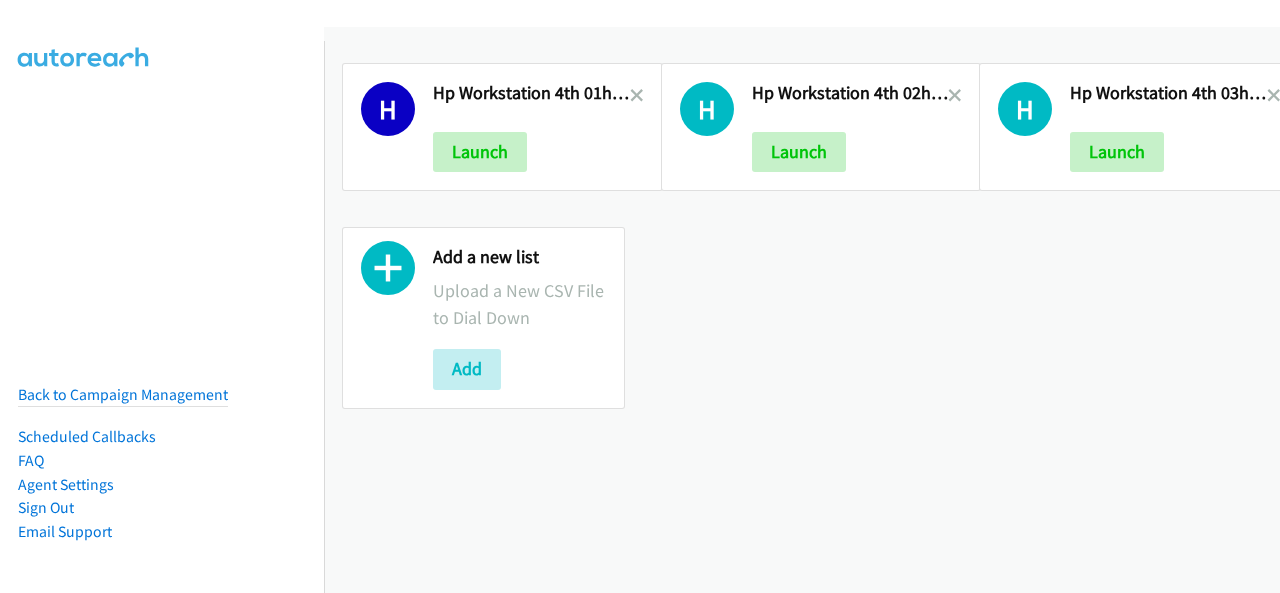 scroll, scrollTop: 0, scrollLeft: 0, axis: both 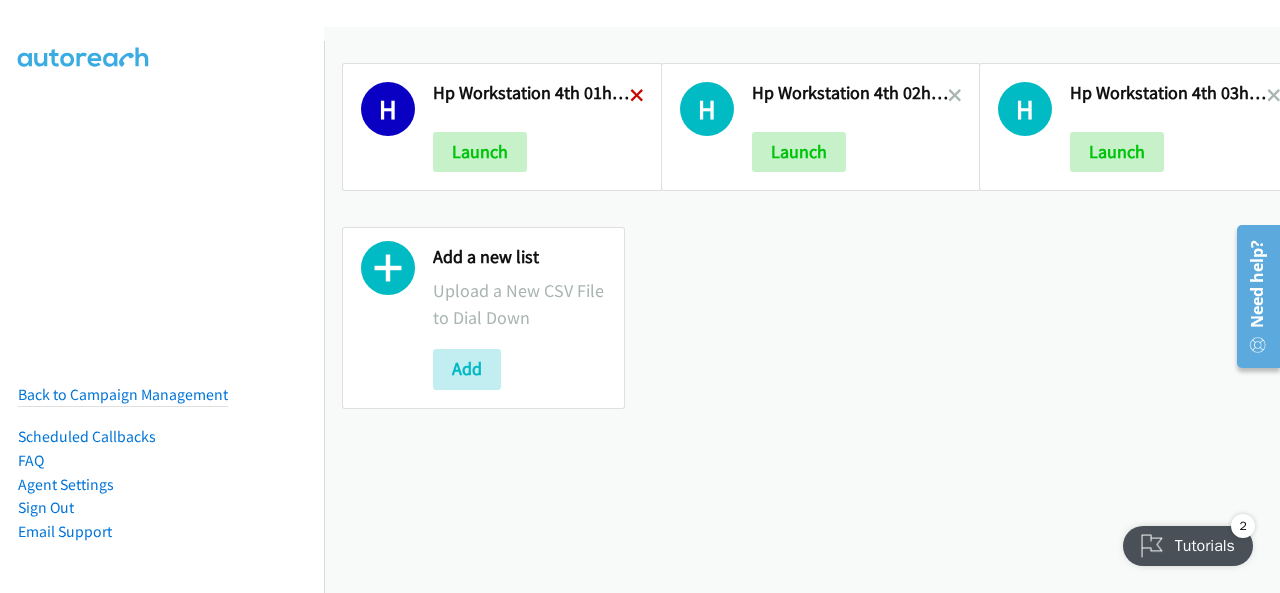 click at bounding box center [637, 97] 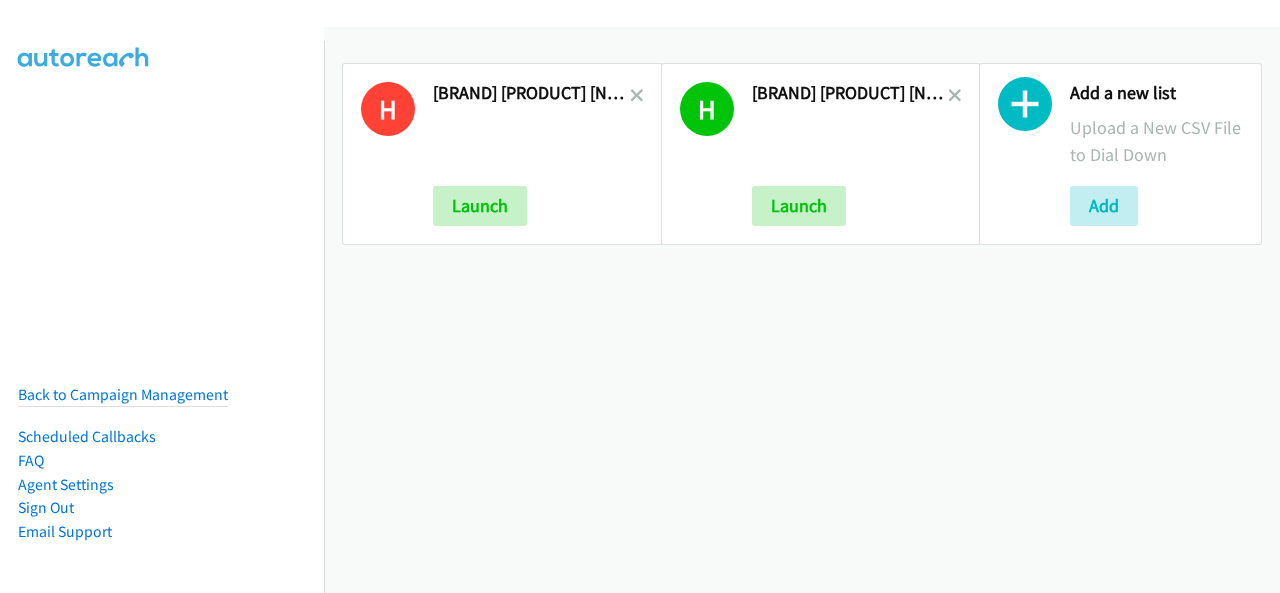 scroll, scrollTop: 0, scrollLeft: 0, axis: both 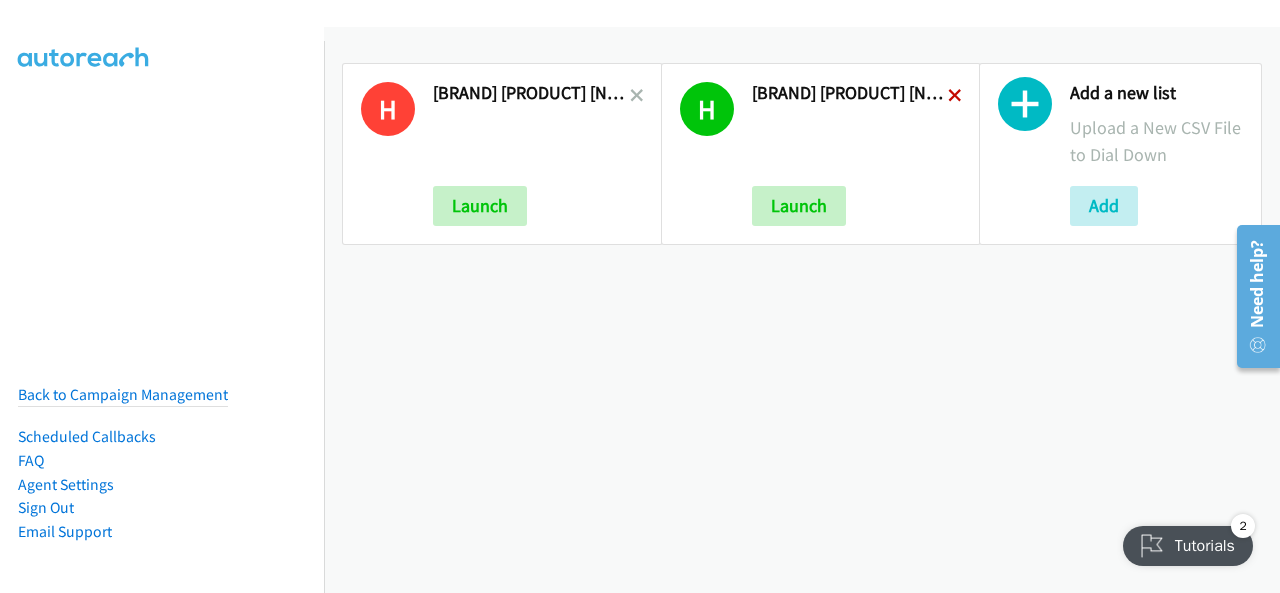 click at bounding box center [955, 97] 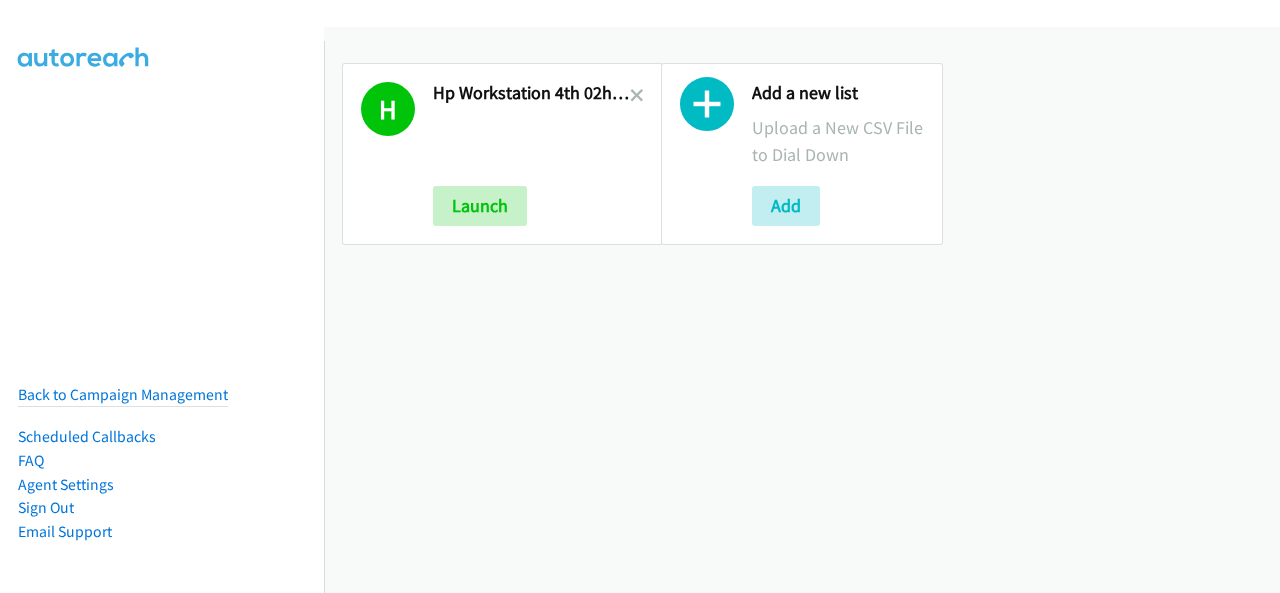 scroll, scrollTop: 0, scrollLeft: 0, axis: both 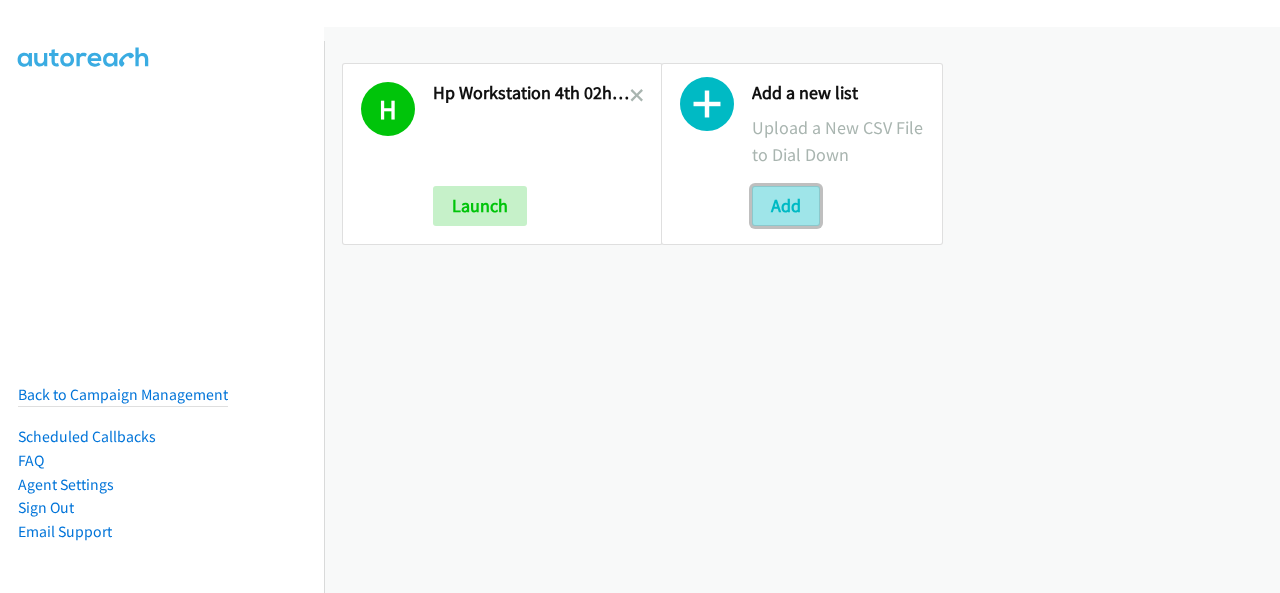 click on "Add" at bounding box center (786, 206) 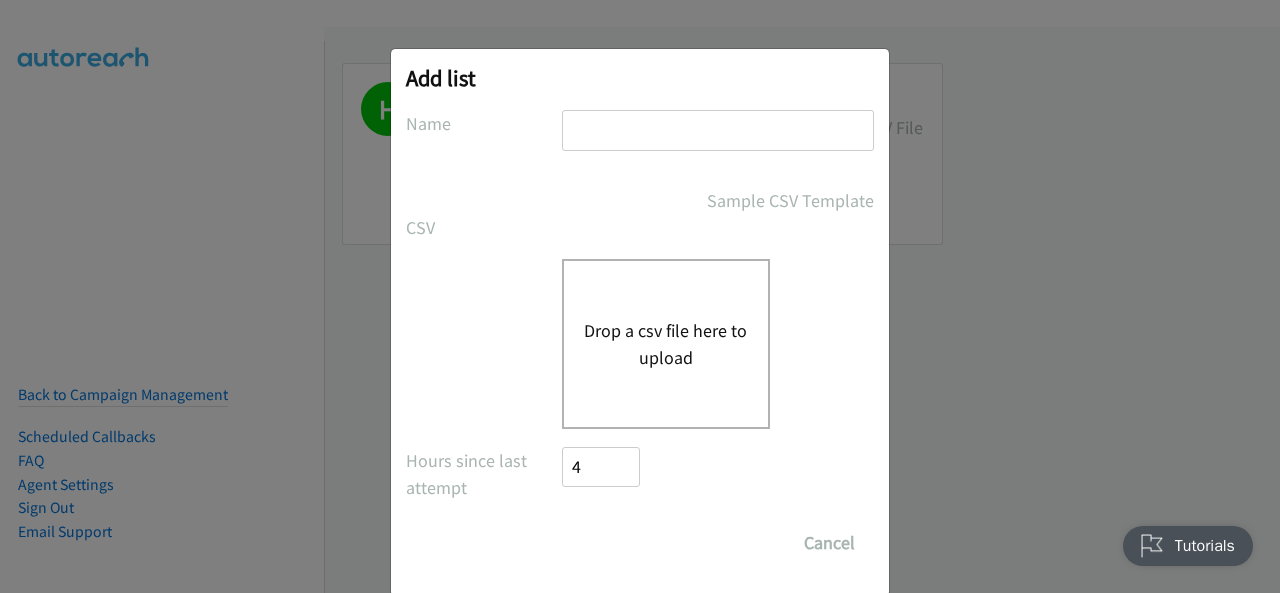 scroll, scrollTop: 0, scrollLeft: 0, axis: both 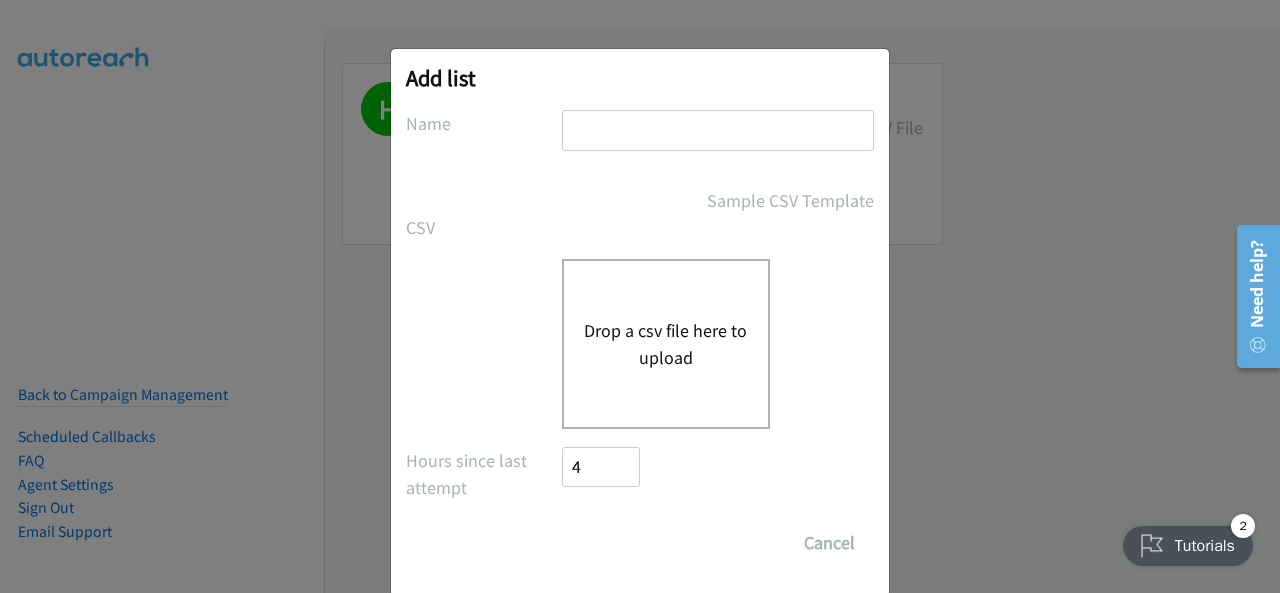 click at bounding box center (718, 130) 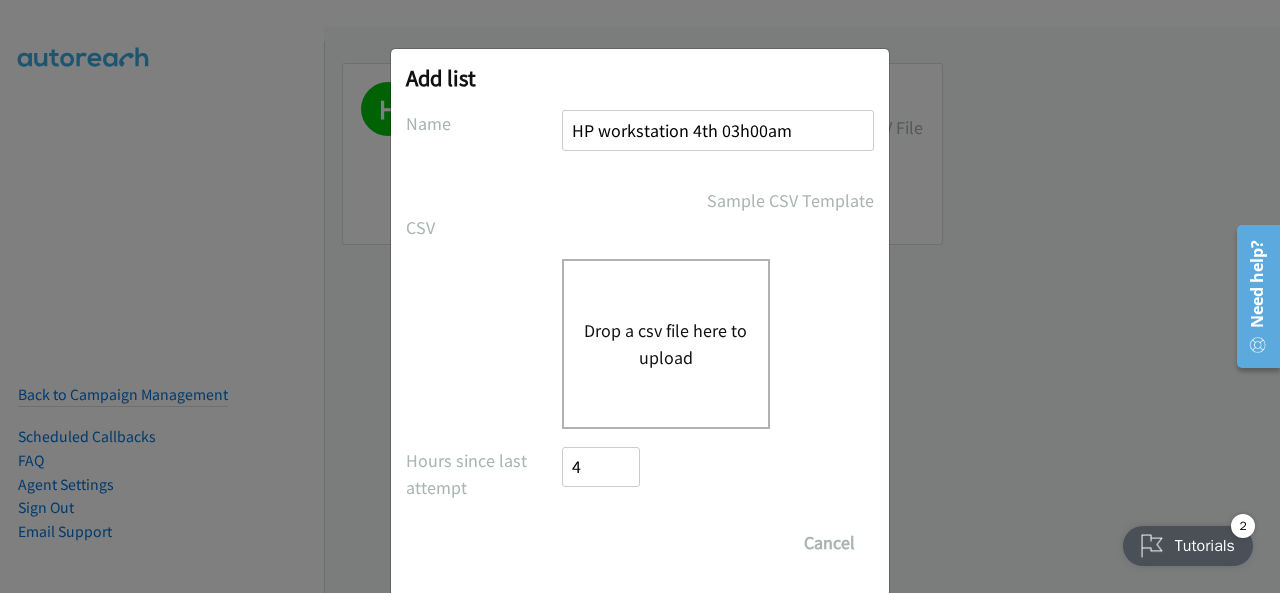 type on "HP workstation 4th 03h00am" 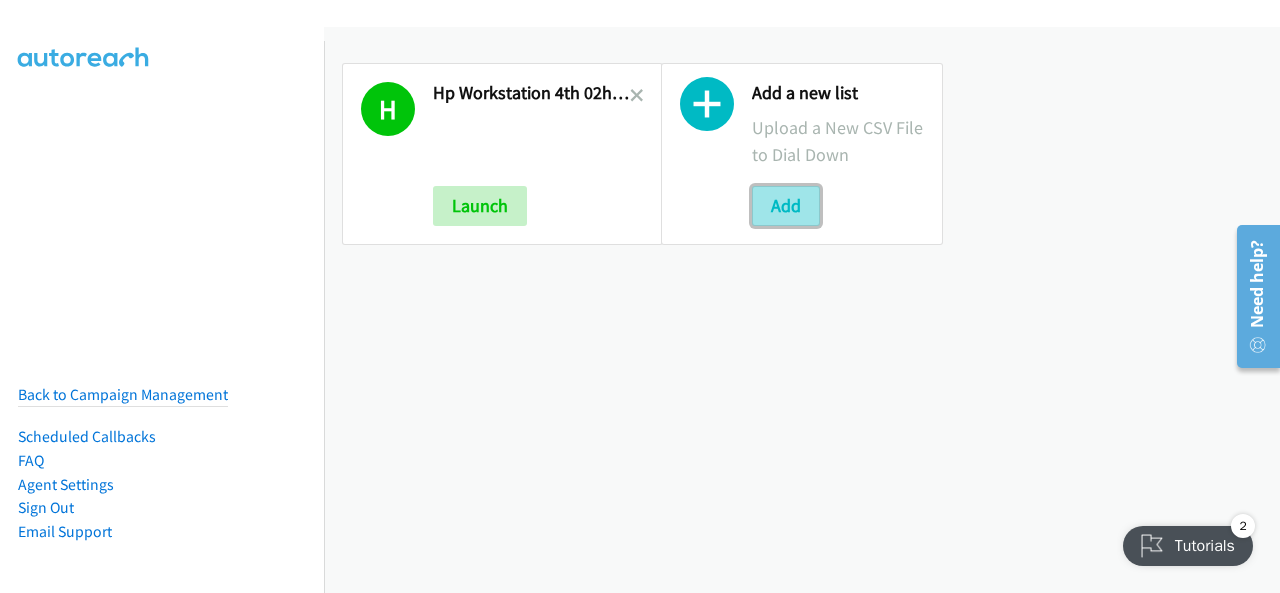 click on "Add" at bounding box center (786, 206) 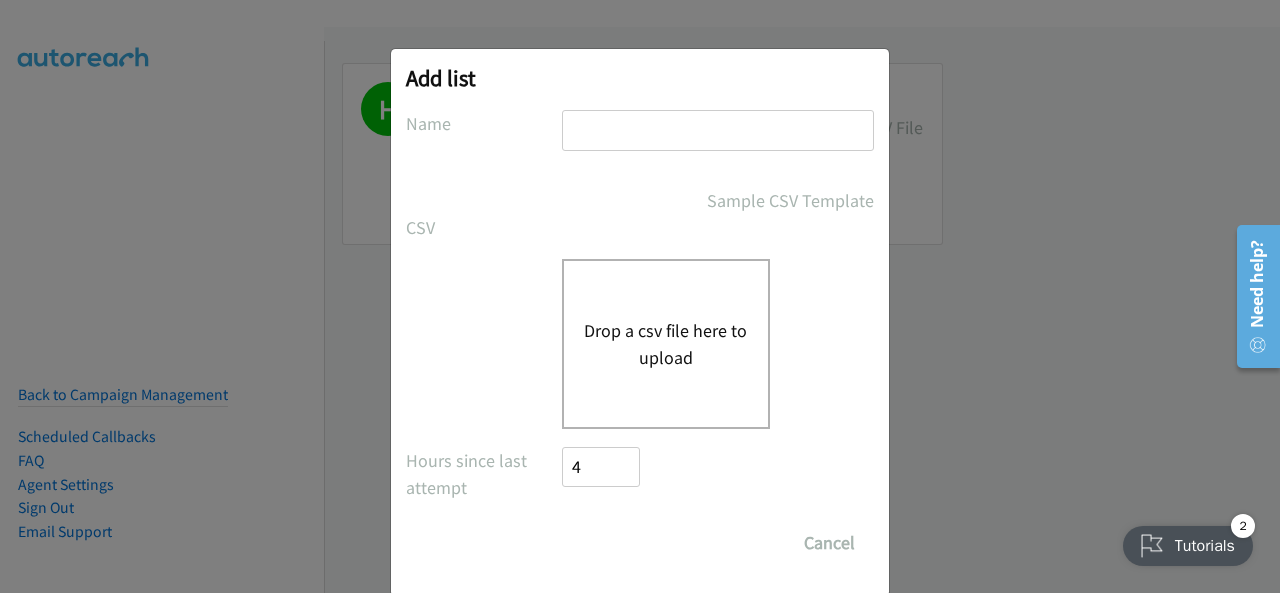 paste on "HP workstation 4th 03h00am" 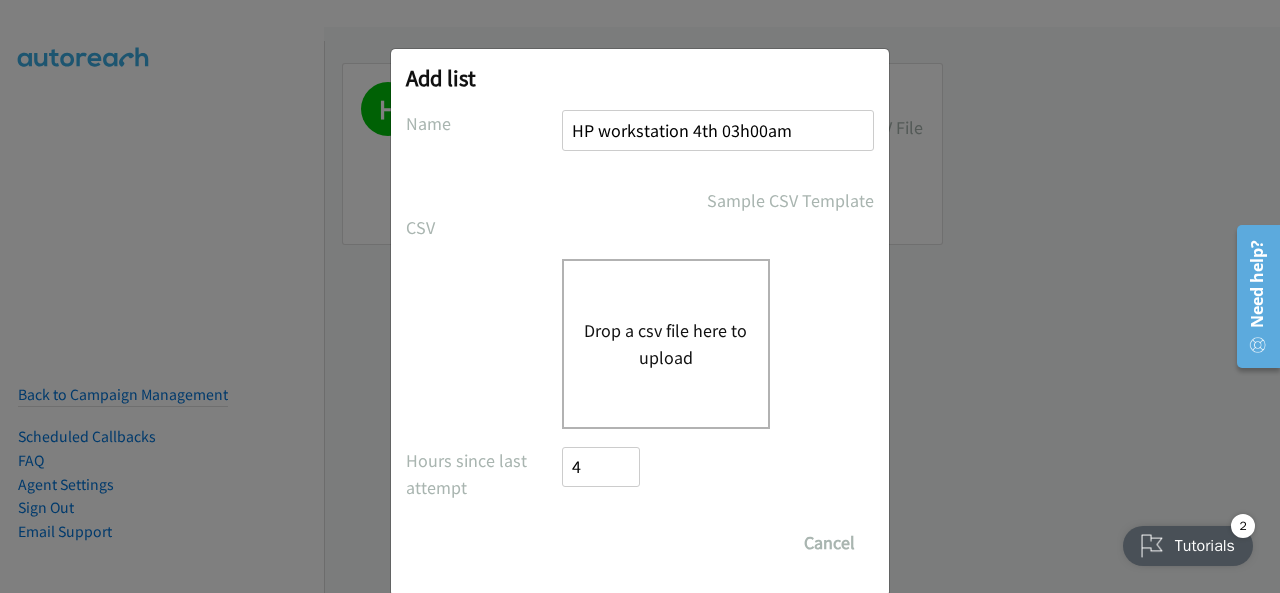 type on "HP workstation 4th 03h00am" 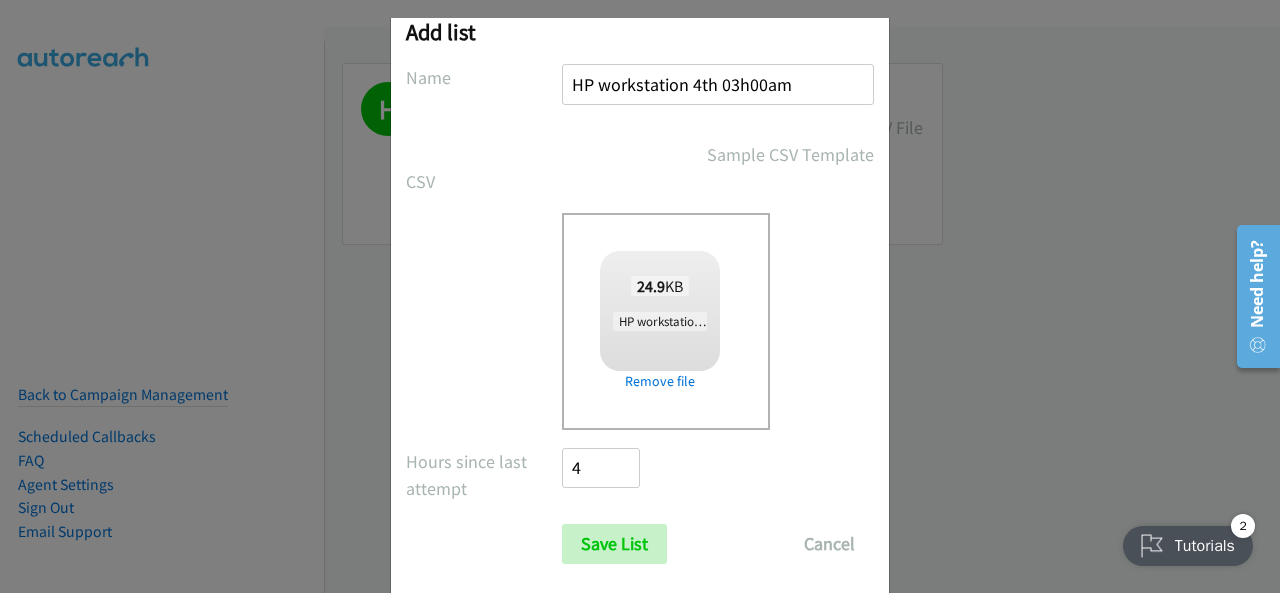 scroll, scrollTop: 80, scrollLeft: 0, axis: vertical 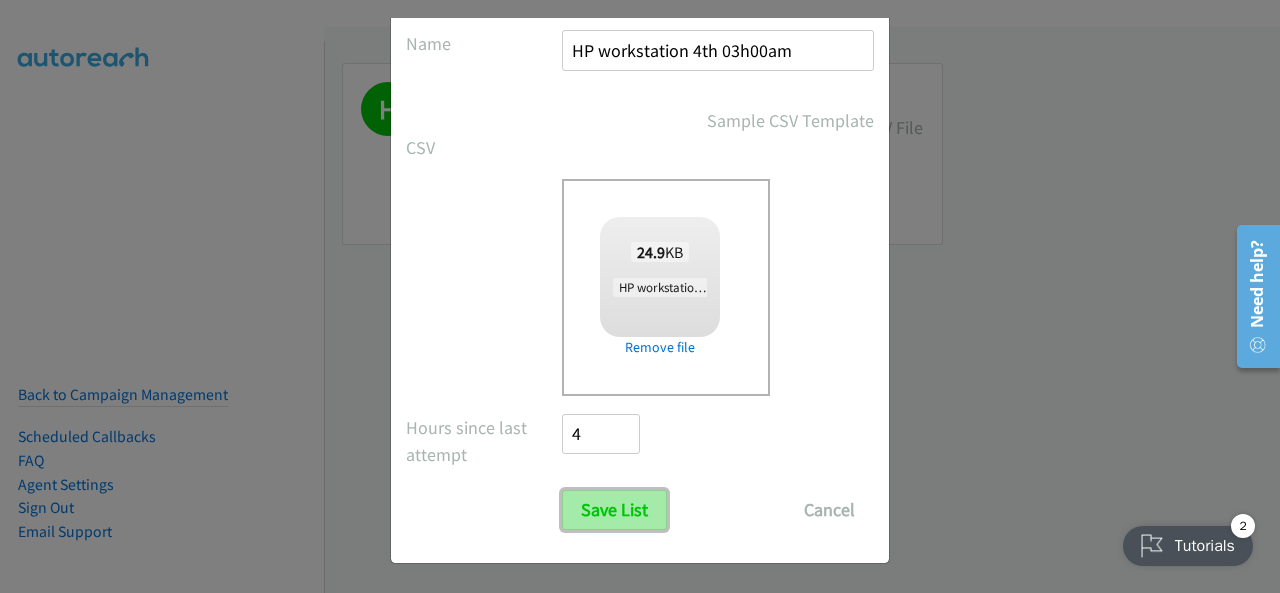 click on "Save List" at bounding box center (614, 510) 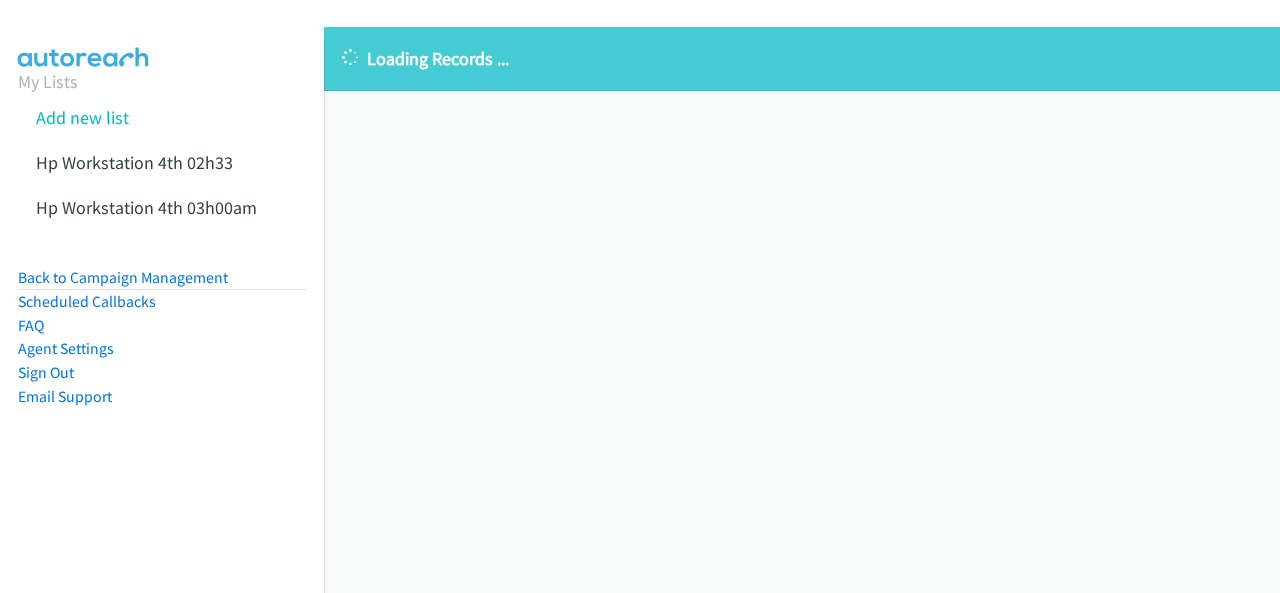 scroll, scrollTop: 0, scrollLeft: 0, axis: both 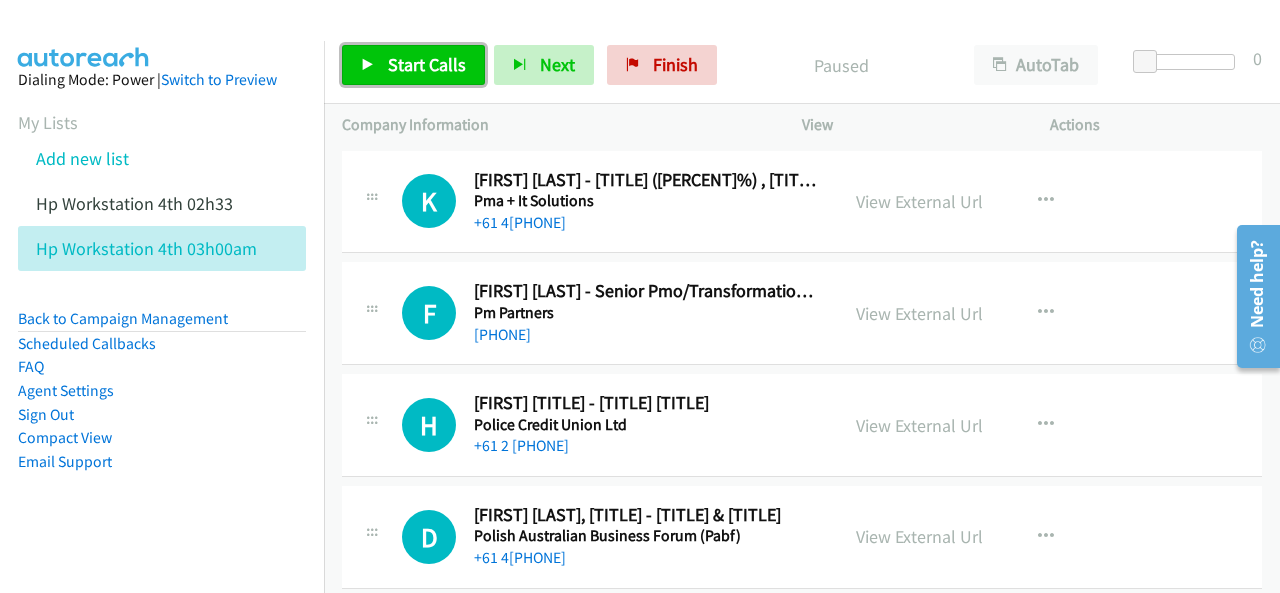 click on "Start Calls" at bounding box center [427, 64] 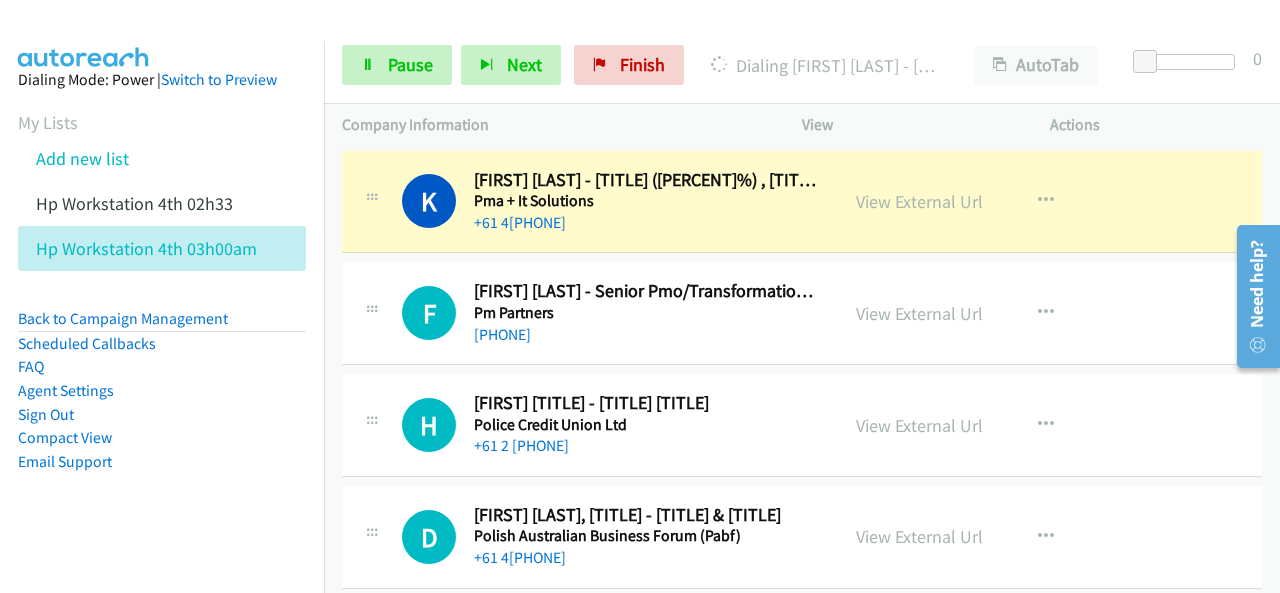click on "Dialing Mode: Power
|
Switch to Preview
My Lists
Add new list
Hp Workstation 4th 02h33
Hp Workstation 4th 03h00am
Back to Campaign Management
Scheduled Callbacks
FAQ
Agent Settings
Sign Out
Compact View
Email Support" at bounding box center [162, 302] 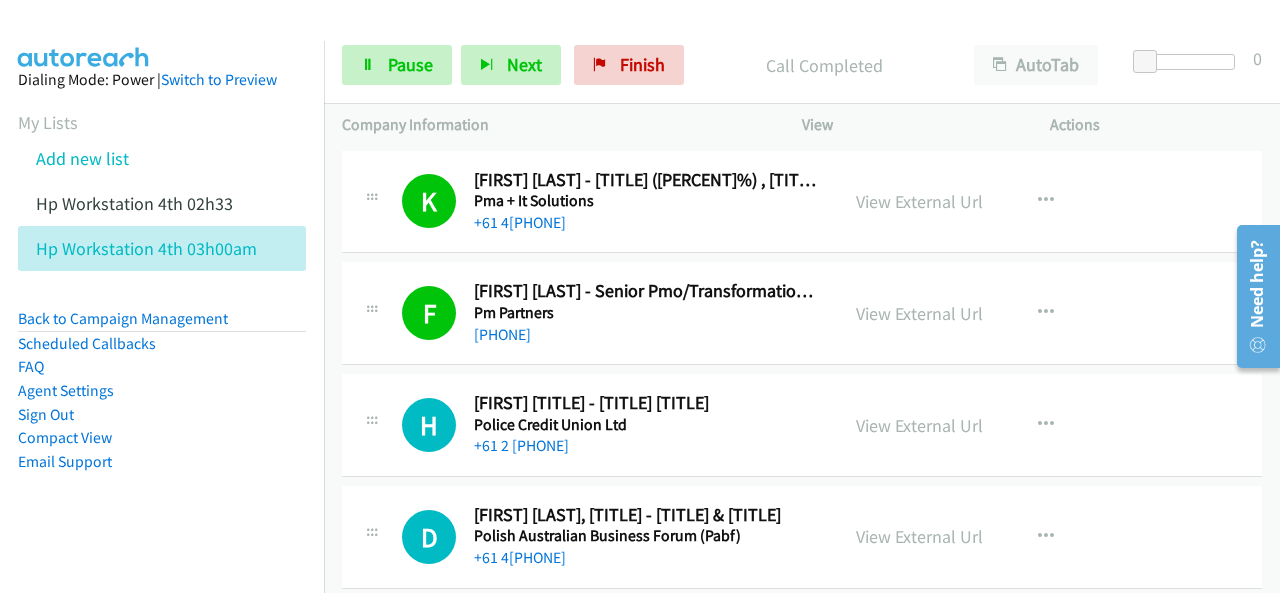 click on "Dialing Mode: Power
|
Switch to Preview
My Lists
Add new list
Hp Workstation 4th 02h33
Hp Workstation 4th 03h00am
Back to Campaign Management
Scheduled Callbacks
FAQ
Agent Settings
Sign Out
Compact View
Email Support" at bounding box center (162, 302) 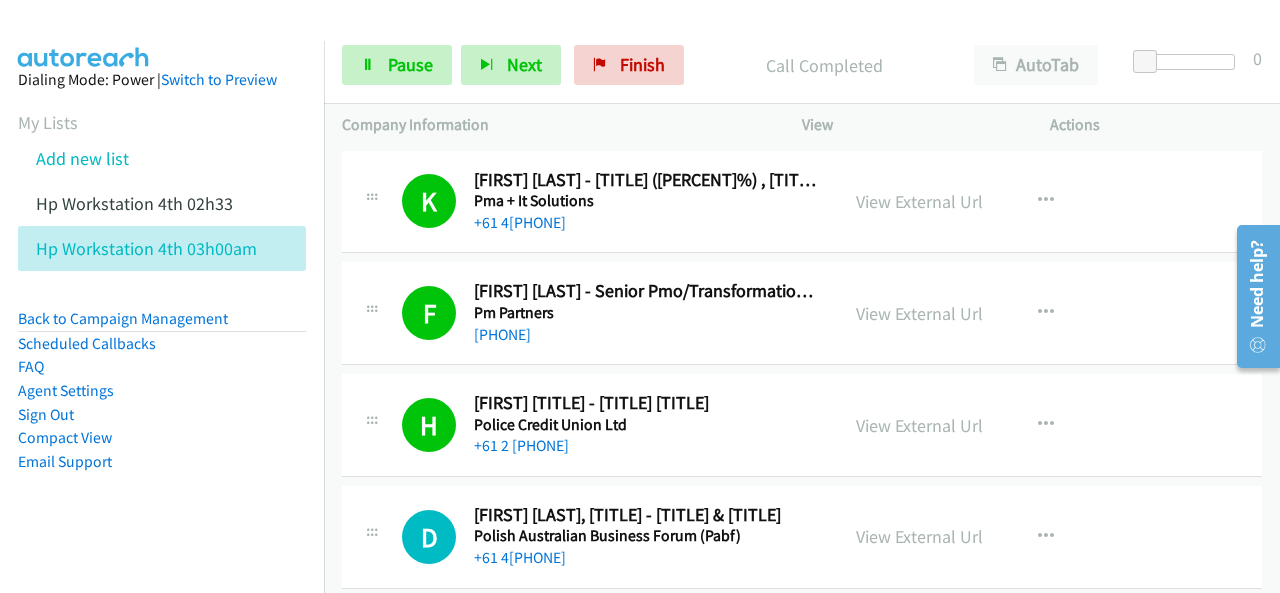click on "Dialing Mode: Power
|
Switch to Preview
My Lists
Add new list
Hp Workstation 4th 02h33
Hp Workstation 4th 03h00am
Back to Campaign Management
Scheduled Callbacks
FAQ
Agent Settings
Sign Out
Compact View
Email Support" at bounding box center [162, 302] 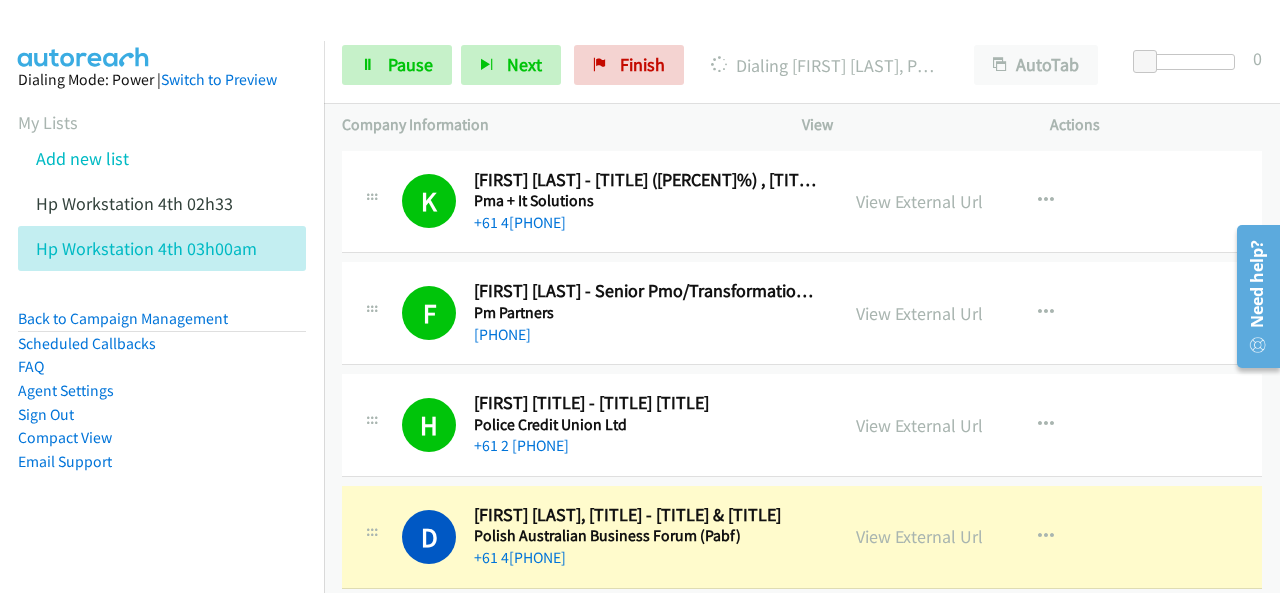 click on "Dialing Mode: Power
|
Switch to Preview
My Lists
Add new list
Hp Workstation 4th 02h33
Hp Workstation 4th 03h00am
Back to Campaign Management
Scheduled Callbacks
FAQ
Agent Settings
Sign Out
Compact View
Email Support" at bounding box center (162, 302) 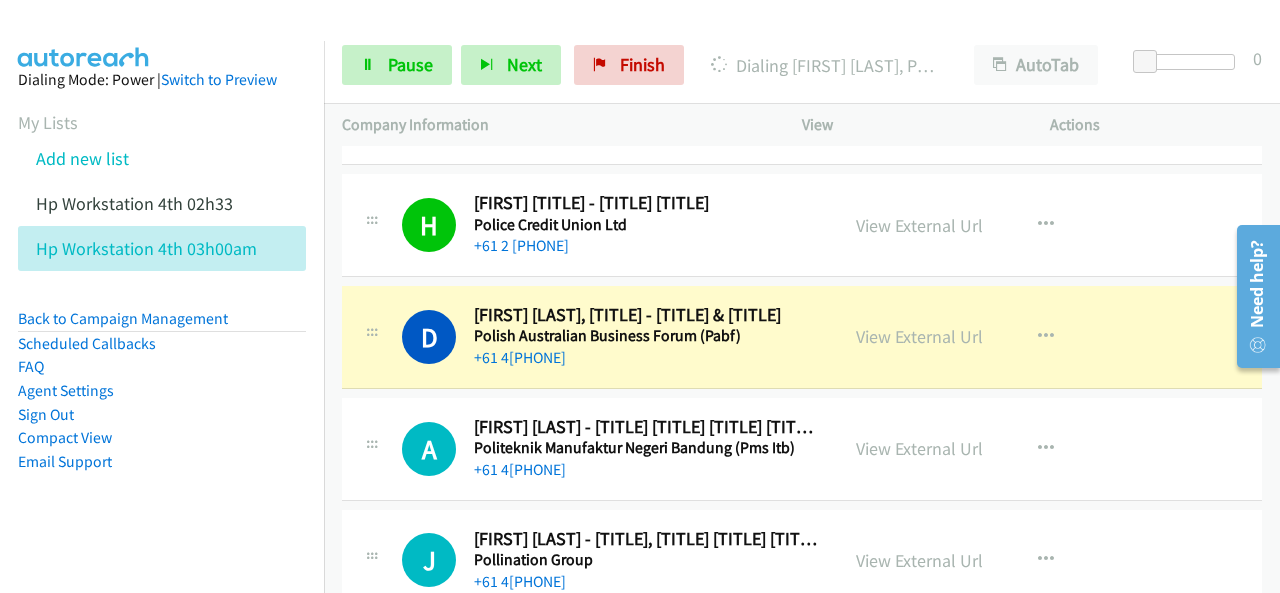 scroll, scrollTop: 300, scrollLeft: 0, axis: vertical 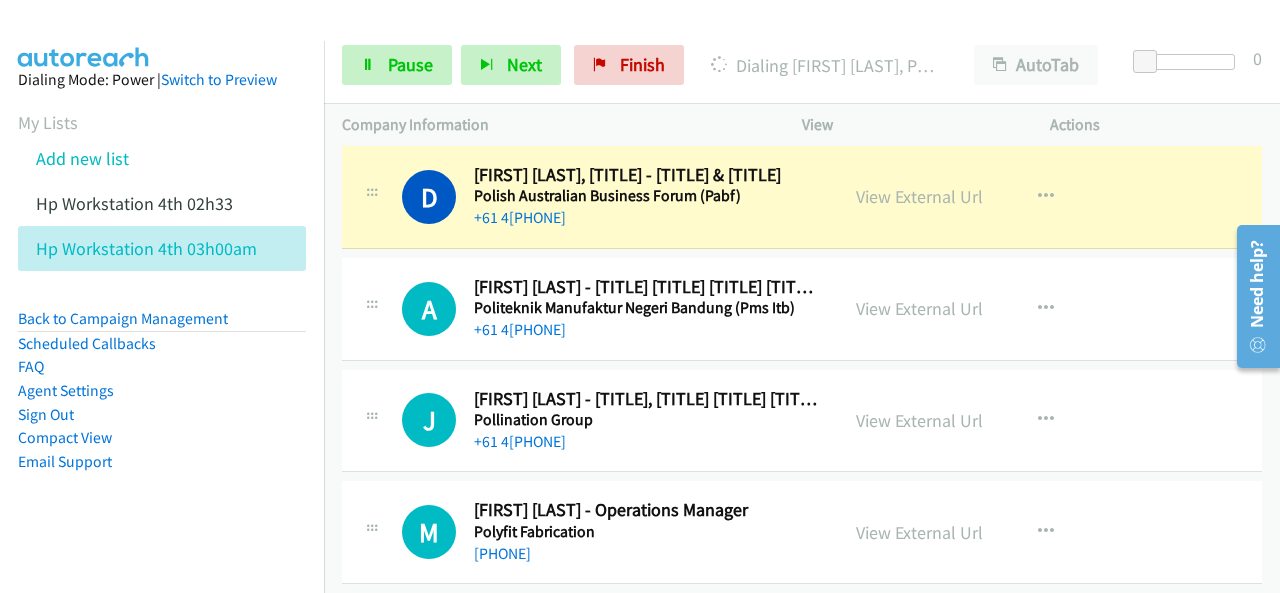 click on "View External Url" at bounding box center (919, 196) 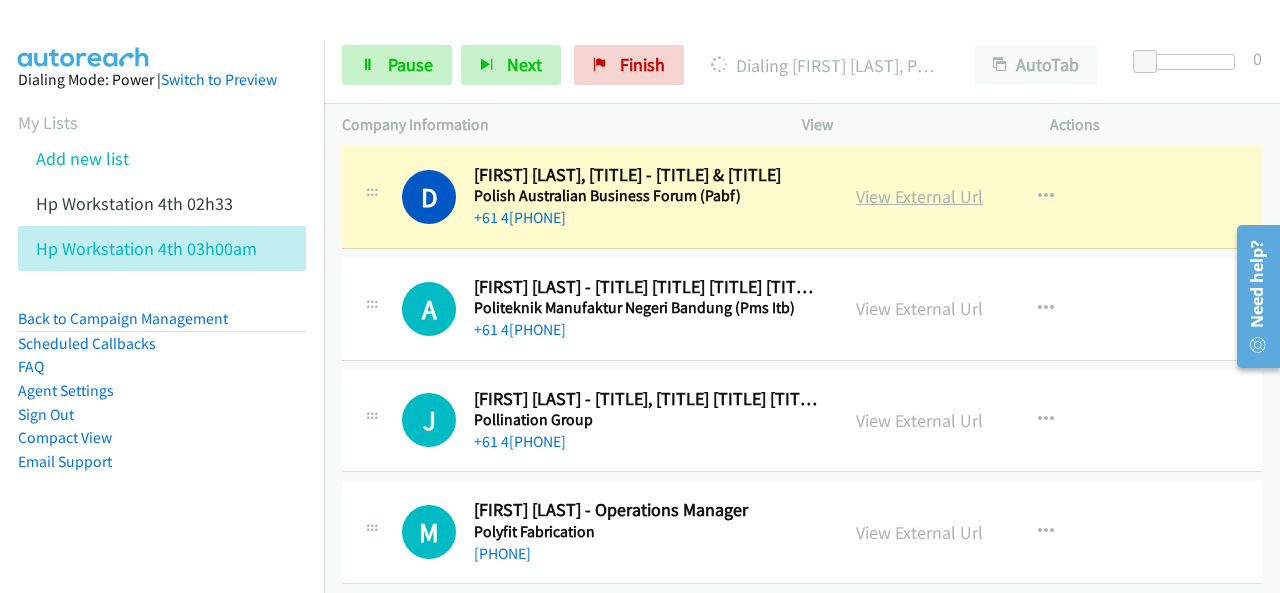 click on "View External Url" at bounding box center (919, 196) 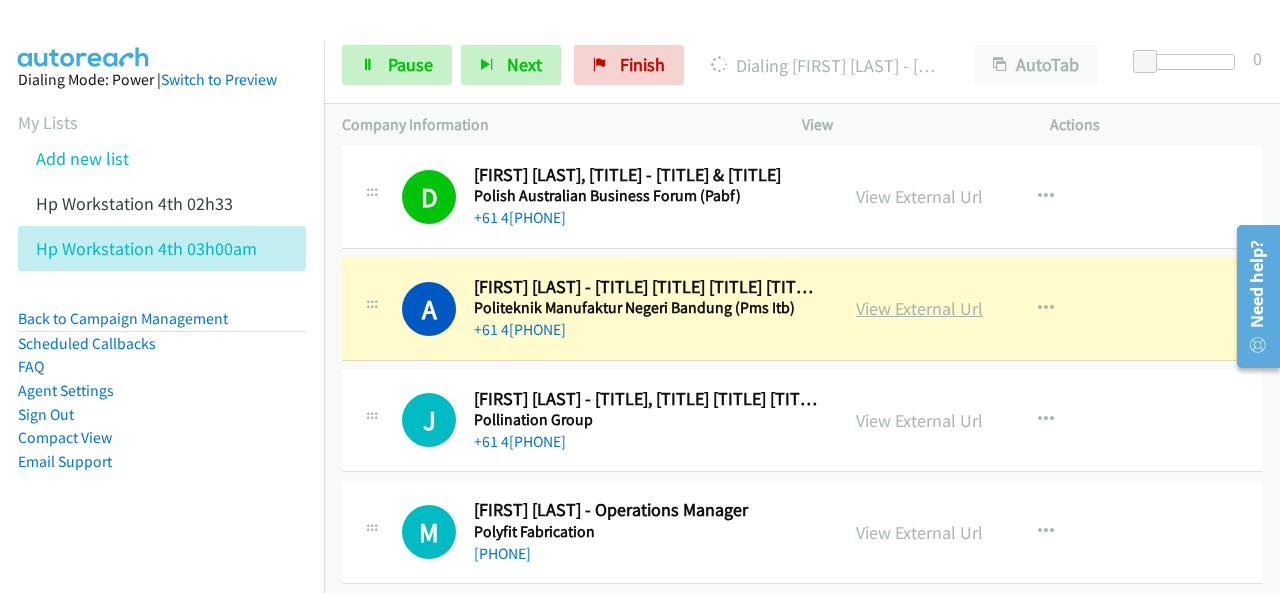 click on "View External Url" at bounding box center [919, 308] 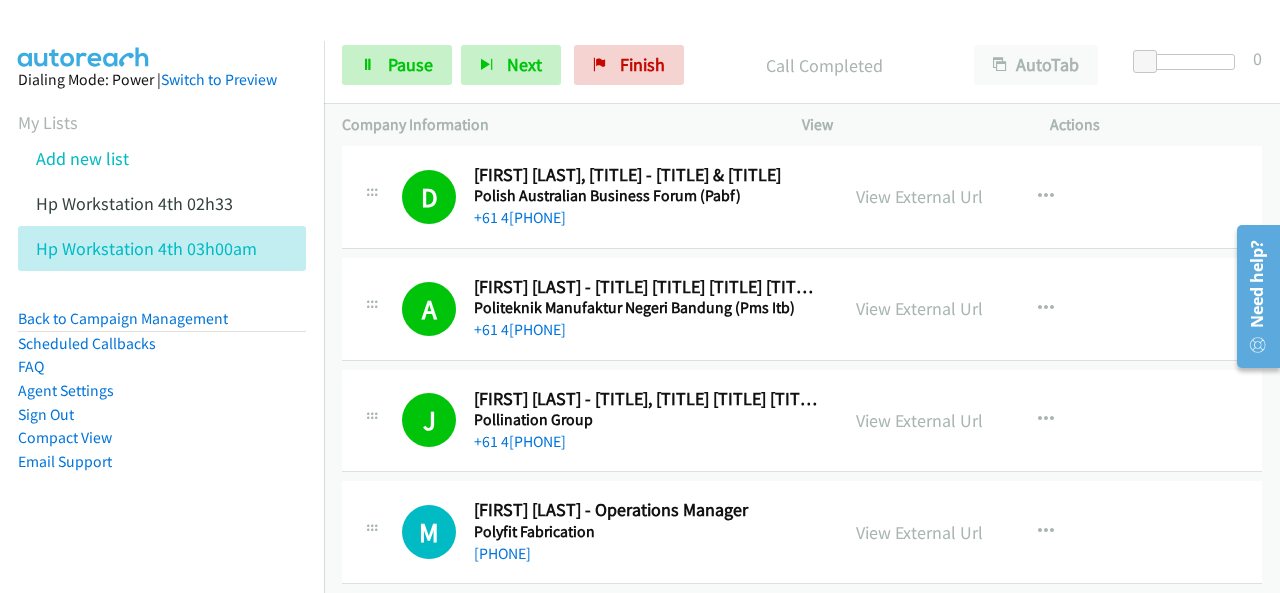 click on "Dialing Mode: Power
|
Switch to Preview
My Lists
Add new list
Hp Workstation 4th 02h33
Hp Workstation 4th 03h00am
Back to Campaign Management
Scheduled Callbacks
FAQ
Agent Settings
Sign Out
Compact View
Email Support" at bounding box center (162, 302) 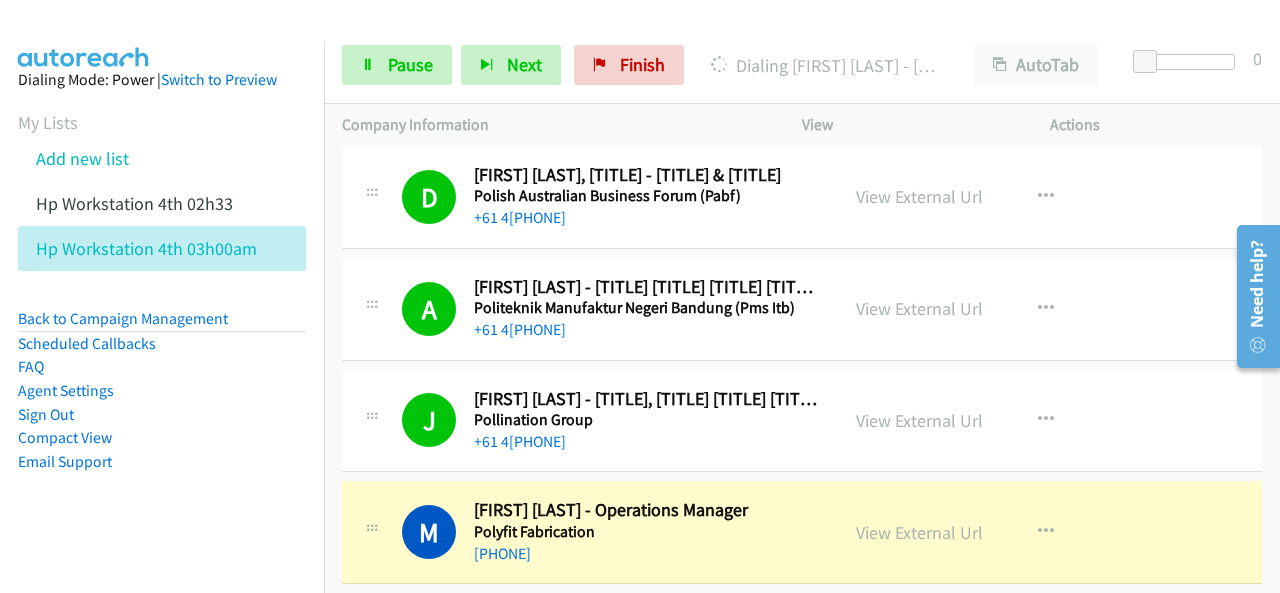 click on "Dialing Mode: Power
|
Switch to Preview
My Lists
Add new list
Hp Workstation 4th 02h33
Hp Workstation 4th 03h00am
Back to Campaign Management
Scheduled Callbacks
FAQ
Agent Settings
Sign Out
Compact View
Email Support" at bounding box center (162, 302) 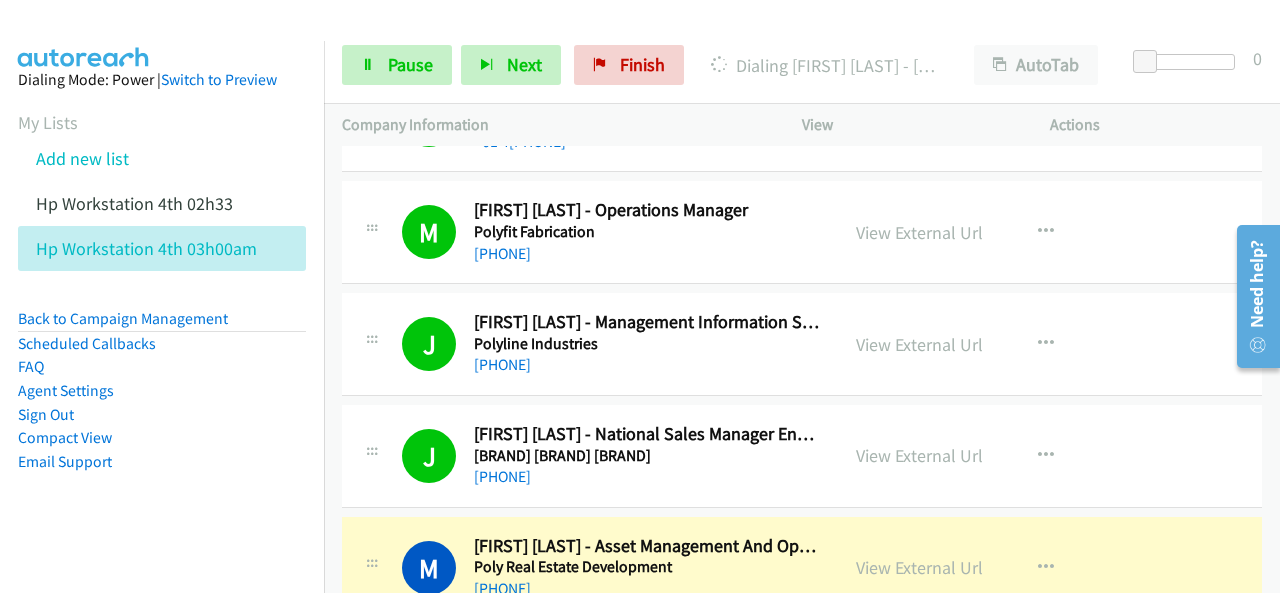 scroll, scrollTop: 840, scrollLeft: 0, axis: vertical 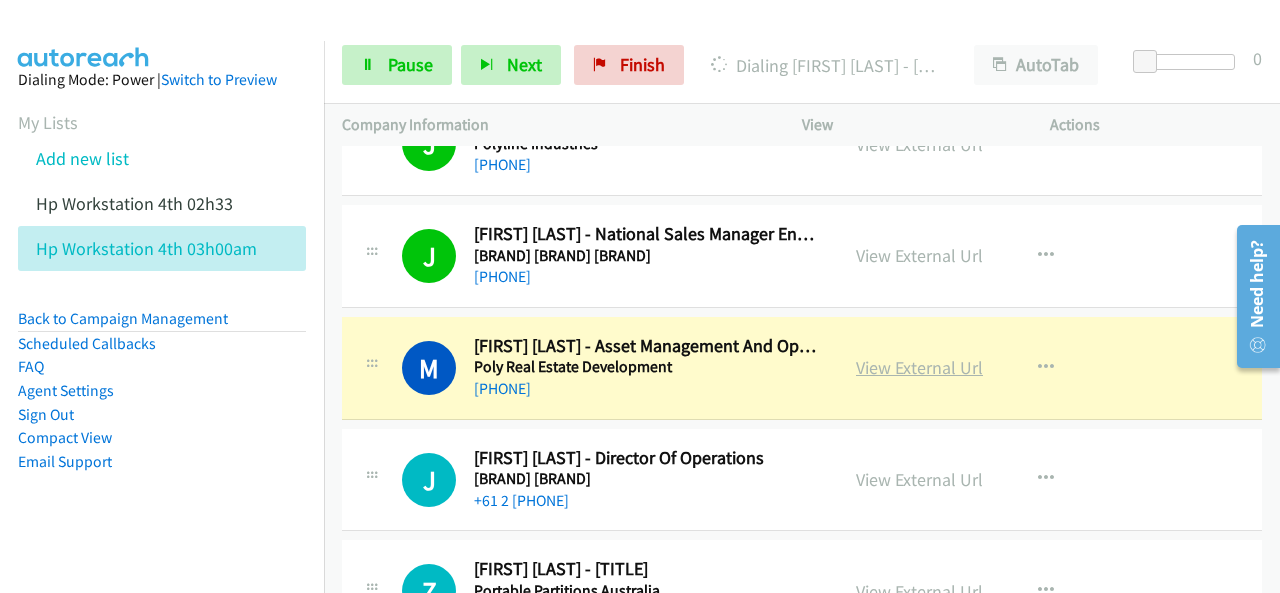 click on "View External Url" at bounding box center [919, 367] 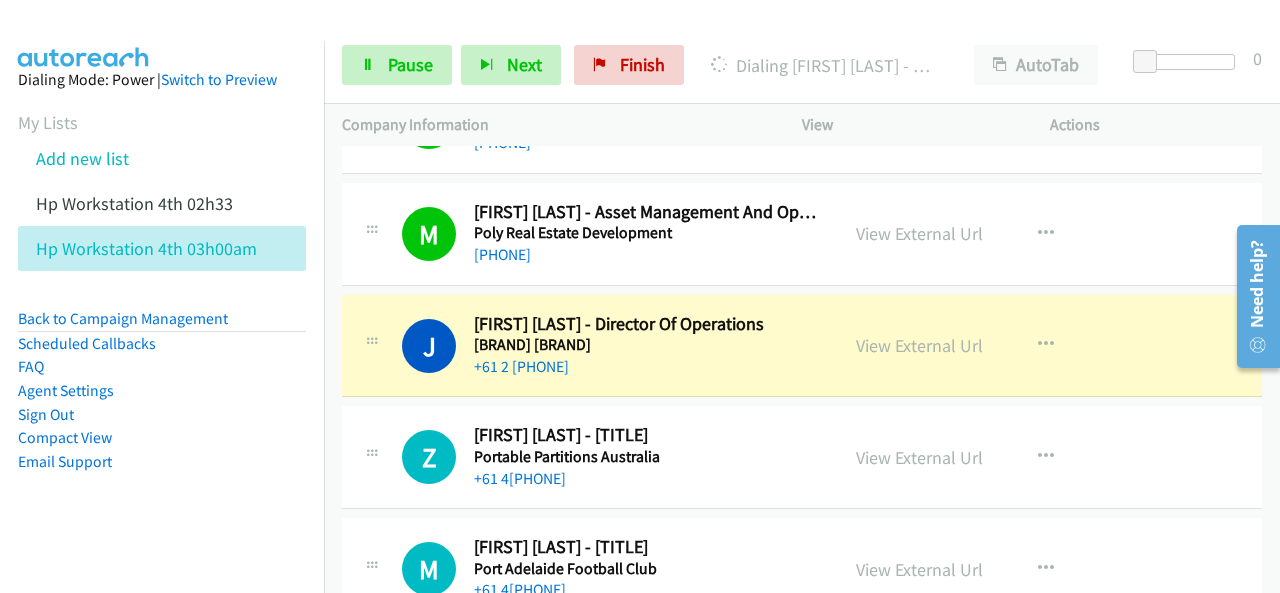 scroll, scrollTop: 1140, scrollLeft: 0, axis: vertical 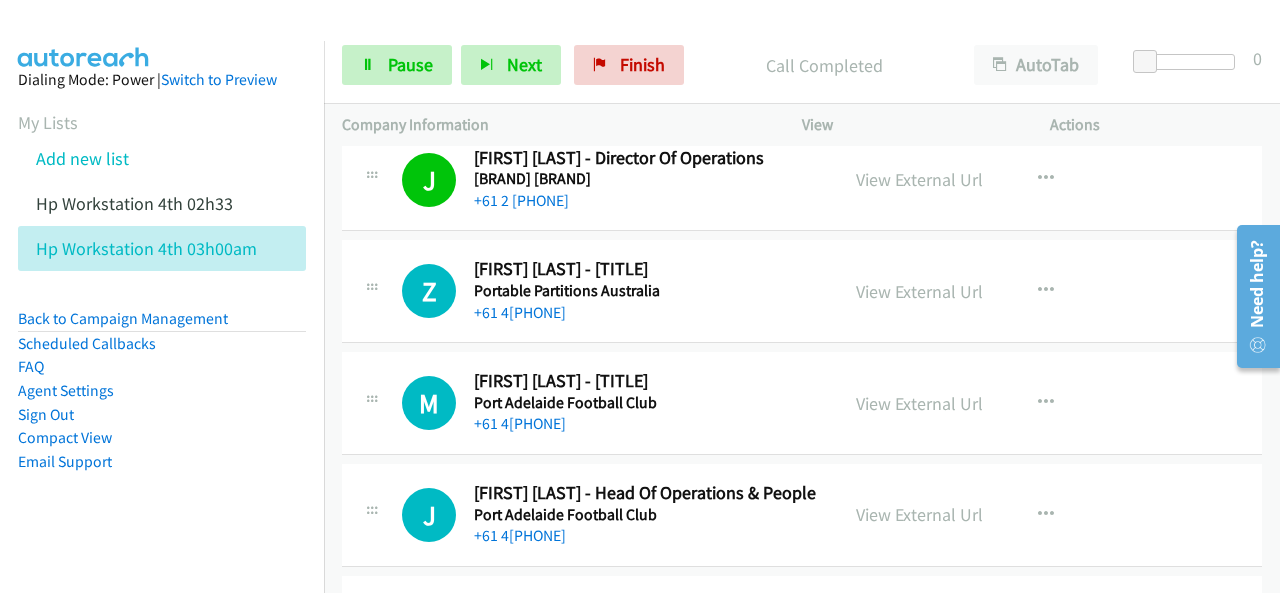 drag, startPoint x: 106, startPoint y: 527, endPoint x: 198, endPoint y: 509, distance: 93.74433 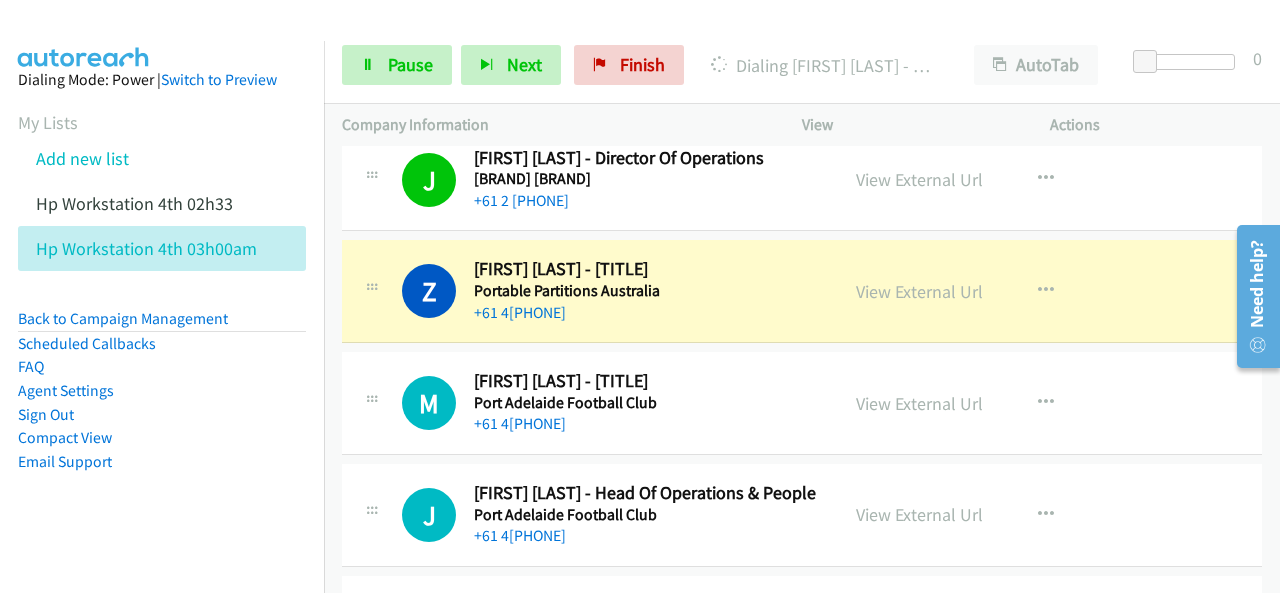 click at bounding box center (84, 35) 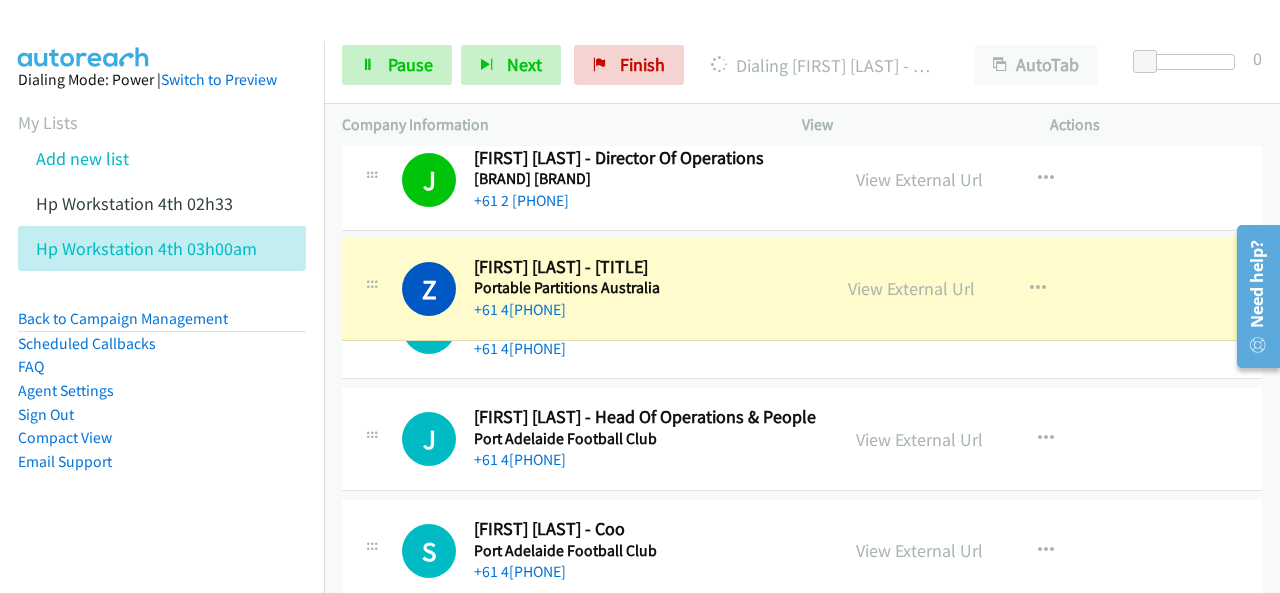 drag, startPoint x: 475, startPoint y: 265, endPoint x: 515, endPoint y: 265, distance: 40 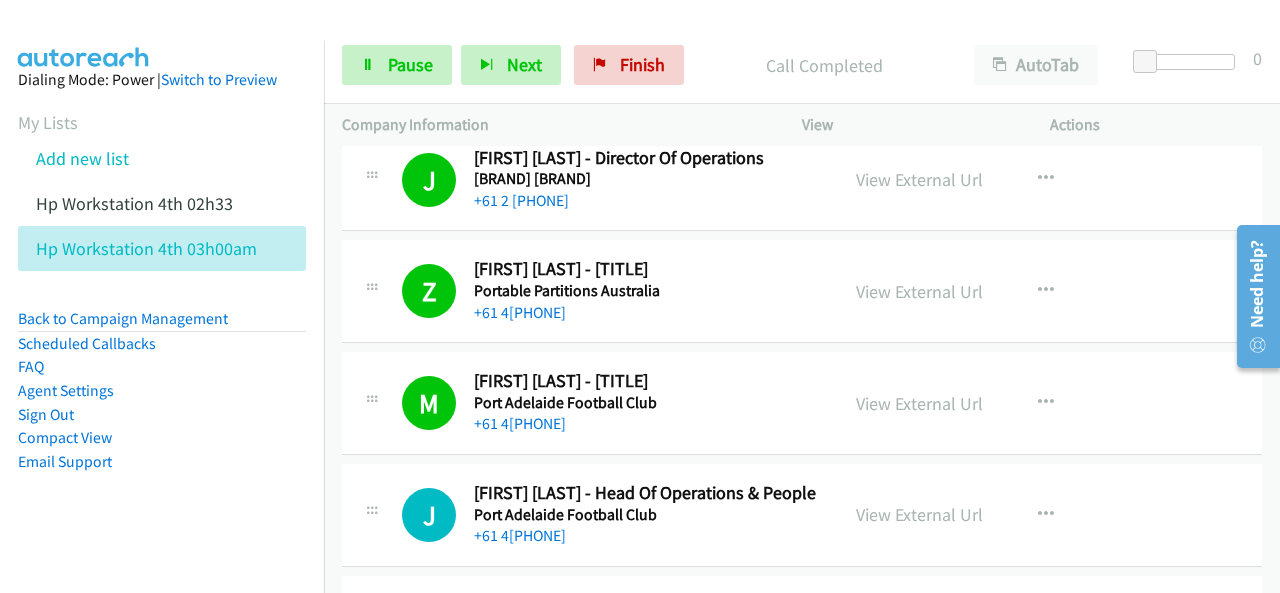 click on "Dialing Mode: Power
|
Switch to Preview
My Lists
Add new list
Hp Workstation 4th 02h33
Hp Workstation 4th 03h00am
Back to Campaign Management
Scheduled Callbacks
FAQ
Agent Settings
Sign Out
Compact View
Email Support" at bounding box center [162, 302] 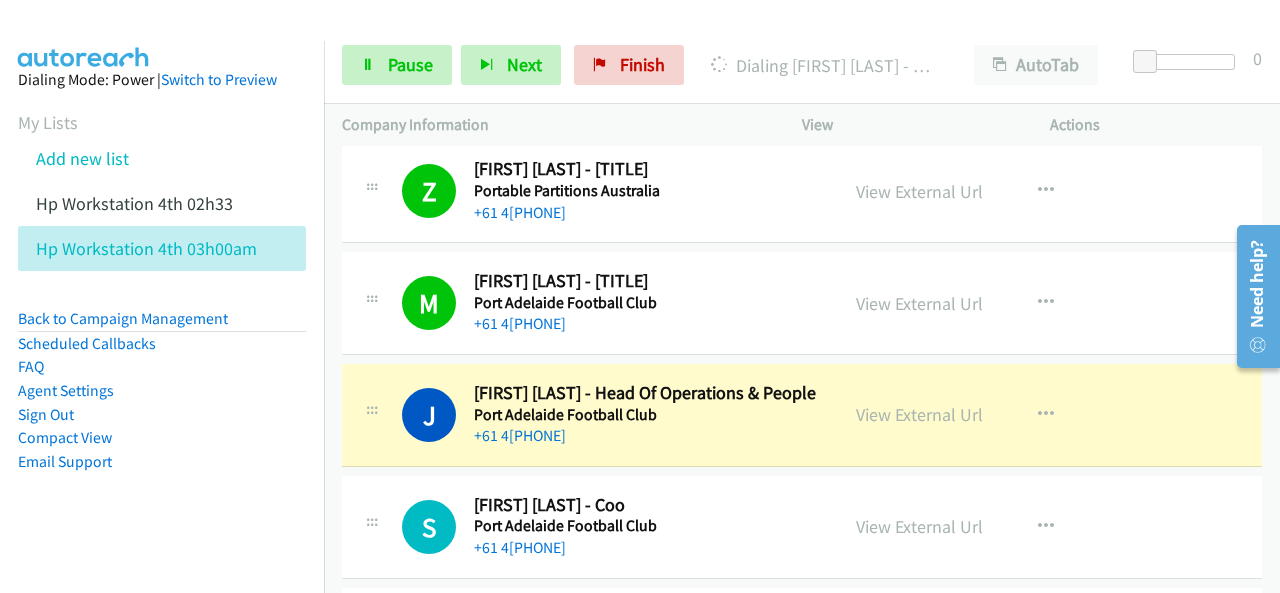 click on "Dialing Mode: Power
|
Switch to Preview
My Lists
Add new list
Hp Workstation 4th 02h33
Hp Workstation 4th 03h00am
Back to Campaign Management
Scheduled Callbacks
FAQ
Agent Settings
Sign Out
Compact View
Email Support" at bounding box center [162, 302] 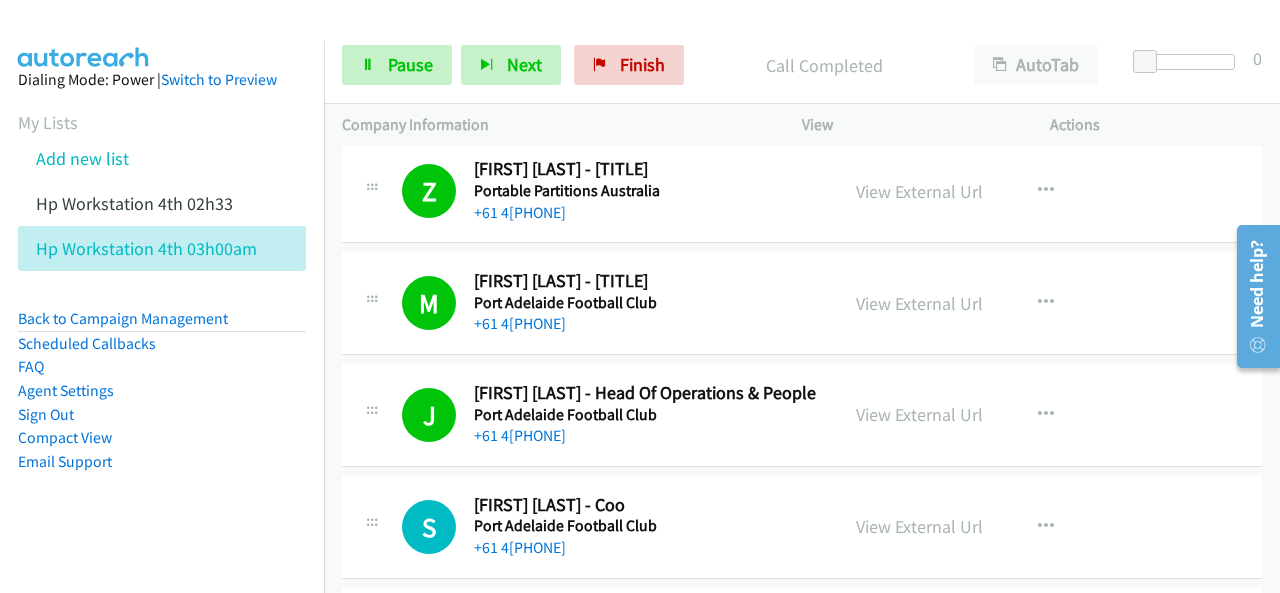 click on "Dialing Mode: Power
|
Switch to Preview
My Lists
Add new list
Hp Workstation 4th 02h33
Hp Workstation 4th 03h00am
Back to Campaign Management
Scheduled Callbacks
FAQ
Agent Settings
Sign Out
Compact View
Email Support" at bounding box center (162, 302) 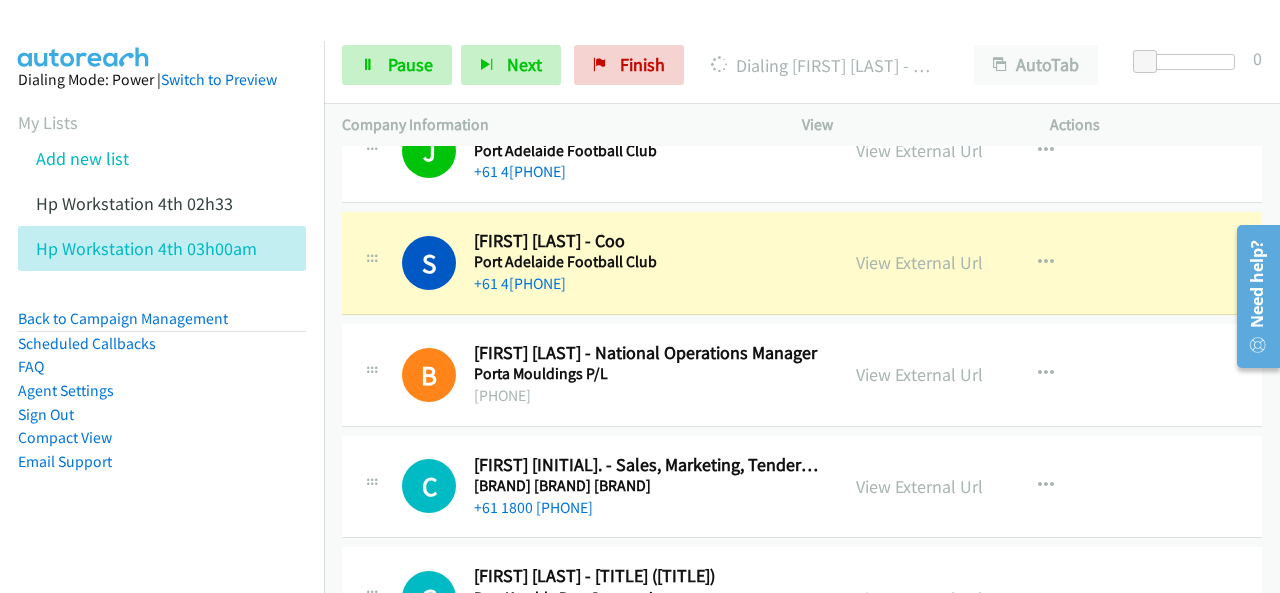 scroll, scrollTop: 1540, scrollLeft: 0, axis: vertical 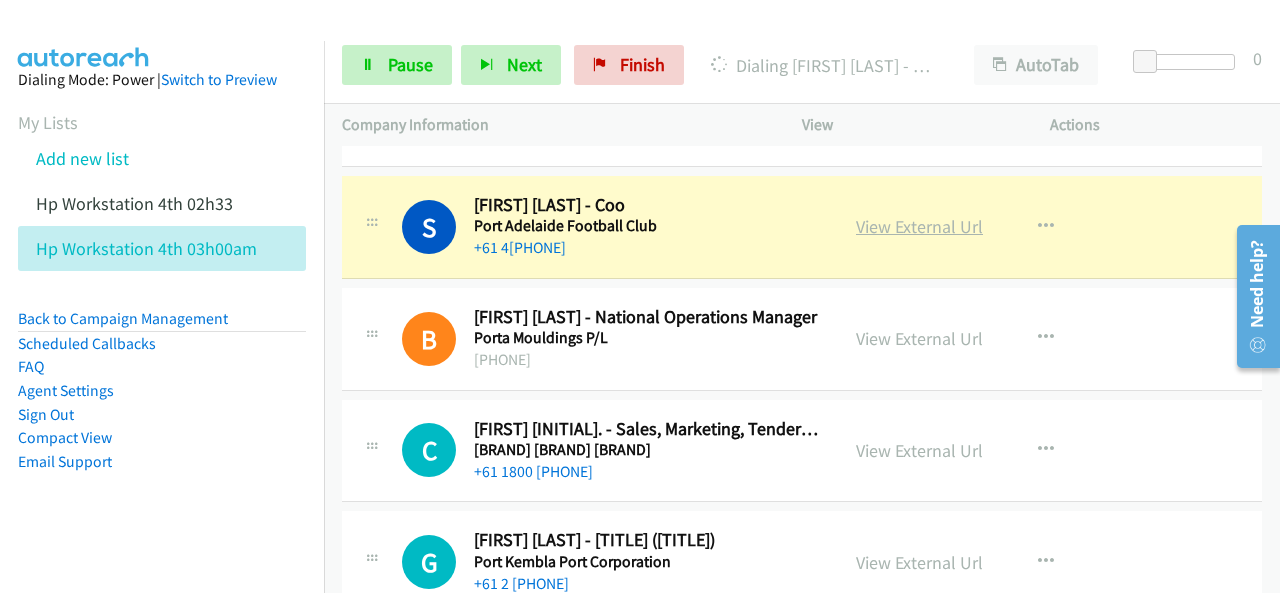 click on "View External Url" at bounding box center (919, 226) 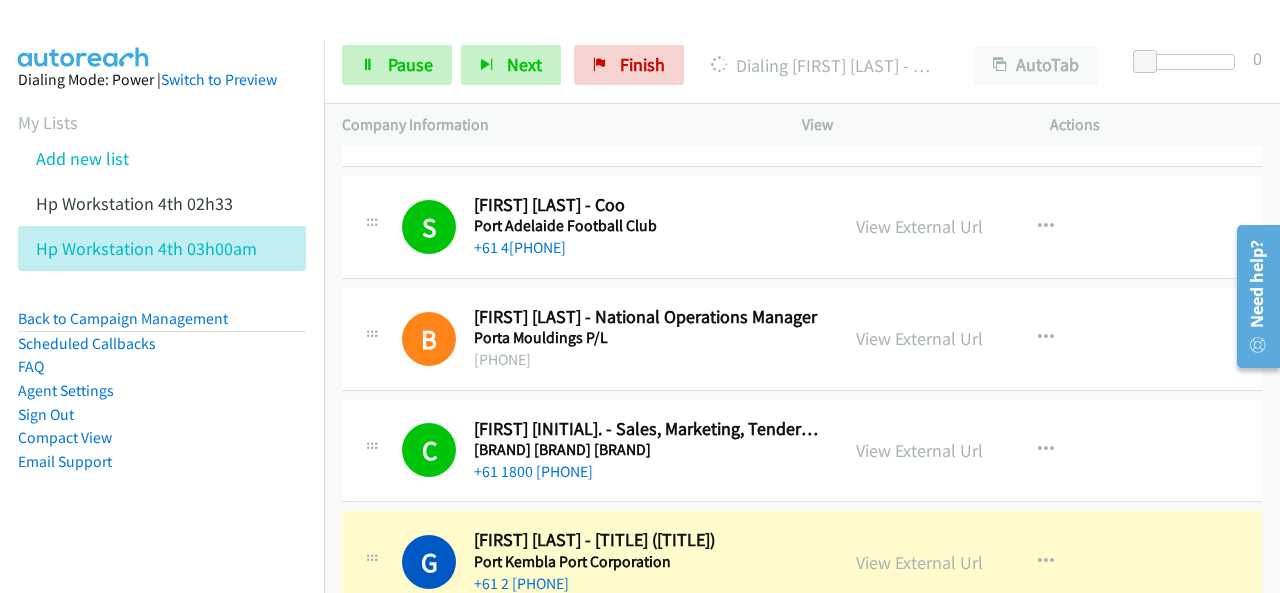 click on "Dialing Mode: Power
|
Switch to Preview
My Lists
Add new list
Hp Workstation 4th 02h33
Hp Workstation 4th 03h00am
Back to Campaign Management
Scheduled Callbacks
FAQ
Agent Settings
Sign Out
Compact View
Email Support" at bounding box center (162, 302) 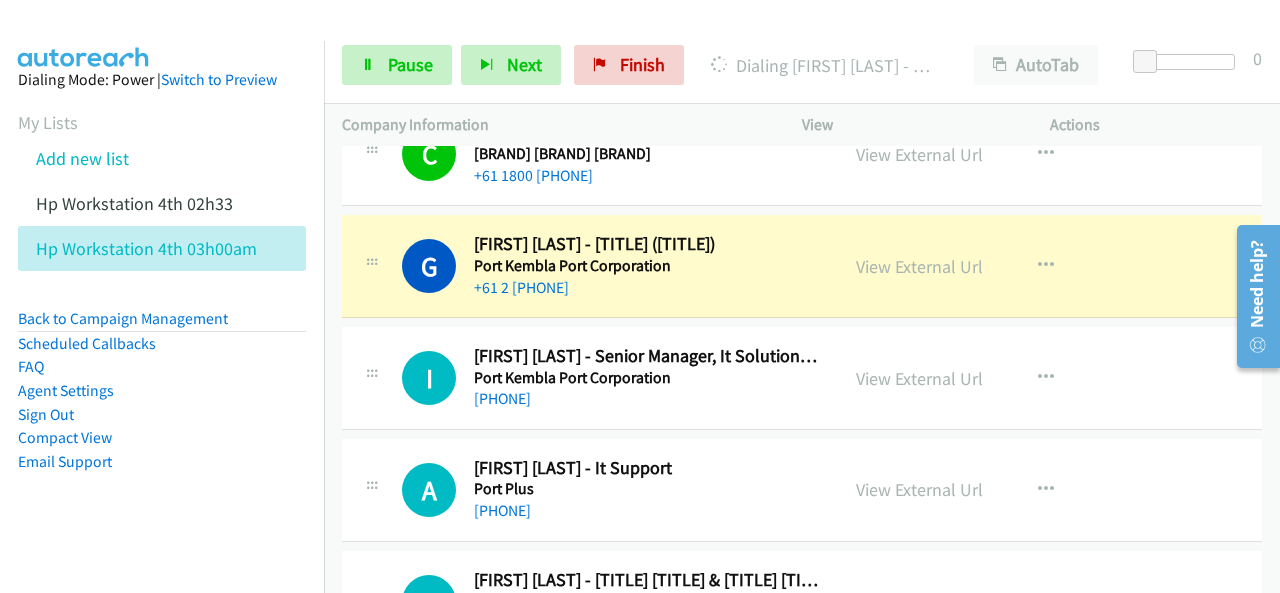 scroll, scrollTop: 1840, scrollLeft: 0, axis: vertical 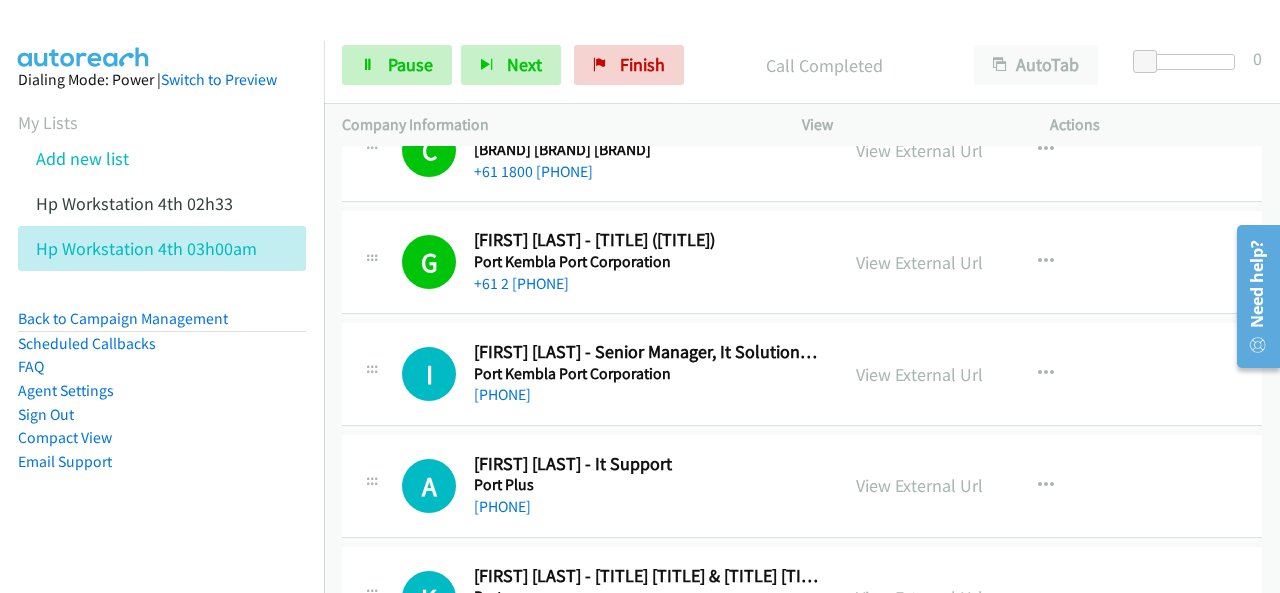 click on "Dialing Mode: Power
|
Switch to Preview
My Lists
Add new list
Hp Workstation 4th 02h33
Hp Workstation 4th 03h00am
Back to Campaign Management
Scheduled Callbacks
FAQ
Agent Settings
Sign Out
Compact View
Email Support" at bounding box center (162, 302) 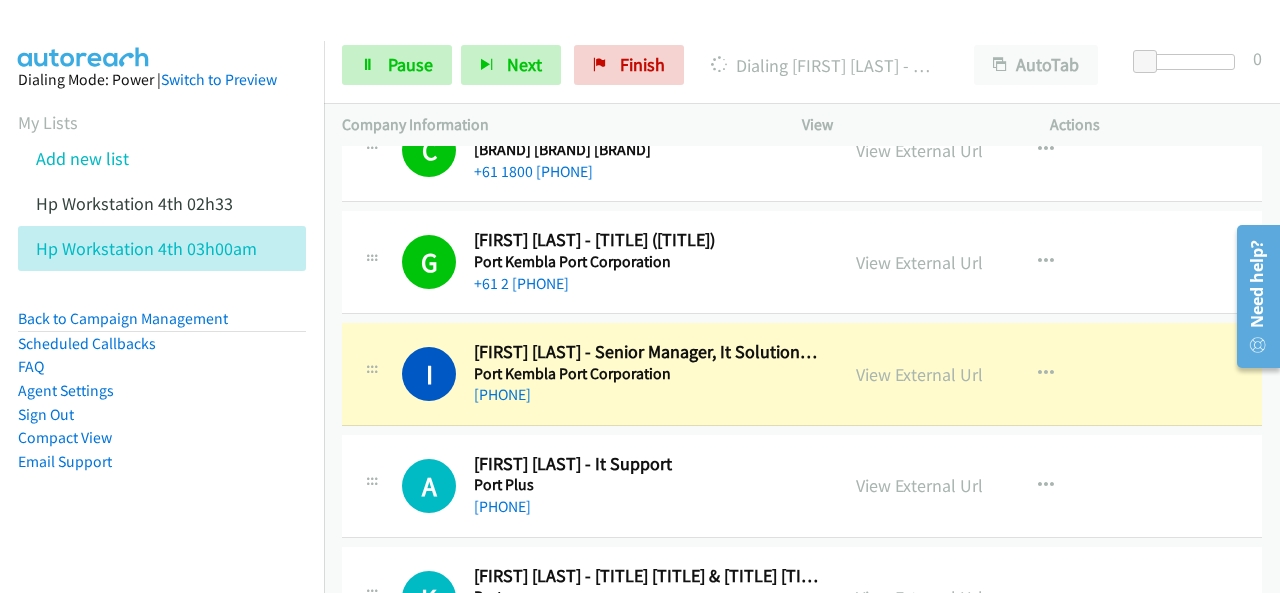 click on "Dialing Mode: Power
|
Switch to Preview
My Lists
Add new list
Hp Workstation 4th 02h33
Hp Workstation 4th 03h00am
Back to Campaign Management
Scheduled Callbacks
FAQ
Agent Settings
Sign Out
Compact View
Email Support" at bounding box center [162, 302] 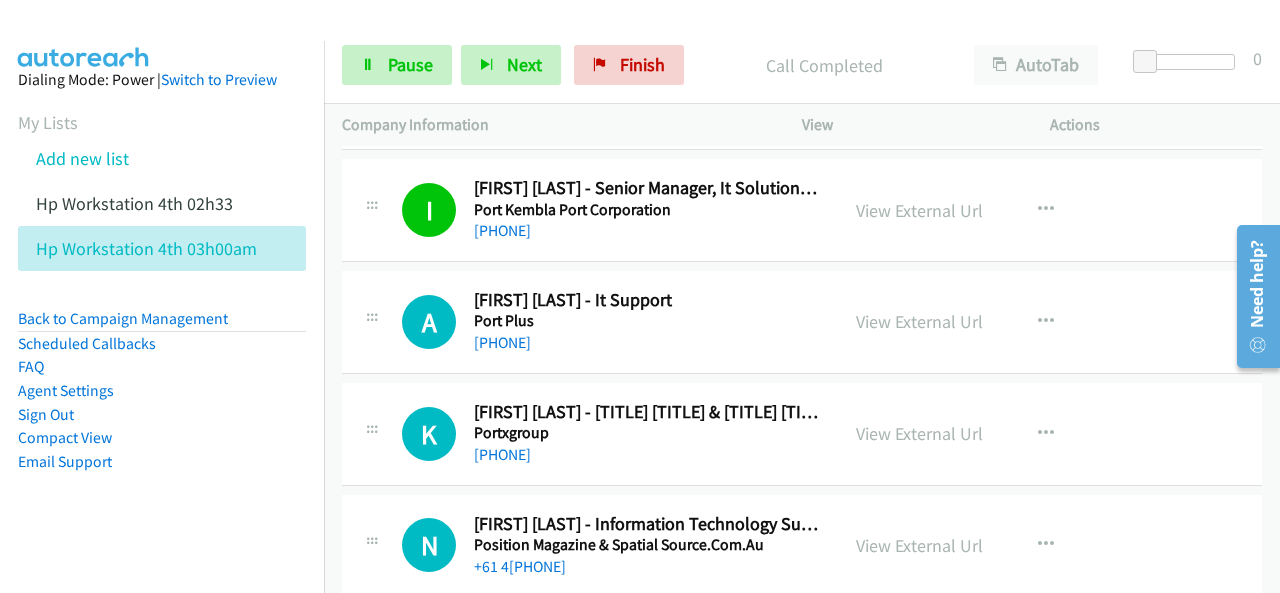 scroll, scrollTop: 2040, scrollLeft: 0, axis: vertical 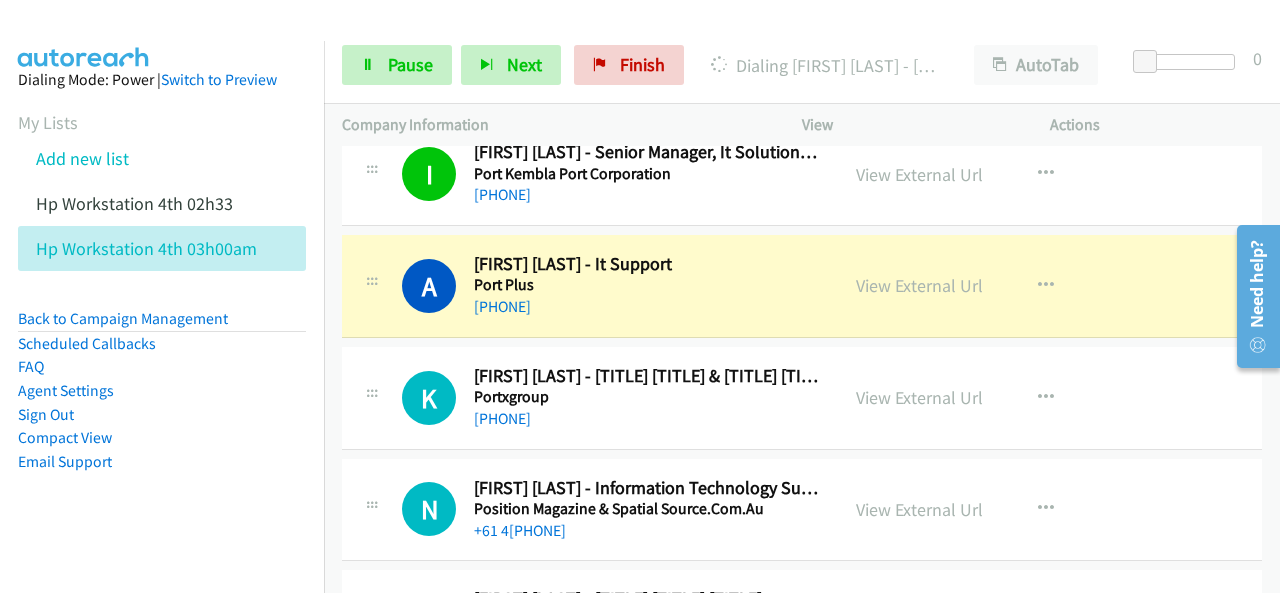 click on "Dialing Mode: Power
|
Switch to Preview
My Lists
Add new list
Hp Workstation 4th 02h33
Hp Workstation 4th 03h00am
Back to Campaign Management
Scheduled Callbacks
FAQ
Agent Settings
Sign Out
Compact View
Email Support" at bounding box center [162, 302] 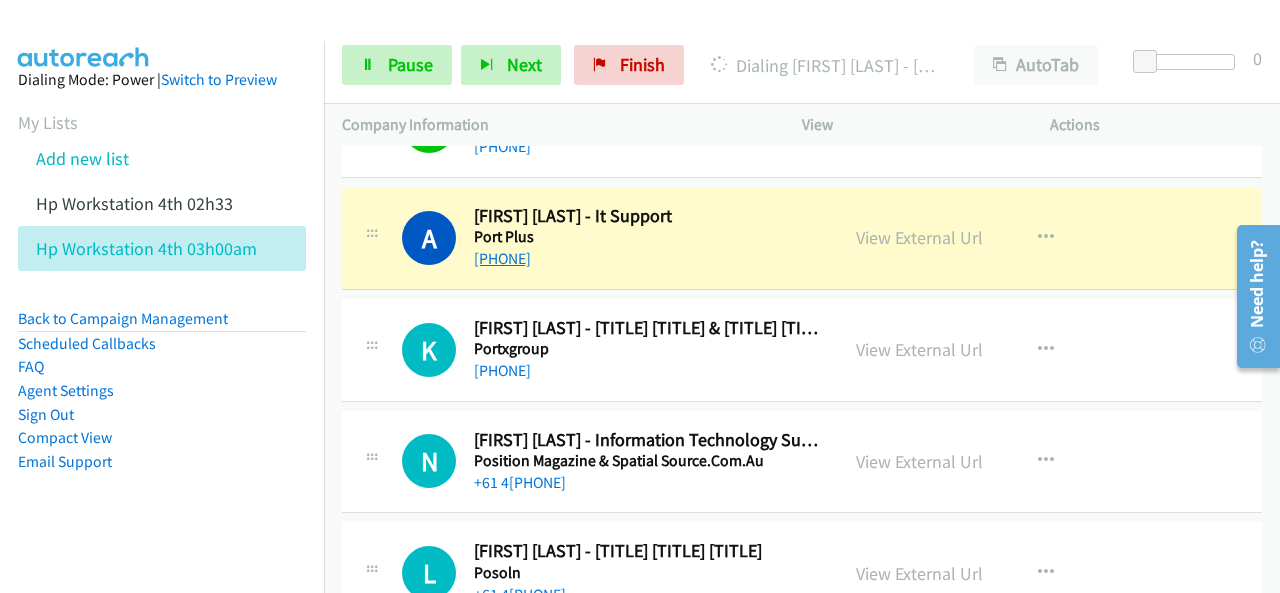 scroll, scrollTop: 2140, scrollLeft: 0, axis: vertical 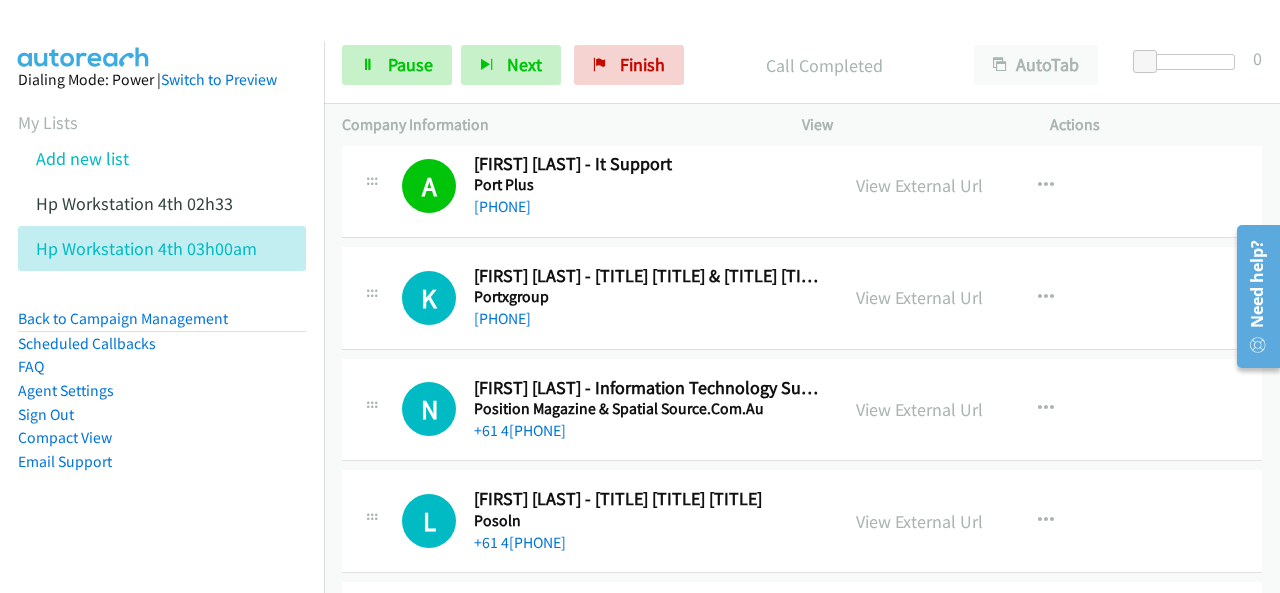 click on "Dialing Mode: Power
|
Switch to Preview
My Lists
Add new list
Hp Workstation 4th 02h33
Hp Workstation 4th 03h00am
Back to Campaign Management
Scheduled Callbacks
FAQ
Agent Settings
Sign Out
Compact View
Email Support" at bounding box center (162, 302) 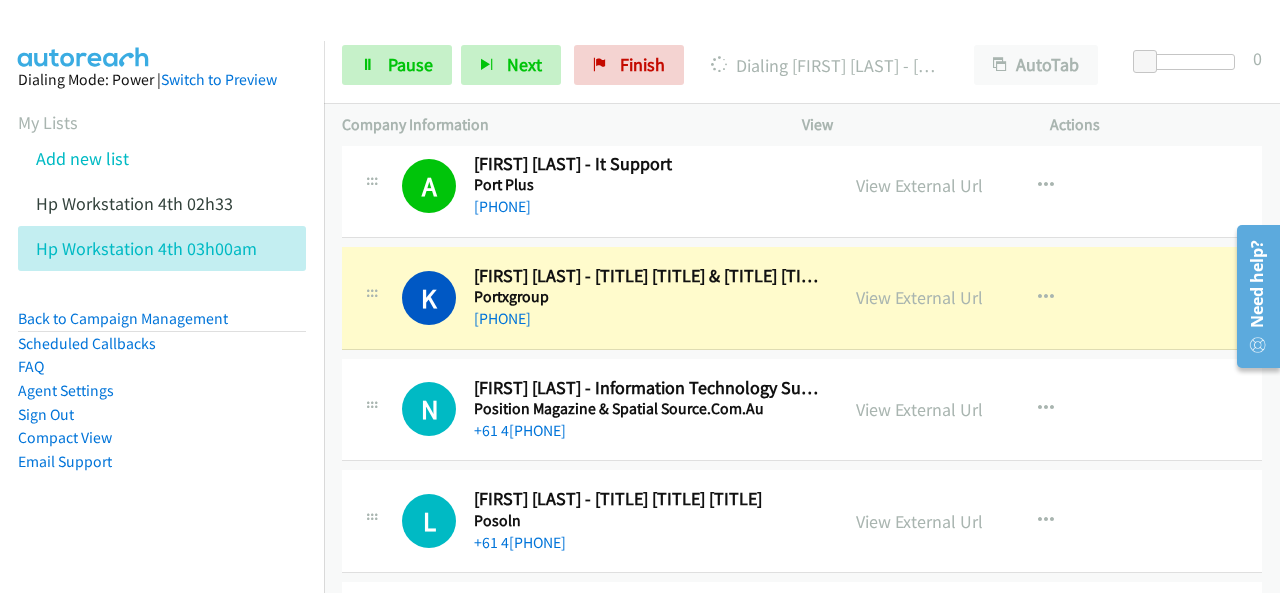 click on "Dialing Mode: Power
|
Switch to Preview
My Lists
Add new list
Hp Workstation 4th 02h33
Hp Workstation 4th 03h00am
Back to Campaign Management
Scheduled Callbacks
FAQ
Agent Settings
Sign Out
Compact View
Email Support" at bounding box center [162, 302] 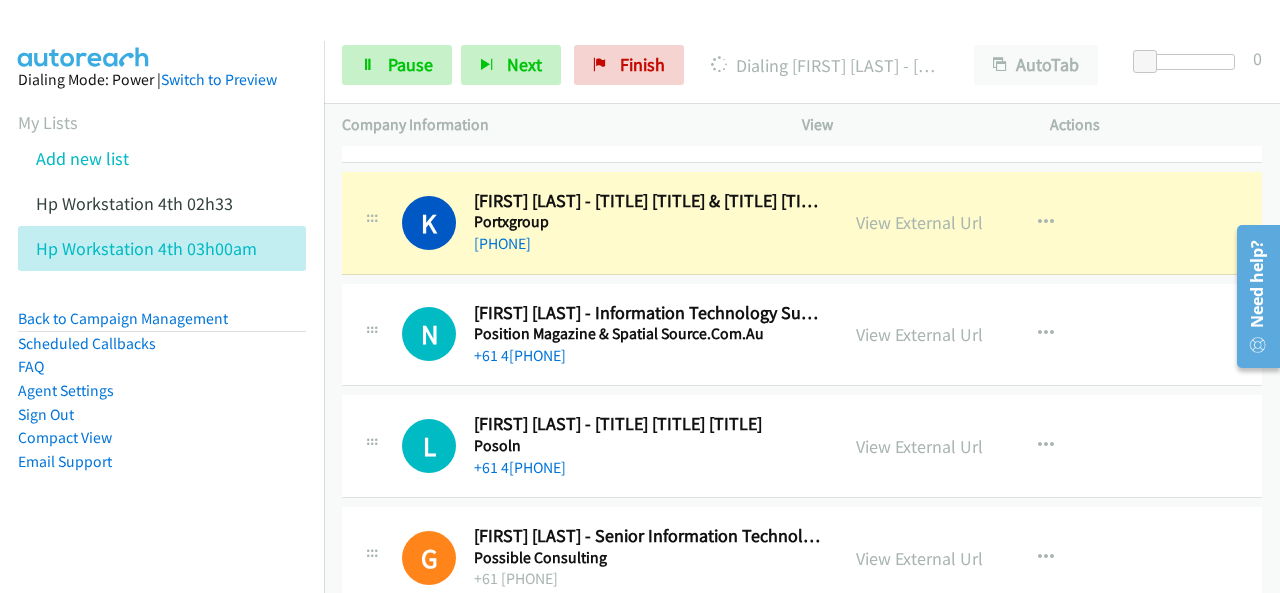 scroll, scrollTop: 2240, scrollLeft: 0, axis: vertical 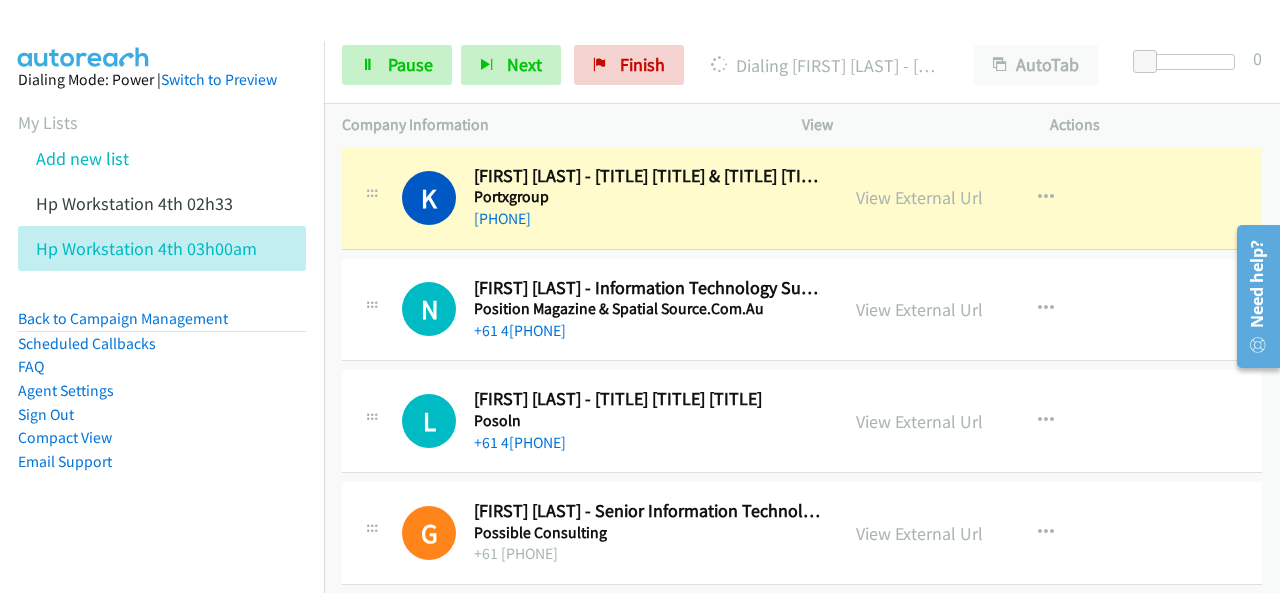 click on "Dialing Mode: Power
|
Switch to Preview
My Lists
Add new list
Hp Workstation 4th 02h33
Hp Workstation 4th 03h00am
Back to Campaign Management
Scheduled Callbacks
FAQ
Agent Settings
Sign Out
Compact View
Email Support" at bounding box center (162, 302) 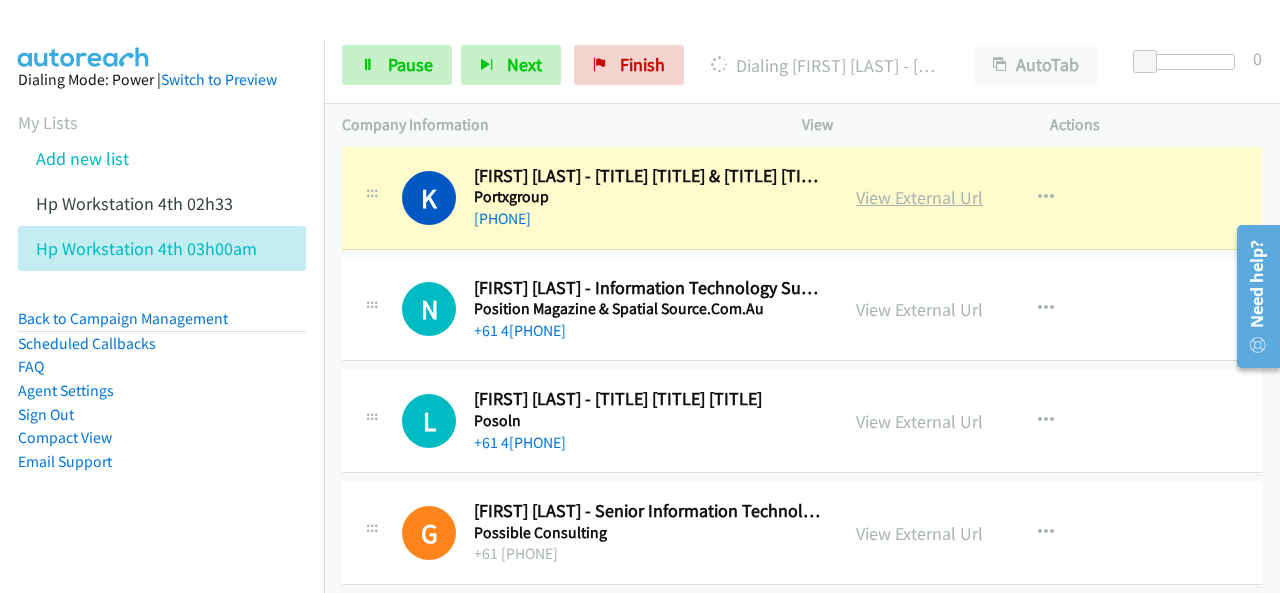 click on "View External Url" at bounding box center (919, 197) 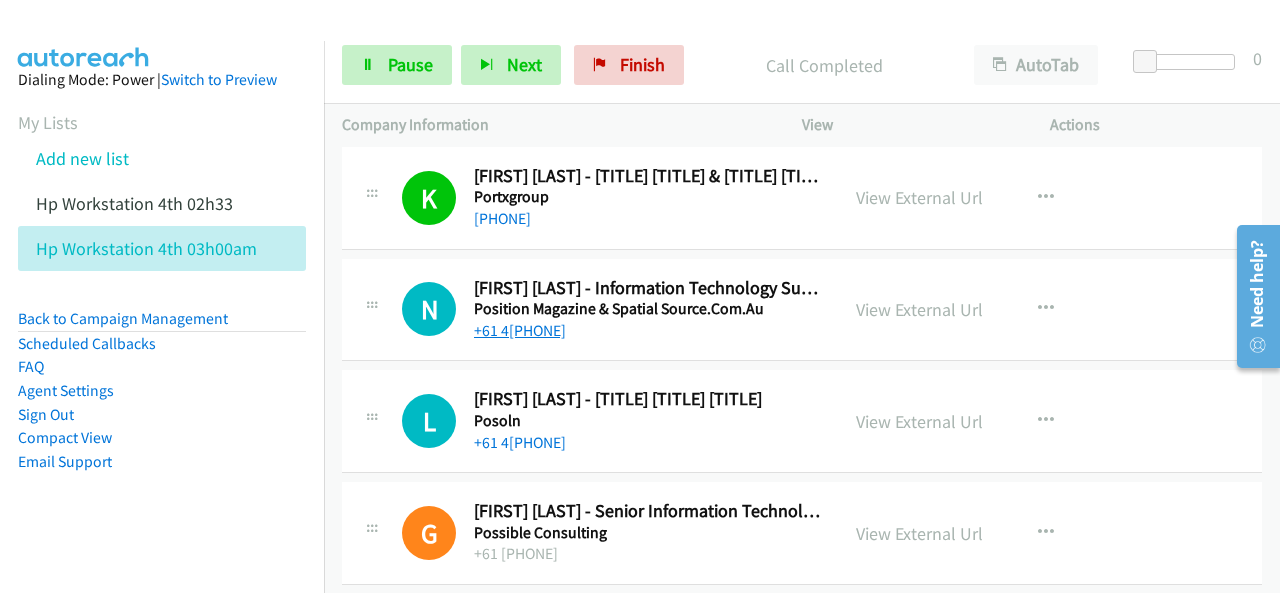 scroll, scrollTop: 2340, scrollLeft: 0, axis: vertical 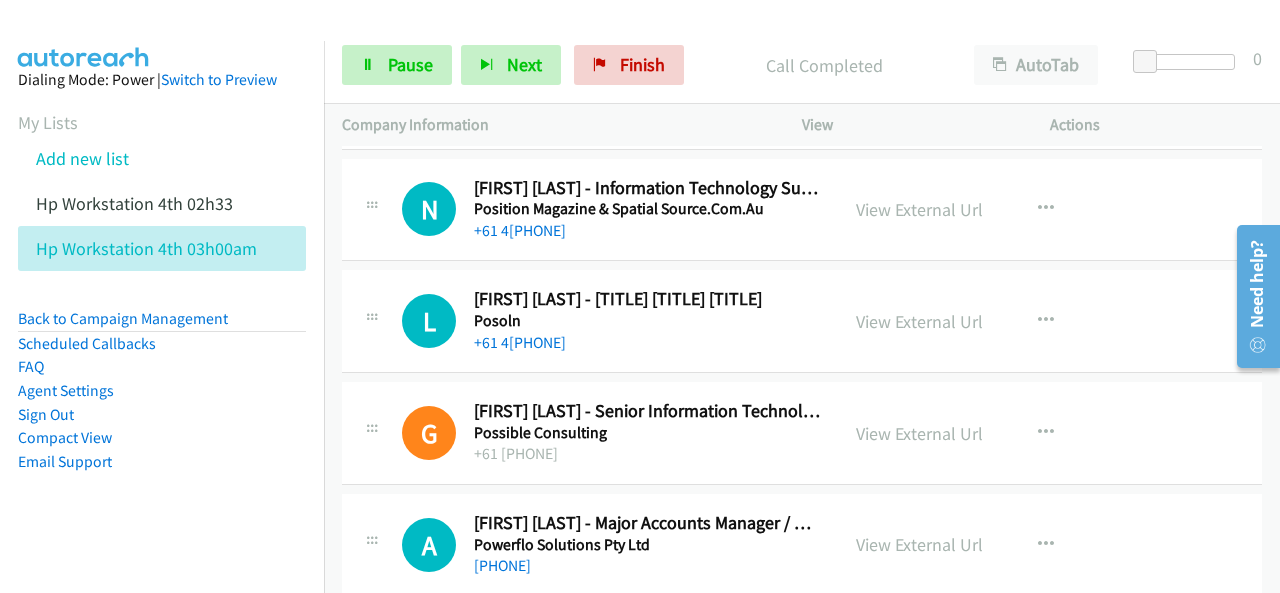 click on "Dialing Mode: Power
|
Switch to Preview
My Lists
Add new list
Hp Workstation 4th 02h33
Hp Workstation 4th 03h00am
Back to Campaign Management
Scheduled Callbacks
FAQ
Agent Settings
Sign Out
Compact View
Email Support" at bounding box center (162, 302) 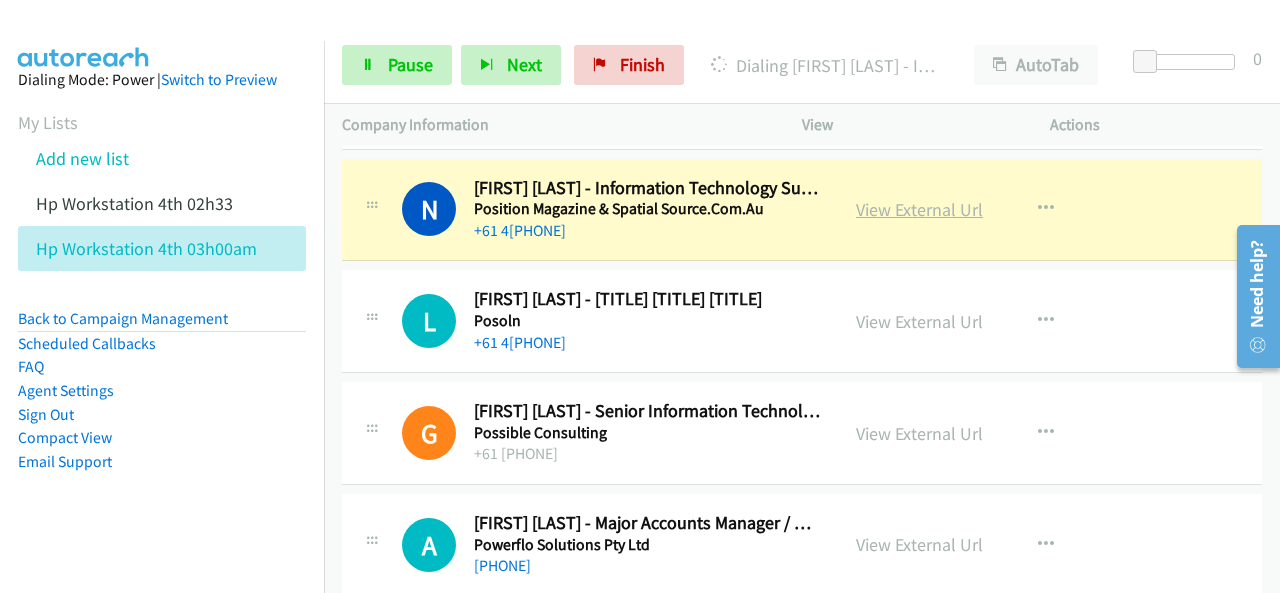 click on "View External Url" at bounding box center (919, 209) 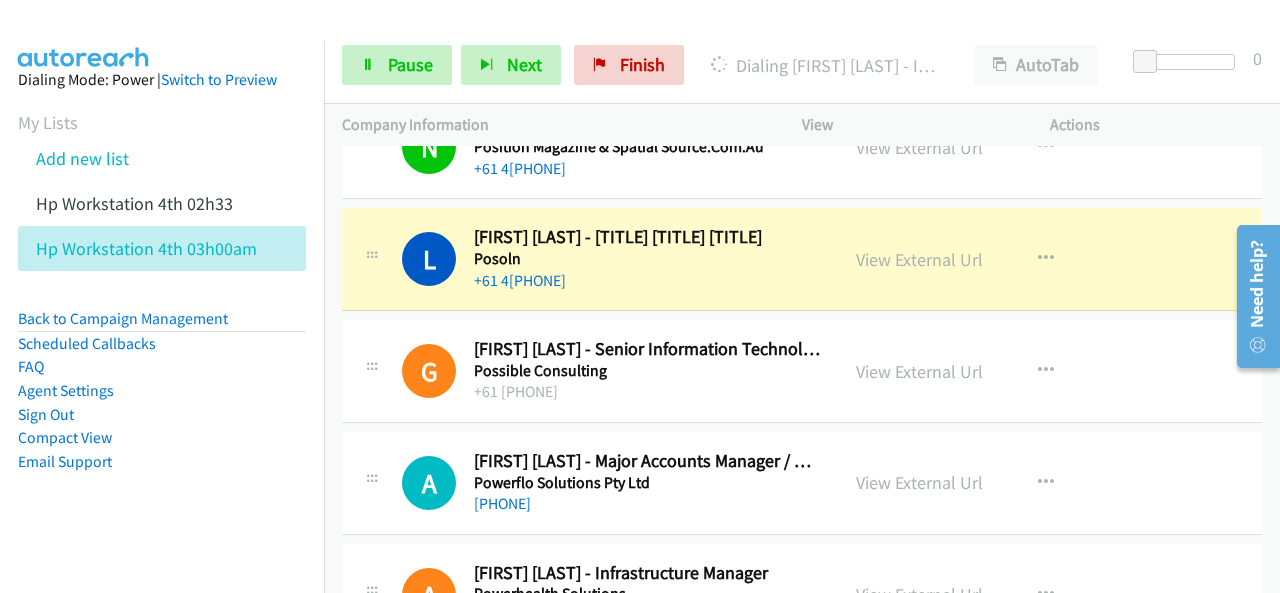 scroll, scrollTop: 2440, scrollLeft: 0, axis: vertical 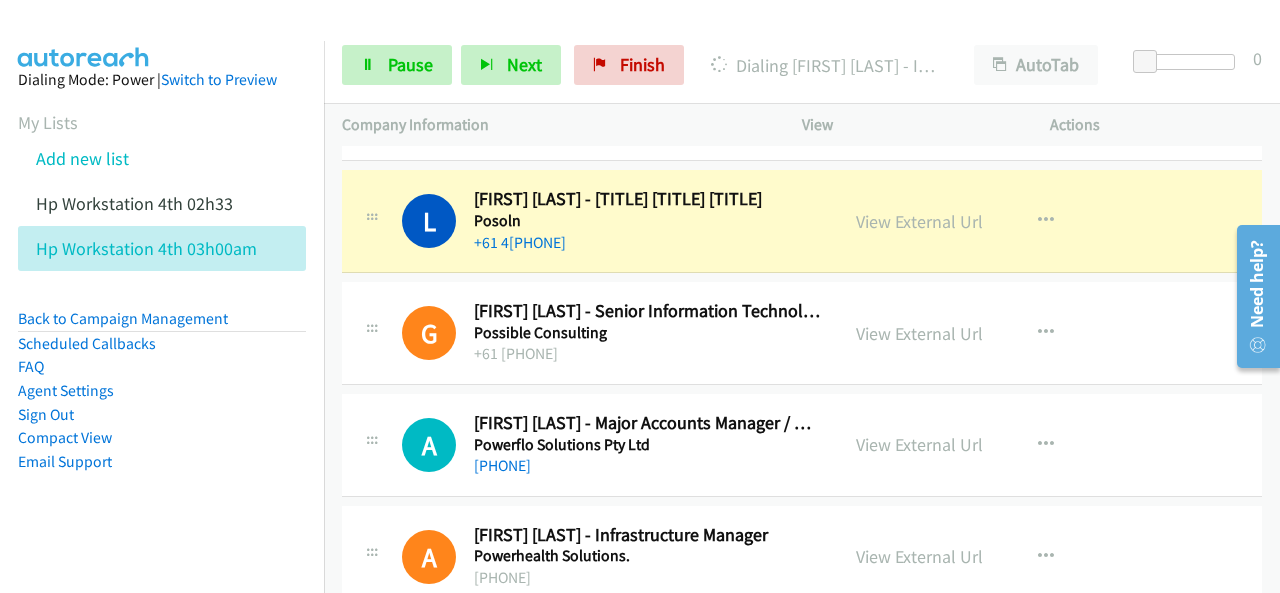click on "Dialing Mode: Power
|
Switch to Preview
My Lists
Add new list
Hp Workstation 4th 02h33
Hp Workstation 4th 03h00am
Back to Campaign Management
Scheduled Callbacks
FAQ
Agent Settings
Sign Out
Compact View
Email Support" at bounding box center (162, 302) 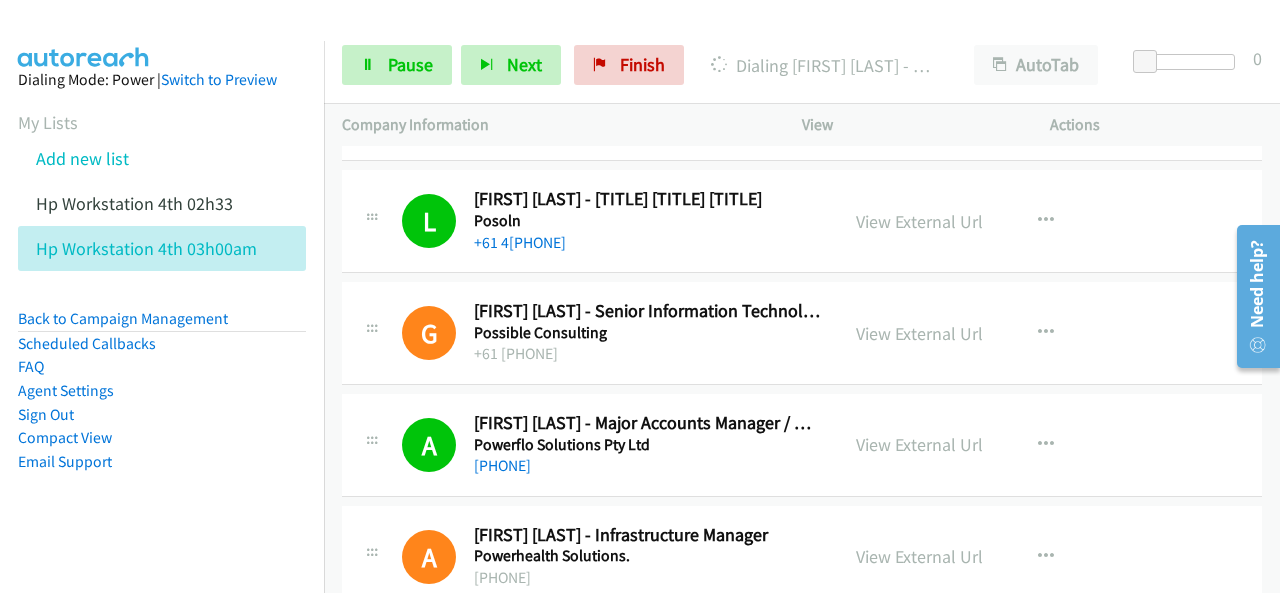 click at bounding box center [84, 35] 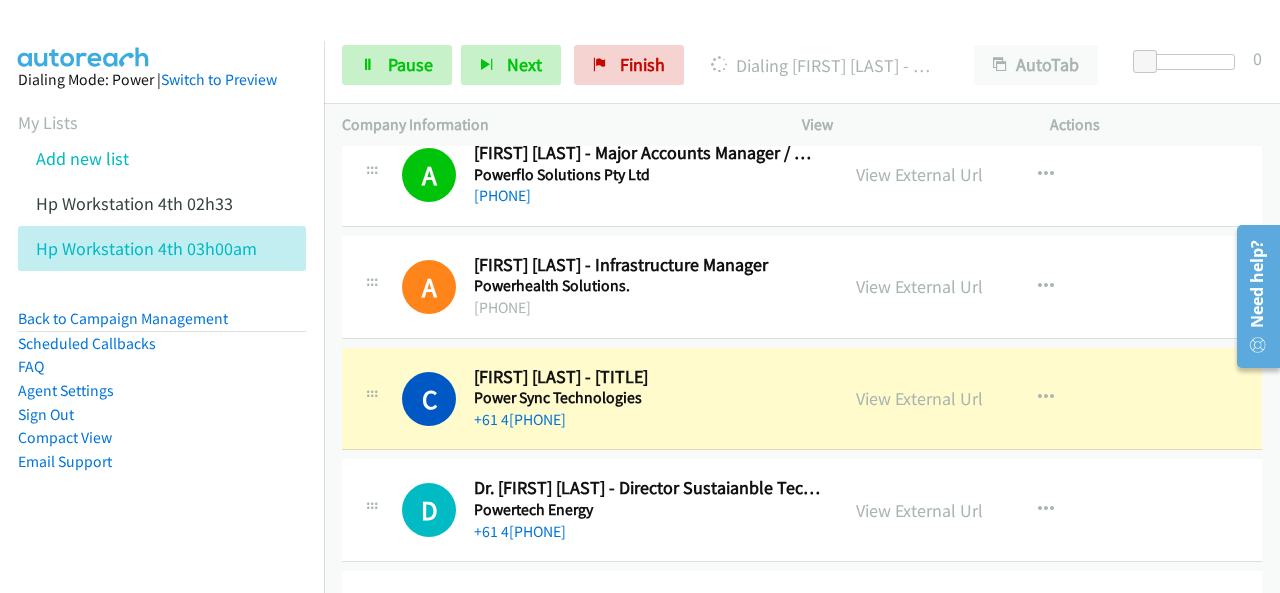 scroll, scrollTop: 2740, scrollLeft: 0, axis: vertical 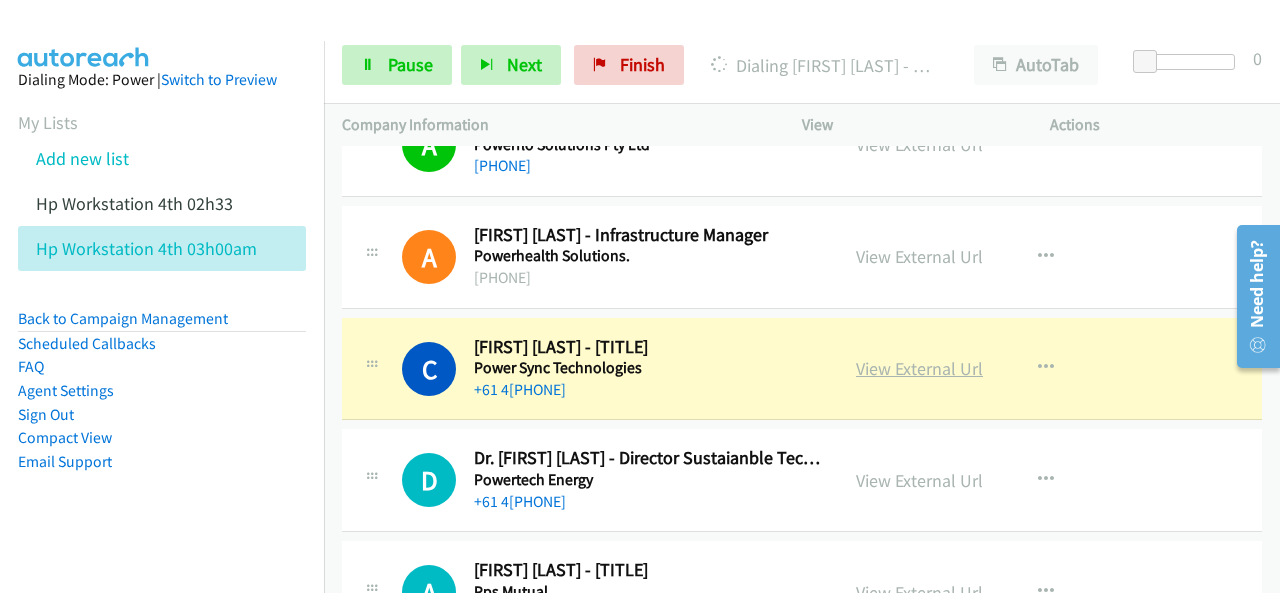 click on "View External Url" at bounding box center [919, 368] 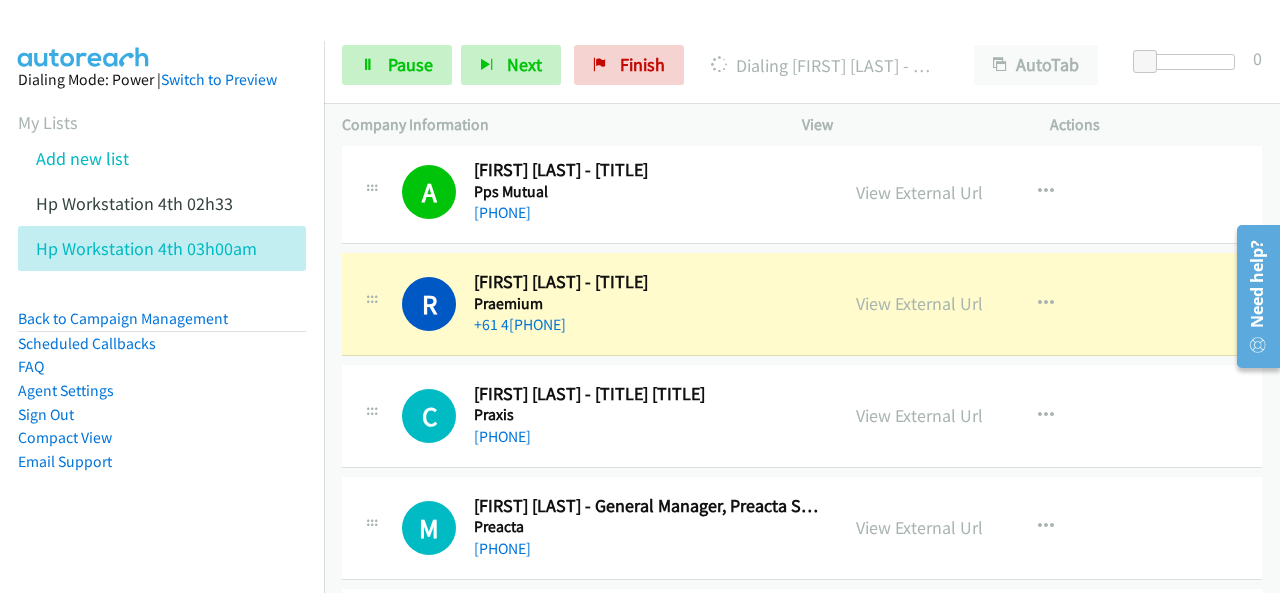 scroll, scrollTop: 3240, scrollLeft: 0, axis: vertical 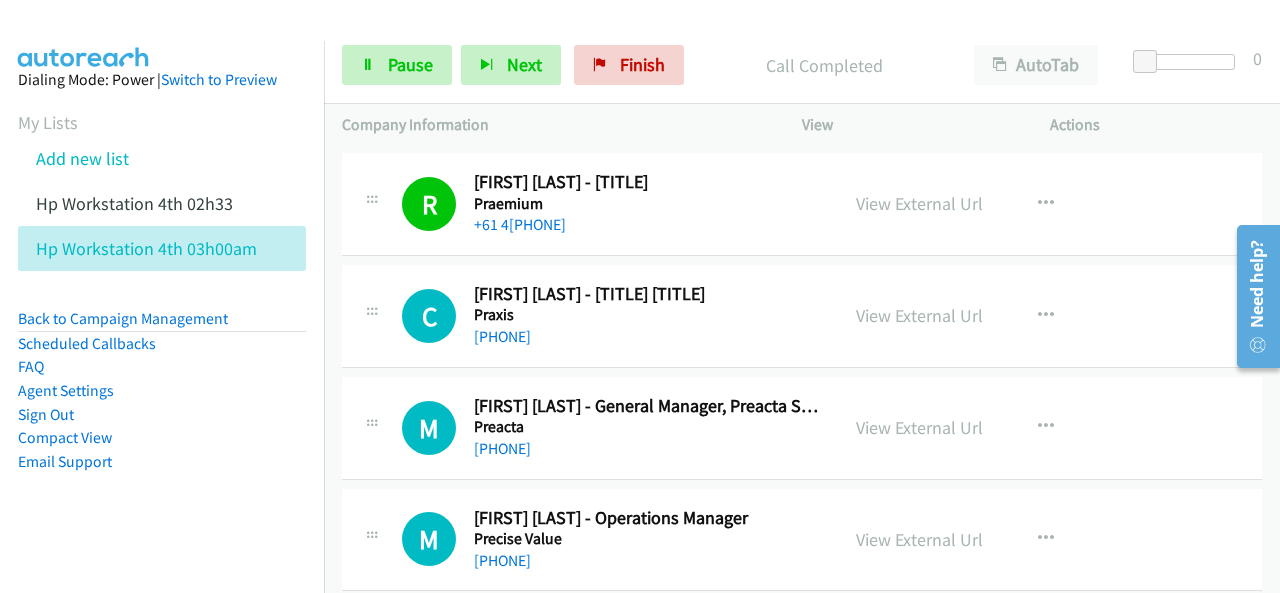 click on "Dialing Mode: Power
|
Switch to Preview
My Lists
Add new list
Hp Workstation 4th 02h33
Hp Workstation 4th 03h00am
Back to Campaign Management
Scheduled Callbacks
FAQ
Agent Settings
Sign Out
Compact View
Email Support" at bounding box center (162, 302) 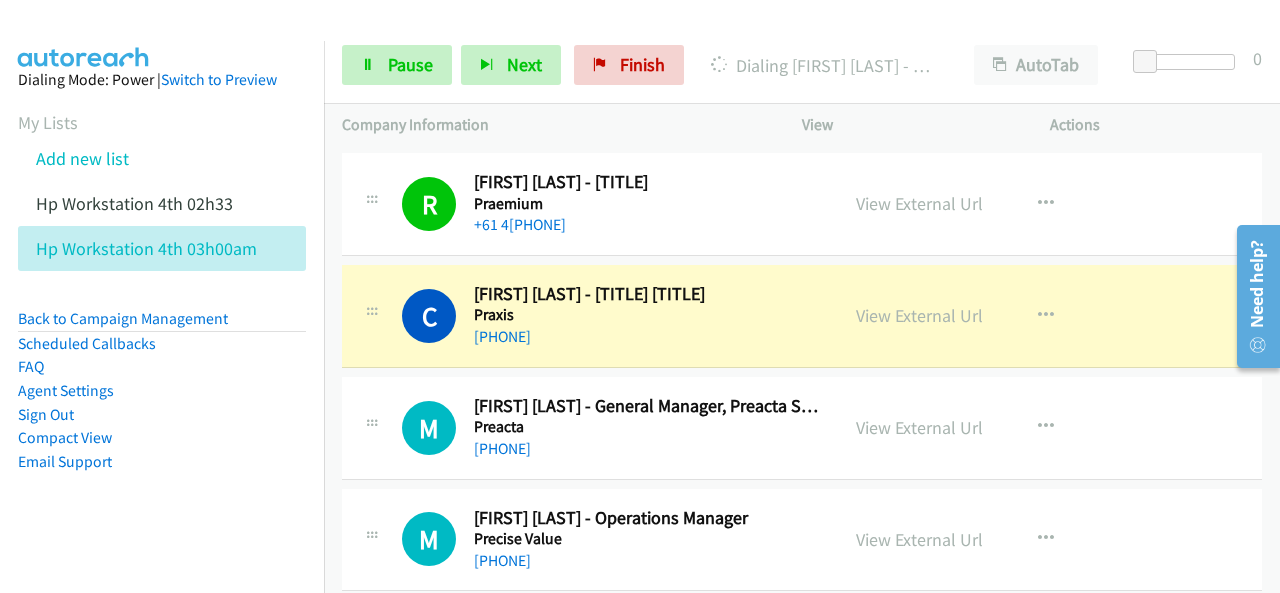 drag, startPoint x: 98, startPoint y: 511, endPoint x: 106, endPoint y: 502, distance: 12.0415945 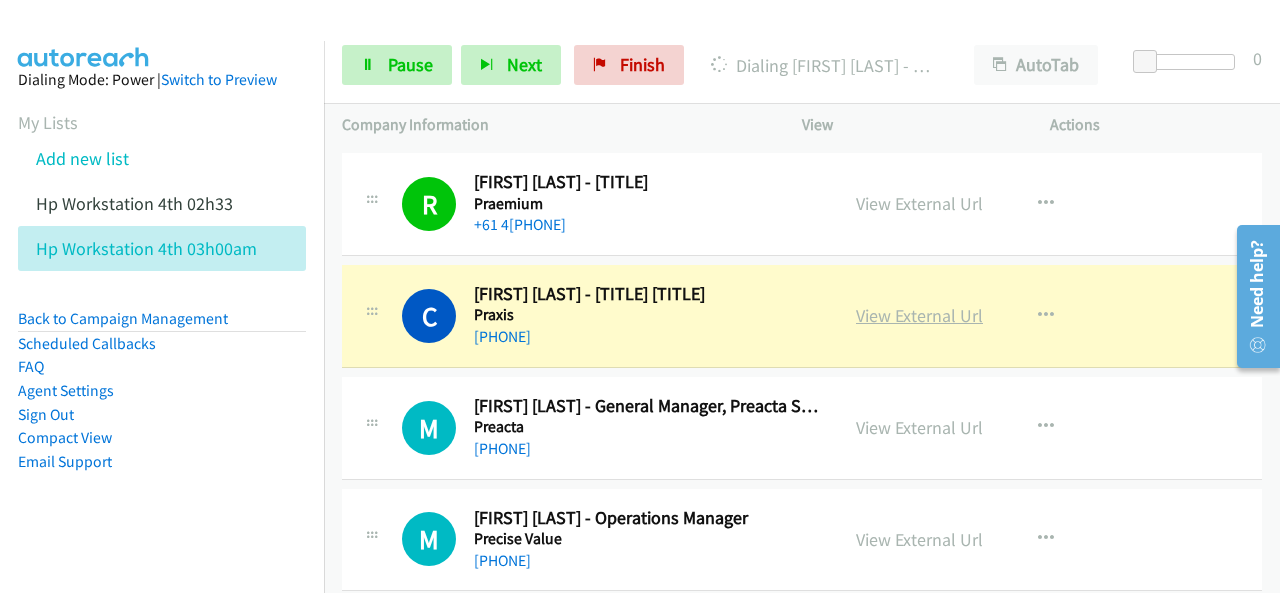 click on "View External Url" at bounding box center [919, 315] 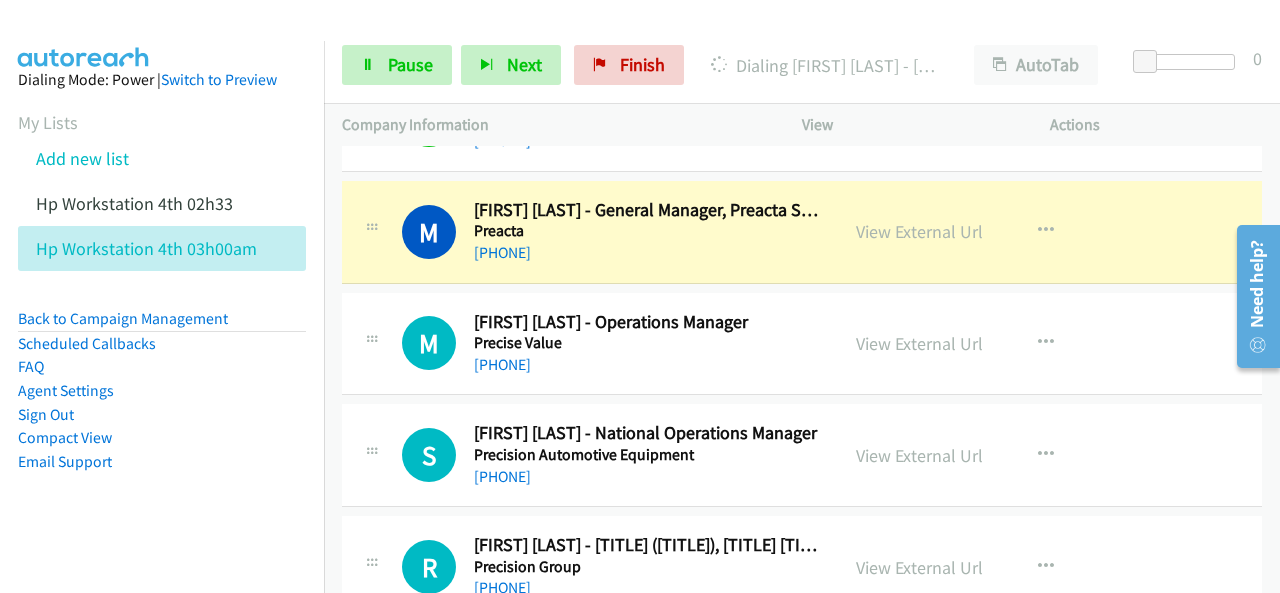 scroll, scrollTop: 3440, scrollLeft: 0, axis: vertical 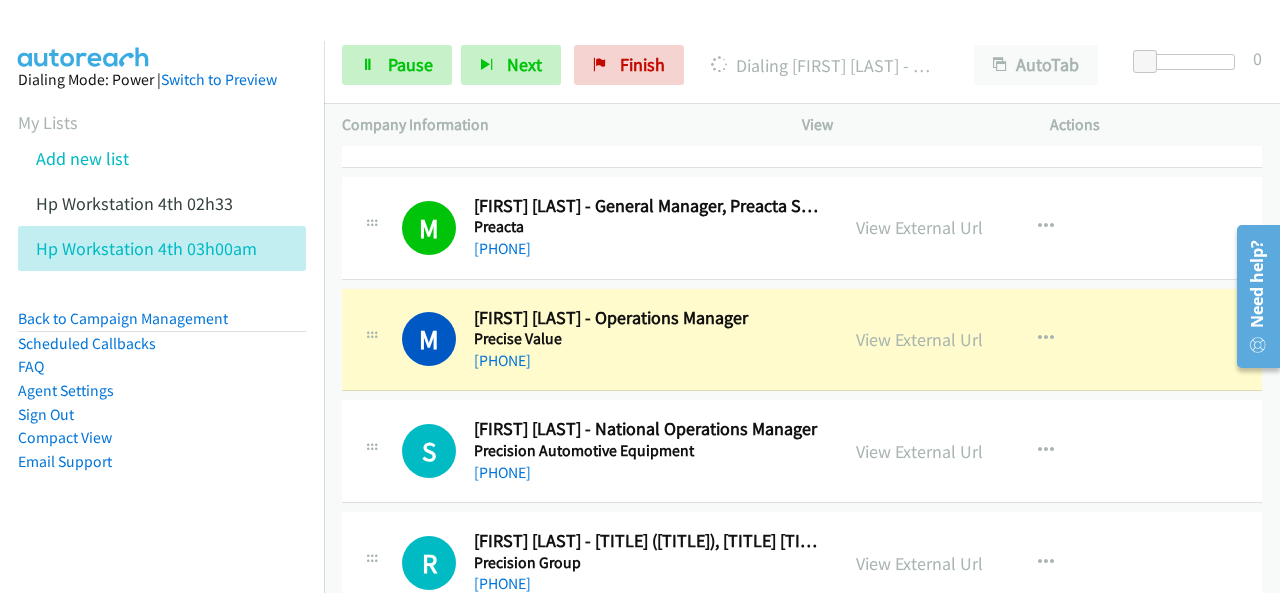drag, startPoint x: 68, startPoint y: 515, endPoint x: 690, endPoint y: 315, distance: 653.3636 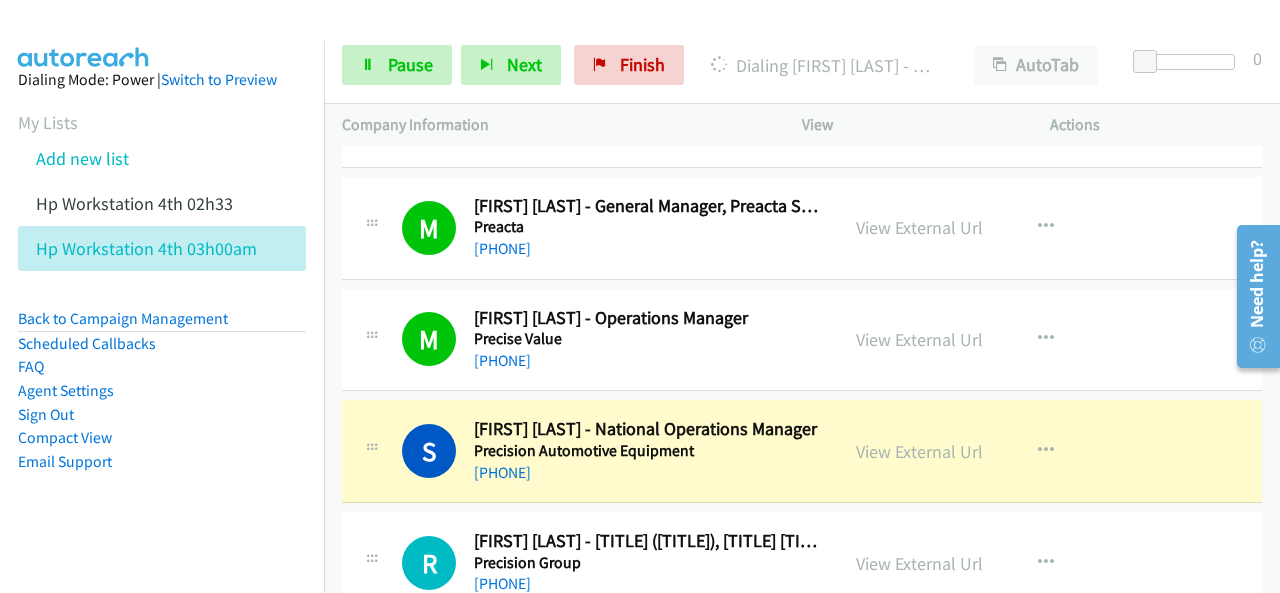 click on "Dialing Mode: Power
|
Switch to Preview
My Lists
Add new list
Hp Workstation 4th 02h33
Hp Workstation 4th 03h00am
Back to Campaign Management
Scheduled Callbacks
FAQ
Agent Settings
Sign Out
Compact View
Email Support" at bounding box center (162, 302) 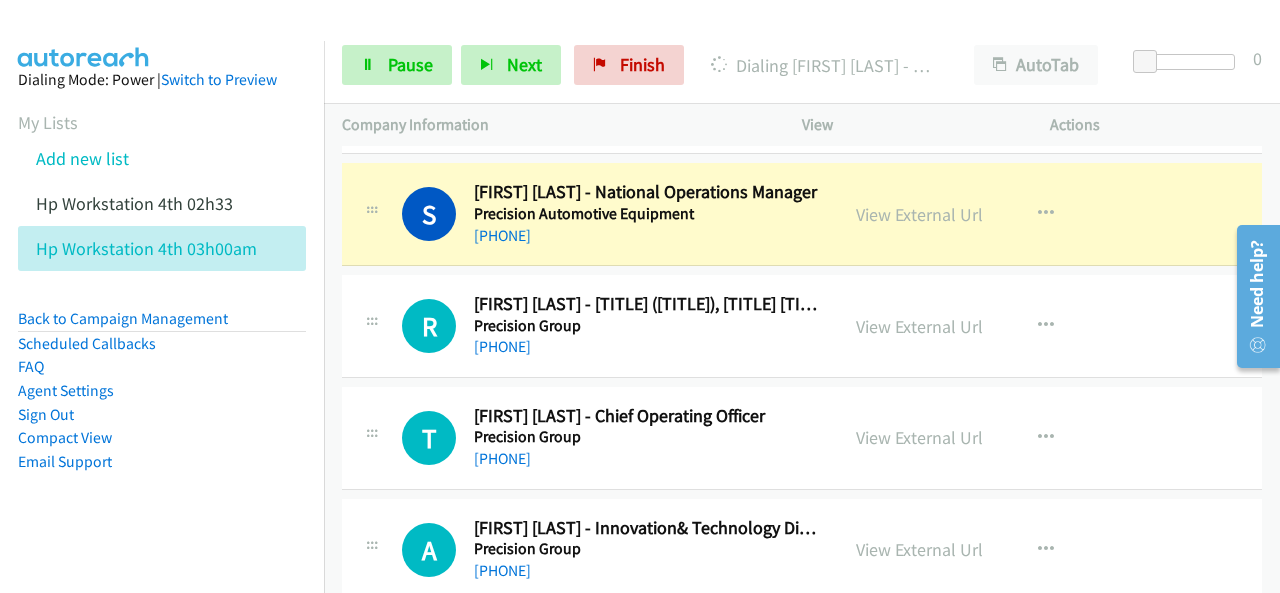 scroll, scrollTop: 3640, scrollLeft: 0, axis: vertical 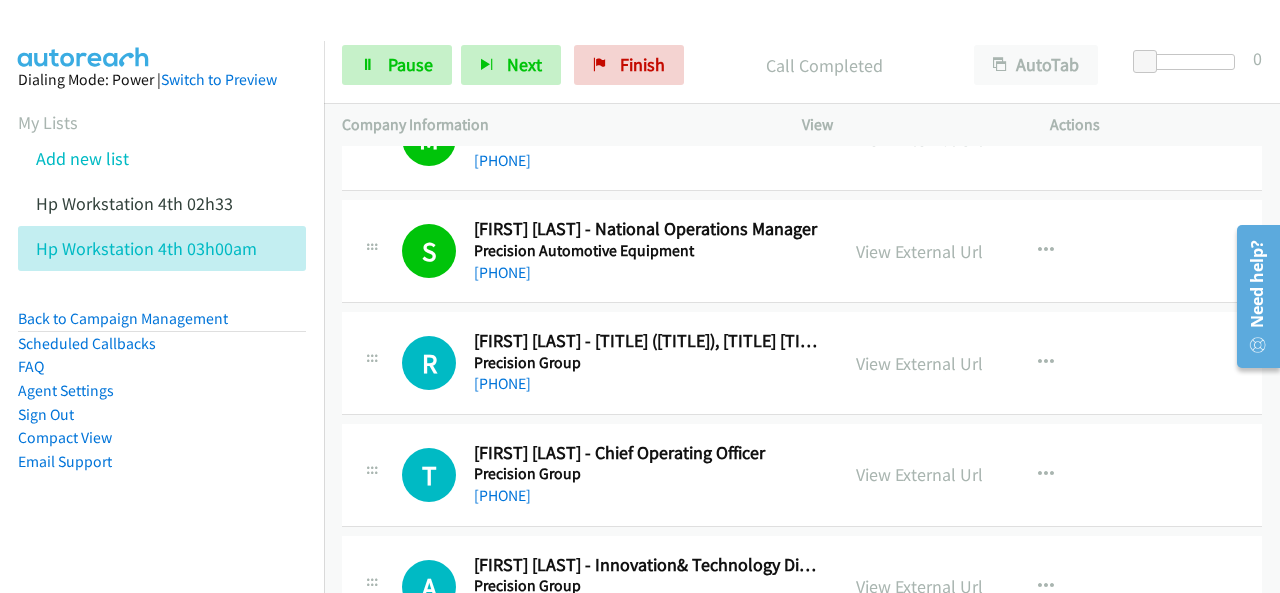 click on "Dialing Mode: Power
|
Switch to Preview
My Lists
Add new list
Hp Workstation 4th 02h33
Hp Workstation 4th 03h00am
Back to Campaign Management
Scheduled Callbacks
FAQ
Agent Settings
Sign Out
Compact View
Email Support" at bounding box center (162, 302) 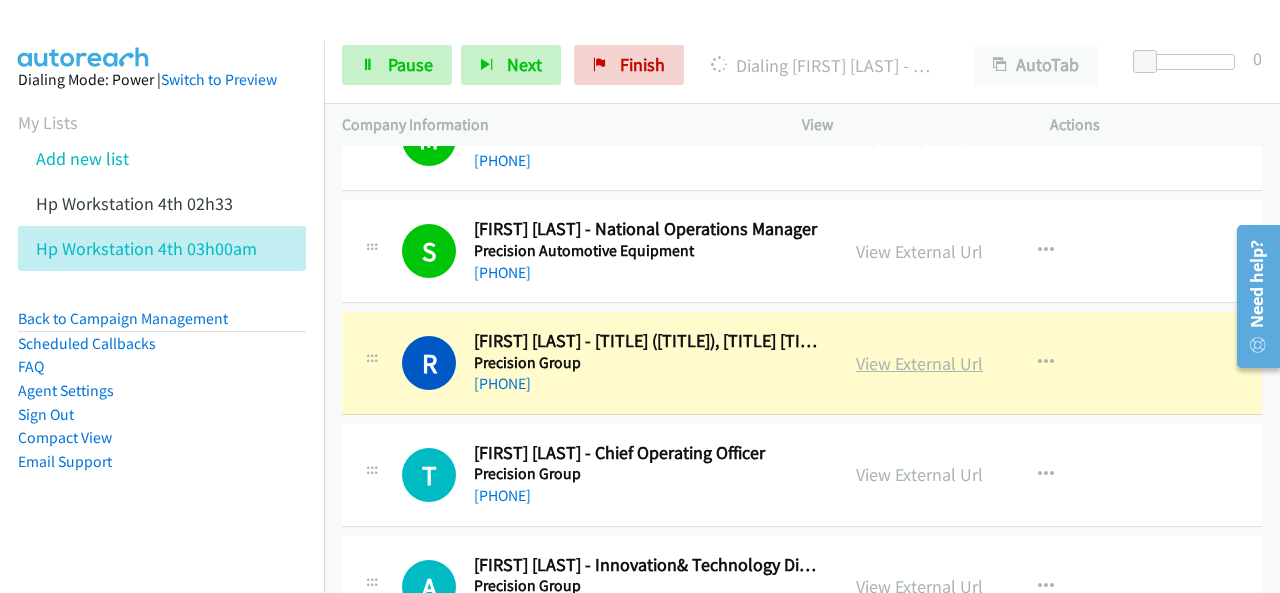 click on "View External Url" at bounding box center [919, 363] 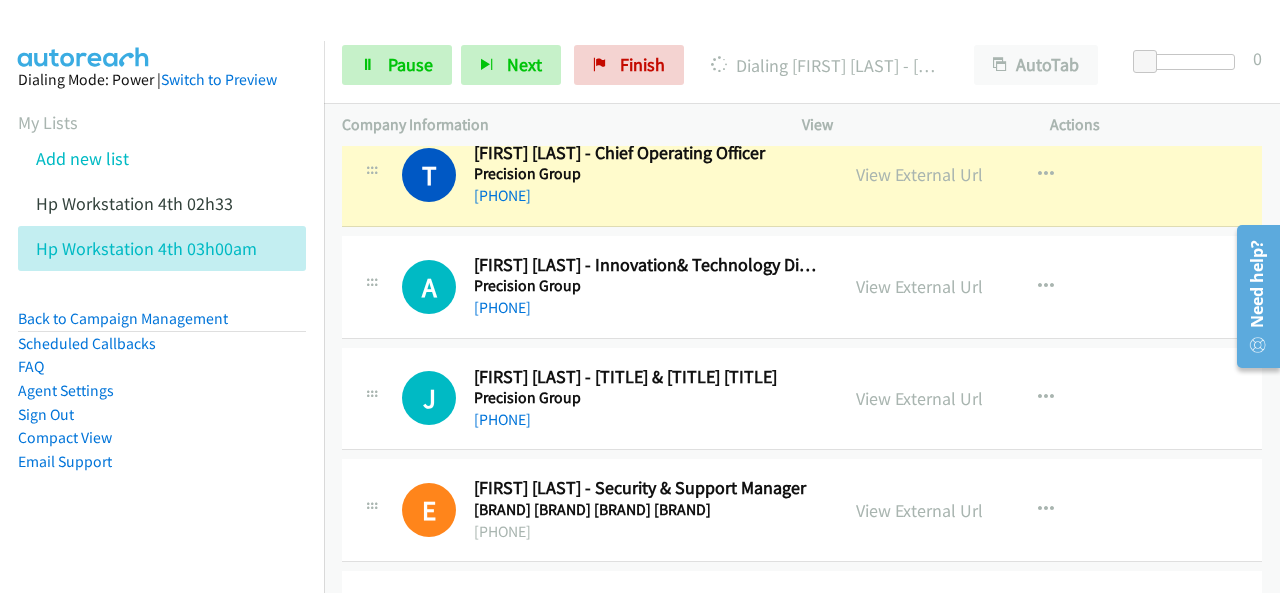 scroll, scrollTop: 3840, scrollLeft: 0, axis: vertical 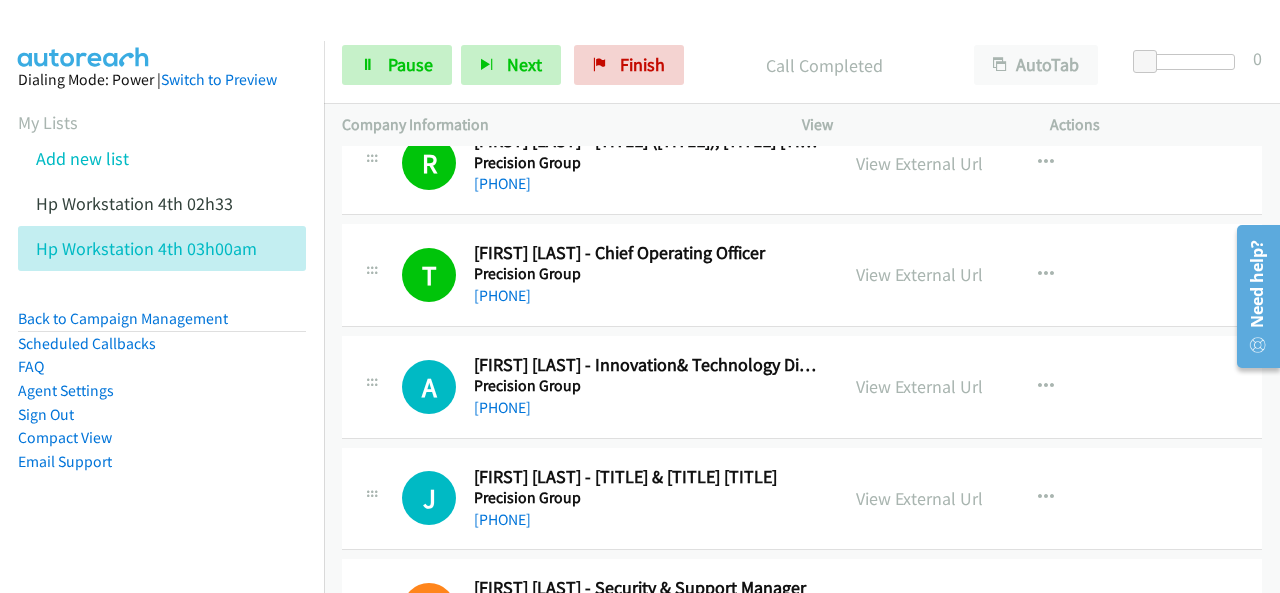 click on "Dialing Mode: Power
|
Switch to Preview
My Lists
Add new list
Hp Workstation 4th 02h33
Hp Workstation 4th 03h00am
Back to Campaign Management
Scheduled Callbacks
FAQ
Agent Settings
Sign Out
Compact View
Email Support" at bounding box center [162, 302] 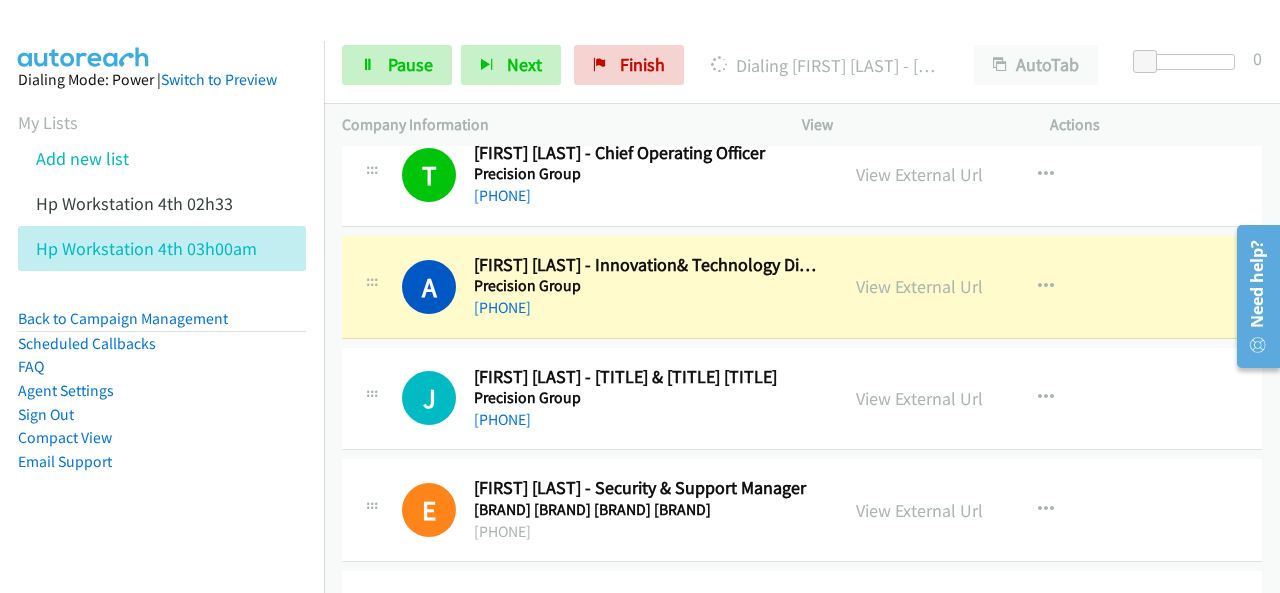 click on "Dialing Mode: Power
|
Switch to Preview
My Lists
Add new list
Hp Workstation 4th 02h33
Hp Workstation 4th 03h00am
Back to Campaign Management
Scheduled Callbacks
FAQ
Agent Settings
Sign Out
Compact View
Email Support" at bounding box center [162, 302] 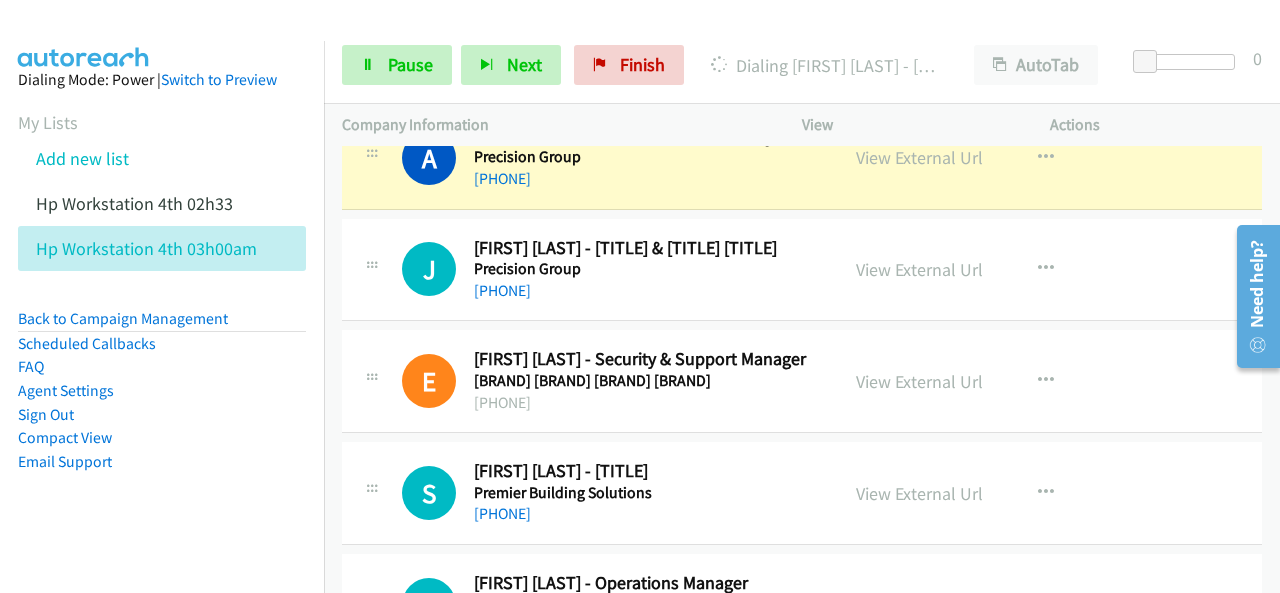 scroll, scrollTop: 4080, scrollLeft: 0, axis: vertical 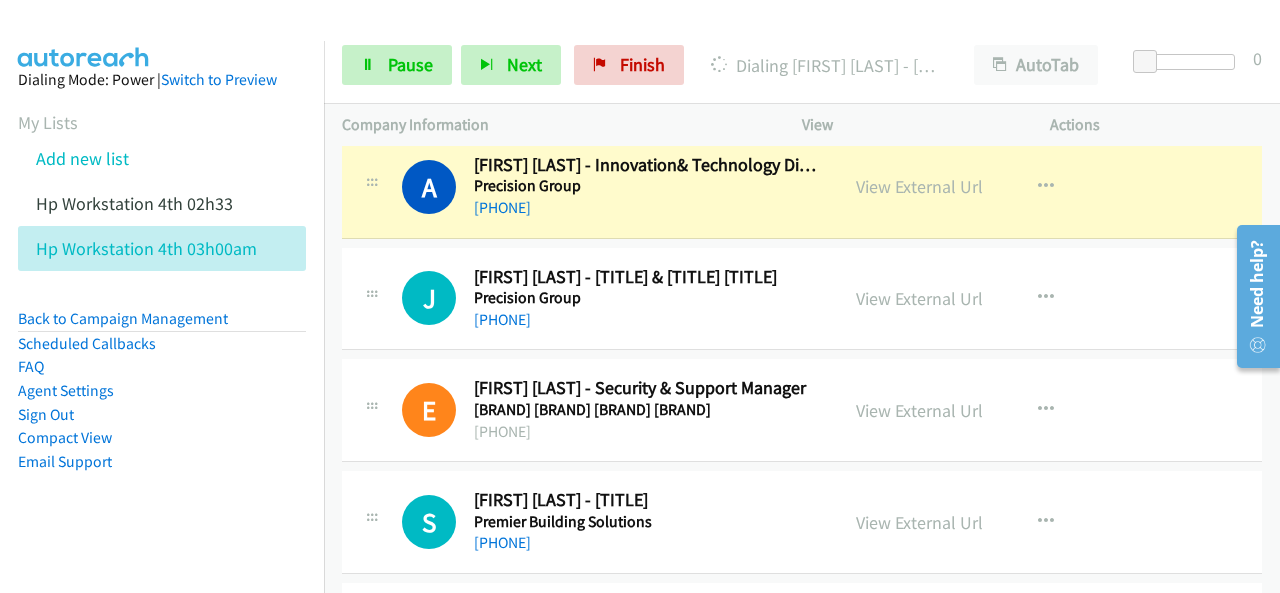 click on "Dialing Mode: Power
|
Switch to Preview
My Lists
Add new list
Hp Workstation 4th 02h33
Hp Workstation 4th 03h00am
Back to Campaign Management
Scheduled Callbacks
FAQ
Agent Settings
Sign Out
Compact View
Email Support" at bounding box center [162, 302] 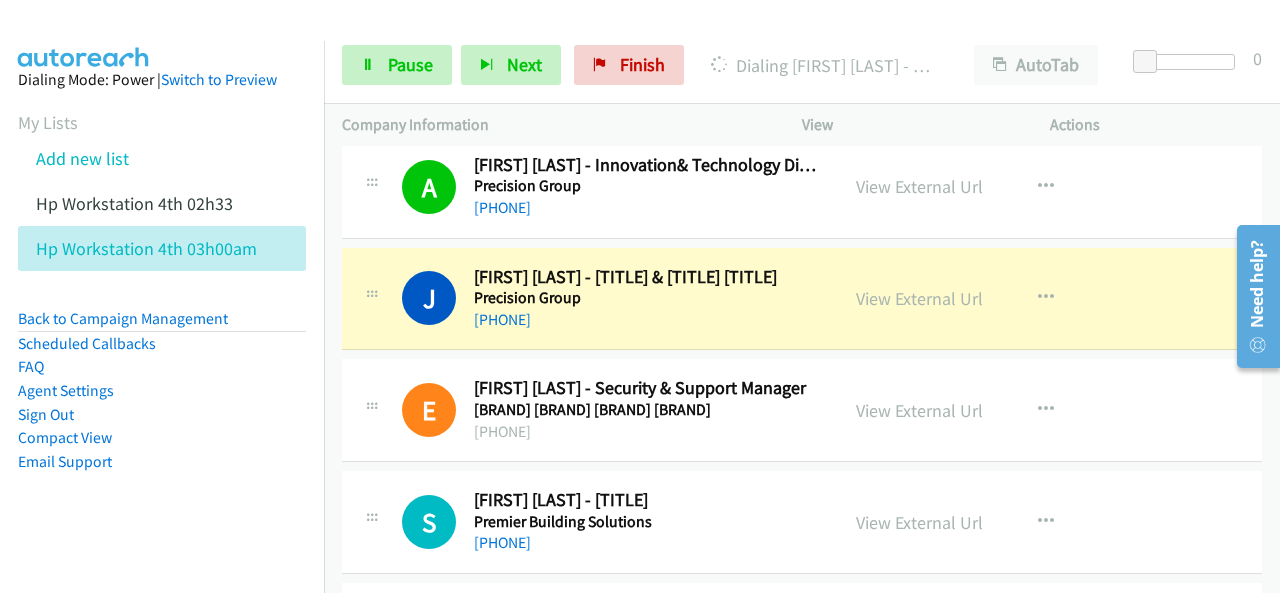 click on "Dialing Mode: Power
|
Switch to Preview
My Lists
Add new list
Hp Workstation 4th 02h33
Hp Workstation 4th 03h00am
Back to Campaign Management
Scheduled Callbacks
FAQ
Agent Settings
Sign Out
Compact View
Email Support" at bounding box center [162, 302] 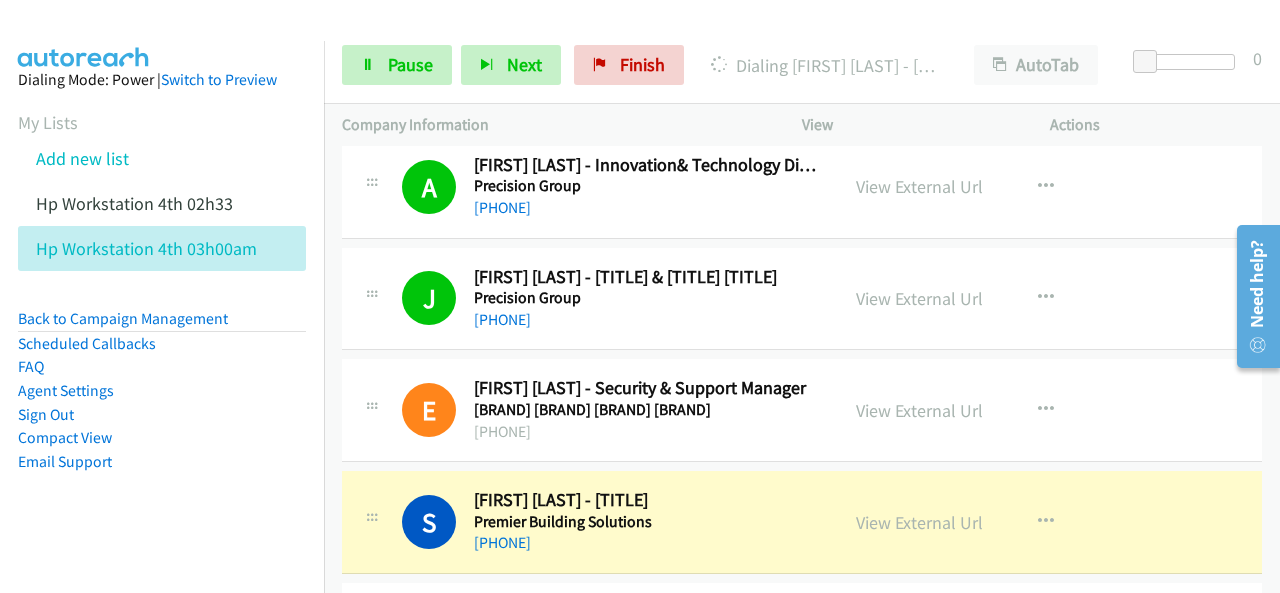 click on "Dialing Mode: Power
|
Switch to Preview
My Lists
Add new list
Hp Workstation 4th 02h33
Hp Workstation 4th 03h00am
Back to Campaign Management
Scheduled Callbacks
FAQ
Agent Settings
Sign Out
Compact View
Email Support" at bounding box center [162, 302] 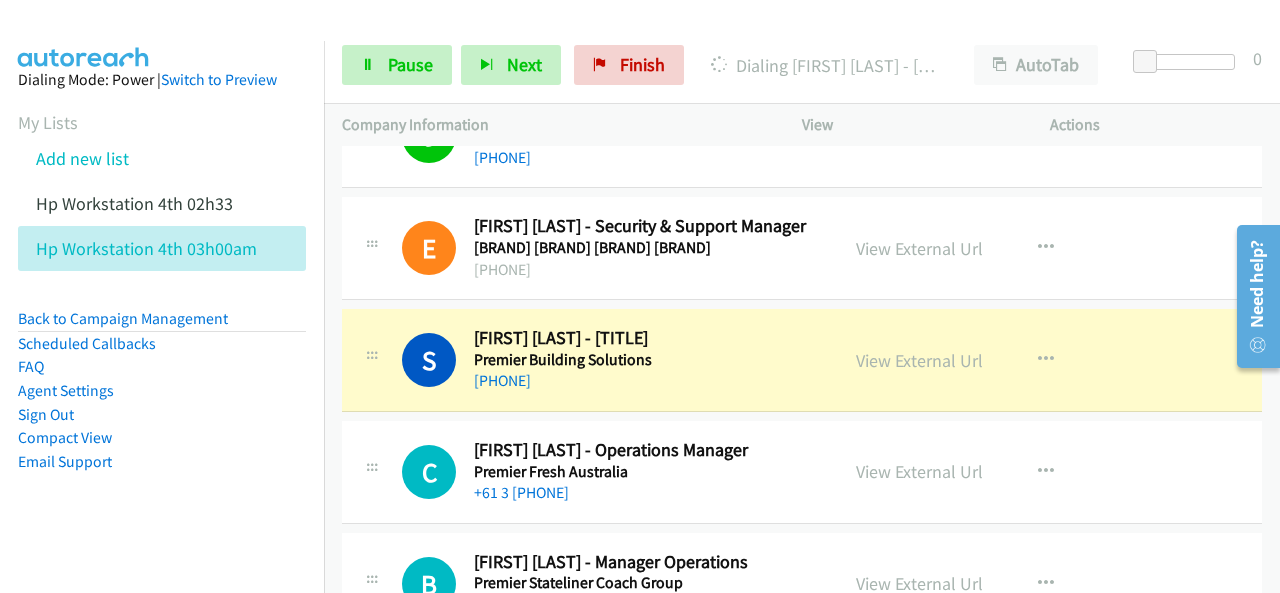 scroll, scrollTop: 4240, scrollLeft: 0, axis: vertical 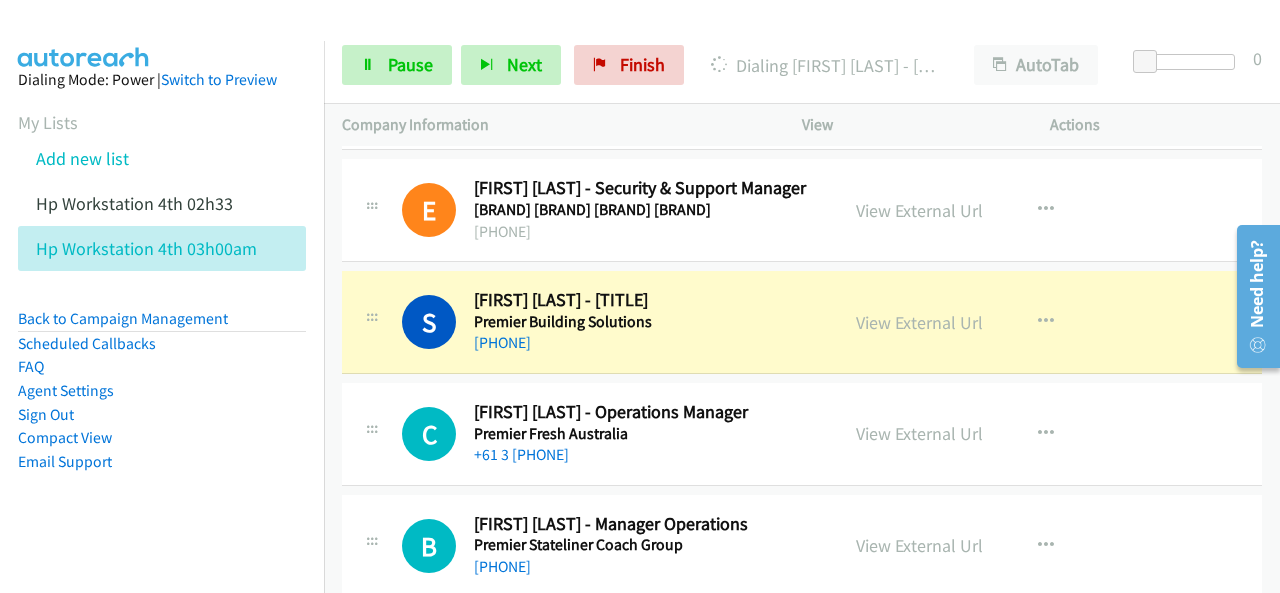 click on "Dialing Mode: Power
|
Switch to Preview
My Lists
Add new list
Hp Workstation 4th 02h33
Hp Workstation 4th 03h00am
Back to Campaign Management
Scheduled Callbacks
FAQ
Agent Settings
Sign Out
Compact View
Email Support" at bounding box center (162, 302) 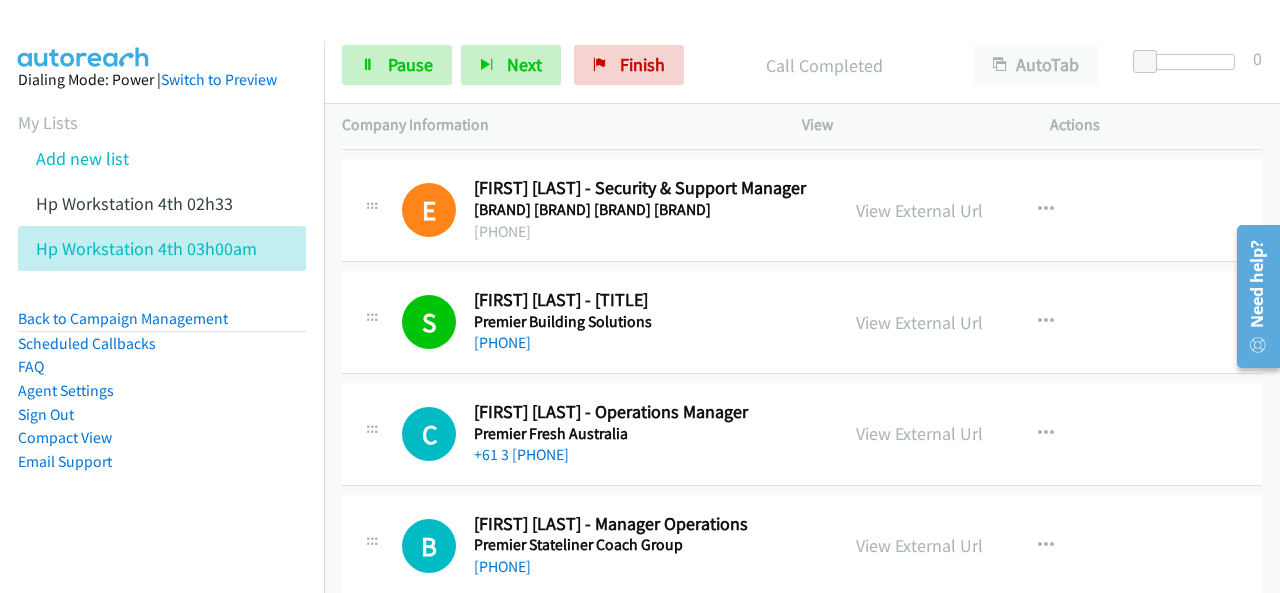drag, startPoint x: 73, startPoint y: 517, endPoint x: 79, endPoint y: 507, distance: 11.661903 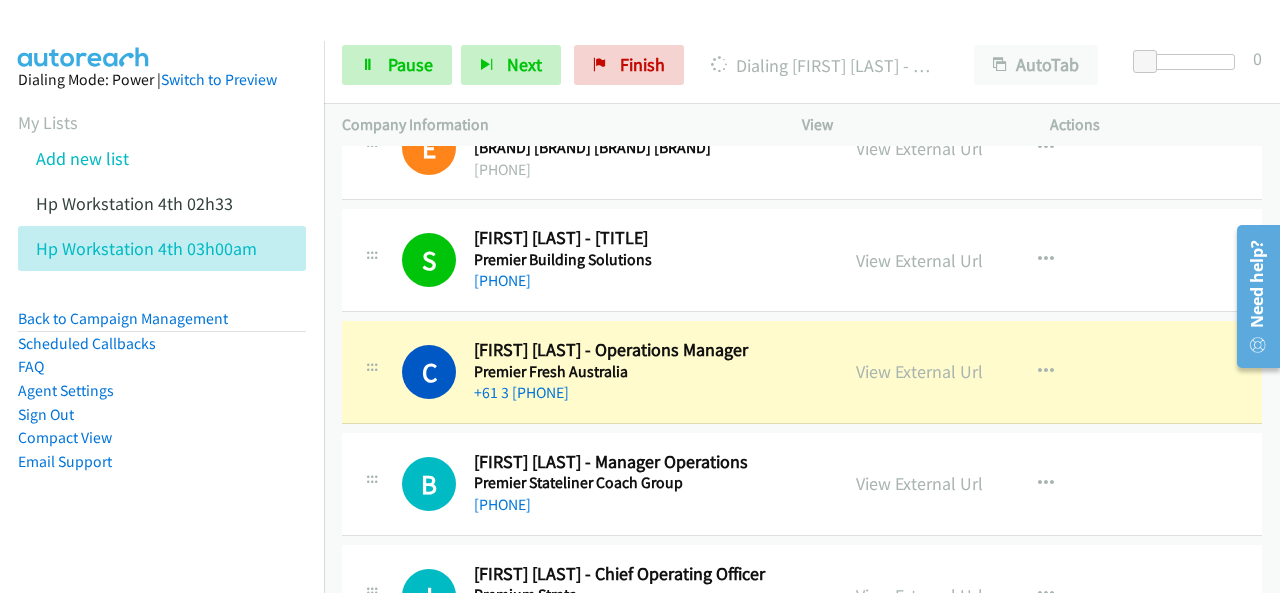 scroll, scrollTop: 4340, scrollLeft: 0, axis: vertical 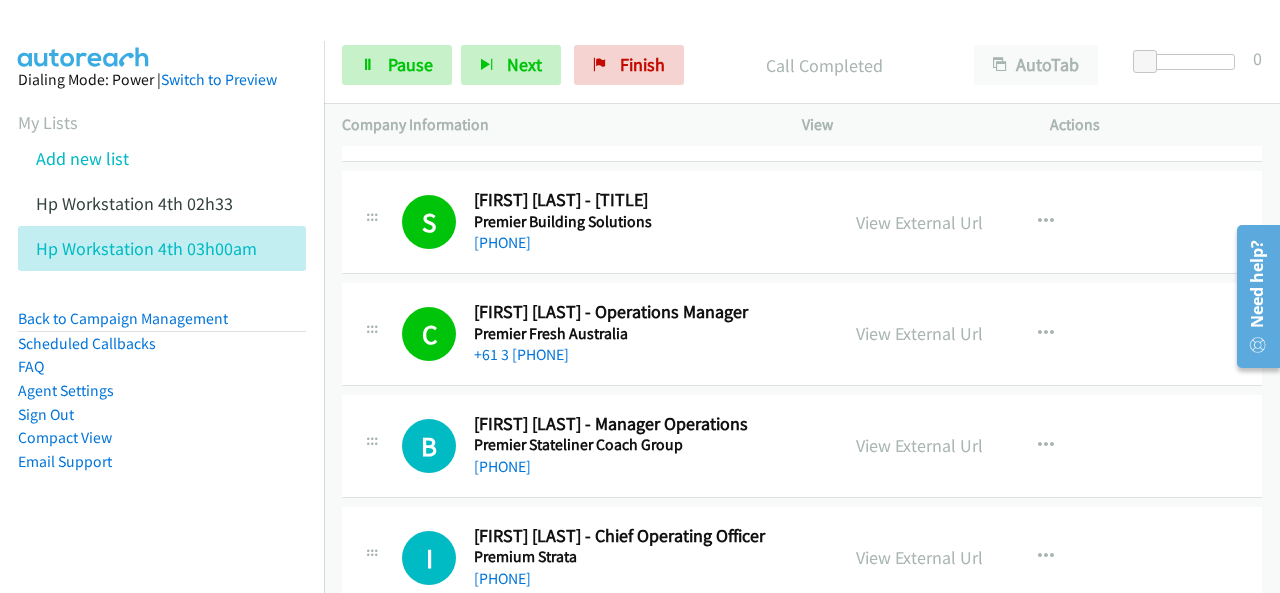 click on "Dialing Mode: Power
|
Switch to Preview
My Lists
Add new list
Hp Workstation 4th 02h33
Hp Workstation 4th 03h00am
Back to Campaign Management
Scheduled Callbacks
FAQ
Agent Settings
Sign Out
Compact View
Email Support" at bounding box center (162, 302) 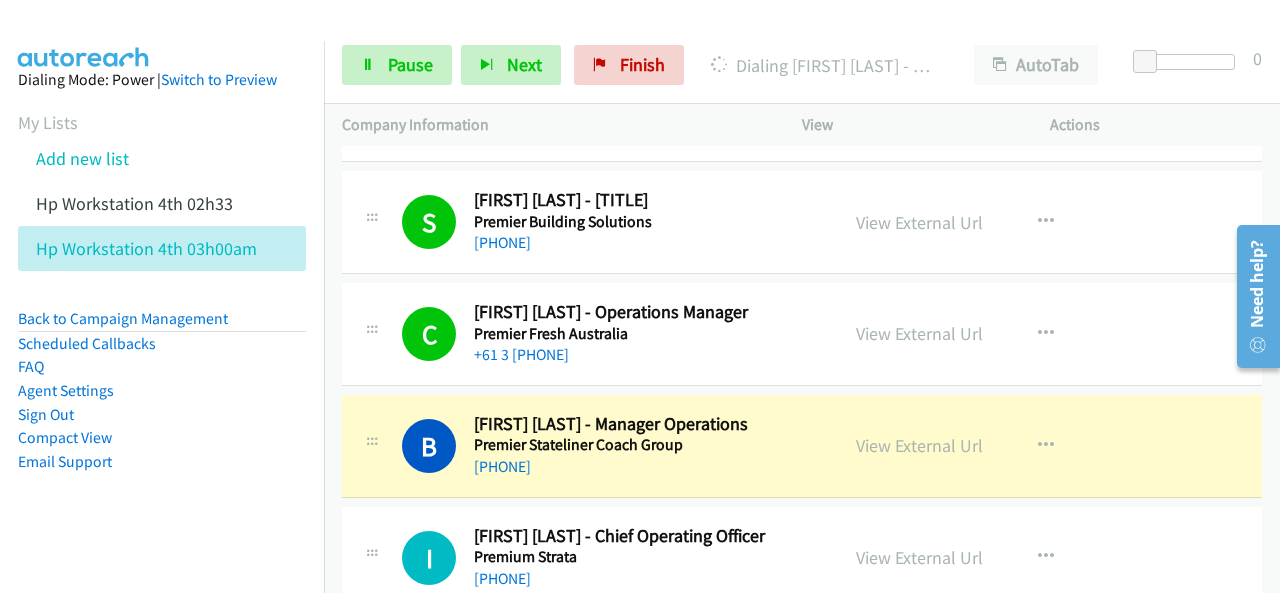 click on "Dialing Mode: Power
|
Switch to Preview
My Lists
Add new list
Hp Workstation 4th 02h33
Hp Workstation 4th 03h00am
Back to Campaign Management
Scheduled Callbacks
FAQ
Agent Settings
Sign Out
Compact View
Email Support" at bounding box center [162, 302] 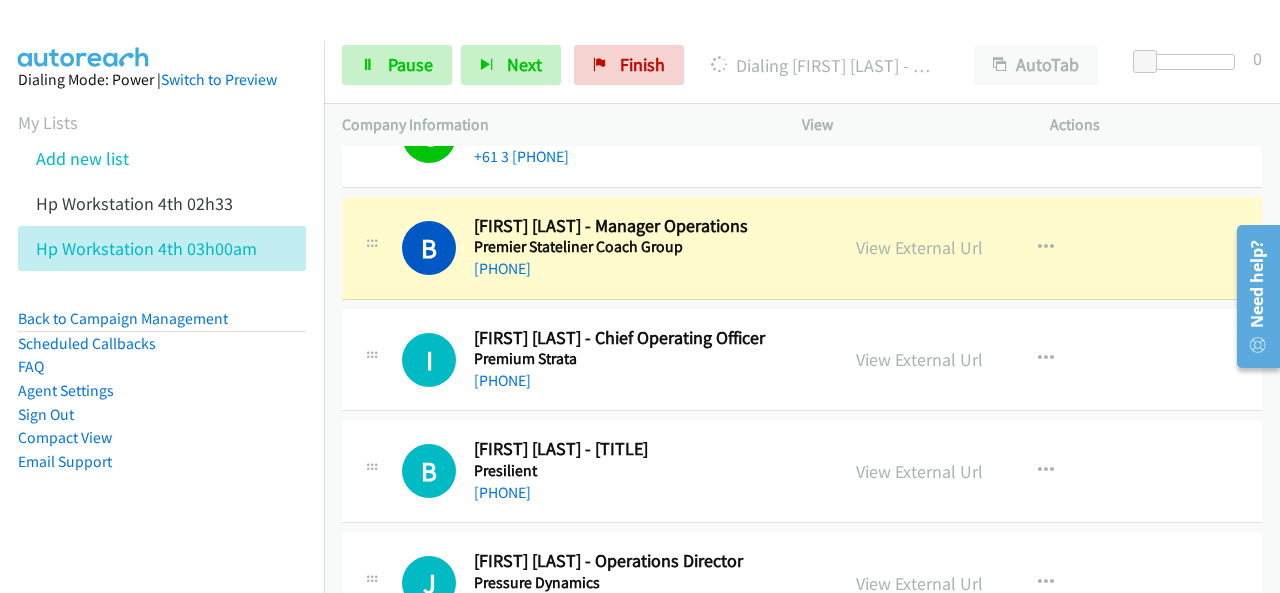 scroll, scrollTop: 4540, scrollLeft: 0, axis: vertical 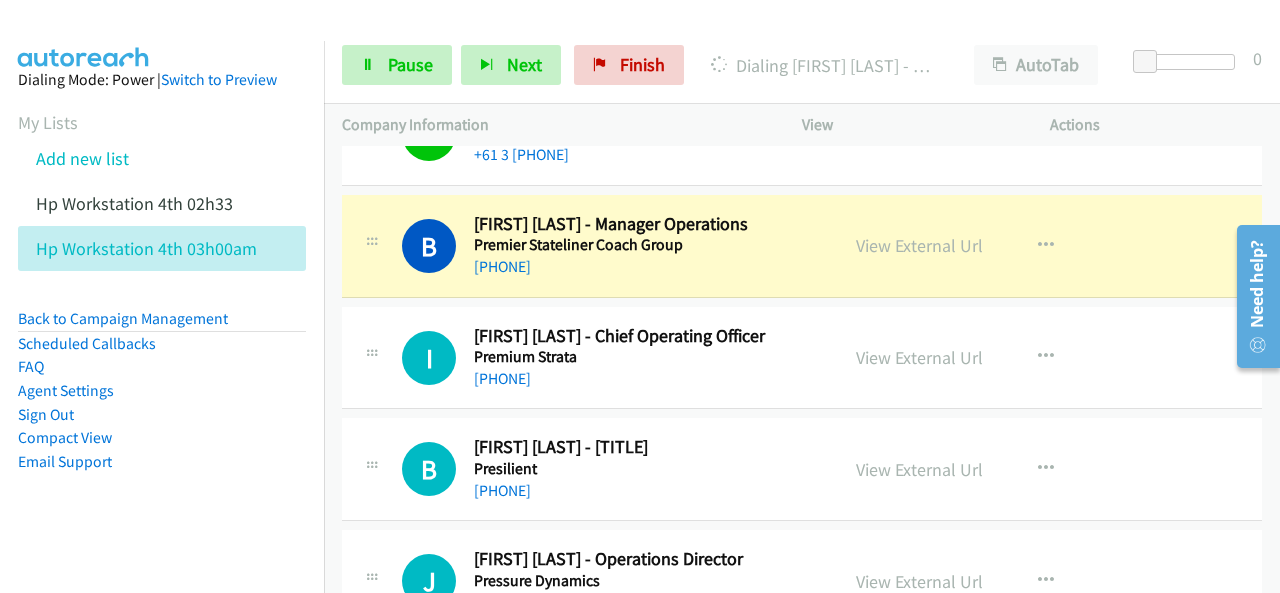 click on "Dialing Mode: Power
|
Switch to Preview
My Lists
Add new list
Hp Workstation 4th 02h33
Hp Workstation 4th 03h00am
Back to Campaign Management
Scheduled Callbacks
FAQ
Agent Settings
Sign Out
Compact View
Email Support" at bounding box center (162, 302) 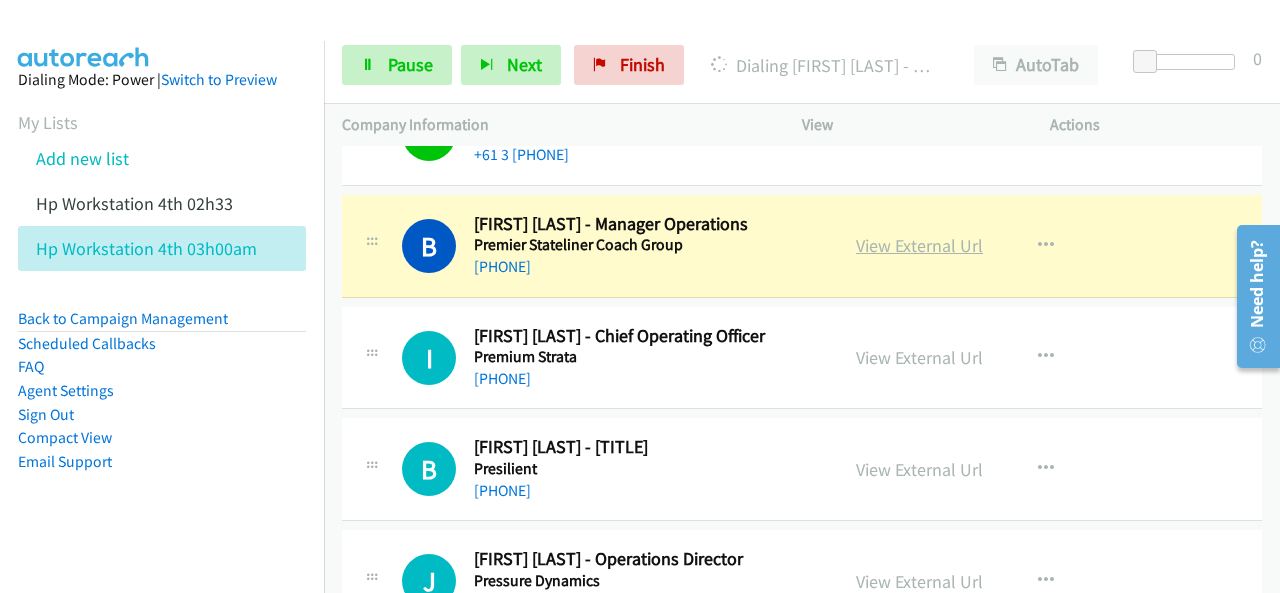 click on "View External Url" at bounding box center (919, 245) 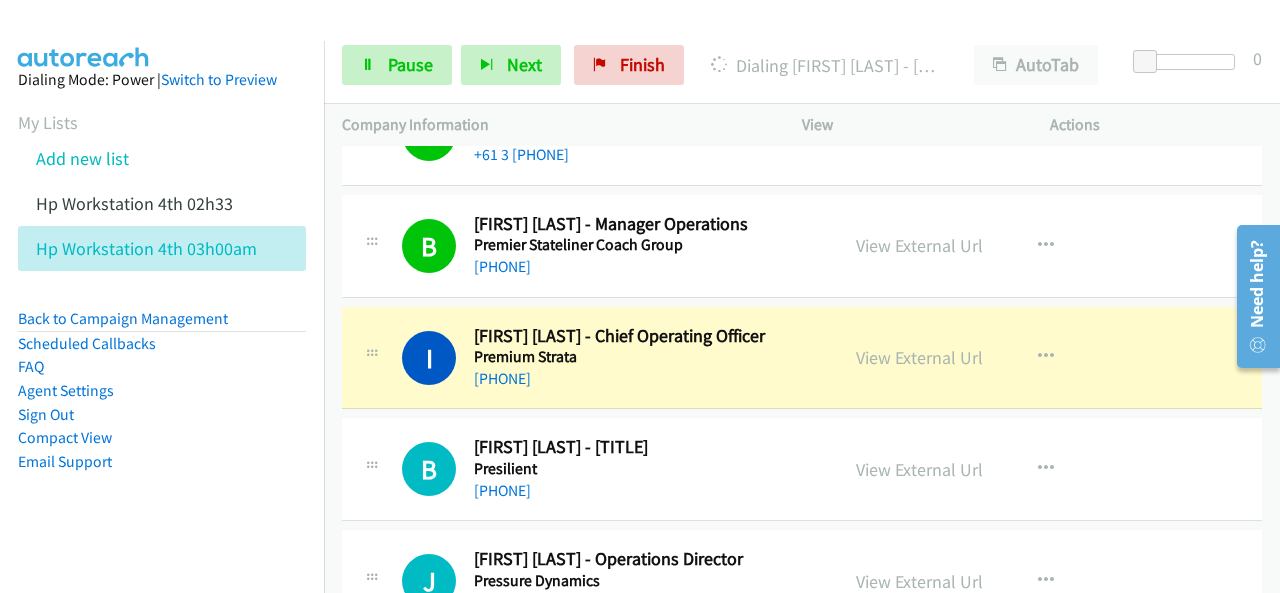 click on "Dialing Mode: Power
|
Switch to Preview
My Lists
Add new list
Hp Workstation 4th 02h33
Hp Workstation 4th 03h00am
Back to Campaign Management
Scheduled Callbacks
FAQ
Agent Settings
Sign Out
Compact View
Email Support" at bounding box center (162, 302) 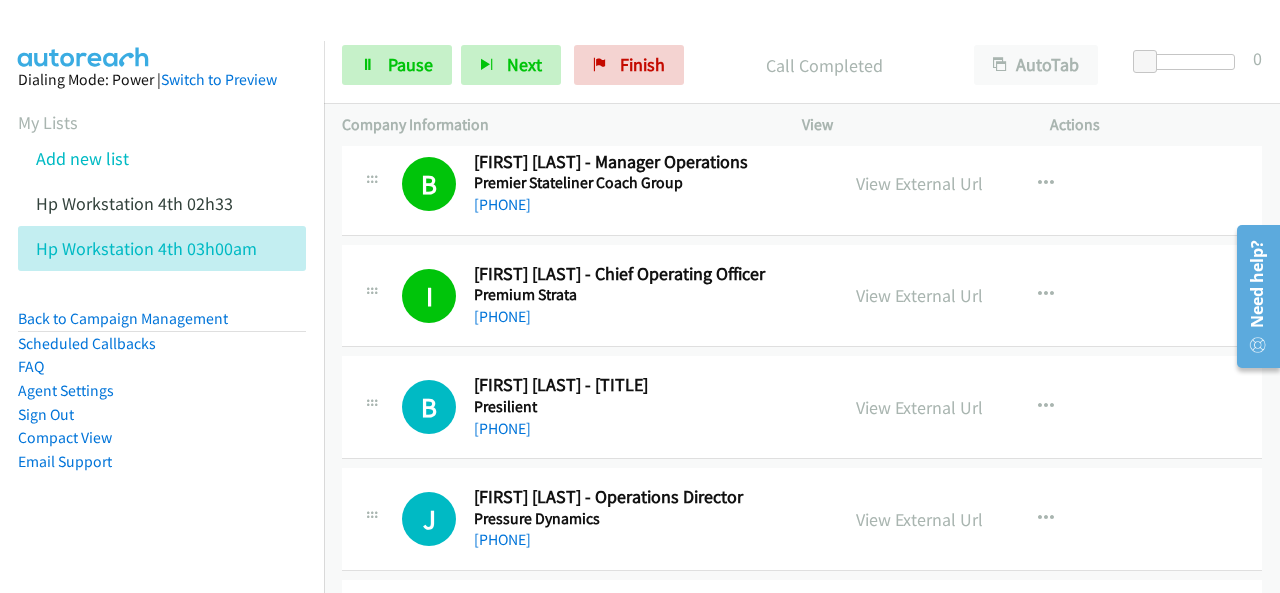 scroll, scrollTop: 4640, scrollLeft: 0, axis: vertical 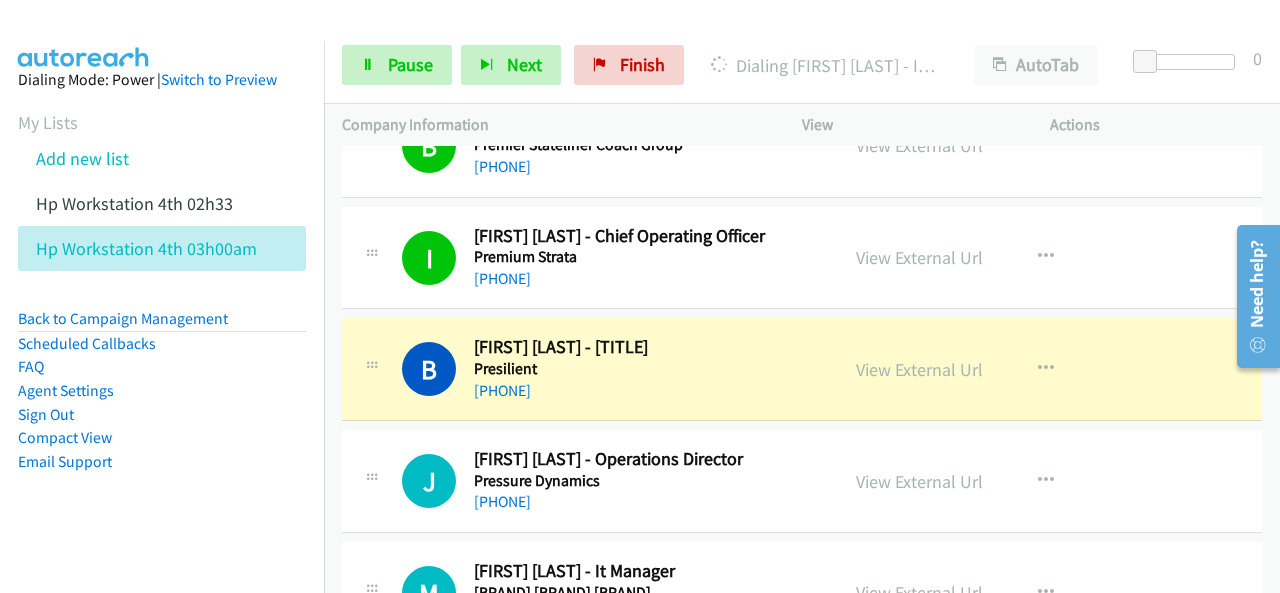 click on "Dialing Mode: Power
|
Switch to Preview
My Lists
Add new list
Hp Workstation 4th 02h33
Hp Workstation 4th 03h00am
Back to Campaign Management
Scheduled Callbacks
FAQ
Agent Settings
Sign Out
Compact View
Email Support" at bounding box center [162, 302] 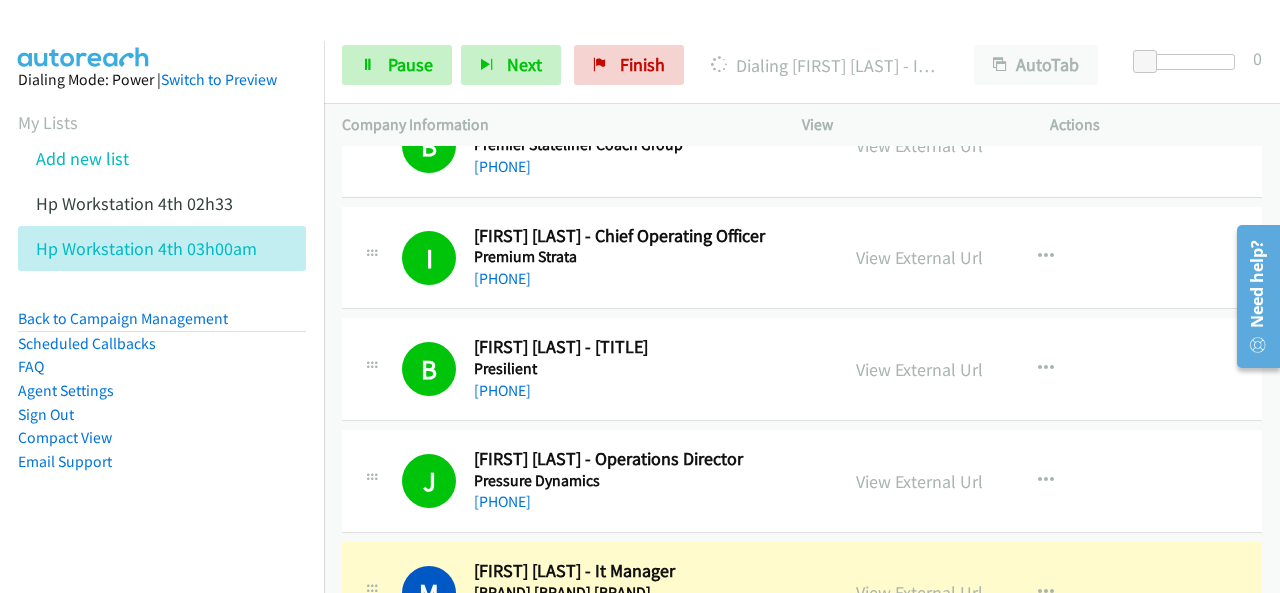 click on "Dialing Mode: Power
|
Switch to Preview
My Lists
Add new list
Hp Workstation 4th 02h33
Hp Workstation 4th 03h00am
Back to Campaign Management
Scheduled Callbacks
FAQ
Agent Settings
Sign Out
Compact View
Email Support" at bounding box center (162, 302) 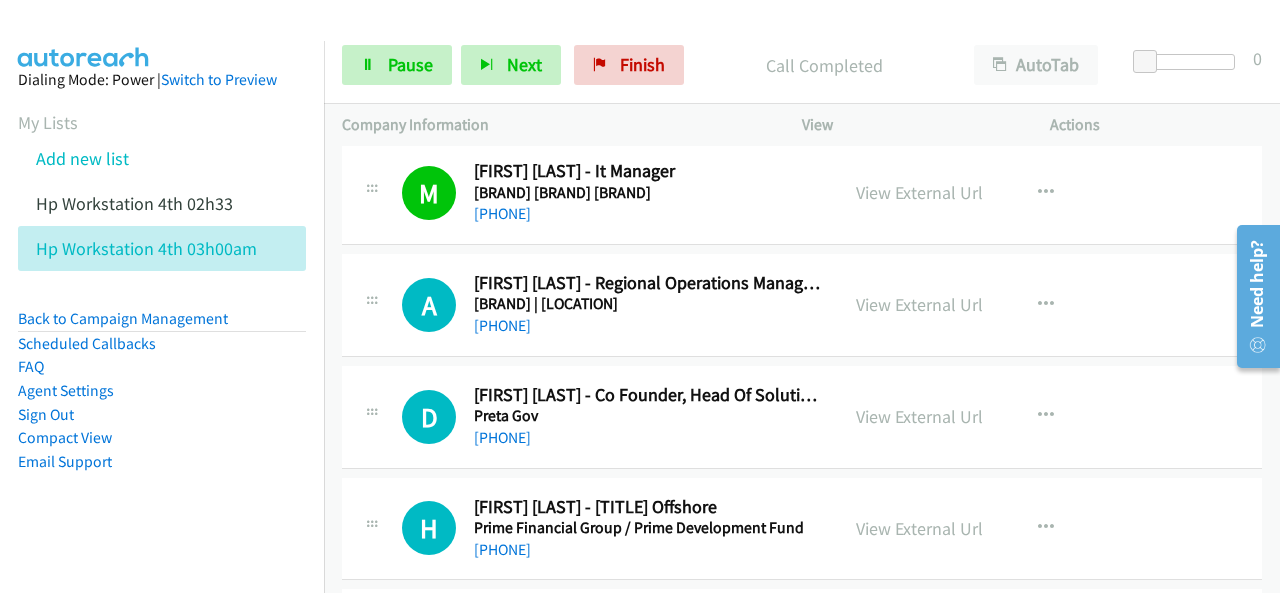click on "Dialing Mode: Power
|
Switch to Preview
My Lists
Add new list
Hp Workstation 4th 02h33
Hp Workstation 4th 03h00am
Back to Campaign Management
Scheduled Callbacks
FAQ
Agent Settings
Sign Out
Compact View
Email Support" at bounding box center [162, 302] 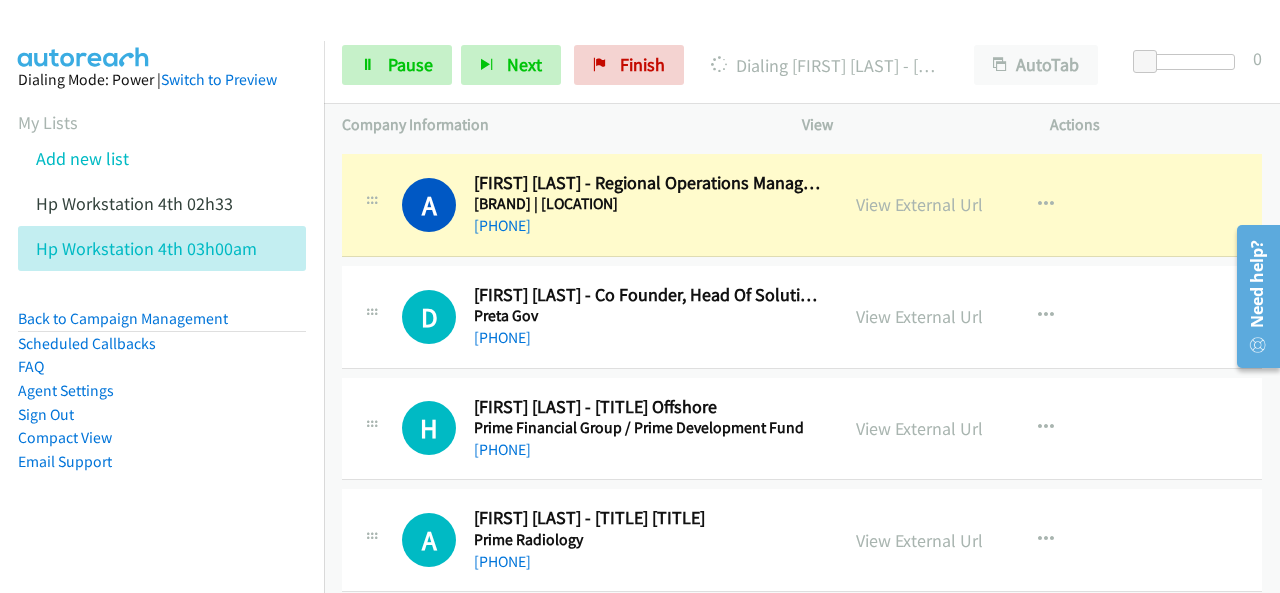 click on "Dialing Mode: Power
|
Switch to Preview
My Lists
Add new list
Hp Workstation 4th 02h33
Hp Workstation 4th 03h00am
Back to Campaign Management
Scheduled Callbacks
FAQ
Agent Settings
Sign Out
Compact View
Email Support" at bounding box center (162, 302) 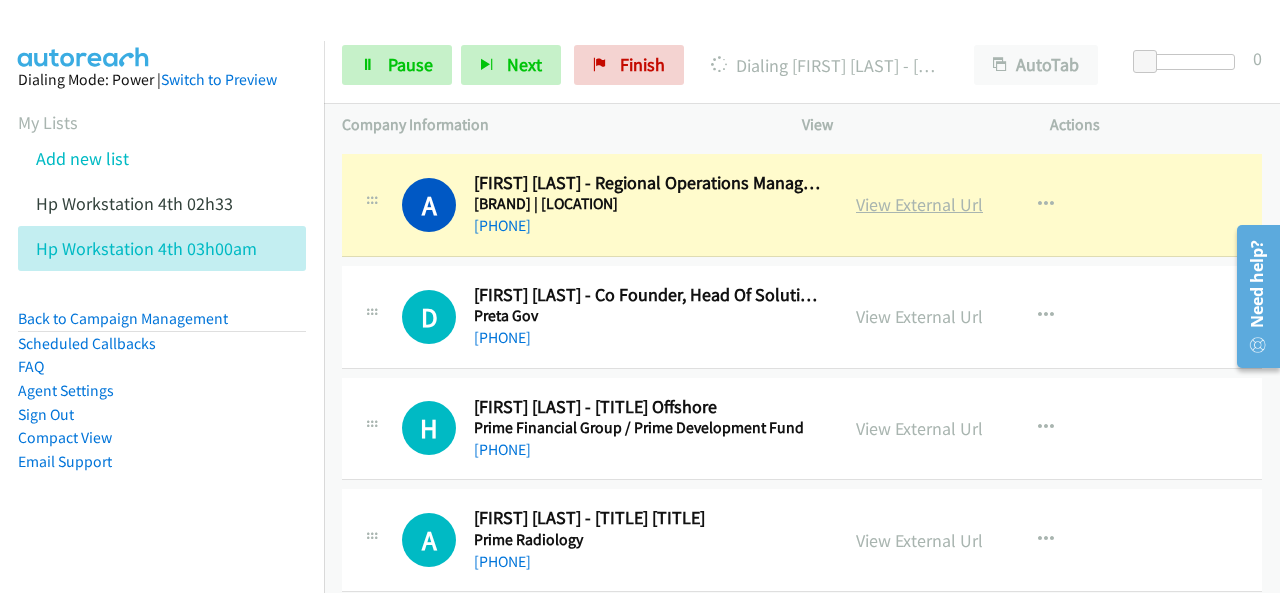 click on "View External Url" at bounding box center (919, 204) 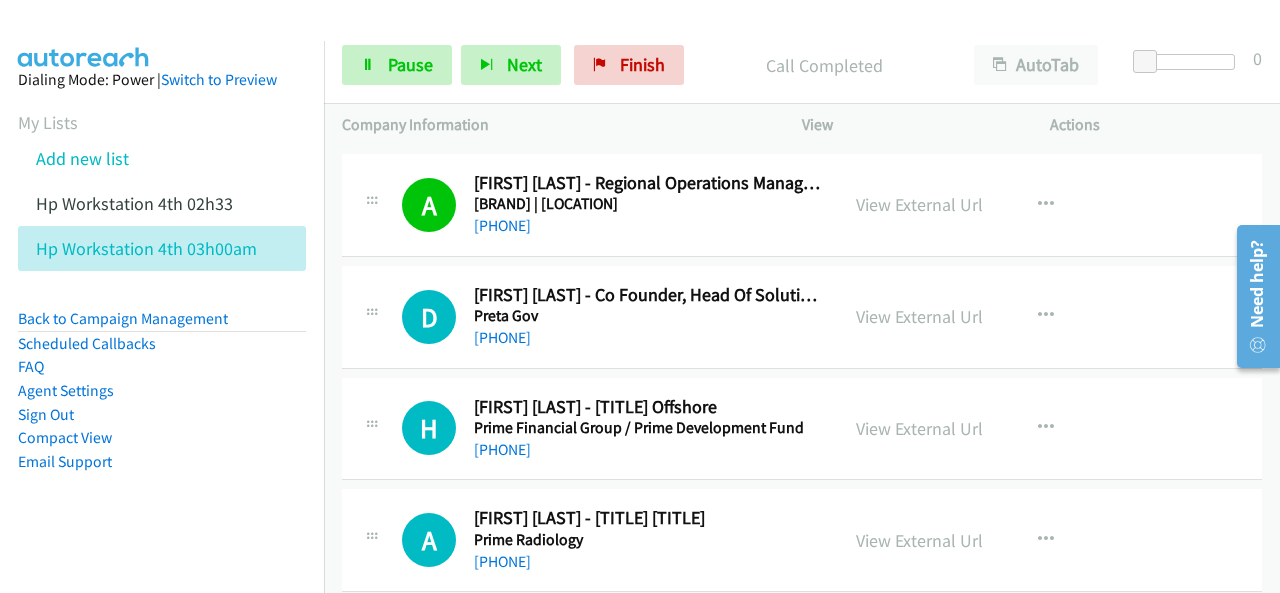 click at bounding box center (84, 35) 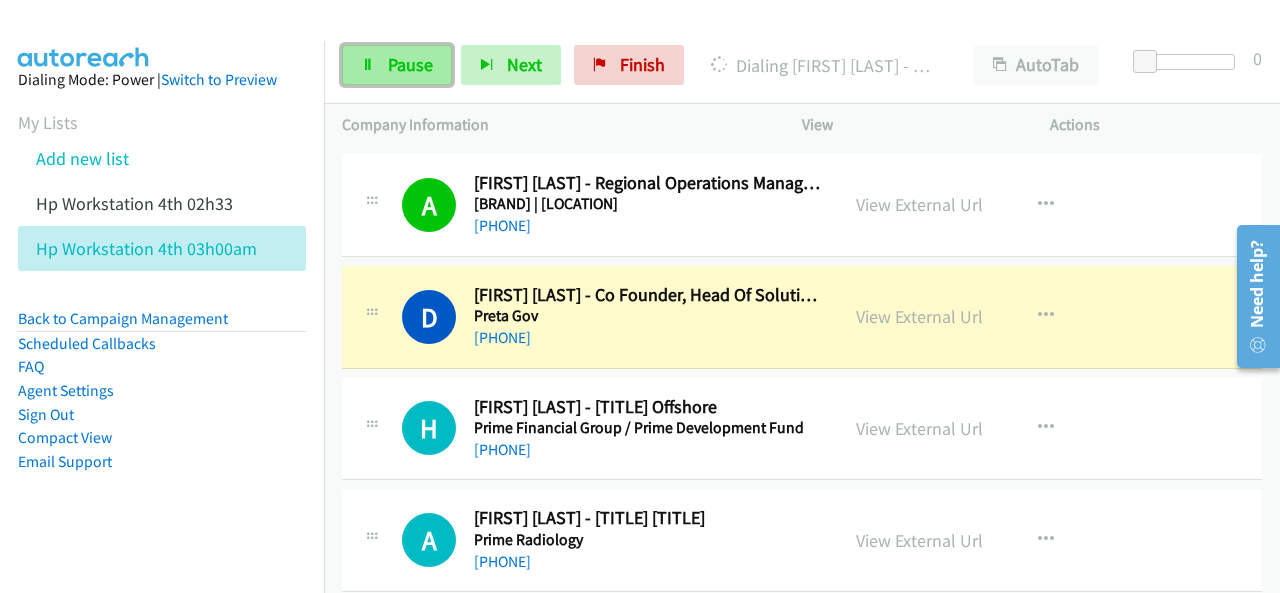 click on "Pause" at bounding box center (397, 65) 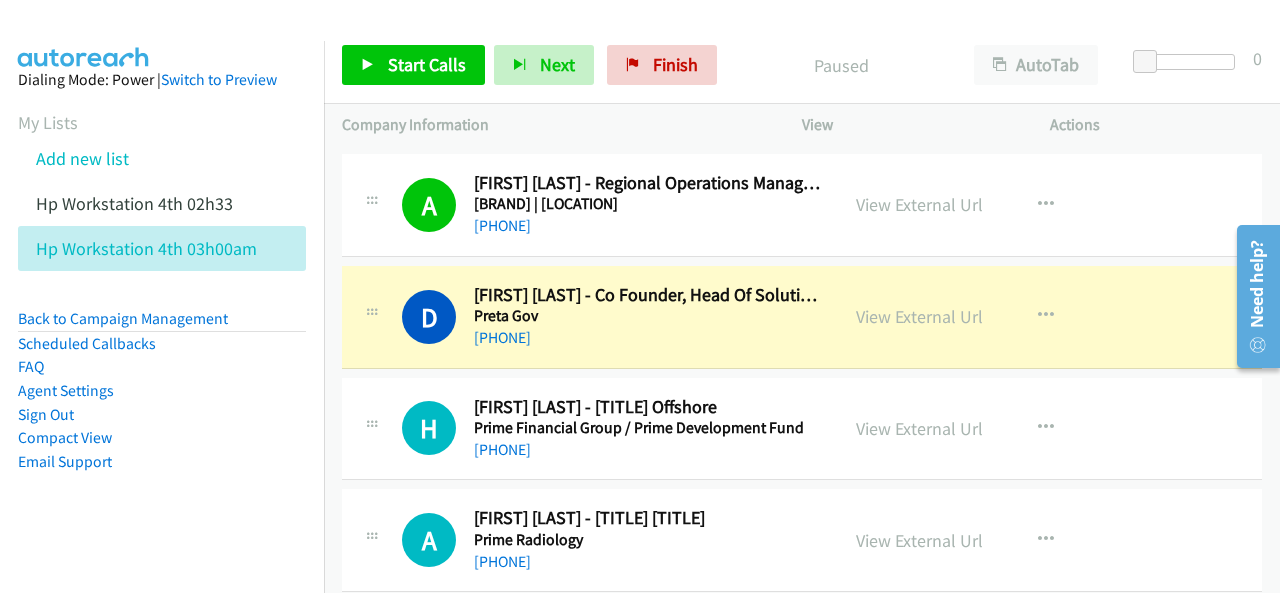 click on "Dialing Mode: Power
|
Switch to Preview
My Lists
Add new list
Hp Workstation 4th 02h33
Hp Workstation 4th 03h00am
Back to Campaign Management
Scheduled Callbacks
FAQ
Agent Settings
Sign Out
Compact View
Email Support" at bounding box center (162, 302) 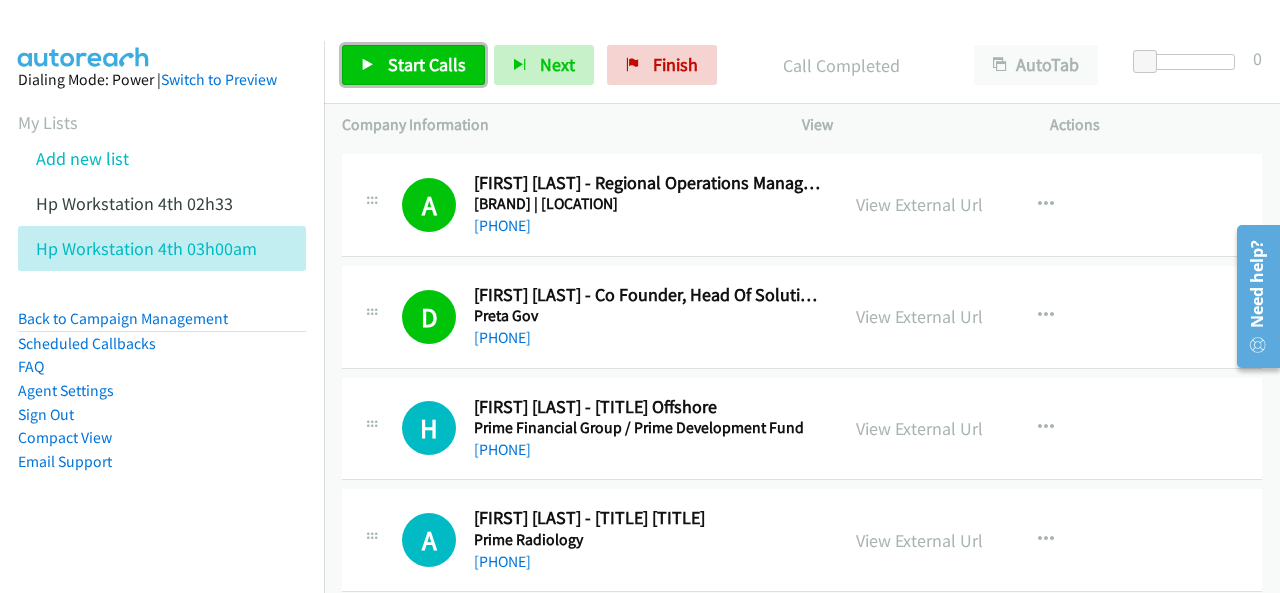 click on "Start Calls" at bounding box center (427, 64) 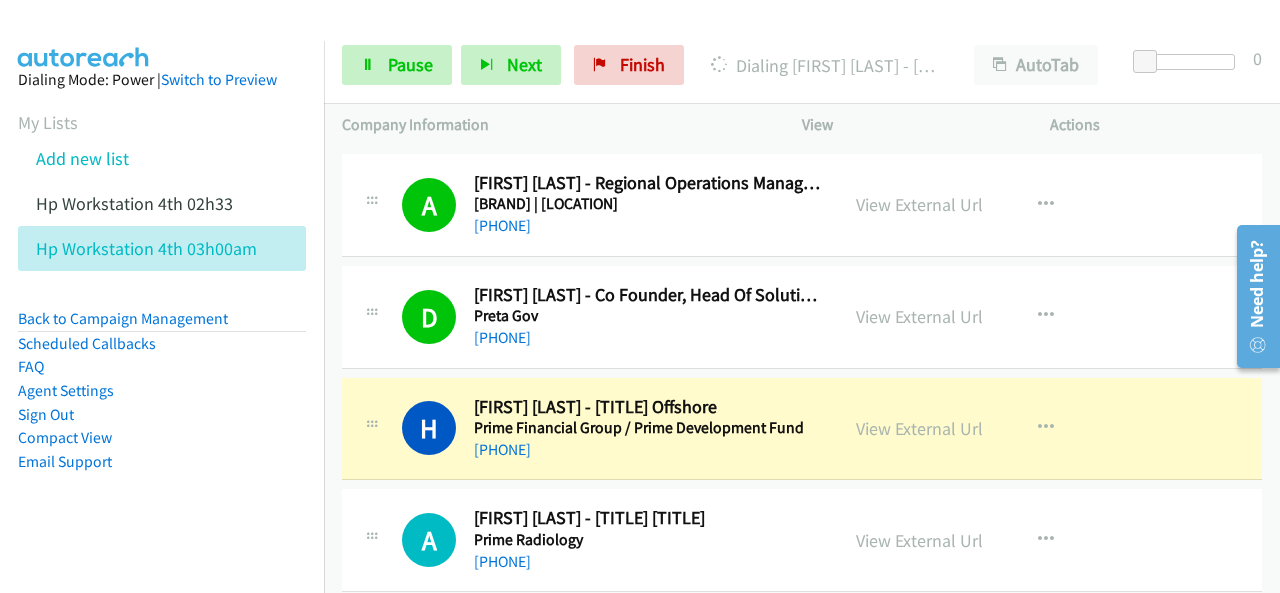 click on "Dialing Mode: Power
|
Switch to Preview
My Lists
Add new list
Hp Workstation 4th 02h33
Hp Workstation 4th 03h00am
Back to Campaign Management
Scheduled Callbacks
FAQ
Agent Settings
Sign Out
Compact View
Email Support" at bounding box center [162, 302] 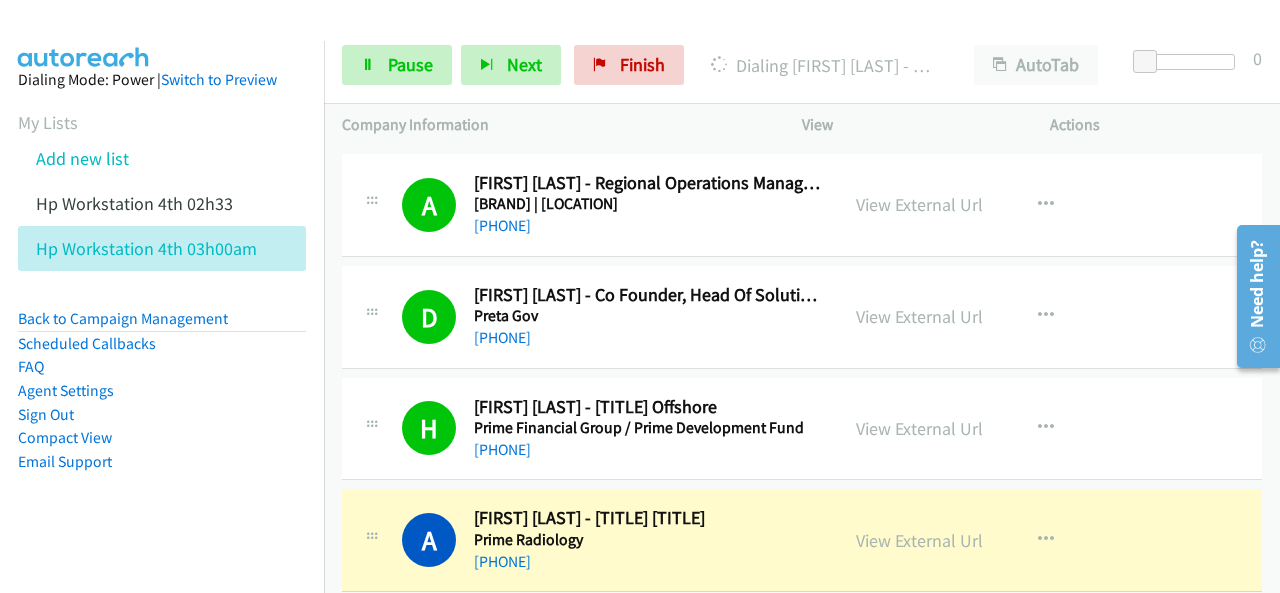 click at bounding box center (84, 35) 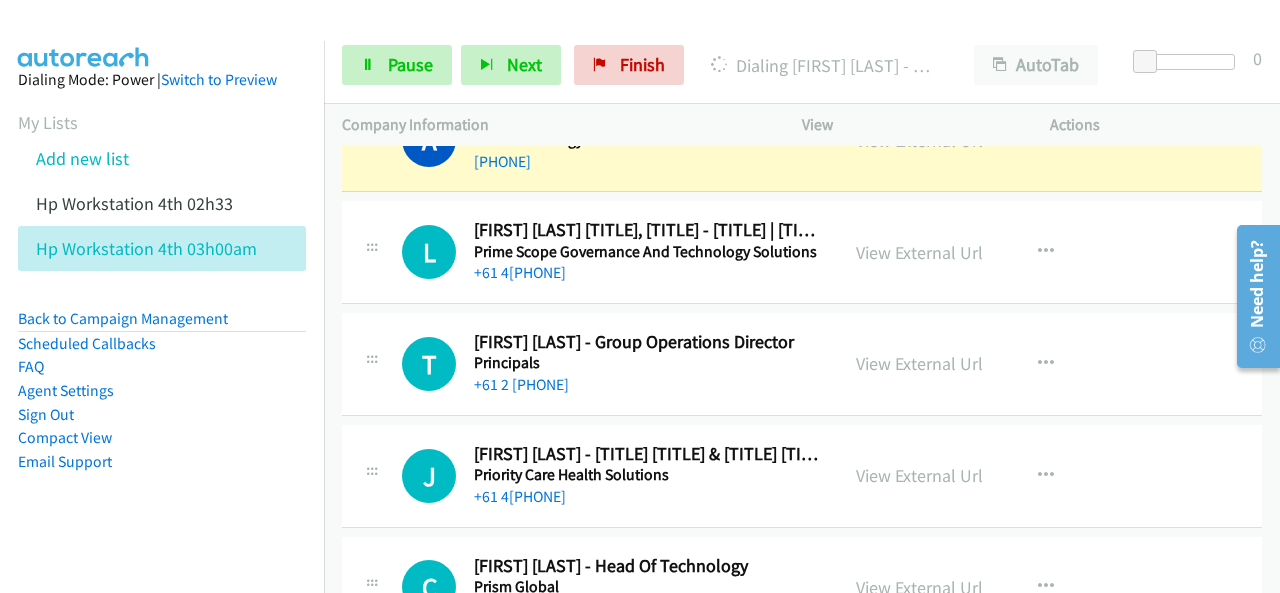 scroll, scrollTop: 5440, scrollLeft: 0, axis: vertical 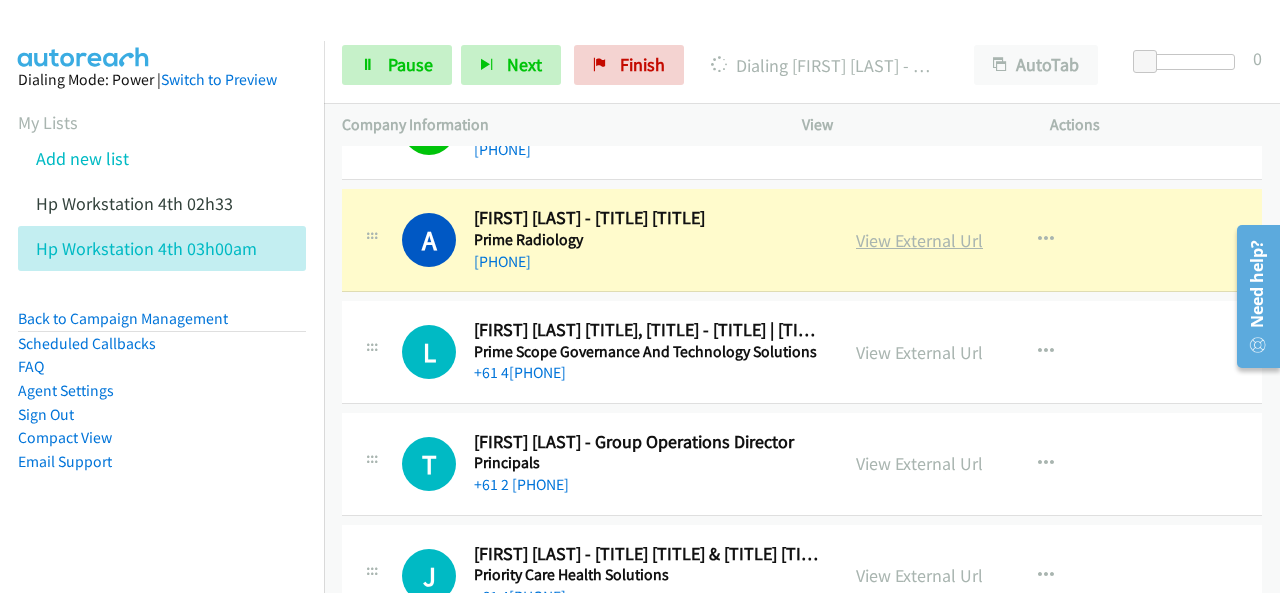 click on "View External Url" at bounding box center [919, 240] 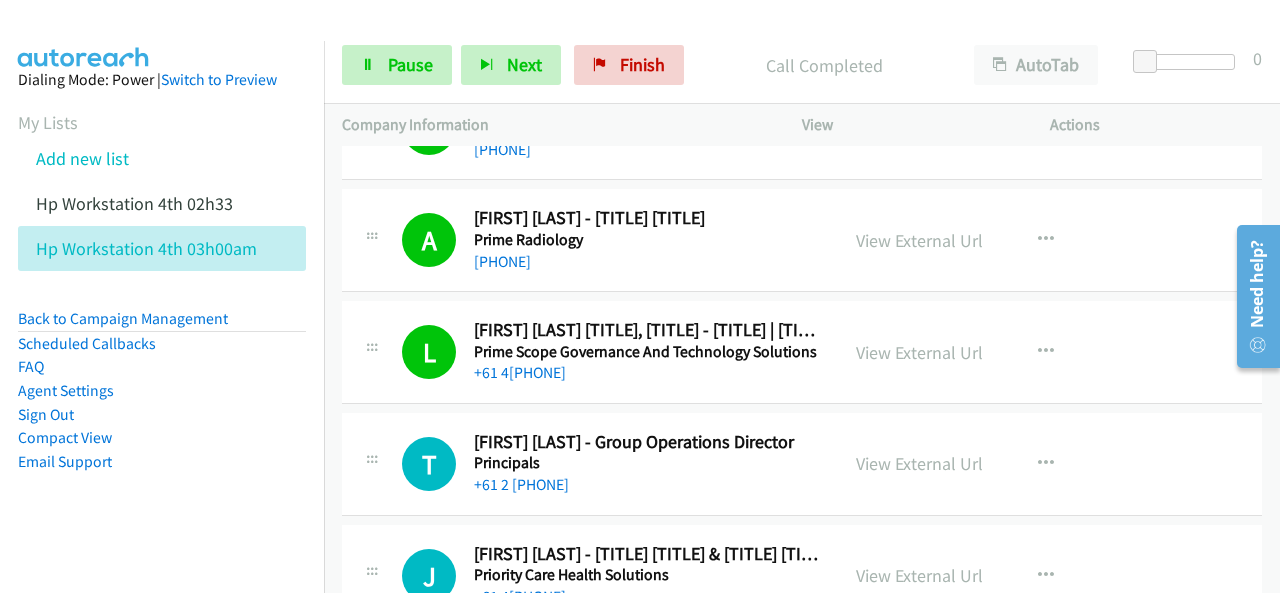 click on "Dialing Mode: Power
|
Switch to Preview
My Lists
Add new list
Hp Workstation 4th 02h33
Hp Workstation 4th 03h00am
Back to Campaign Management
Scheduled Callbacks
FAQ
Agent Settings
Sign Out
Compact View
Email Support" at bounding box center (162, 302) 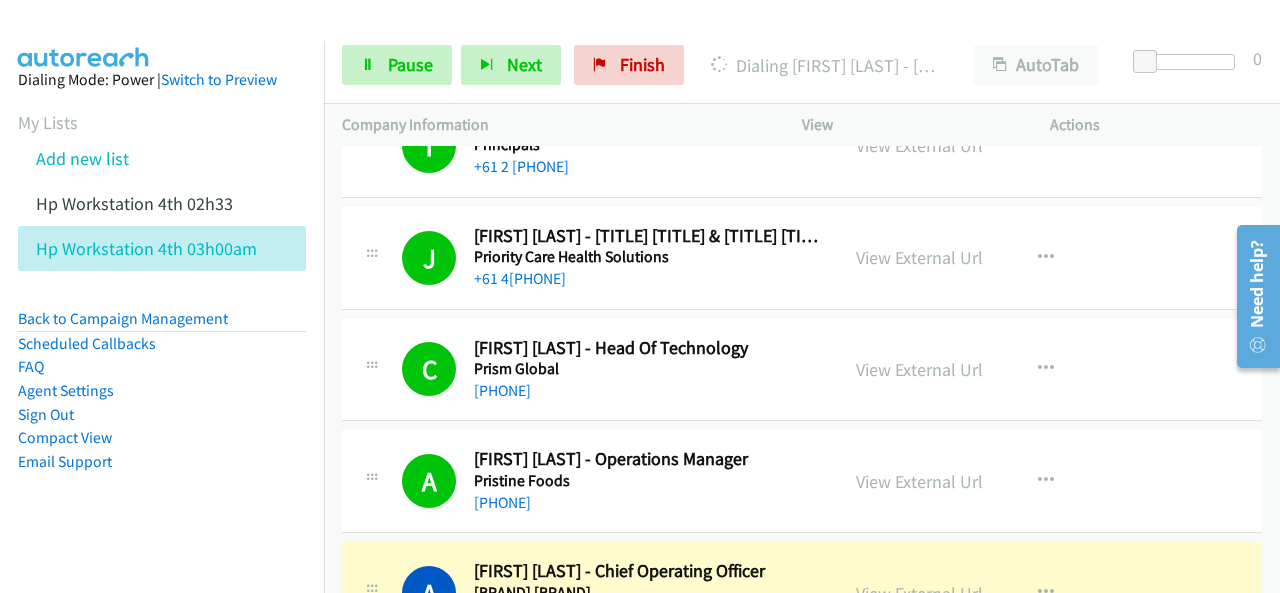 scroll, scrollTop: 5940, scrollLeft: 0, axis: vertical 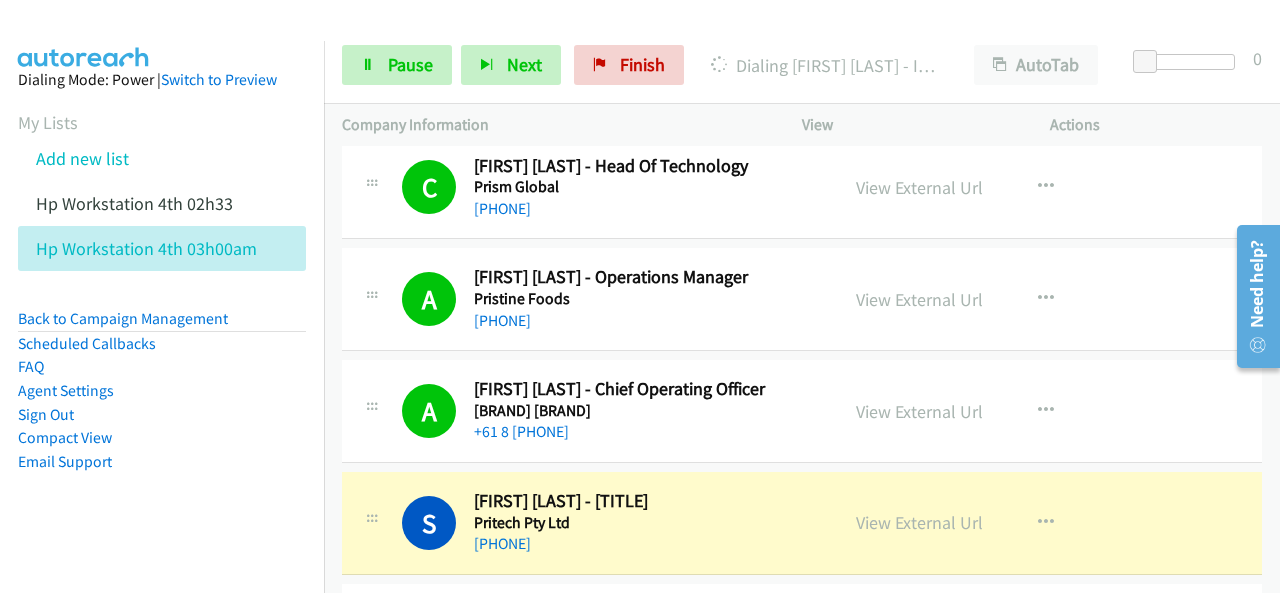 click on "Dialing Mode: Power
|
Switch to Preview
My Lists
Add new list
Hp Workstation 4th 02h33
Hp Workstation 4th 03h00am
Back to Campaign Management
Scheduled Callbacks
FAQ
Agent Settings
Sign Out
Compact View
Email Support" at bounding box center [162, 302] 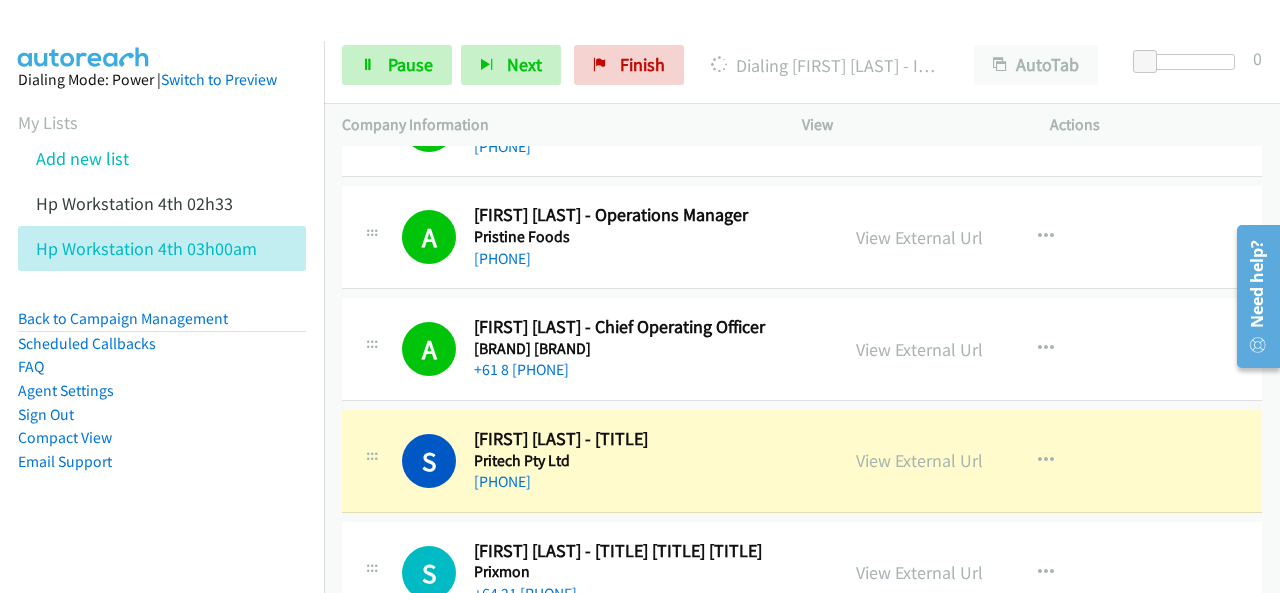scroll, scrollTop: 6040, scrollLeft: 0, axis: vertical 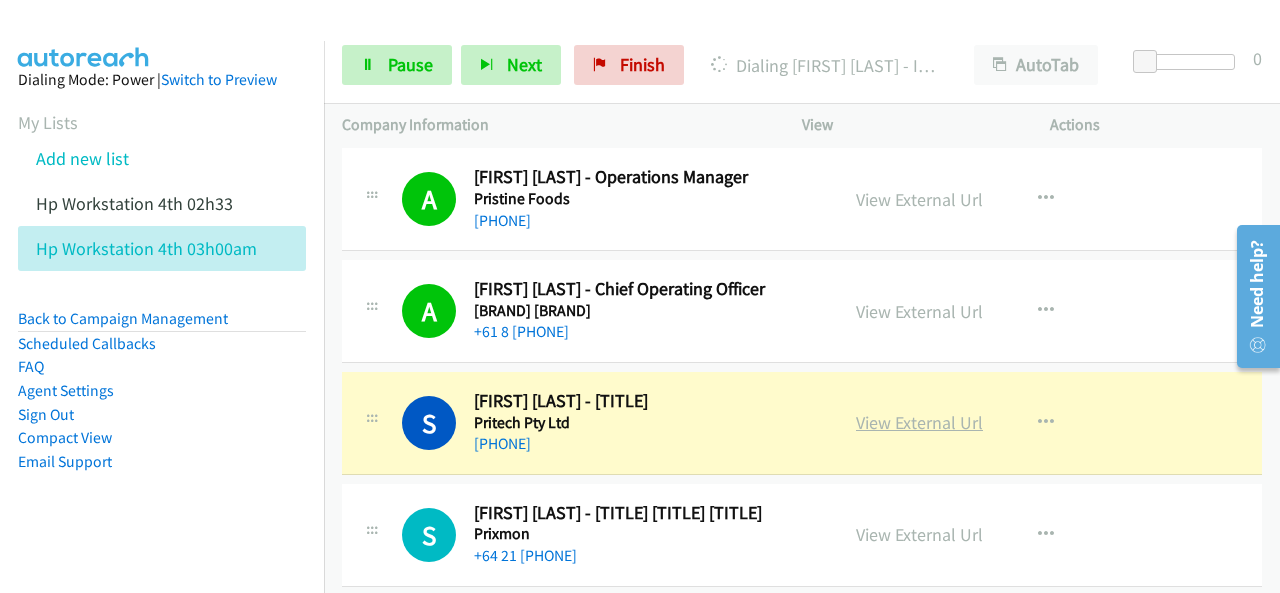 click on "View External Url" at bounding box center (919, 422) 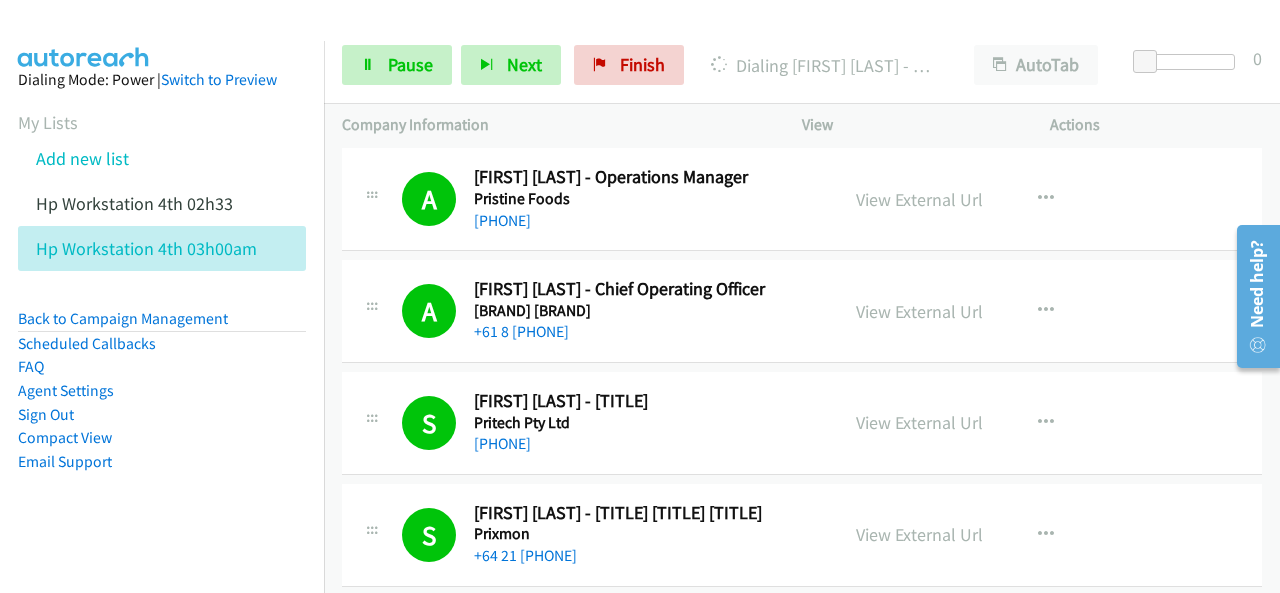 click on "Dialing Mode: Power
|
Switch to Preview
My Lists
Add new list
Hp Workstation 4th 02h33
Hp Workstation 4th 03h00am
Back to Campaign Management
Scheduled Callbacks
FAQ
Agent Settings
Sign Out
Compact View
Email Support" at bounding box center [162, 302] 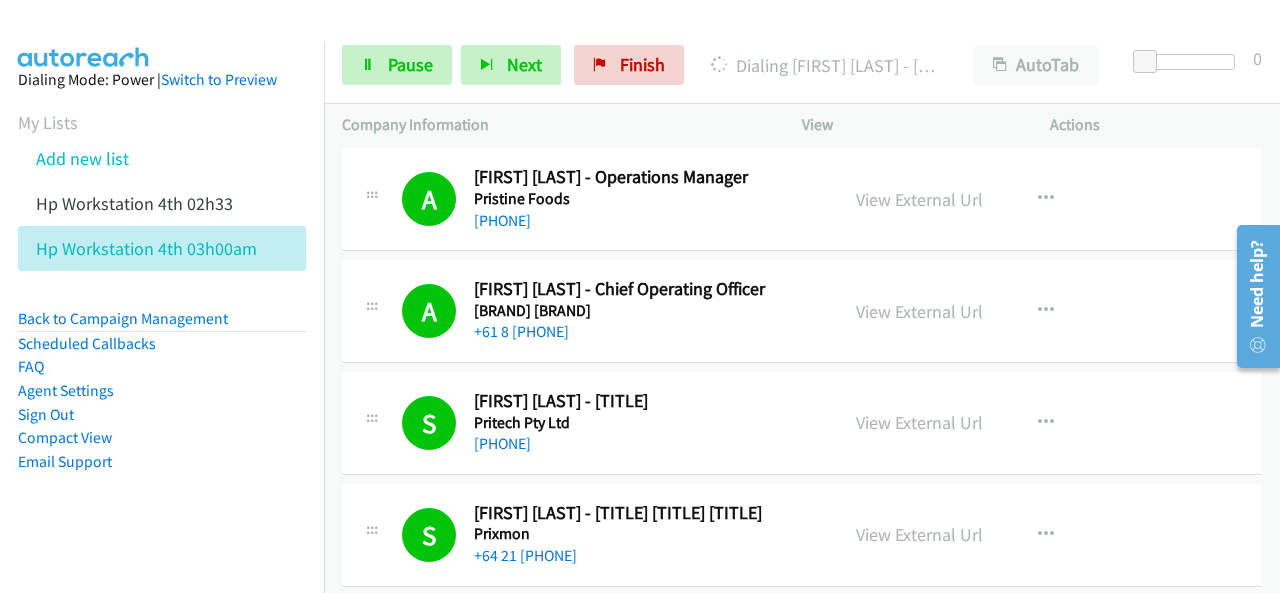 drag, startPoint x: 105, startPoint y: 37, endPoint x: 127, endPoint y: 0, distance: 43.046486 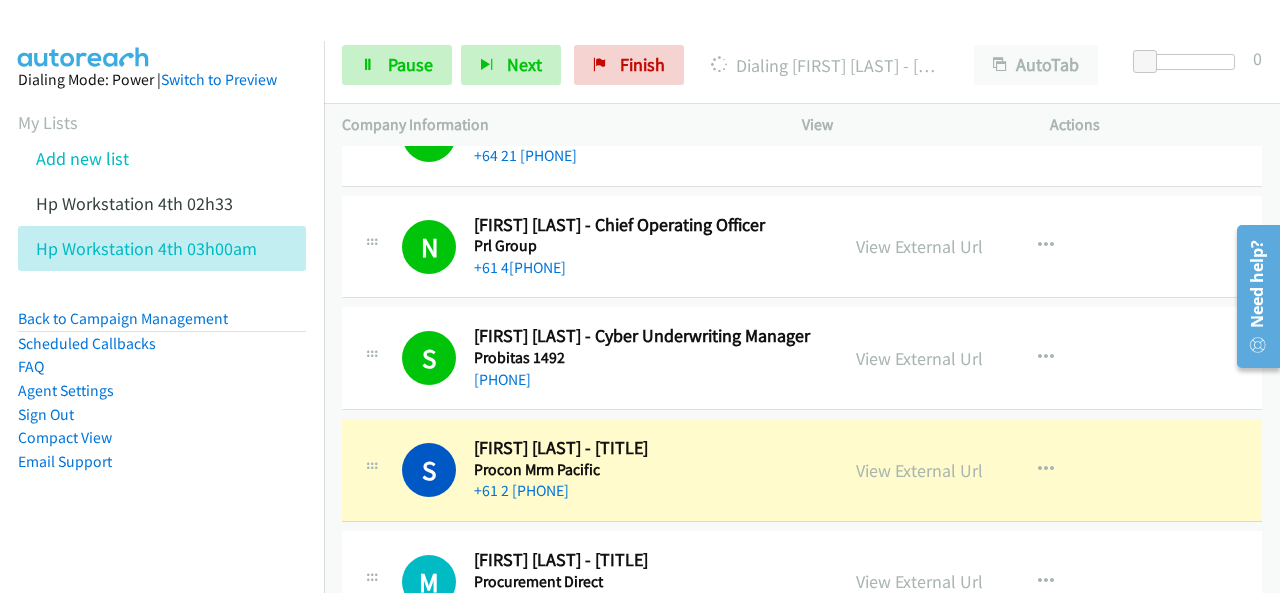 scroll, scrollTop: 6540, scrollLeft: 0, axis: vertical 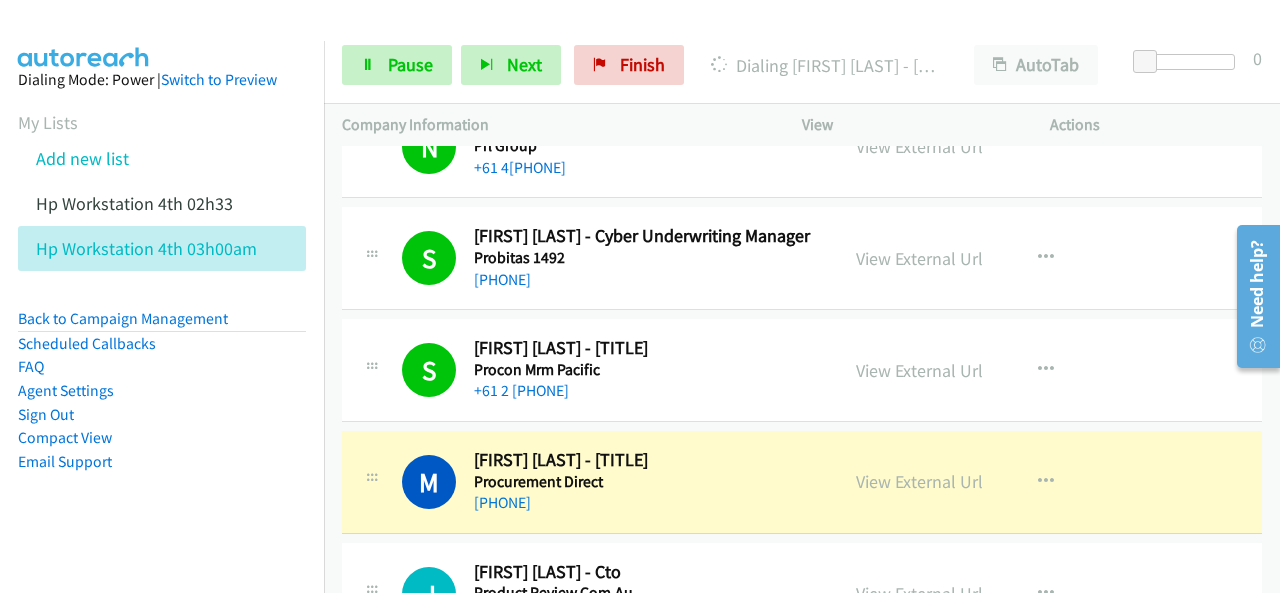 click on "Dialing Mode: Power
|
Switch to Preview
My Lists
Add new list
Hp Workstation 4th 02h33
Hp Workstation 4th 03h00am
Back to Campaign Management
Scheduled Callbacks
FAQ
Agent Settings
Sign Out
Compact View
Email Support" at bounding box center [162, 302] 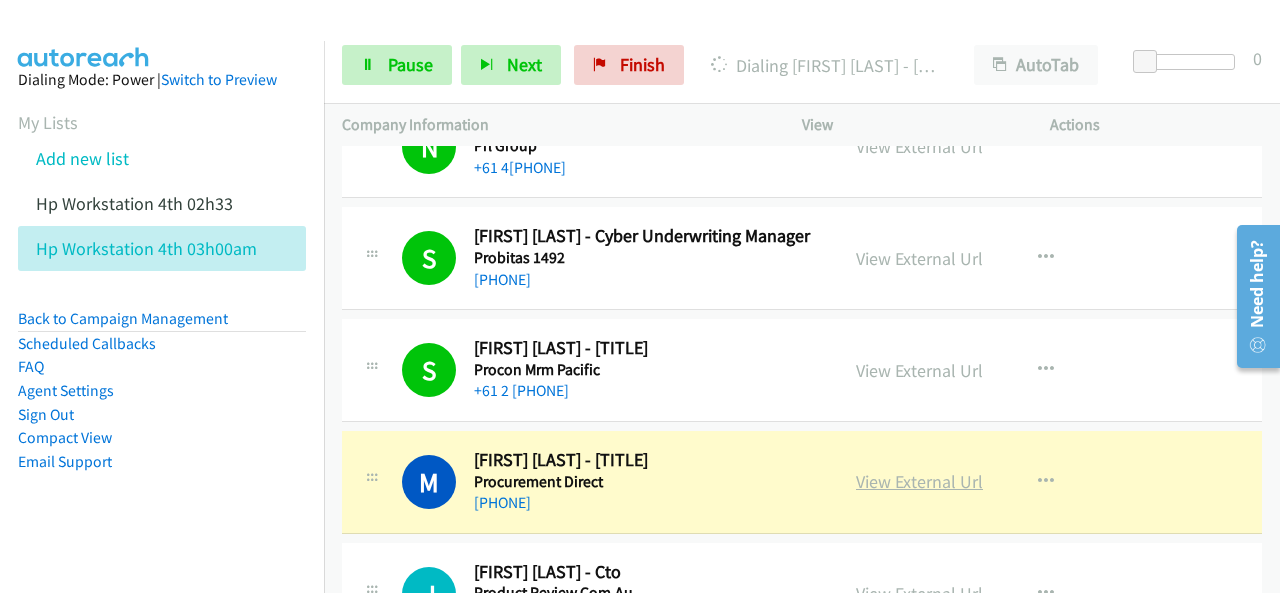 click on "View External Url" at bounding box center (919, 481) 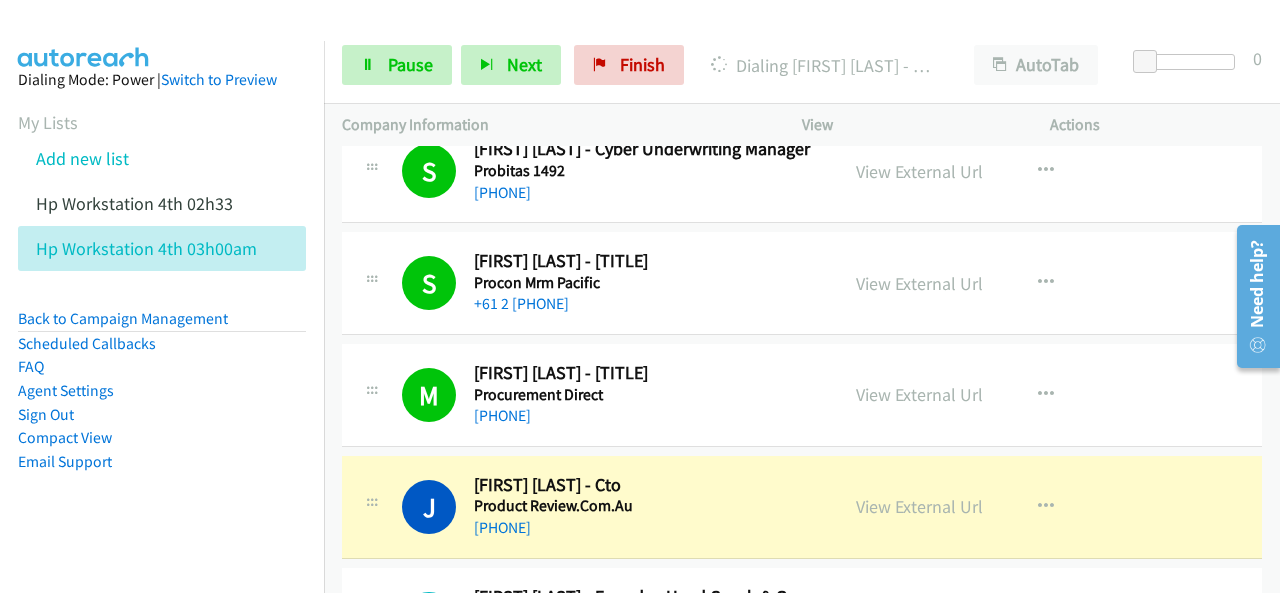 scroll, scrollTop: 6740, scrollLeft: 0, axis: vertical 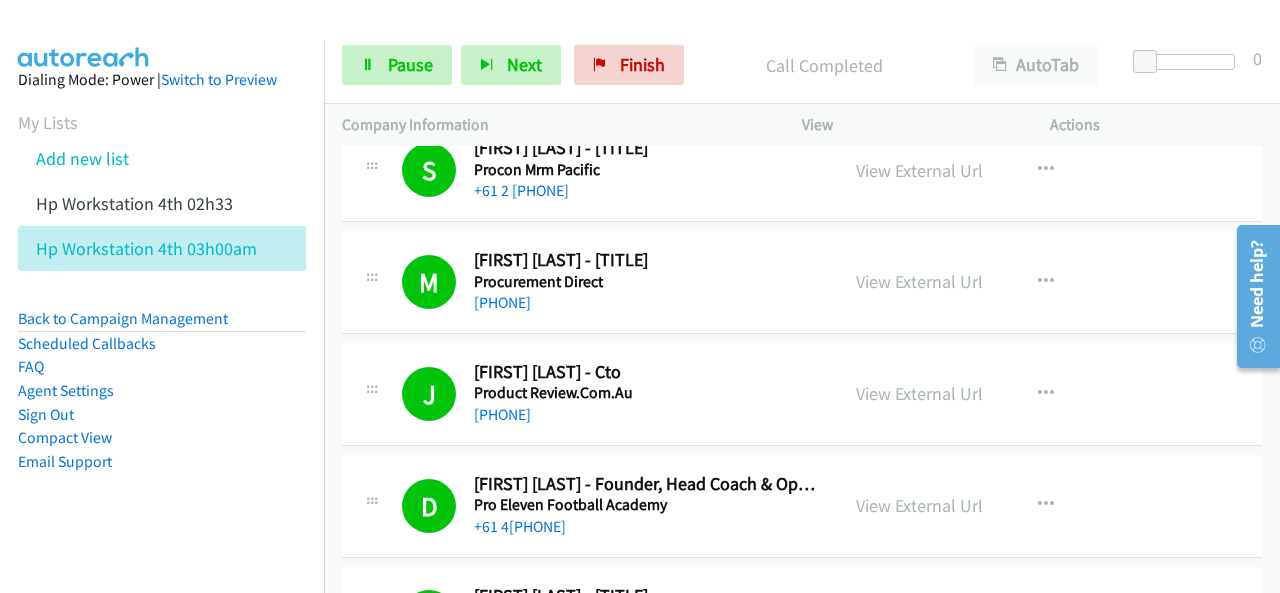 click on "Dialing Mode: Power
|
Switch to Preview
My Lists
Add new list
Hp Workstation 4th 02h33
Hp Workstation 4th 03h00am
Back to Campaign Management
Scheduled Callbacks
FAQ
Agent Settings
Sign Out
Compact View
Email Support" at bounding box center [162, 302] 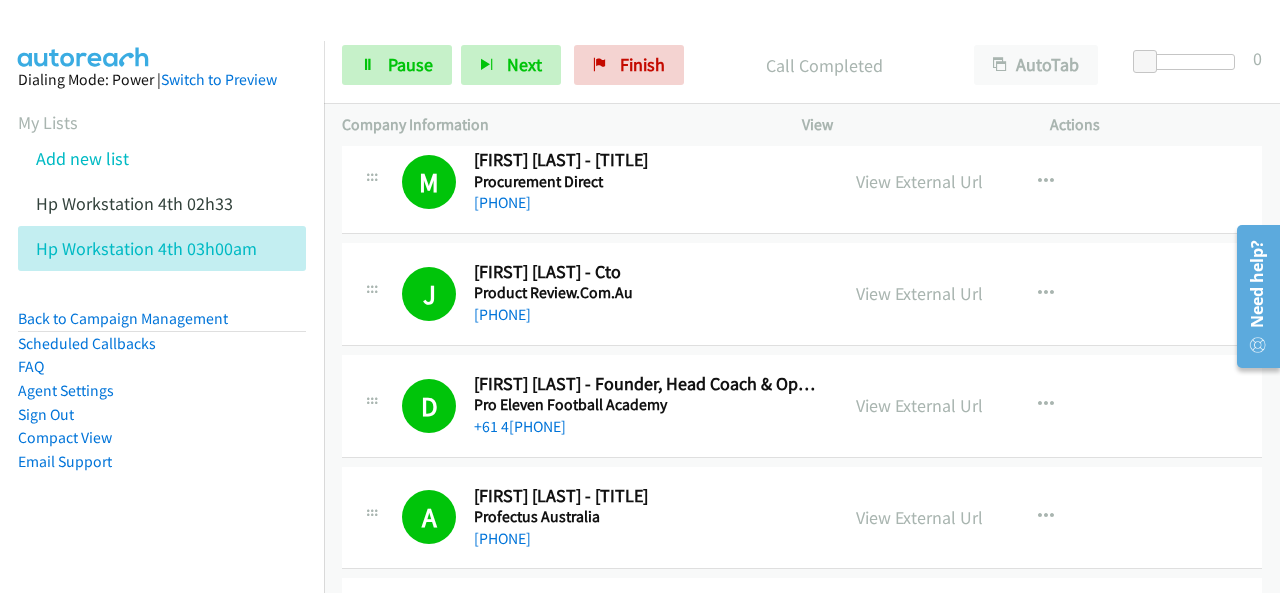 scroll, scrollTop: 6940, scrollLeft: 0, axis: vertical 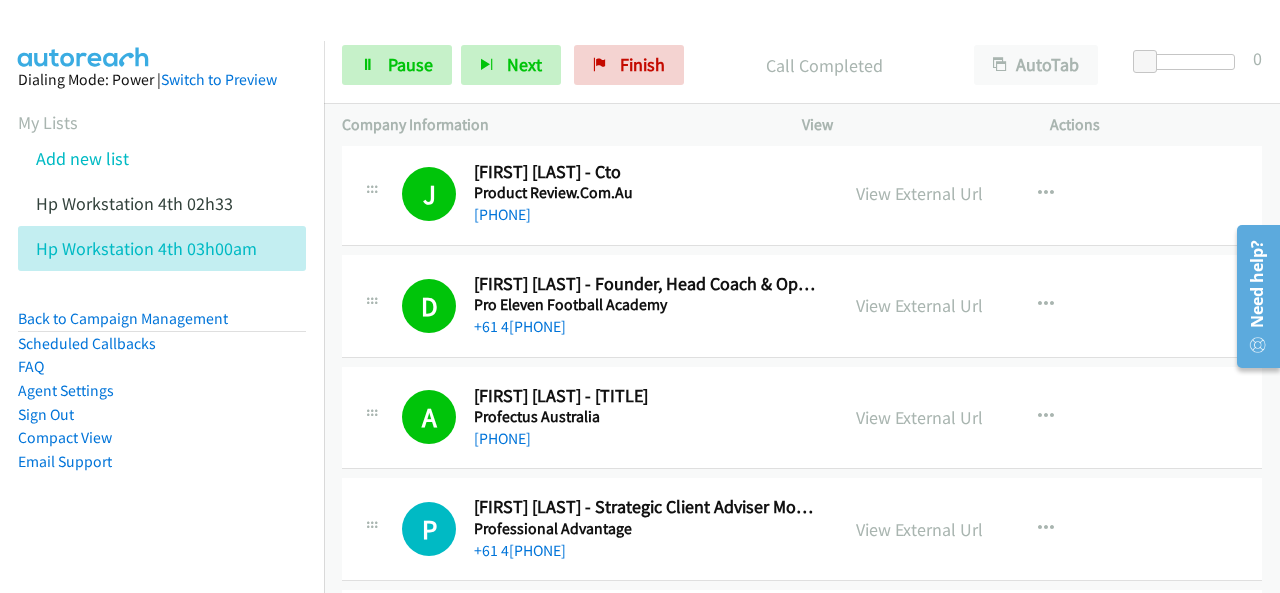 click on "Dialing Mode: Power
|
Switch to Preview
My Lists
Add new list
Hp Workstation 4th 02h33
Hp Workstation 4th 03h00am
Back to Campaign Management
Scheduled Callbacks
FAQ
Agent Settings
Sign Out
Compact View
Email Support" at bounding box center [162, 302] 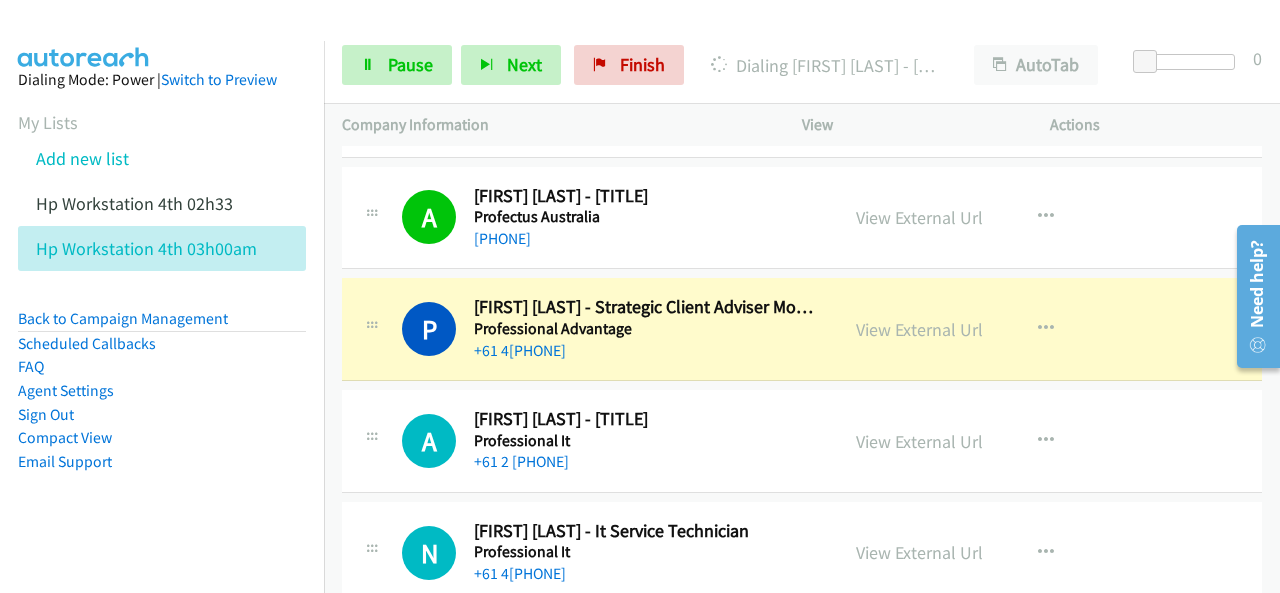 scroll, scrollTop: 7240, scrollLeft: 0, axis: vertical 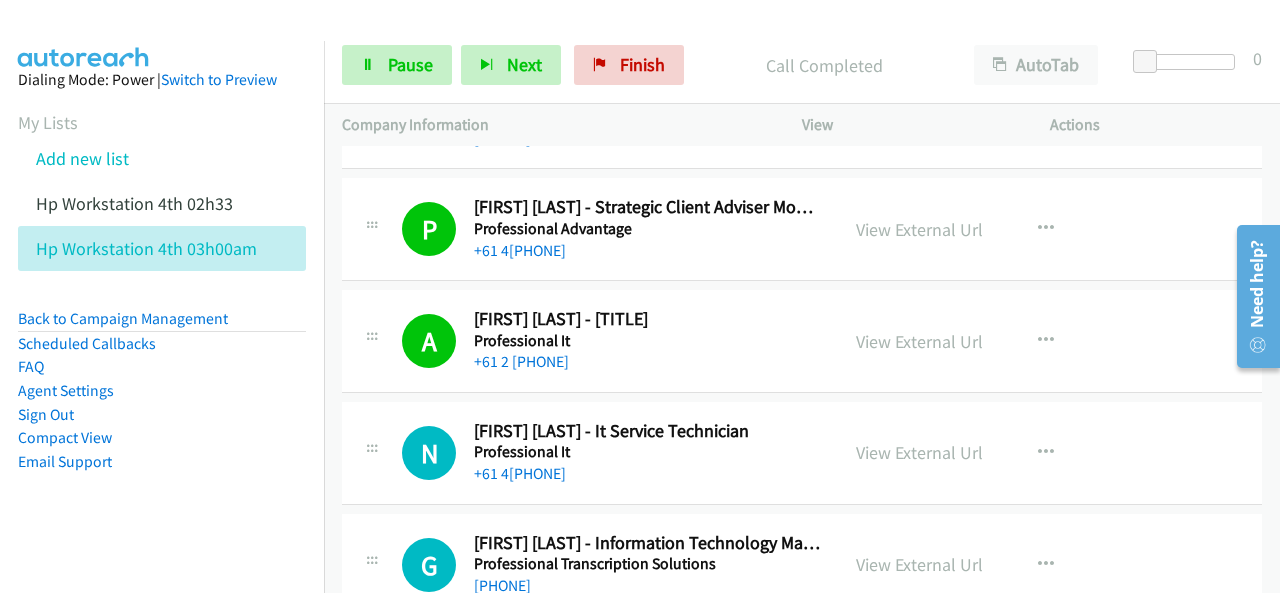 click on "Dialing Mode: Power
|
Switch to Preview
My Lists
Add new list
Hp Workstation 4th 02h33
Hp Workstation 4th 03h00am
Back to Campaign Management
Scheduled Callbacks
FAQ
Agent Settings
Sign Out
Compact View
Email Support" at bounding box center (162, 302) 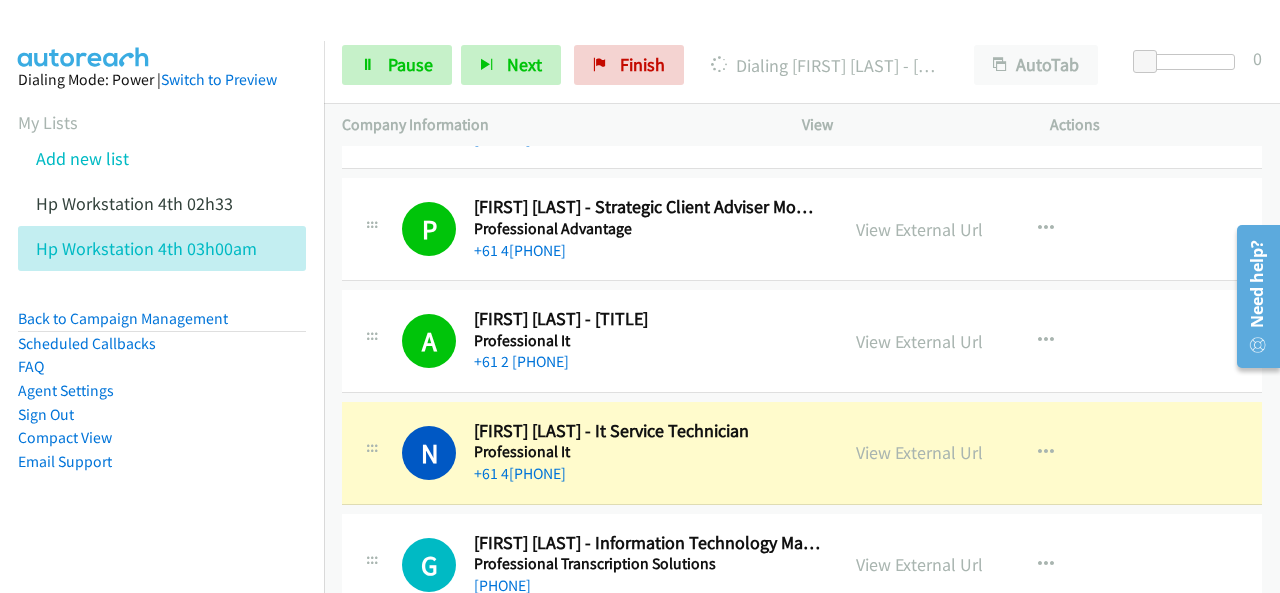 click on "Dialing Mode: Power
|
Switch to Preview
My Lists
Add new list
Hp Workstation 4th 02h33
Hp Workstation 4th 03h00am
Back to Campaign Management
Scheduled Callbacks
FAQ
Agent Settings
Sign Out
Compact View
Email Support" at bounding box center [162, 302] 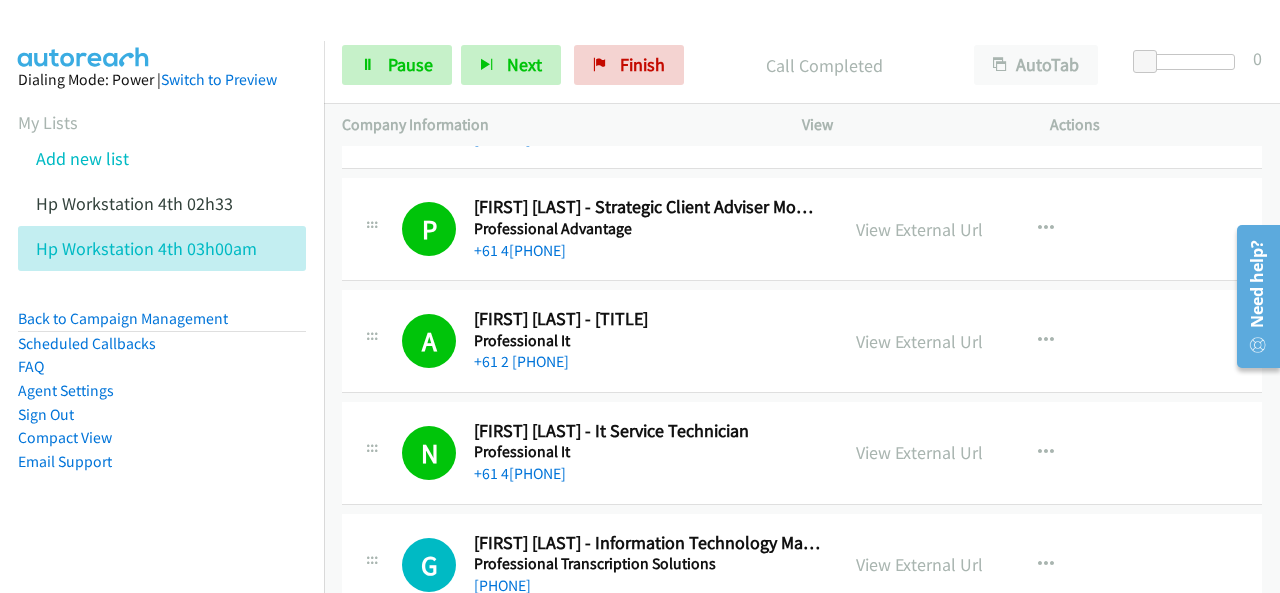 click on "Dialing Mode: Power
|
Switch to Preview
My Lists
Add new list
Hp Workstation 4th 02h33
Hp Workstation 4th 03h00am
Back to Campaign Management
Scheduled Callbacks
FAQ
Agent Settings
Sign Out
Compact View
Email Support" at bounding box center [162, 302] 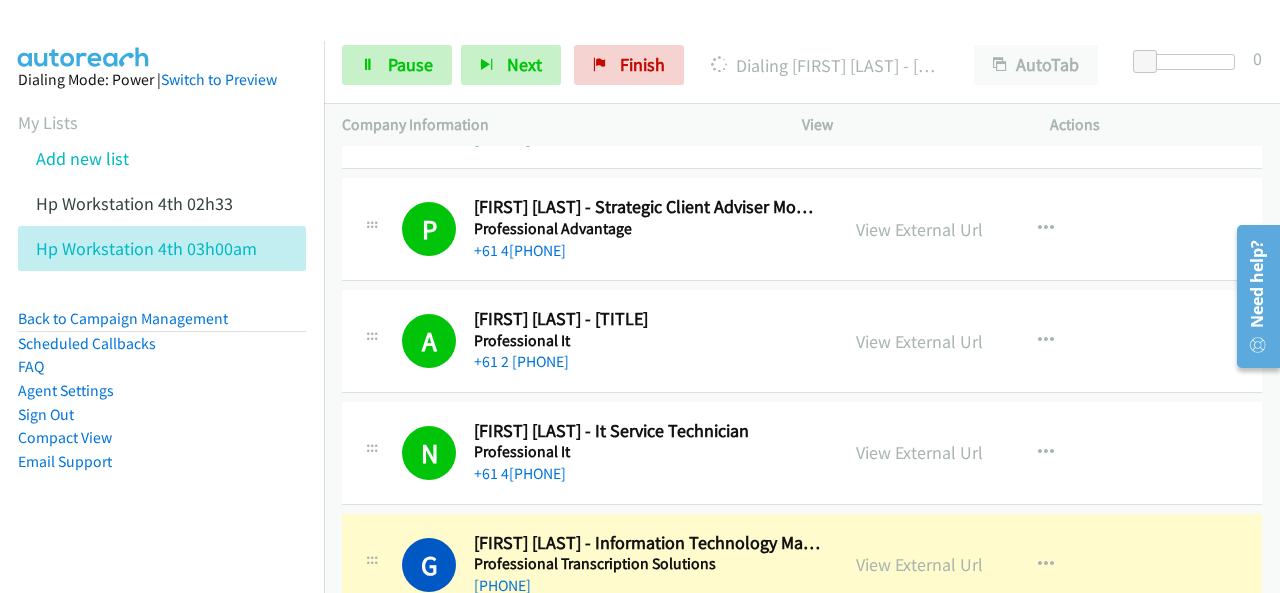 click on "Dialing Mode: Power
|
Switch to Preview
My Lists
Add new list
Hp Workstation 4th 02h33
Hp Workstation 4th 03h00am
Back to Campaign Management
Scheduled Callbacks
FAQ
Agent Settings
Sign Out
Compact View
Email Support" at bounding box center [162, 302] 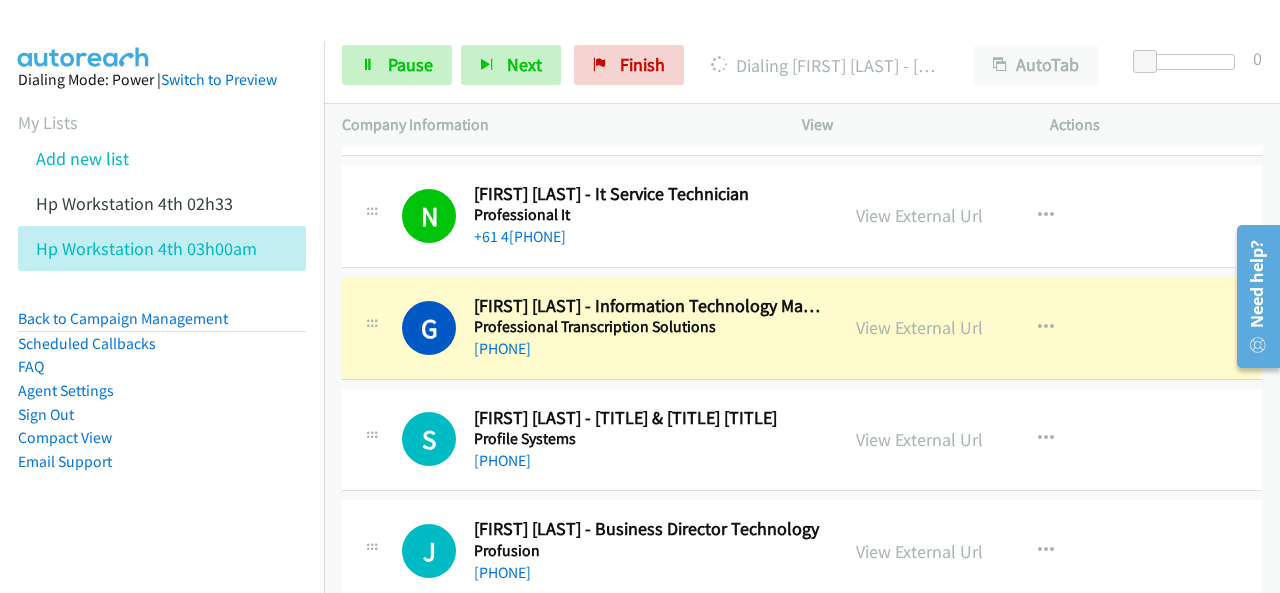 scroll, scrollTop: 7440, scrollLeft: 0, axis: vertical 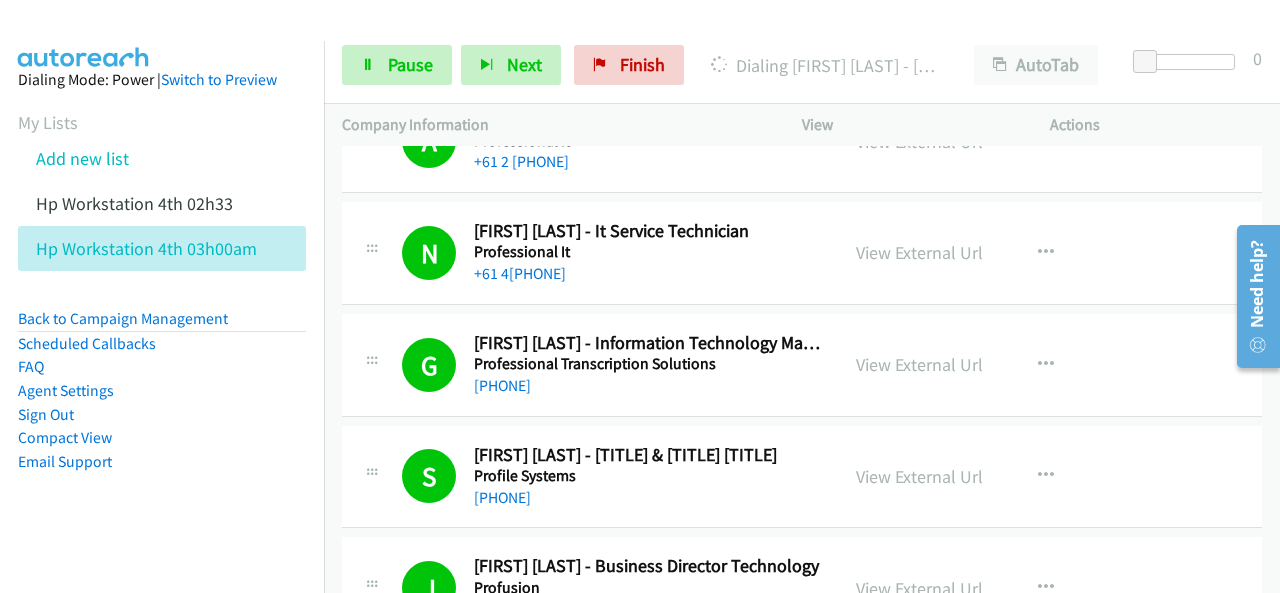 drag, startPoint x: 34, startPoint y: 517, endPoint x: 149, endPoint y: 498, distance: 116.559 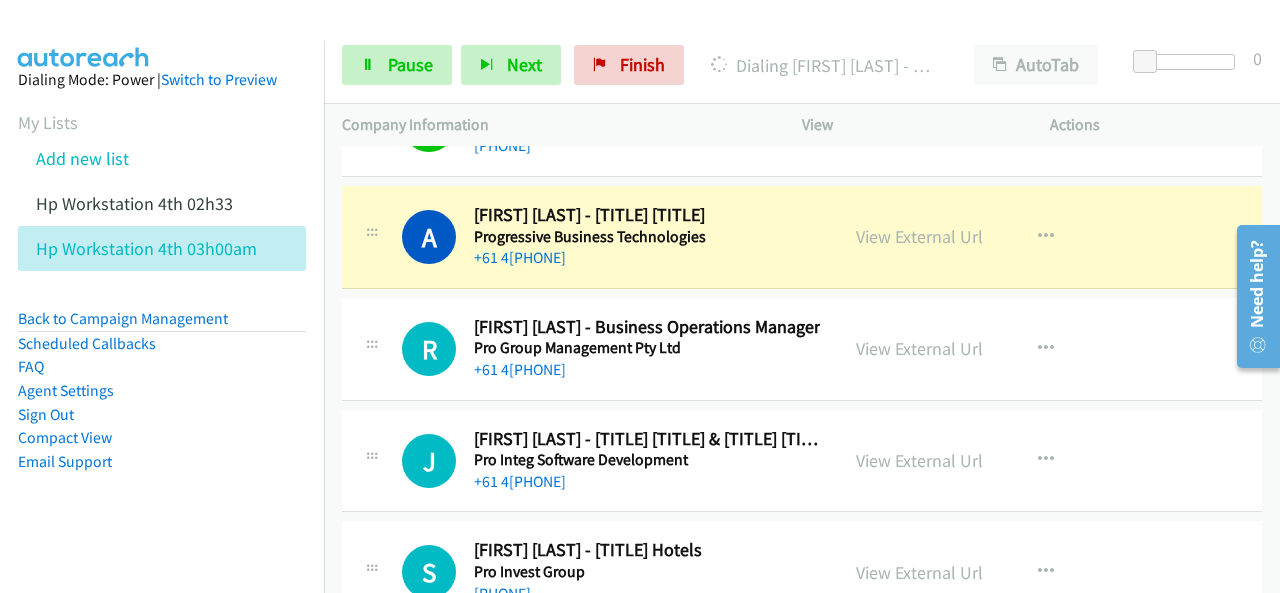 scroll, scrollTop: 8040, scrollLeft: 0, axis: vertical 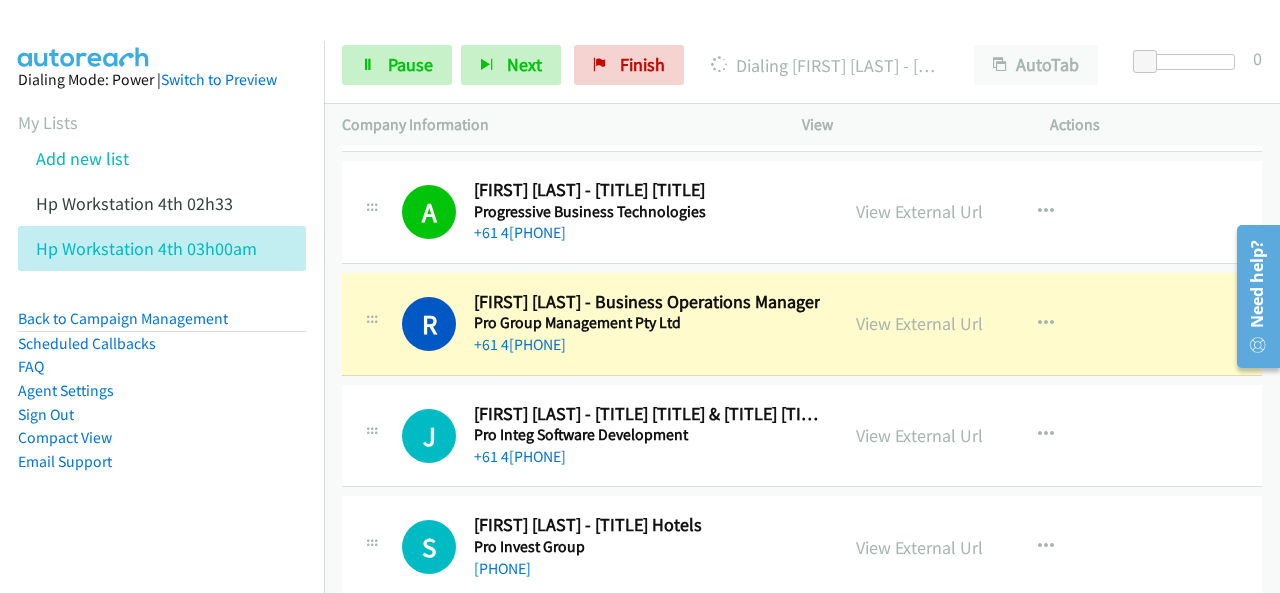 click on "Dialing Mode: Power
|
Switch to Preview
My Lists
Add new list
Hp Workstation 4th 02h33
Hp Workstation 4th 03h00am
Back to Campaign Management
Scheduled Callbacks
FAQ
Agent Settings
Sign Out
Compact View
Email Support" at bounding box center (162, 302) 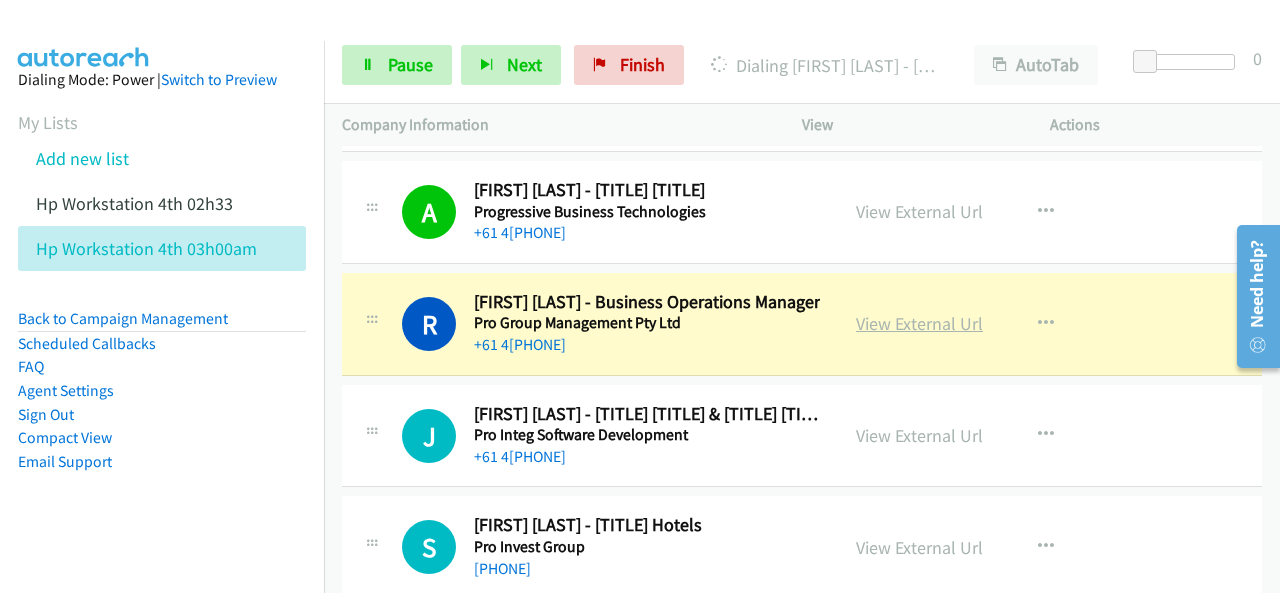click on "View External Url" at bounding box center [919, 323] 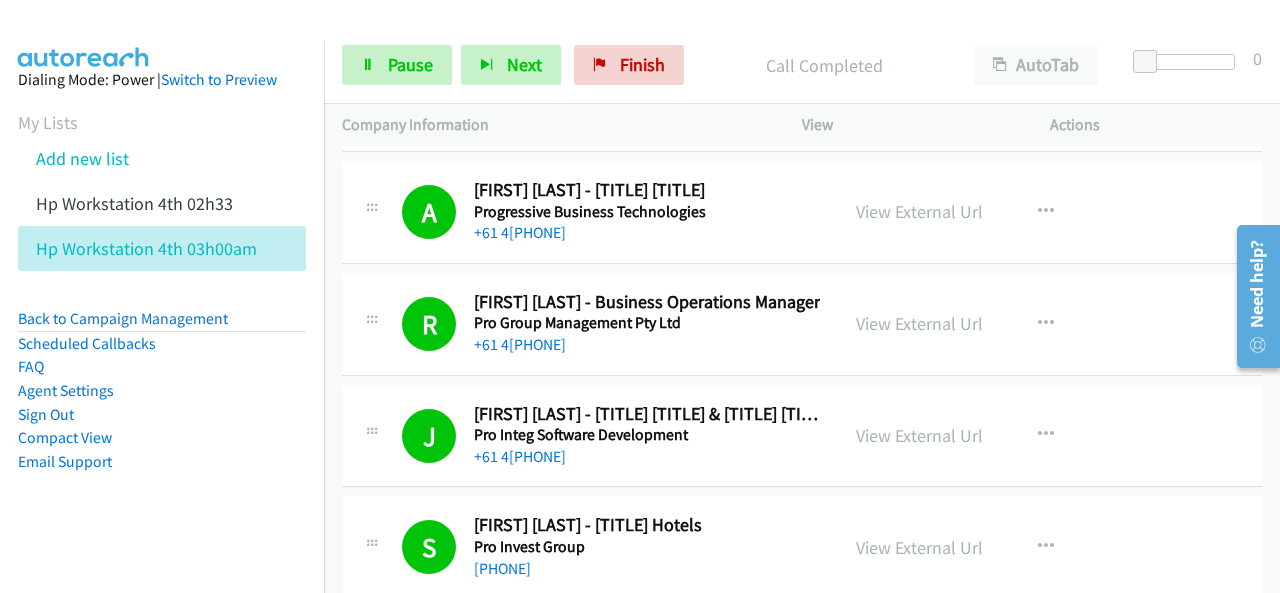 click on "Dialing Mode: Power
|
Switch to Preview
My Lists
Add new list
Hp Workstation 4th 02h33
Hp Workstation 4th 03h00am
Back to Campaign Management
Scheduled Callbacks
FAQ
Agent Settings
Sign Out
Compact View
Email Support" at bounding box center (162, 302) 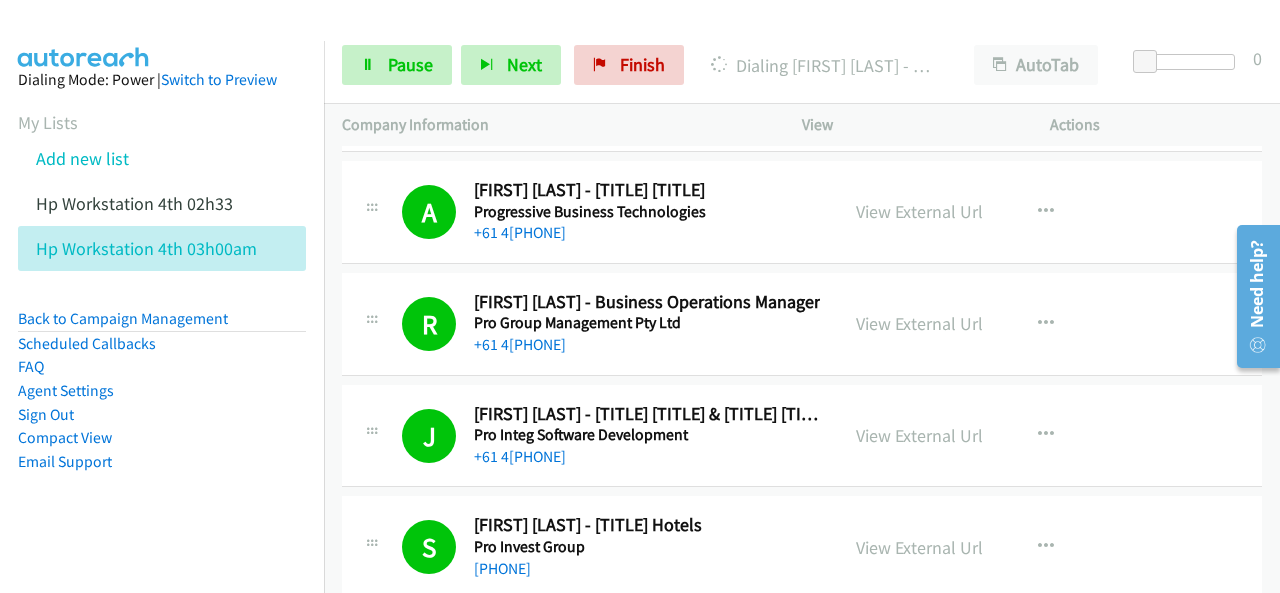 drag, startPoint x: 0, startPoint y: 515, endPoint x: 11, endPoint y: 520, distance: 12.083046 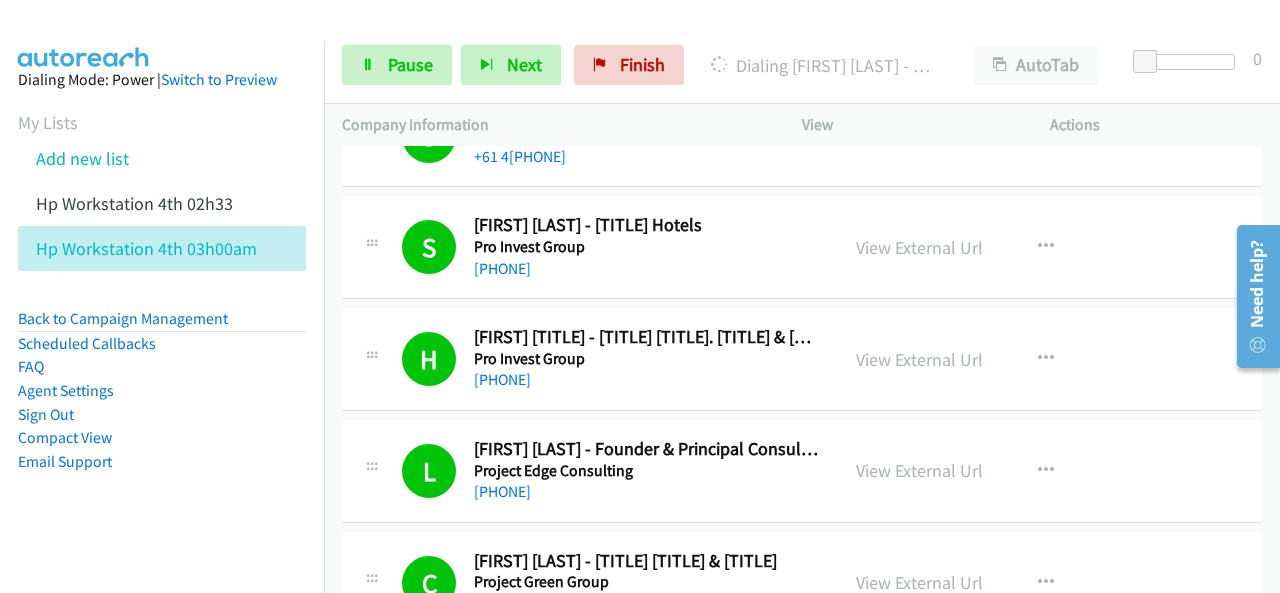 scroll, scrollTop: 8240, scrollLeft: 0, axis: vertical 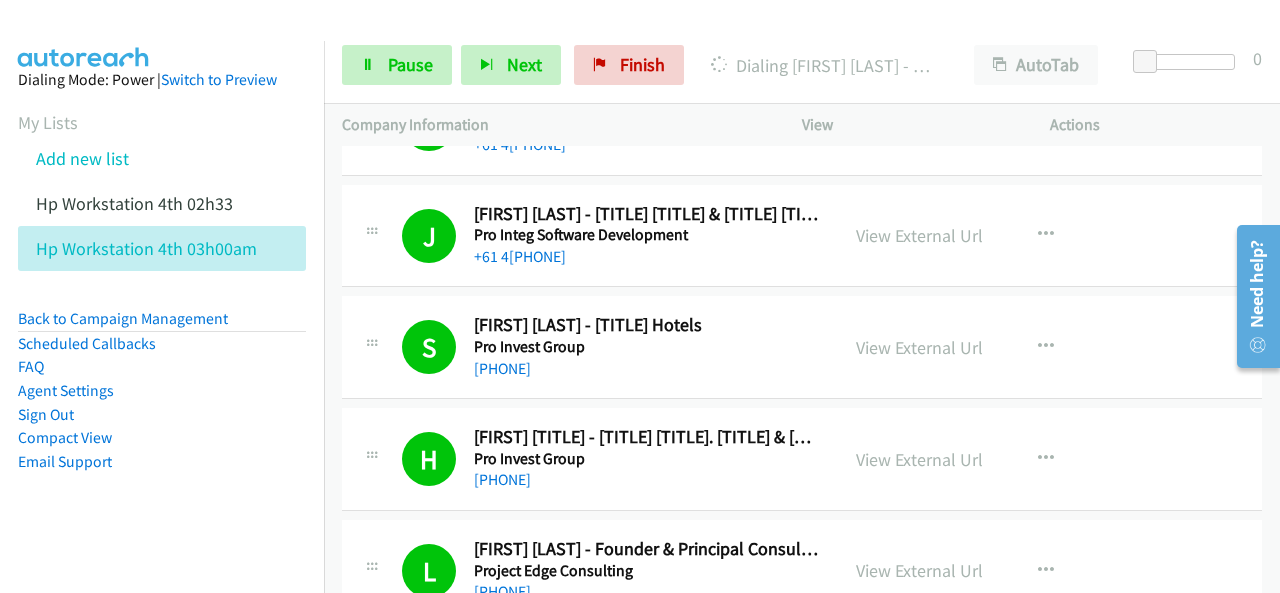 click on "Dialing Mode: Power
|
Switch to Preview
My Lists
Add new list
Hp Workstation 4th 02h33
Hp Workstation 4th 03h00am
Back to Campaign Management
Scheduled Callbacks
FAQ
Agent Settings
Sign Out
Compact View
Email Support" at bounding box center [162, 302] 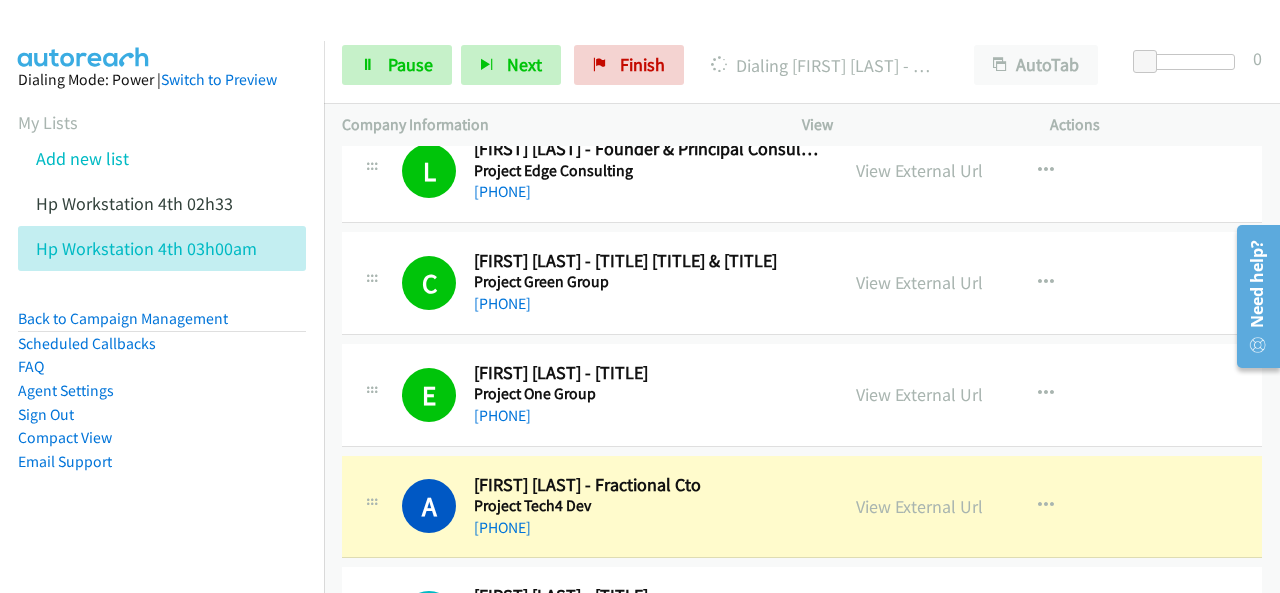 scroll, scrollTop: 8840, scrollLeft: 0, axis: vertical 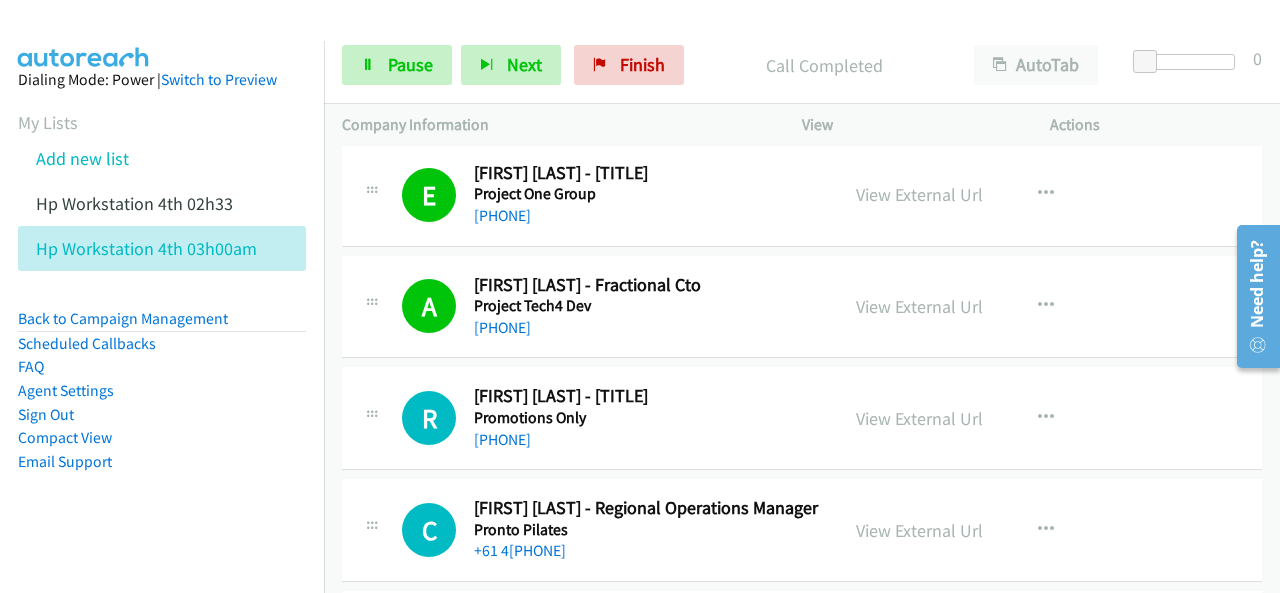 drag, startPoint x: 52, startPoint y: 506, endPoint x: 86, endPoint y: 492, distance: 36.769554 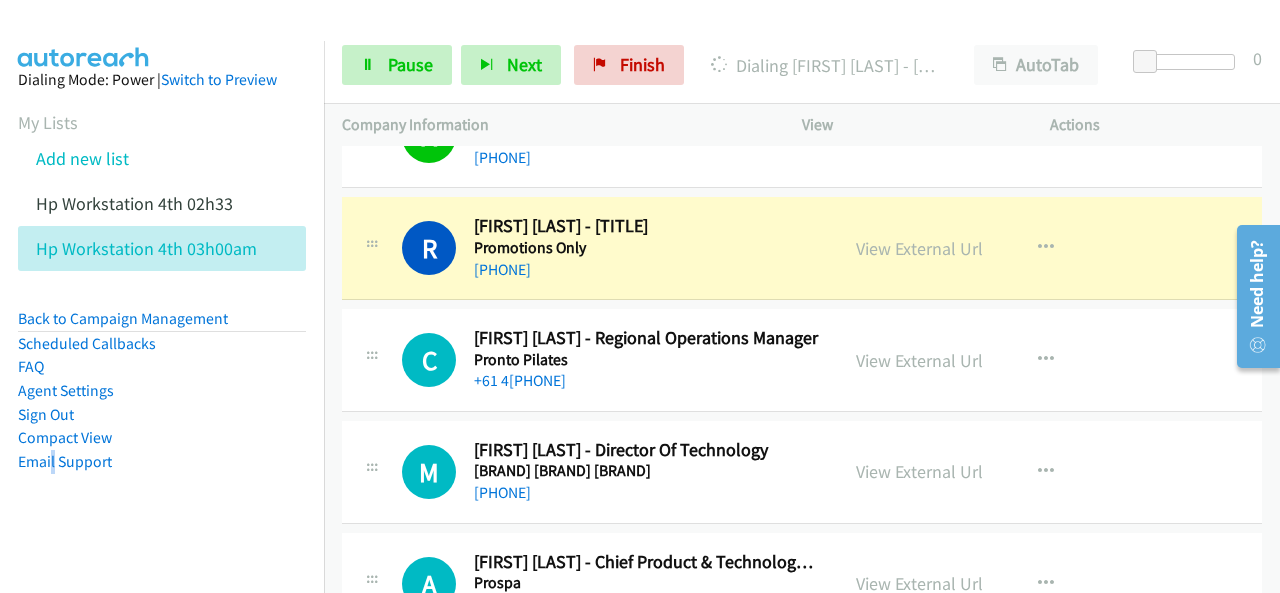 scroll, scrollTop: 9040, scrollLeft: 0, axis: vertical 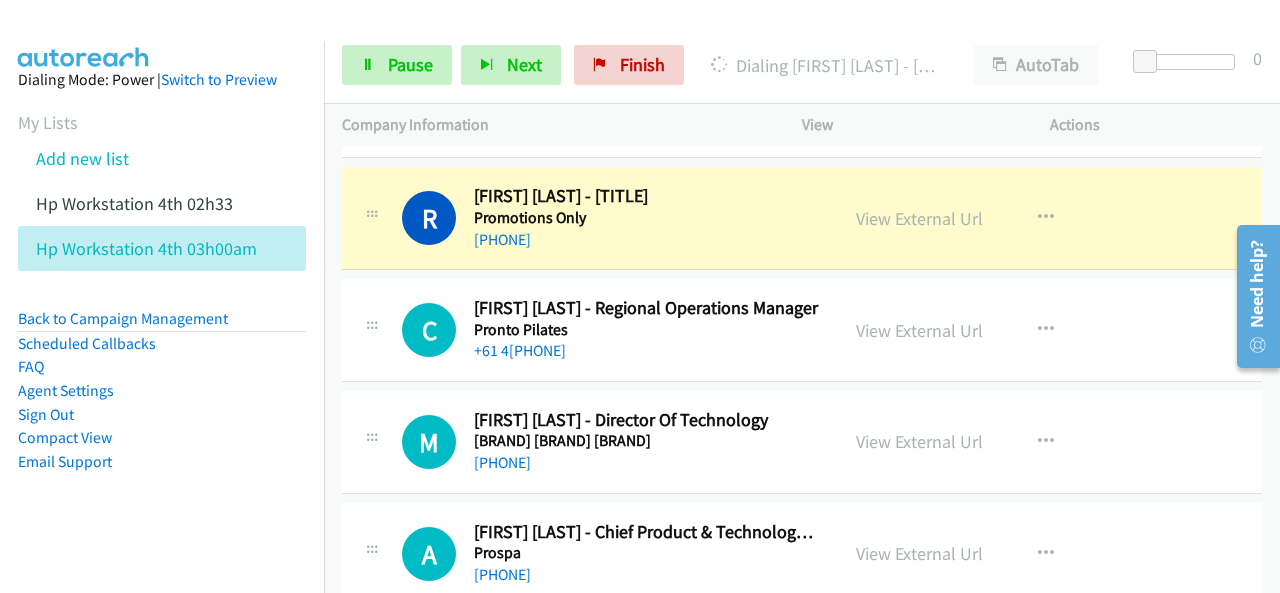 click at bounding box center [631, 38] 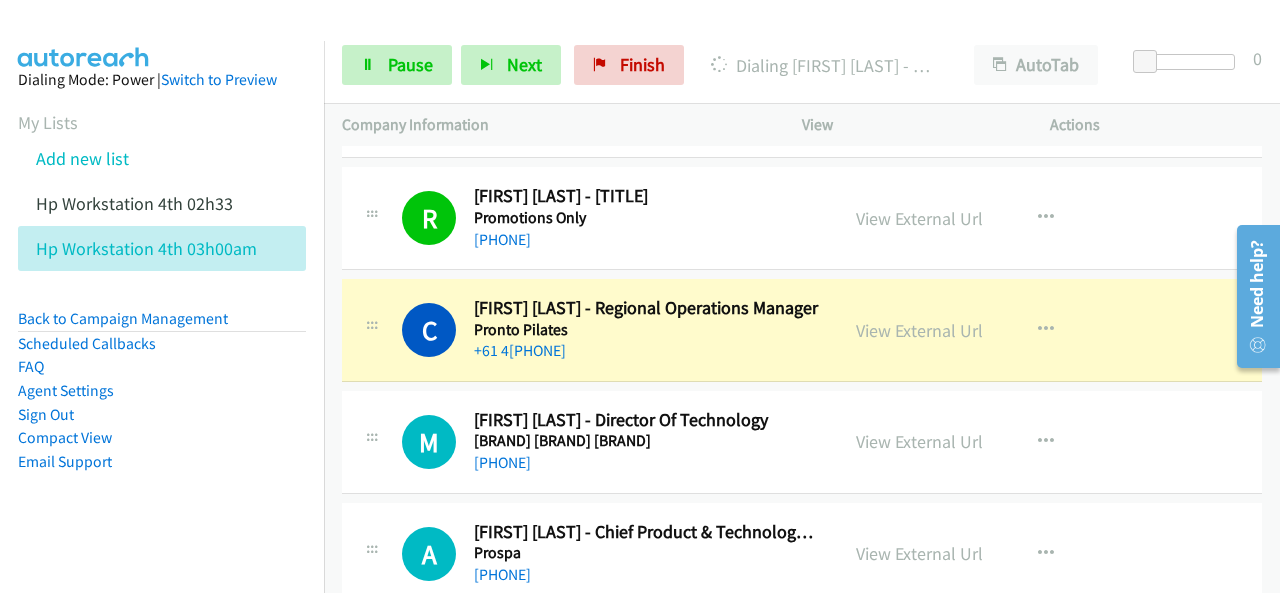 click on "Dialing Mode: Power
|
Switch to Preview
My Lists
Add new list
Hp Workstation 4th 02h33
Hp Workstation 4th 03h00am
Back to Campaign Management
Scheduled Callbacks
FAQ
Agent Settings
Sign Out
Compact View
Email Support" at bounding box center (162, 302) 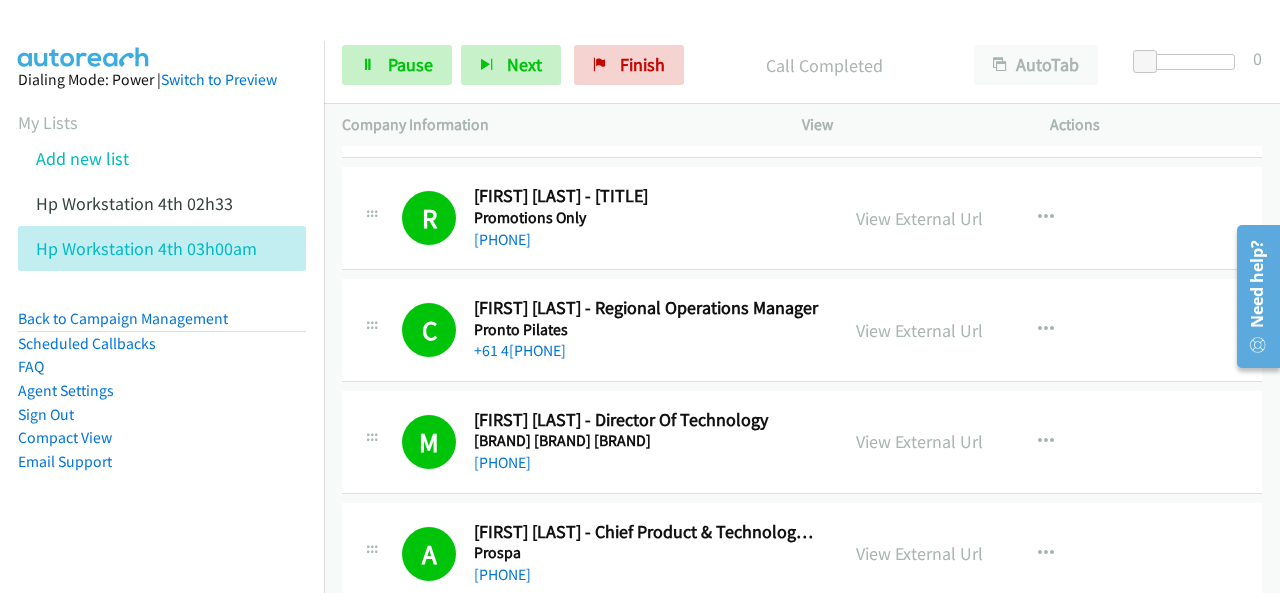 click on "Dialing Mode: Power
|
Switch to Preview
My Lists
Add new list
Hp Workstation 4th 02h33
Hp Workstation 4th 03h00am
Back to Campaign Management
Scheduled Callbacks
FAQ
Agent Settings
Sign Out
Compact View
Email Support" at bounding box center [162, 302] 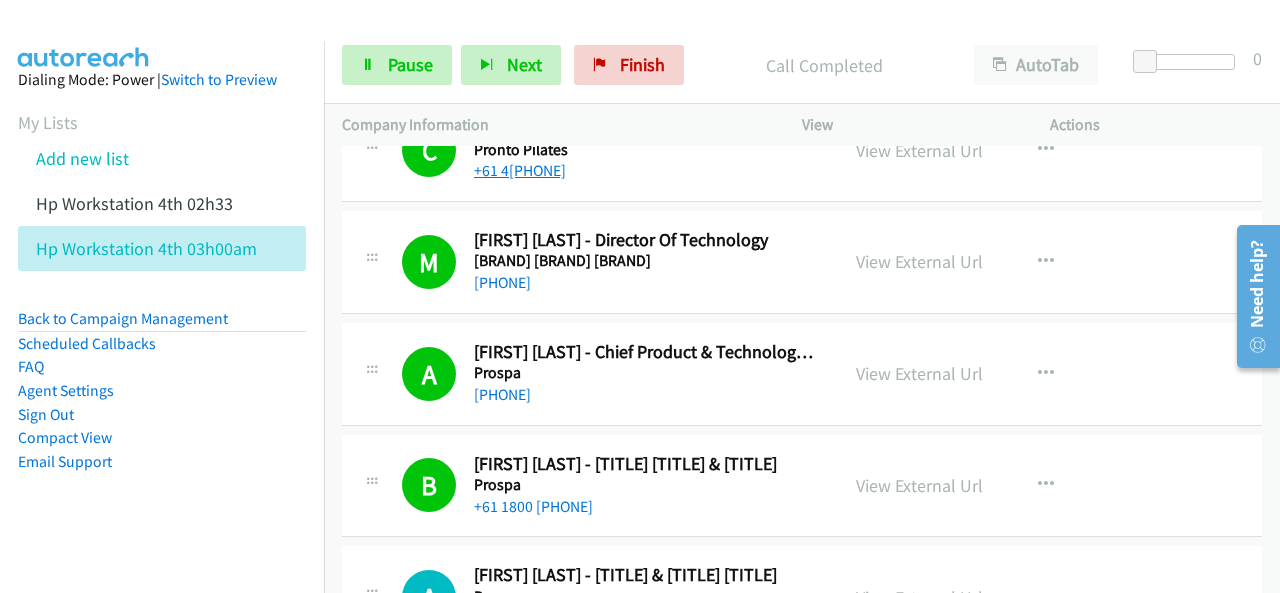 scroll, scrollTop: 9240, scrollLeft: 0, axis: vertical 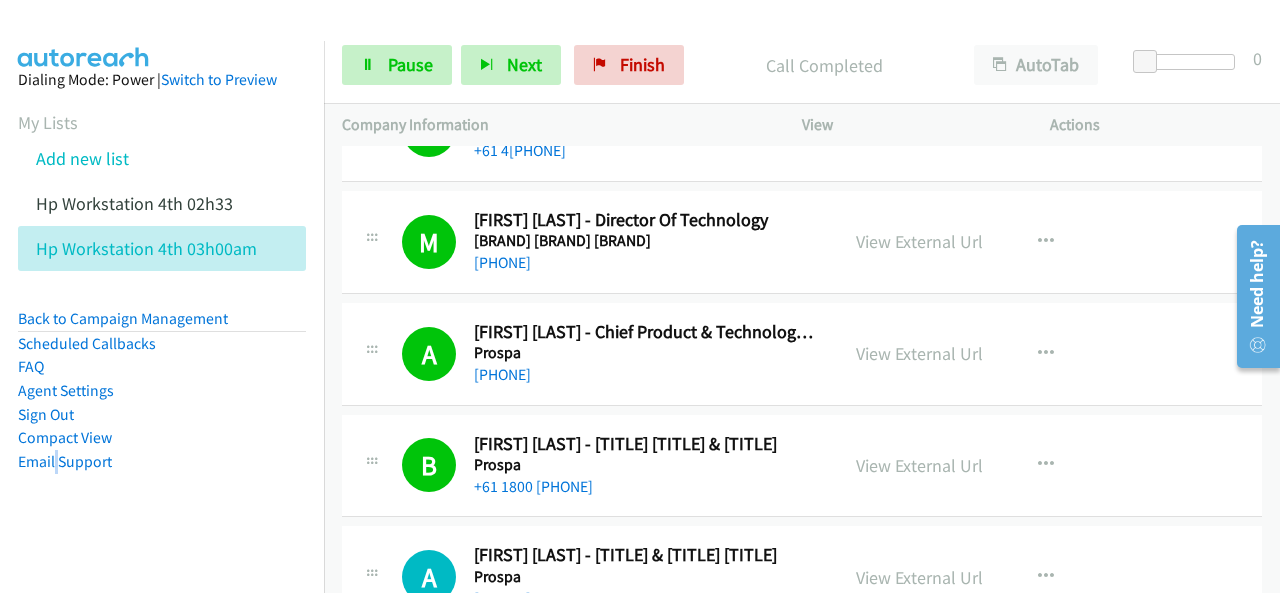click on "Dialing Mode: Power
|
Switch to Preview
My Lists
Add new list
Hp Workstation 4th 02h33
Hp Workstation 4th 03h00am
Back to Campaign Management
Scheduled Callbacks
FAQ
Agent Settings
Sign Out
Compact View
Email Support" at bounding box center (162, 337) 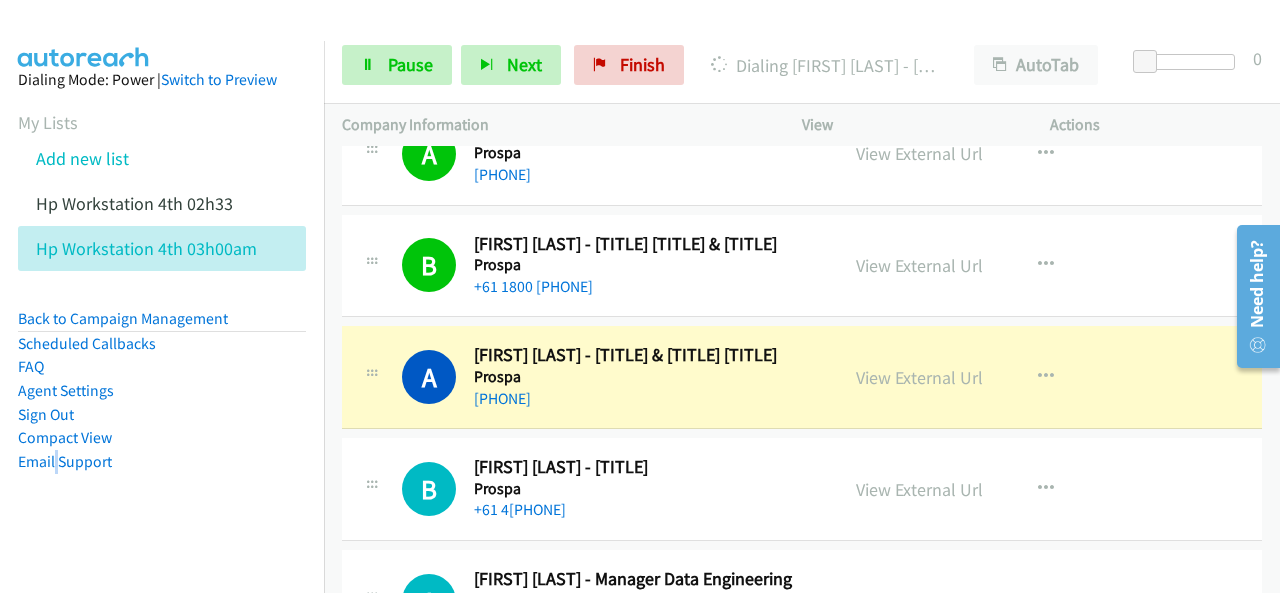 scroll, scrollTop: 9540, scrollLeft: 0, axis: vertical 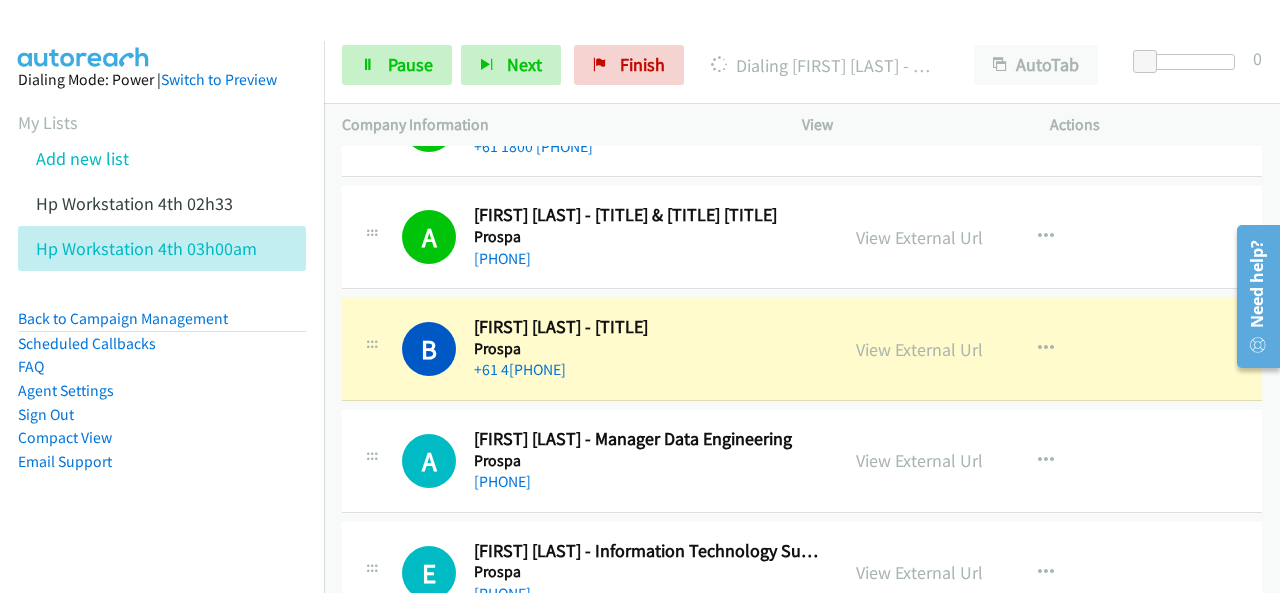 click on "Dialing Mode: Power
|
Switch to Preview
My Lists
Add new list
Hp Workstation 4th 02h33
Hp Workstation 4th 03h00am
Back to Campaign Management
Scheduled Callbacks
FAQ
Agent Settings
Sign Out
Compact View
Email Support" at bounding box center [162, 302] 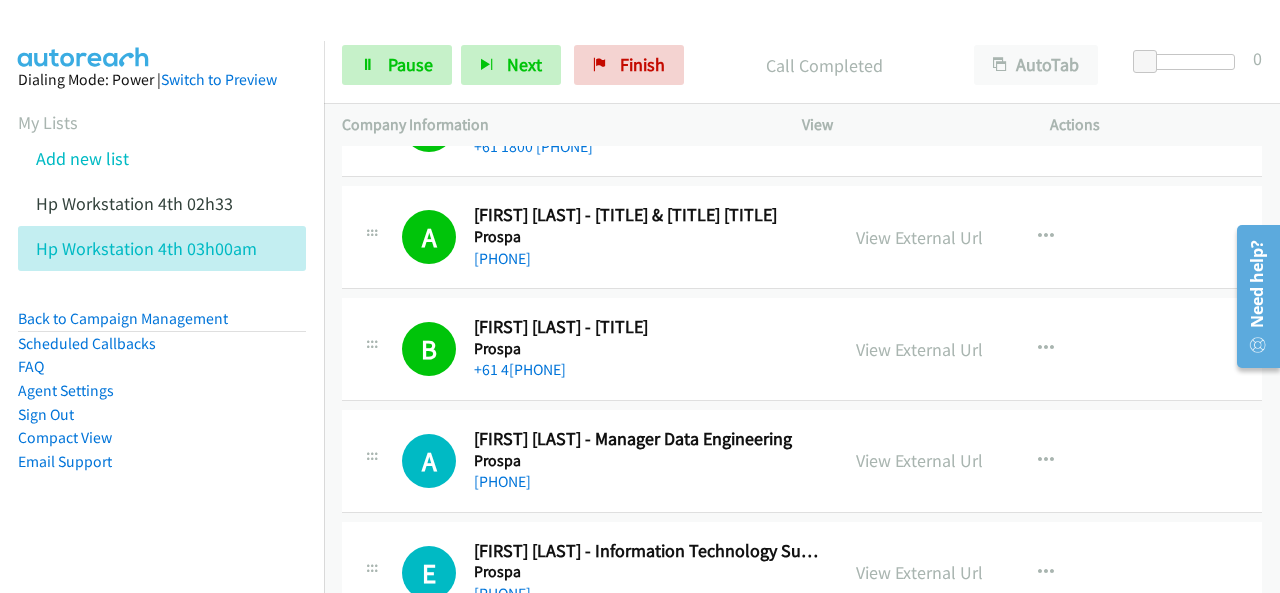 click on "Dialing Mode: Power
|
Switch to Preview
My Lists
Add new list
Hp Workstation 4th 02h33
Hp Workstation 4th 03h00am
Back to Campaign Management
Scheduled Callbacks
FAQ
Agent Settings
Sign Out
Compact View
Email Support" at bounding box center [162, 302] 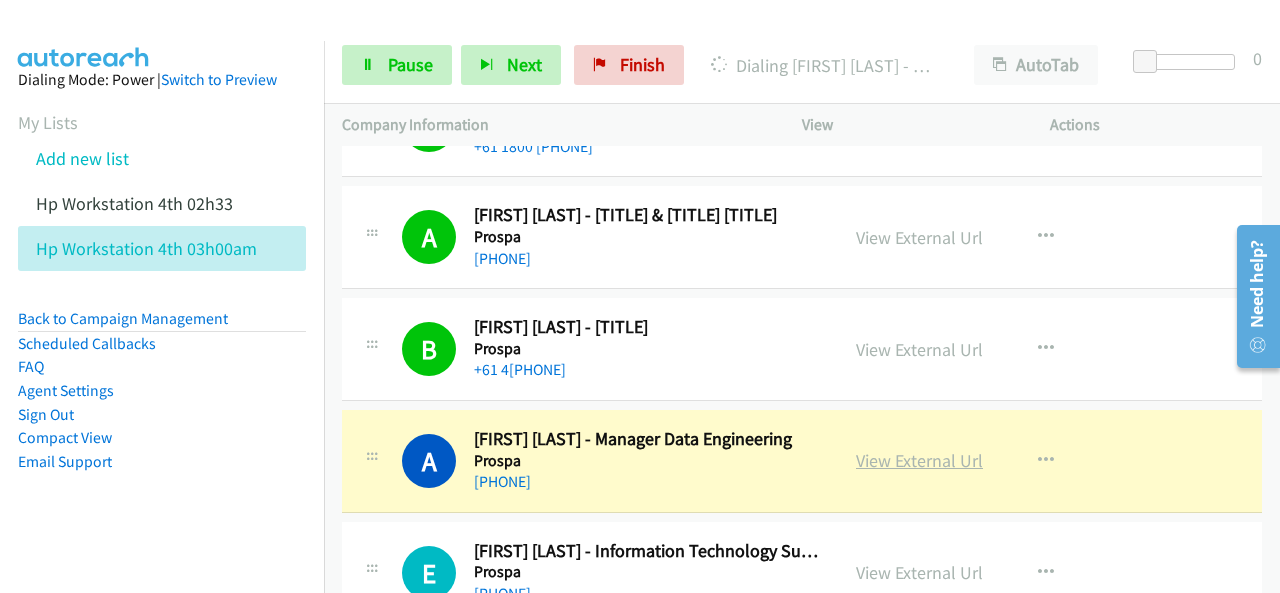 click on "View External Url" at bounding box center (919, 460) 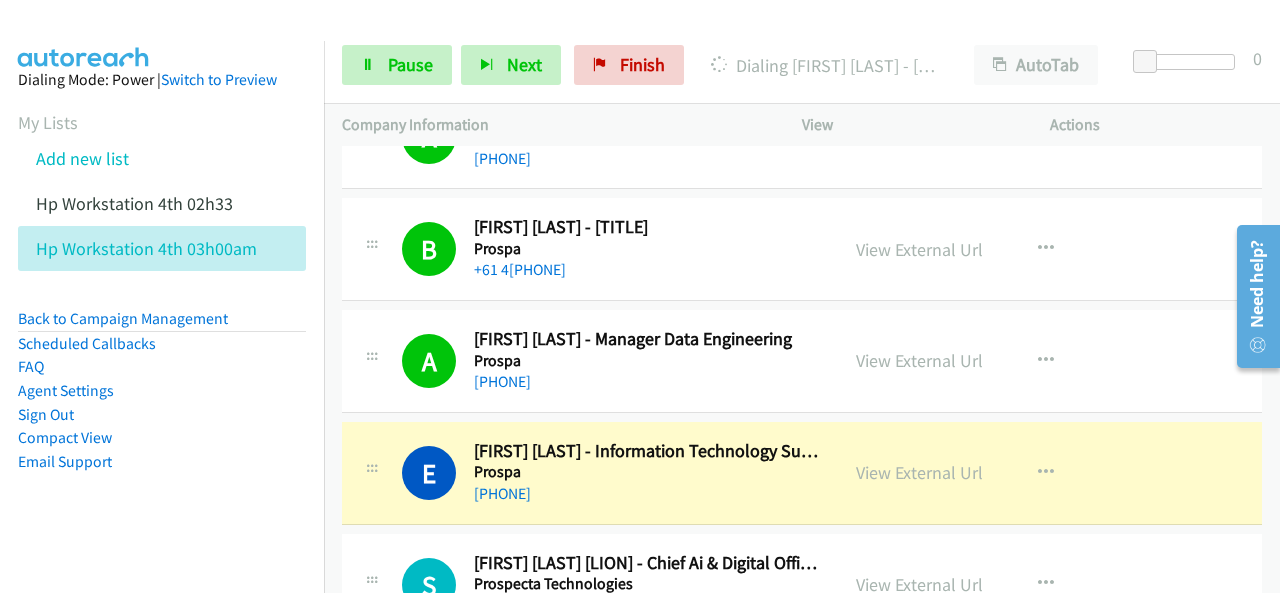 scroll, scrollTop: 9880, scrollLeft: 0, axis: vertical 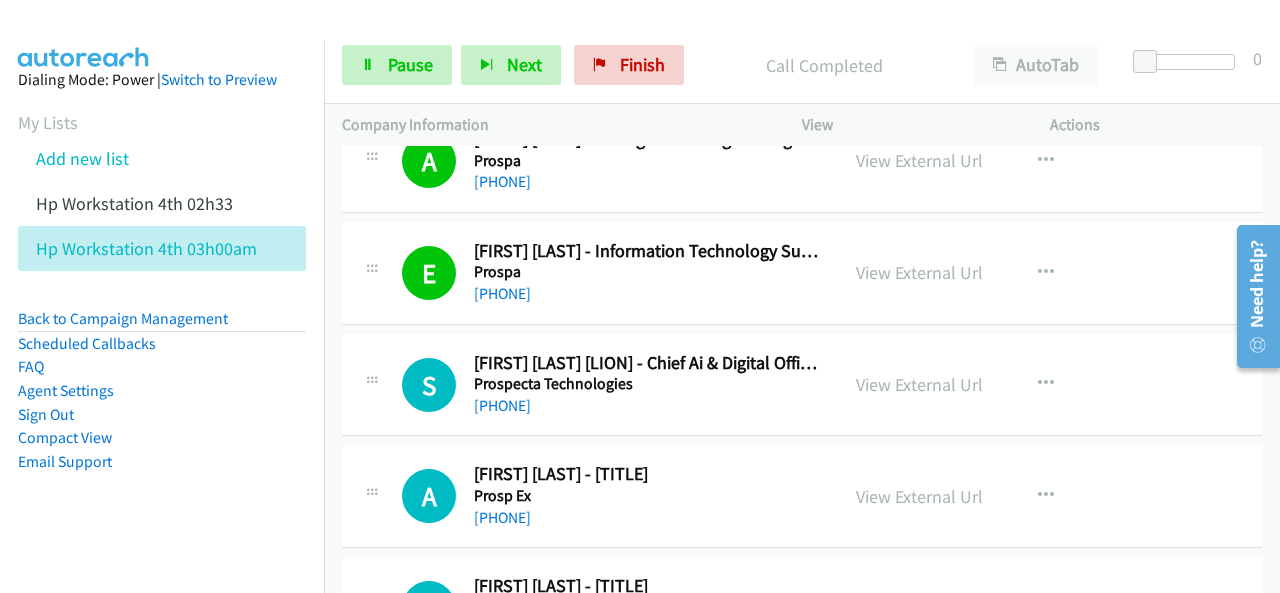 click on "Dialing Mode: Power
|
Switch to Preview
My Lists
Add new list
Hp Workstation 4th 02h33
Hp Workstation 4th 03h00am
Back to Campaign Management
Scheduled Callbacks
FAQ
Agent Settings
Sign Out
Compact View
Email Support" at bounding box center [162, 302] 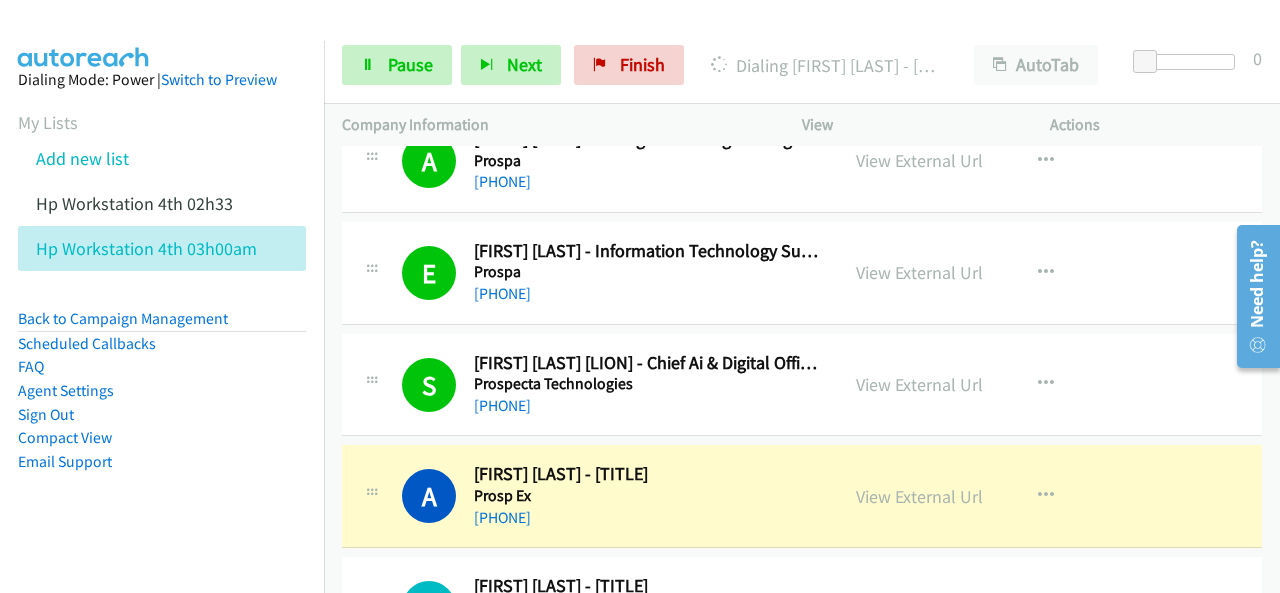 drag, startPoint x: 63, startPoint y: 543, endPoint x: 182, endPoint y: 509, distance: 123.76187 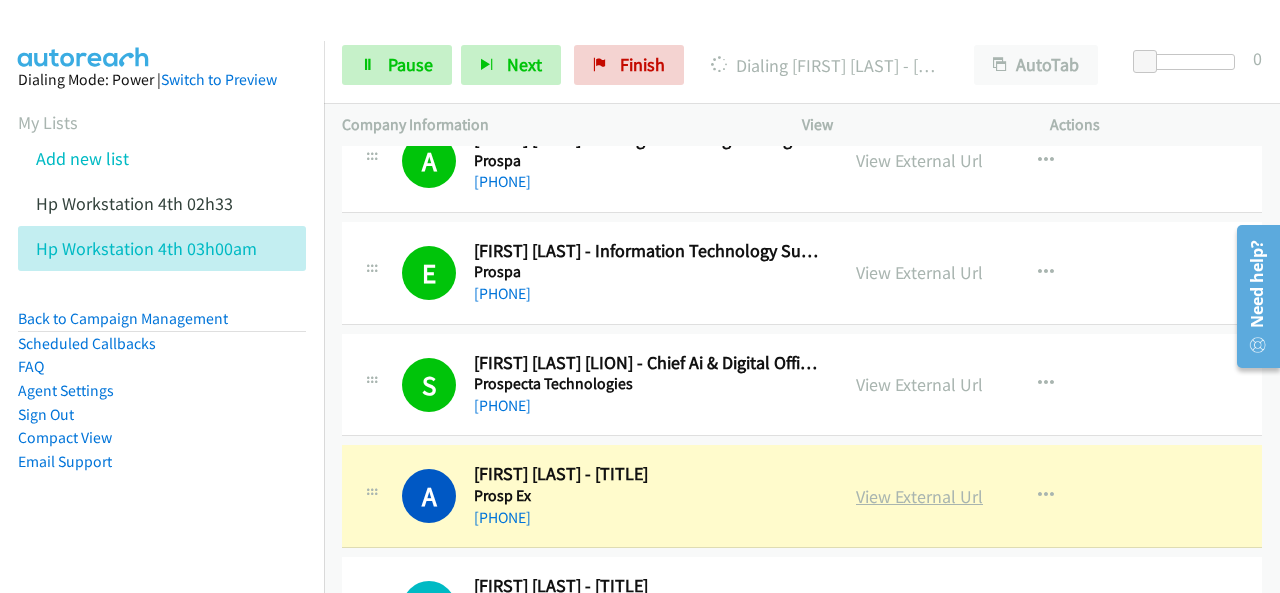 click on "View External Url" at bounding box center (919, 496) 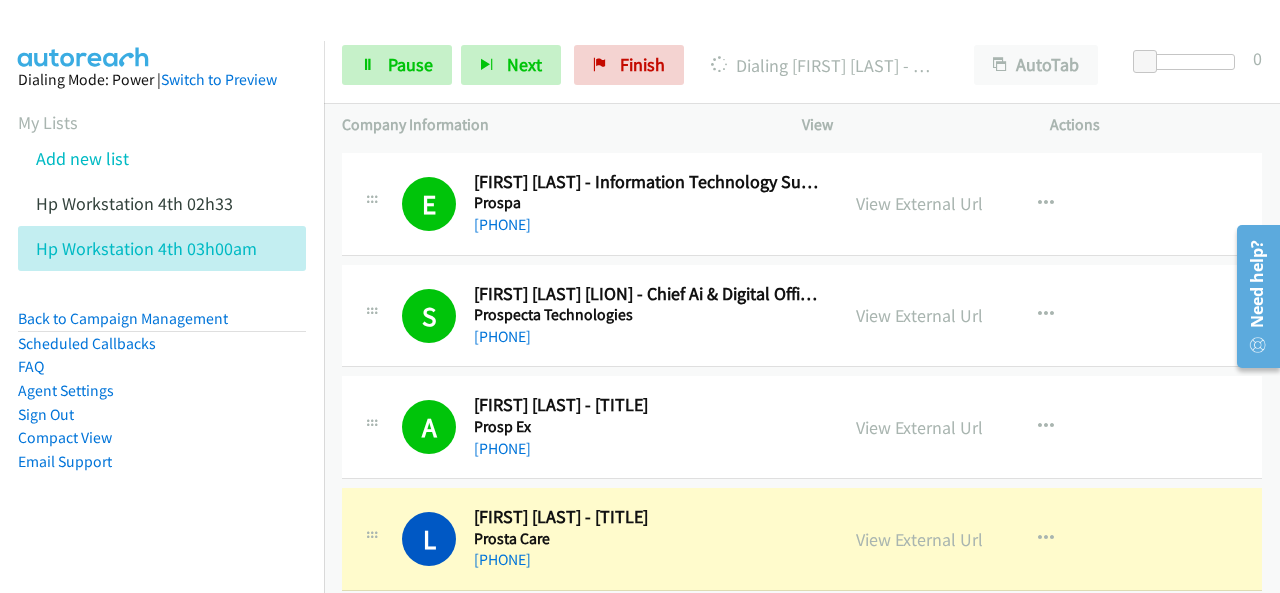 scroll, scrollTop: 10080, scrollLeft: 0, axis: vertical 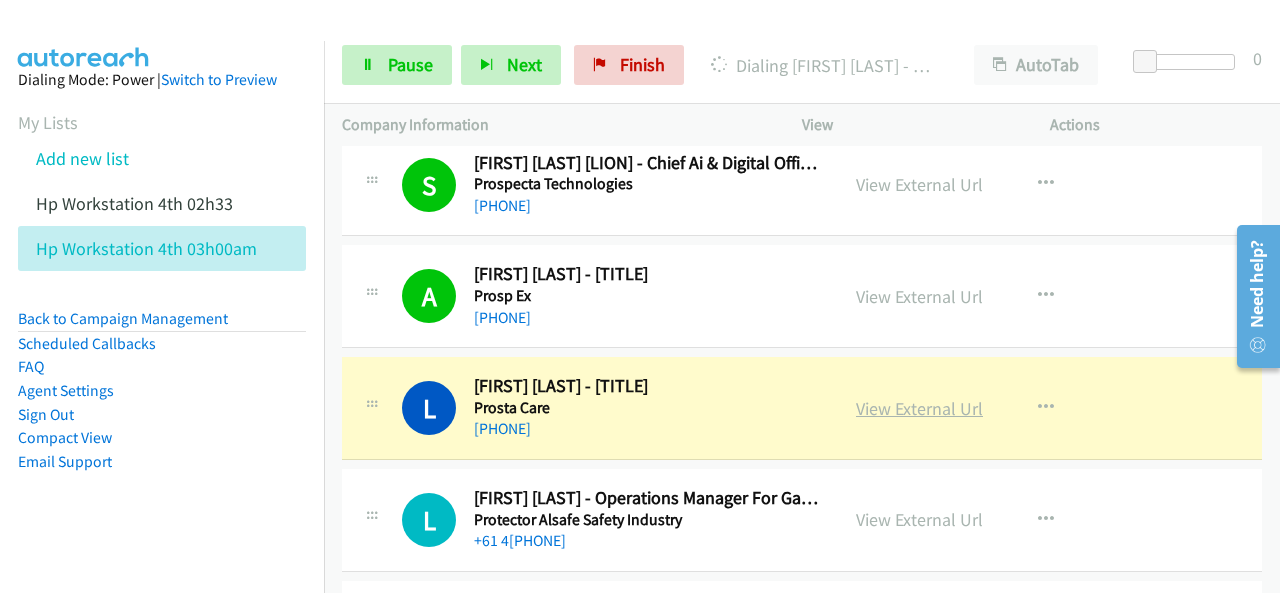 click on "View External Url" at bounding box center [919, 408] 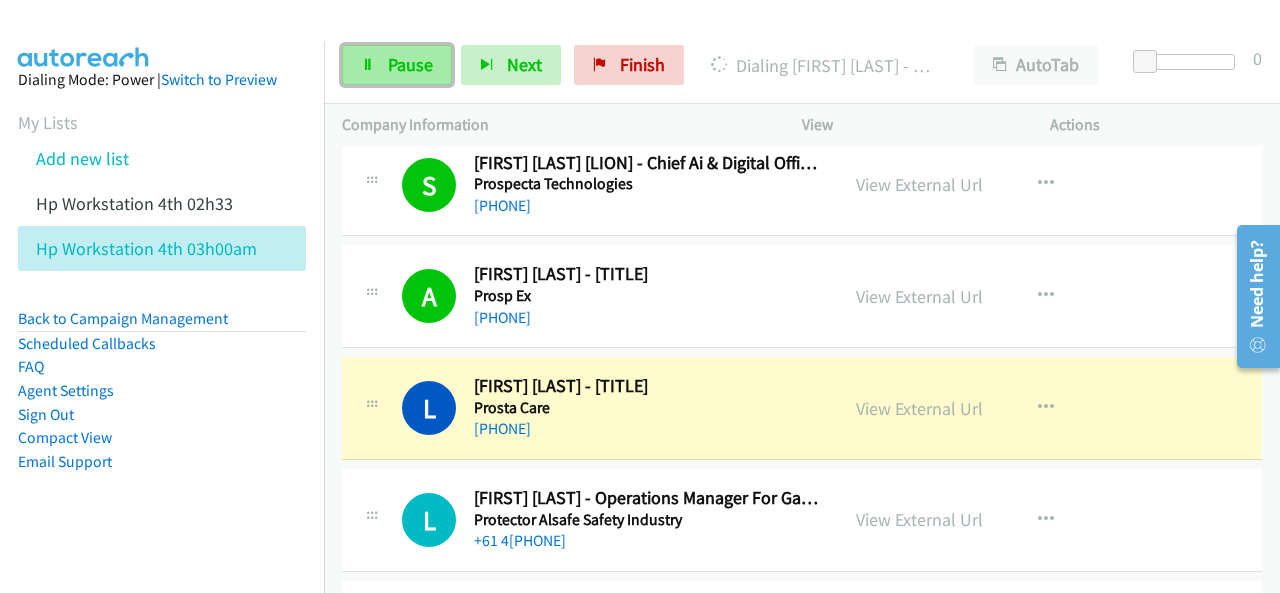 click on "Pause" at bounding box center (410, 64) 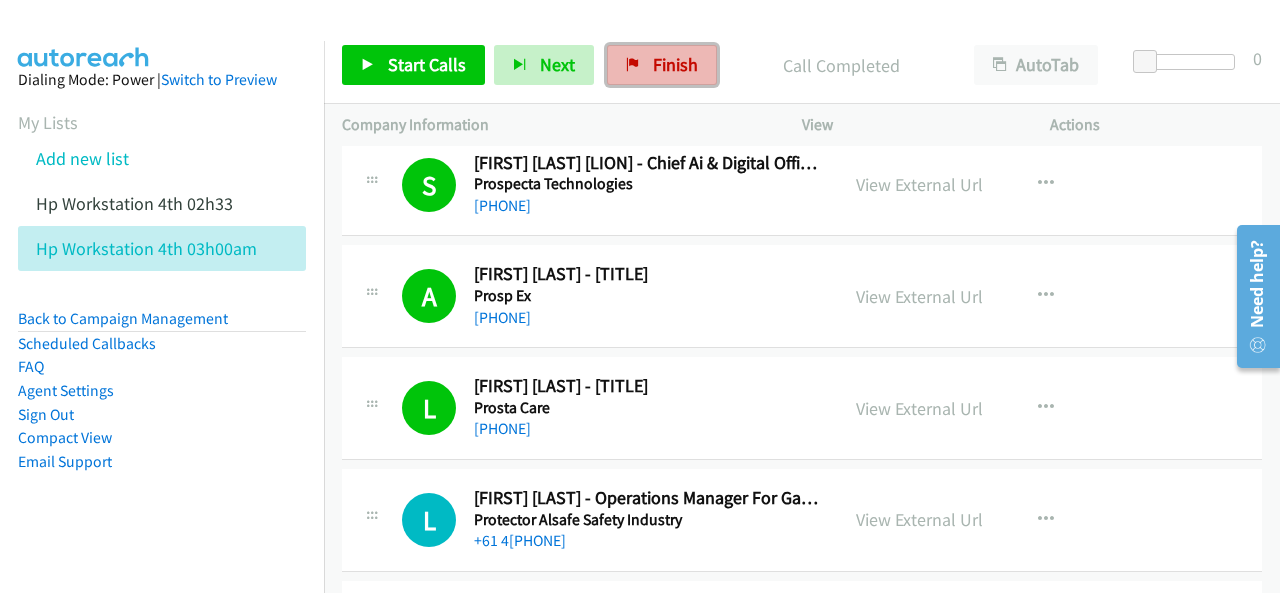 click on "Finish" at bounding box center [675, 64] 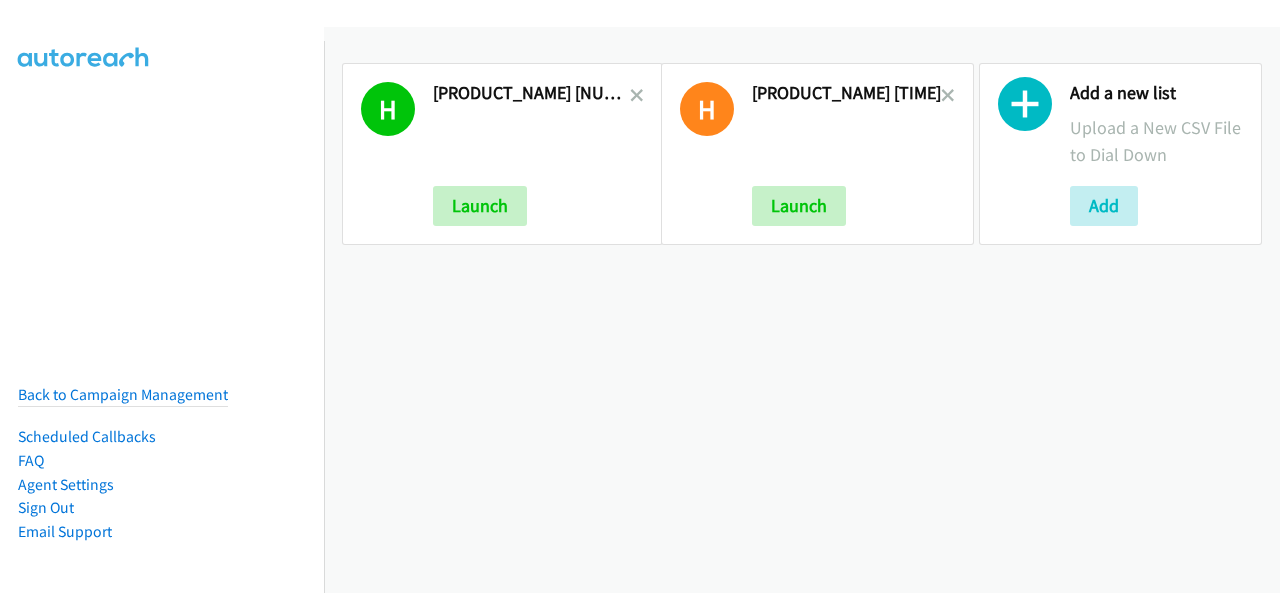 scroll, scrollTop: 0, scrollLeft: 0, axis: both 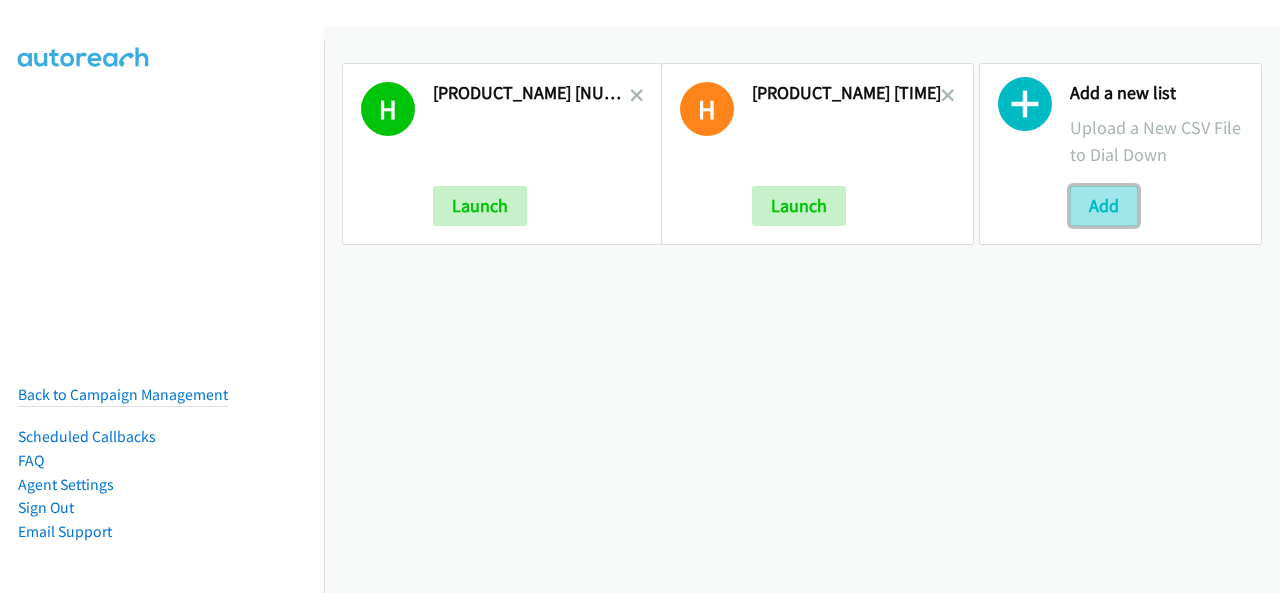 click on "Add" at bounding box center (1104, 206) 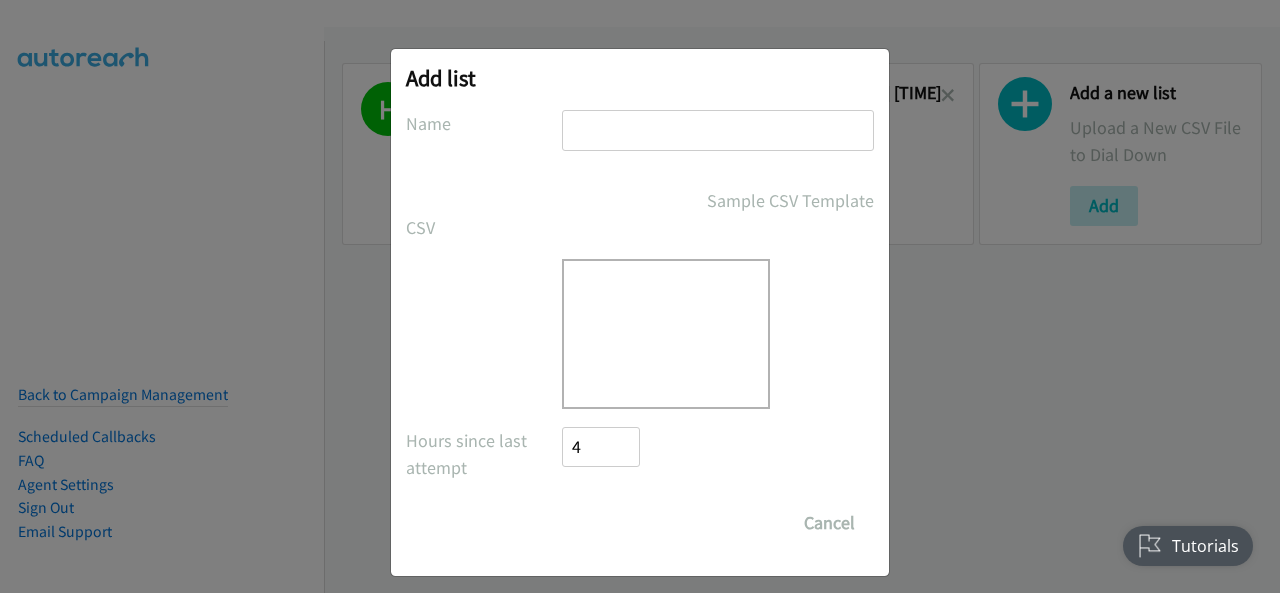 scroll, scrollTop: 0, scrollLeft: 0, axis: both 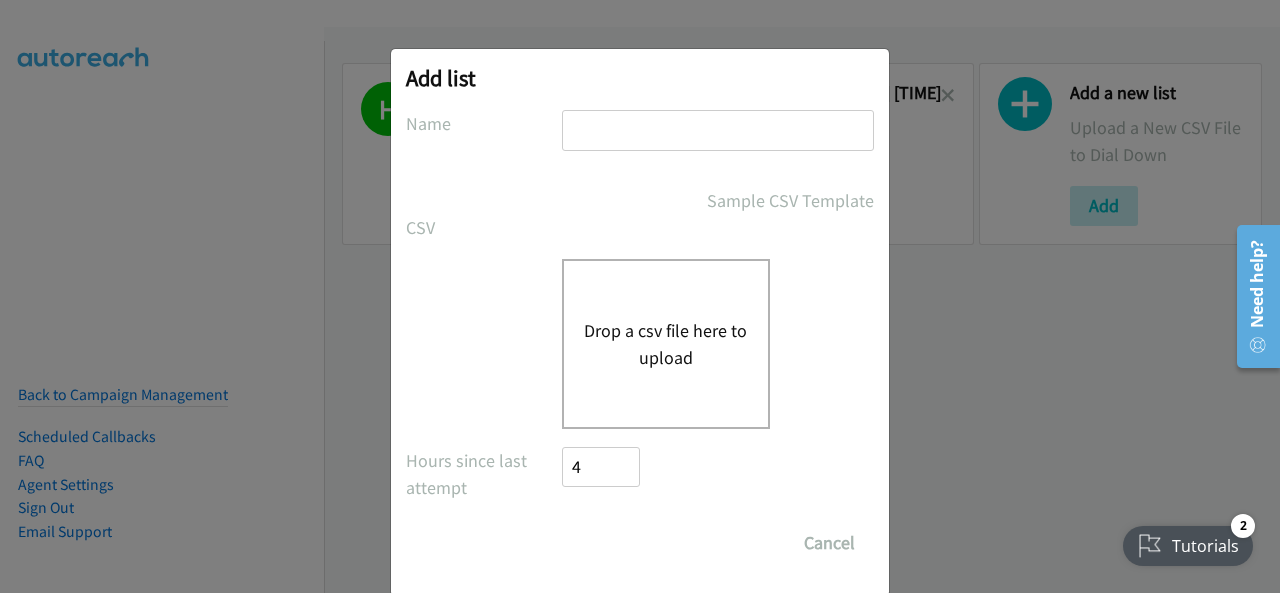 paste on "ACCOUNT NAME: [COMPANY_NAME] PROSPECT NAME: [FIRST] [LAST] PHONE NUMBER: [PHONE] EMAIL: [EMAIL] JOB TITLE: Operations Manager   INTRODUCTION: This Morning [FIRST] spoke to [FIRST] the Operations Manager at [COMPANY_NAME]   AUTHORITY: Within [COMPANY_NAME] , [FIRST] is a decision maker regarding end-user device solutions.   CURRENT SOLUTION: They are currently using different vendors with around 20 total users.Their biggest challenges are improving fragmented workflows,   enhancing end user productivity, strengthening end point security and managing user data. Over the next year their main focus will be strengtheing the end point and end user security,enhancing productivity qnd managing user data .Their selection criteria is gettting more information about [PRODUCT_NAME] Workstations.  Timeframe: They are looking to add or replace laptops/desktops within the next 3-6 months and they anticipate a purchase volume of 4 units.    NEXT STEPS: [FIRST] is happy to speak to a [BRAND_NAME] REP regarding [PRODUCT_NAME] Workstations in 2 weeks on 18 Jul..." 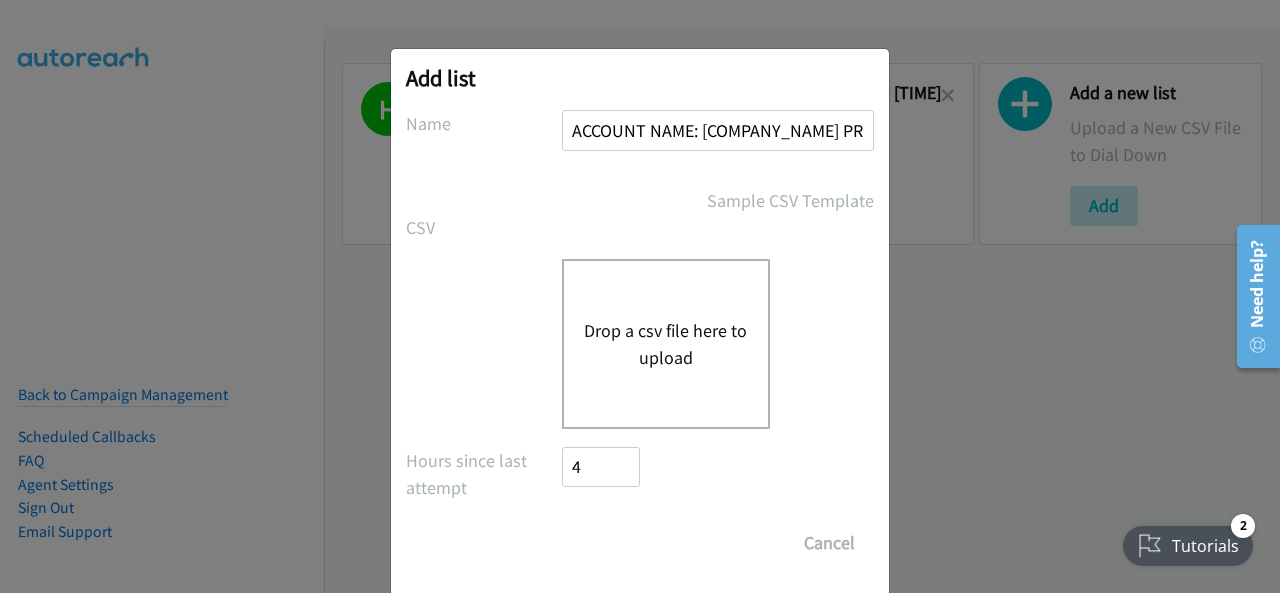 scroll, scrollTop: 0, scrollLeft: 7774, axis: horizontal 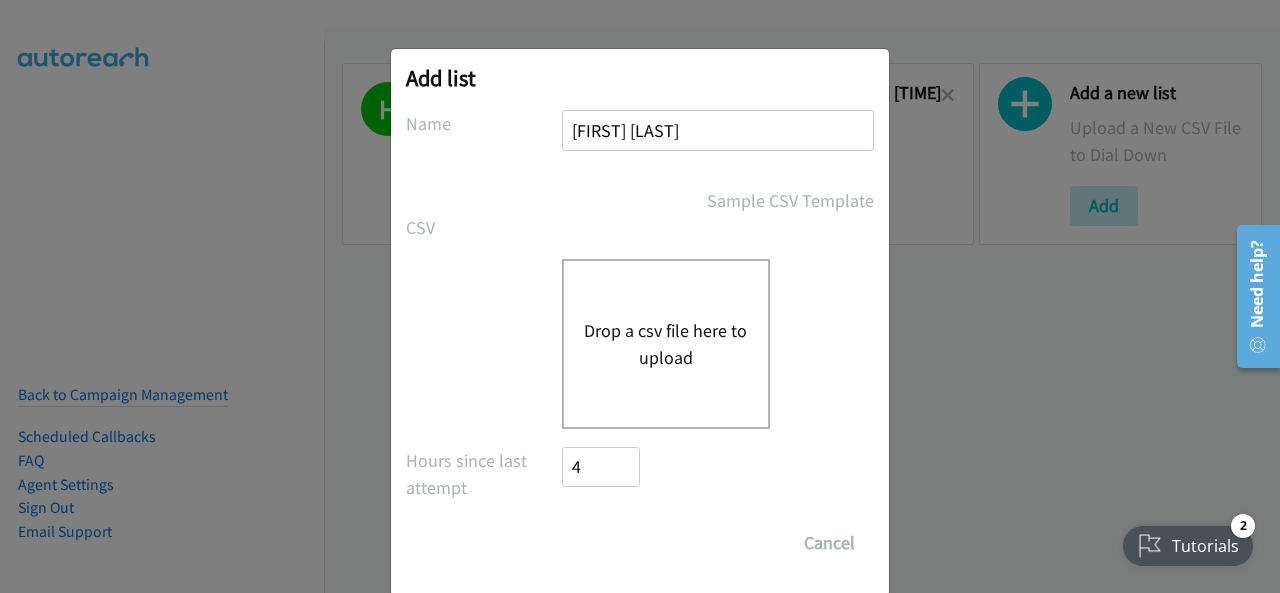 drag, startPoint x: 718, startPoint y: 133, endPoint x: 368, endPoint y: 79, distance: 354.1412 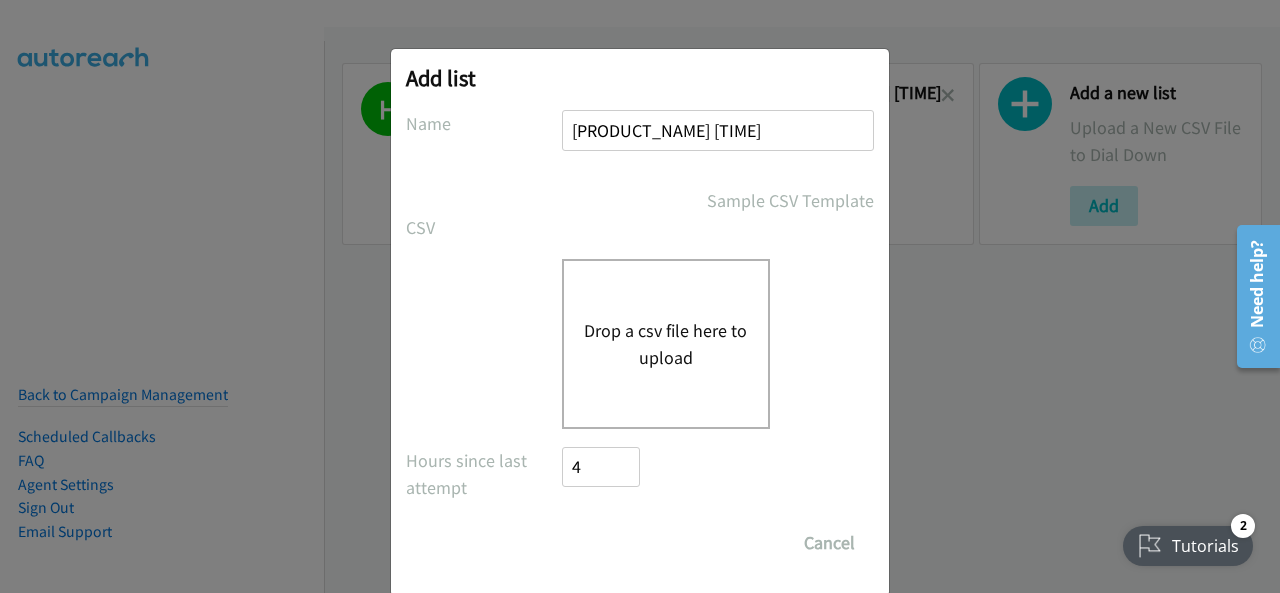 type on "hp 4pm" 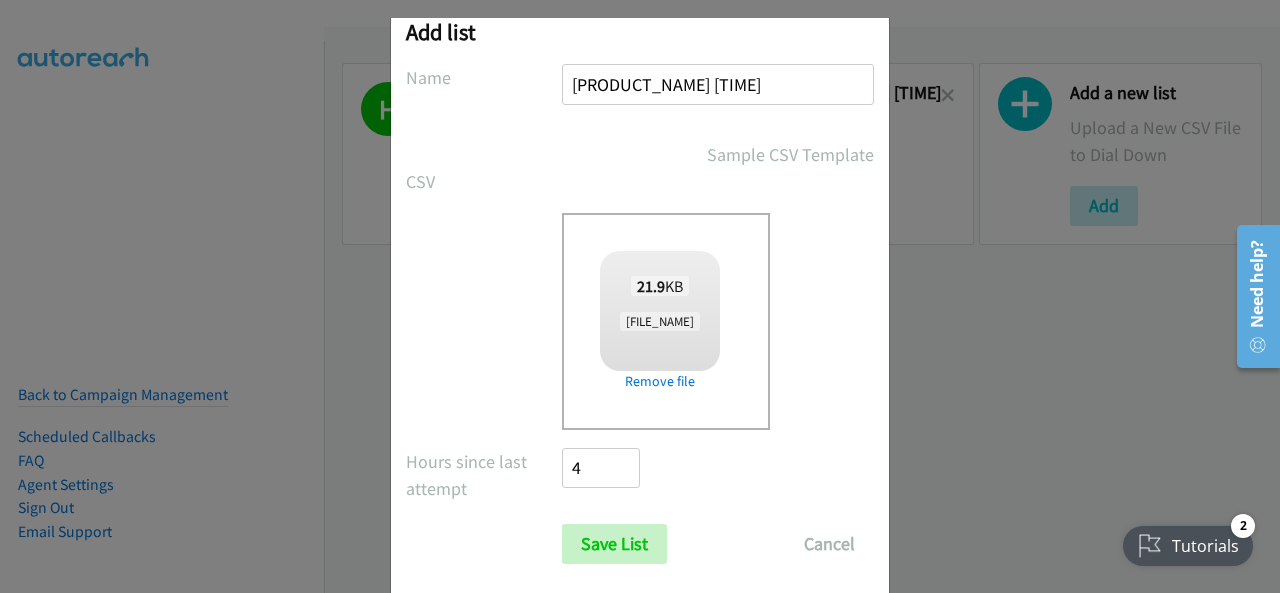 scroll, scrollTop: 80, scrollLeft: 0, axis: vertical 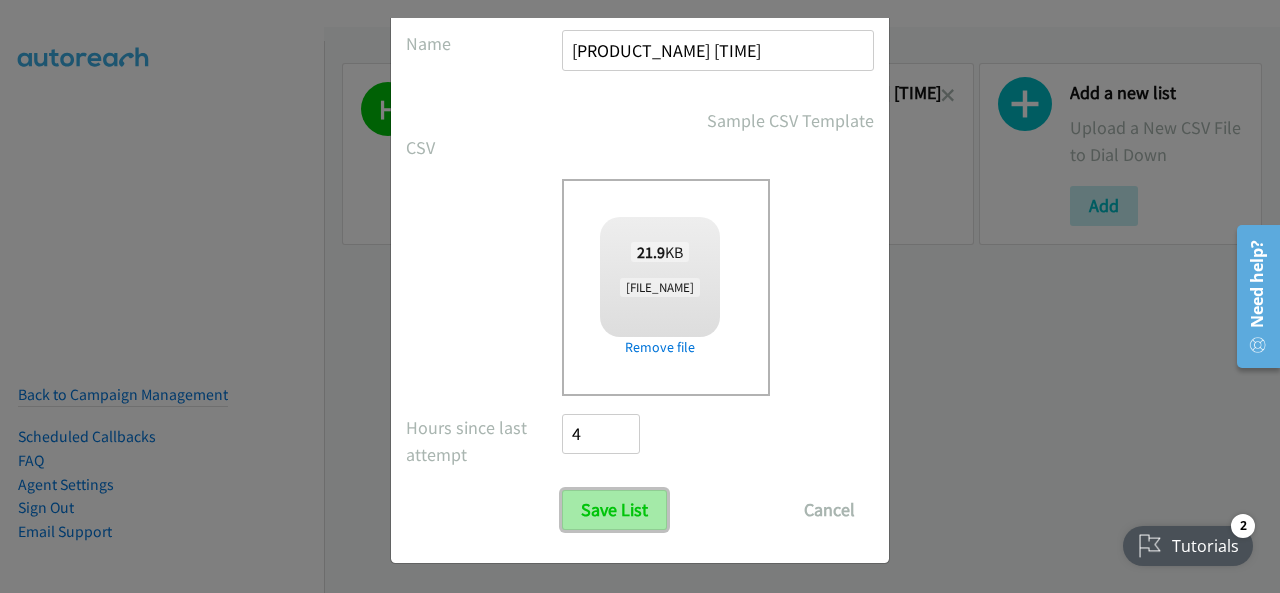 click on "Save List" at bounding box center [614, 510] 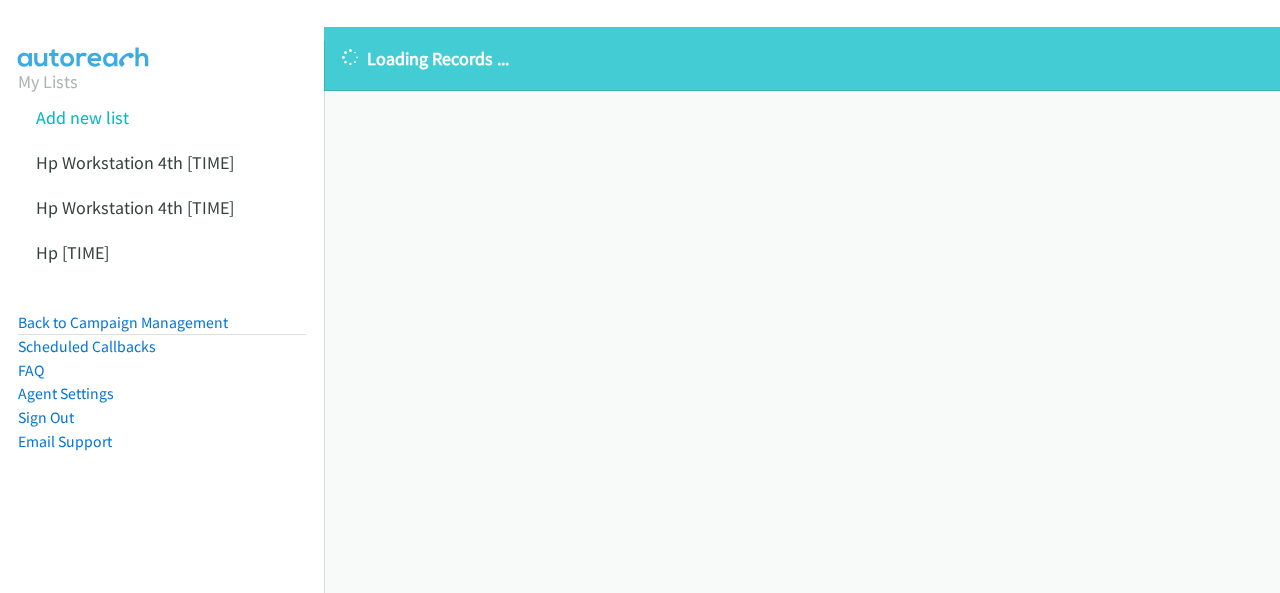 scroll, scrollTop: 0, scrollLeft: 0, axis: both 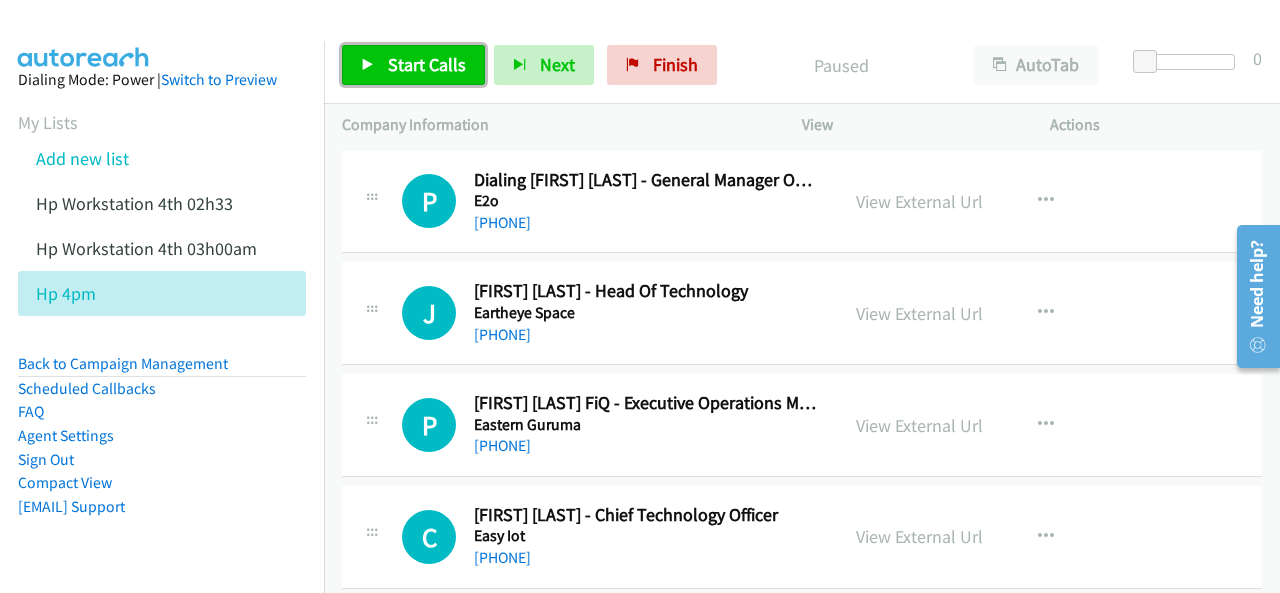 click on "Start Calls" at bounding box center (427, 64) 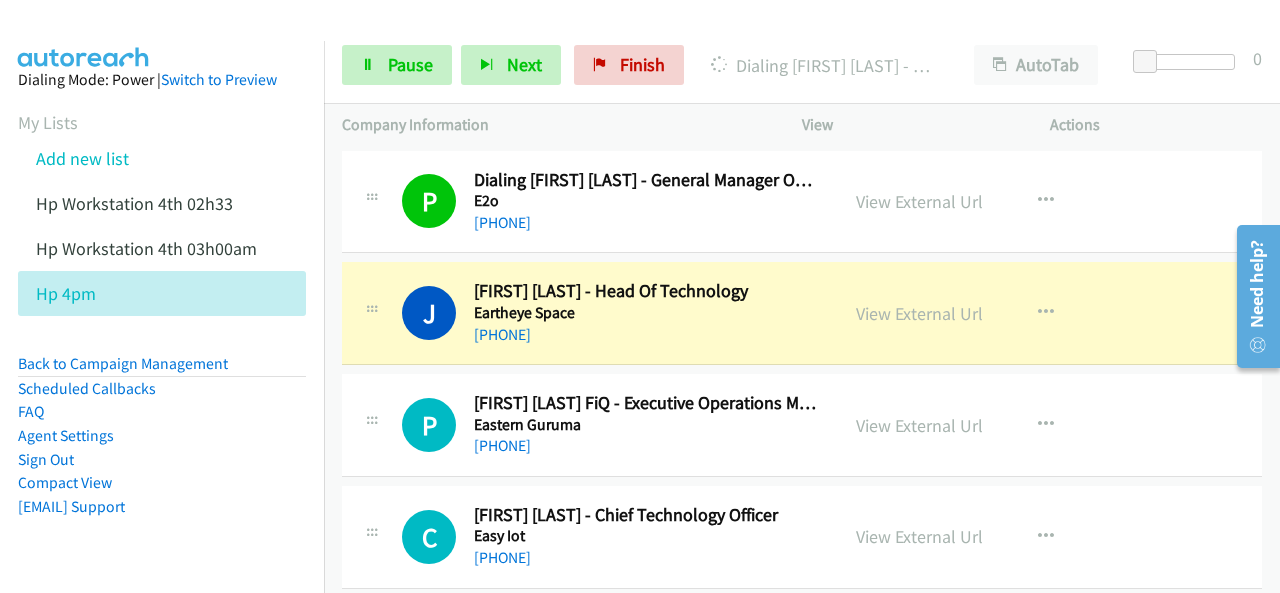 click on "Dialing Mode: Power
|
Switch to Preview
My Lists
Add new list
Hp Workstation 4th 02h33
Hp Workstation 4th 03h00am
Hp 4pm
Back to Campaign Management
Scheduled Callbacks
FAQ
Agent Settings
Sign Out
Compact View
Email Support" at bounding box center [162, 325] 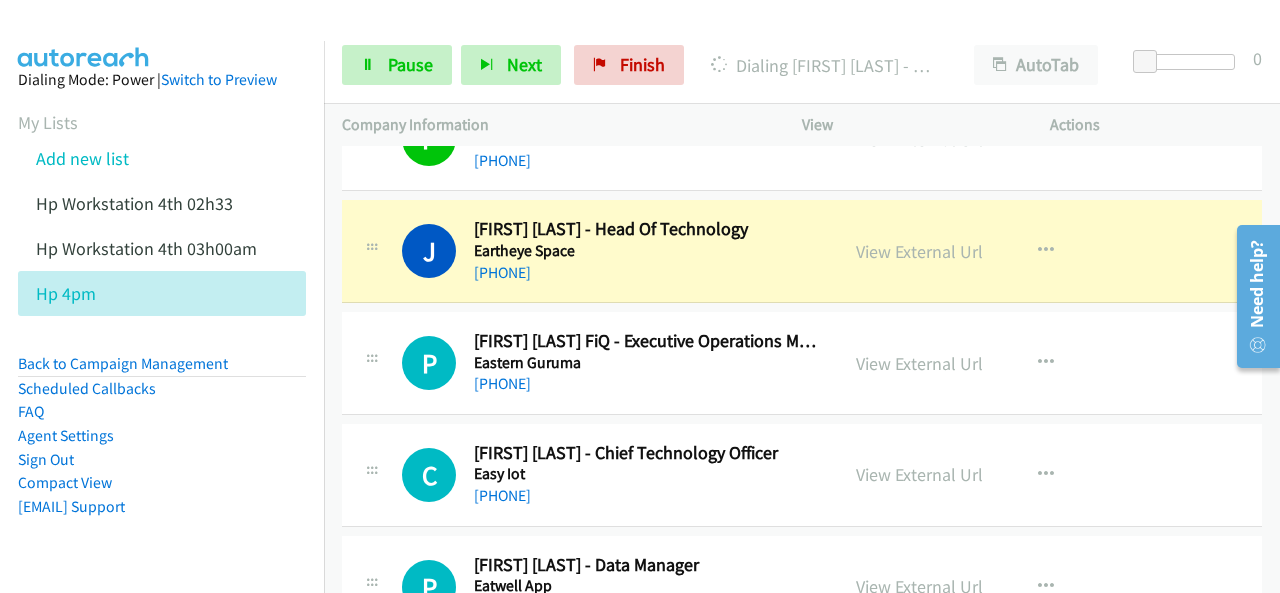 scroll, scrollTop: 100, scrollLeft: 0, axis: vertical 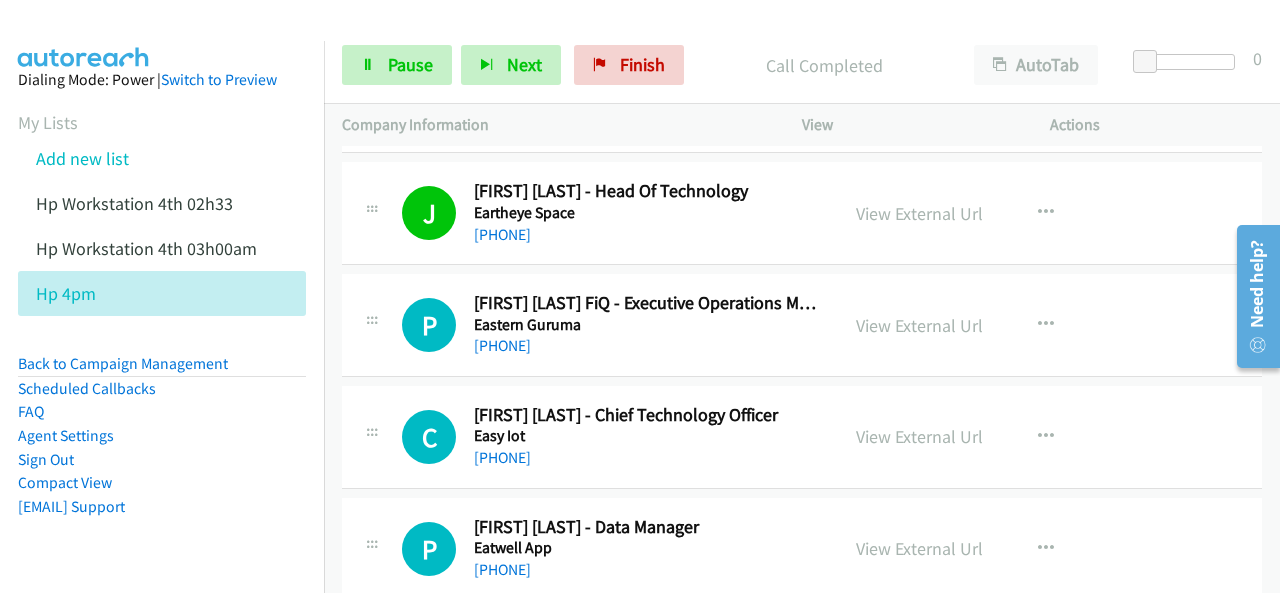 click at bounding box center [84, 35] 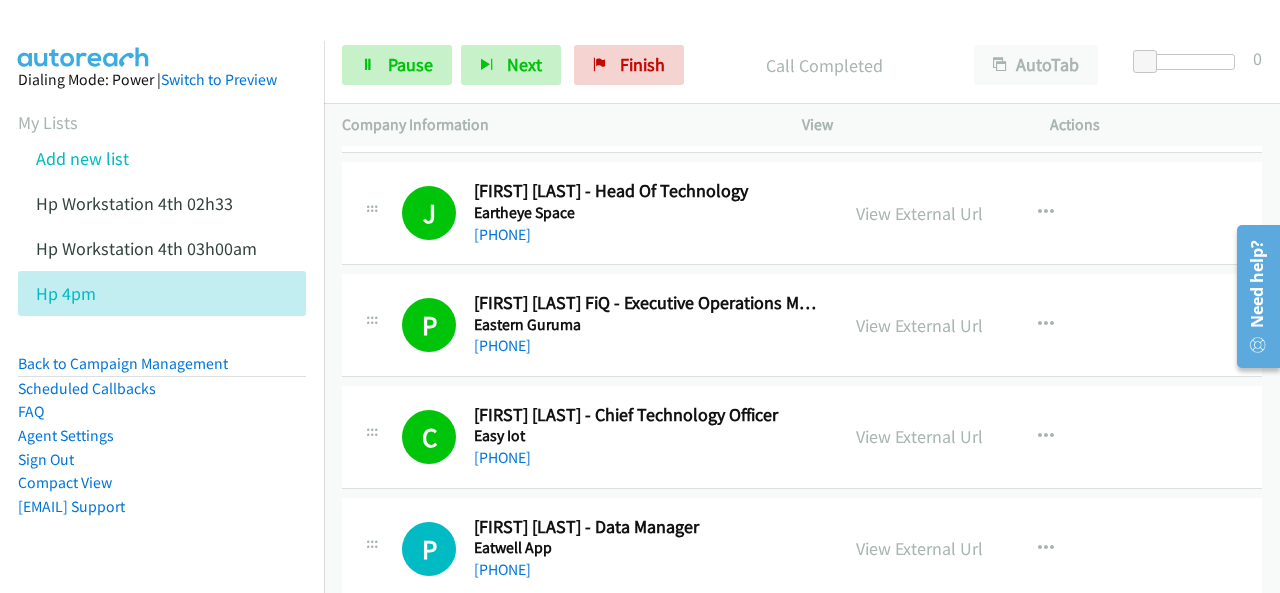 click on "Dialing Mode: Power
|
Switch to Preview
My Lists
Add new list
Hp Workstation 4th 02h33
Hp Workstation 4th 03h00am
Hp 4pm
Back to Campaign Management
Scheduled Callbacks
FAQ
Agent Settings
Sign Out
Compact View
Email Support" at bounding box center [162, 325] 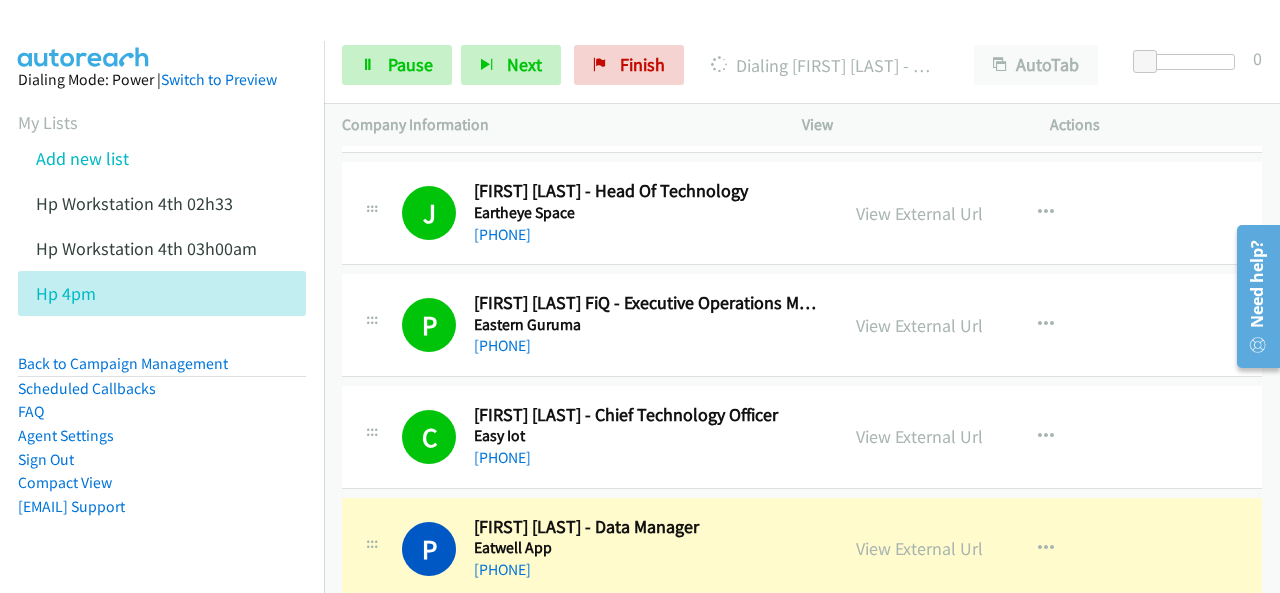 click on "Dialing Mode: Power
|
Switch to Preview
My Lists
Add new list
Hp Workstation 4th 02h33
Hp Workstation 4th 03h00am
Hp 4pm
Back to Campaign Management
Scheduled Callbacks
FAQ
Agent Settings
Sign Out
Compact View
Email Support" at bounding box center (162, 325) 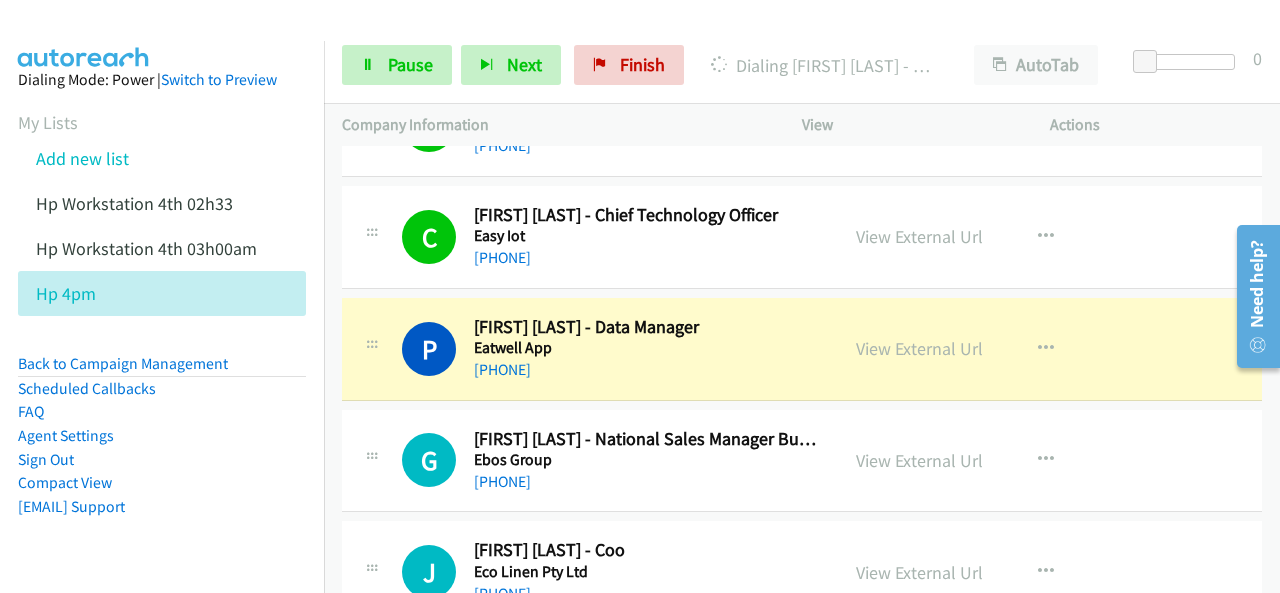 scroll, scrollTop: 400, scrollLeft: 0, axis: vertical 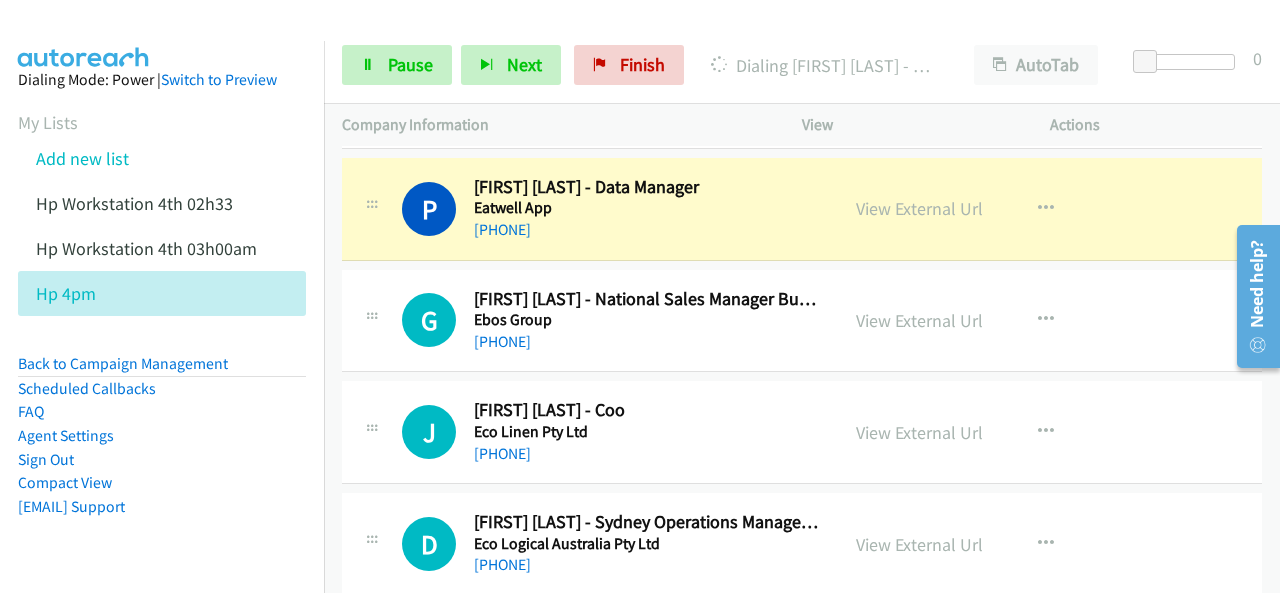 click on "Dialing Mode: Power
|
Switch to Preview
My Lists
Add new list
Hp Workstation 4th 02h33
Hp Workstation 4th 03h00am
Hp 4pm
Back to Campaign Management
Scheduled Callbacks
FAQ
Agent Settings
Sign Out
Compact View
Email Support" at bounding box center (162, 325) 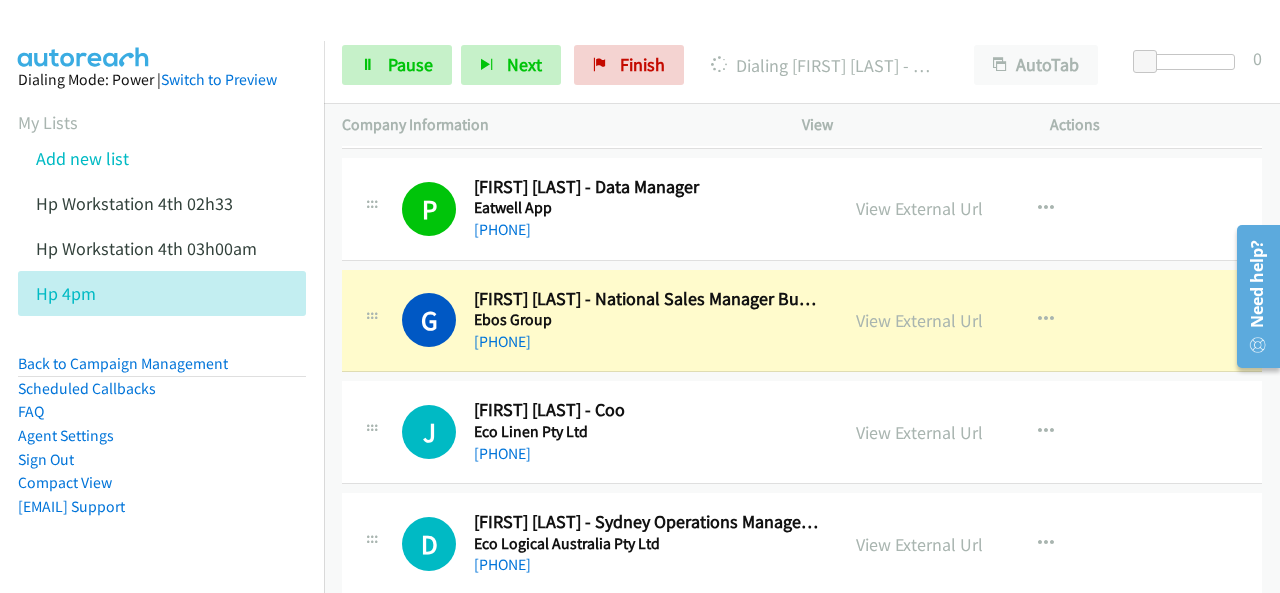 click on "Dialing Mode: Power
|
Switch to Preview
My Lists
Add new list
Hp Workstation 4th 02h33
Hp Workstation 4th 03h00am
Hp 4pm
Back to Campaign Management
Scheduled Callbacks
FAQ
Agent Settings
Sign Out
Compact View
Email Support" at bounding box center (162, 325) 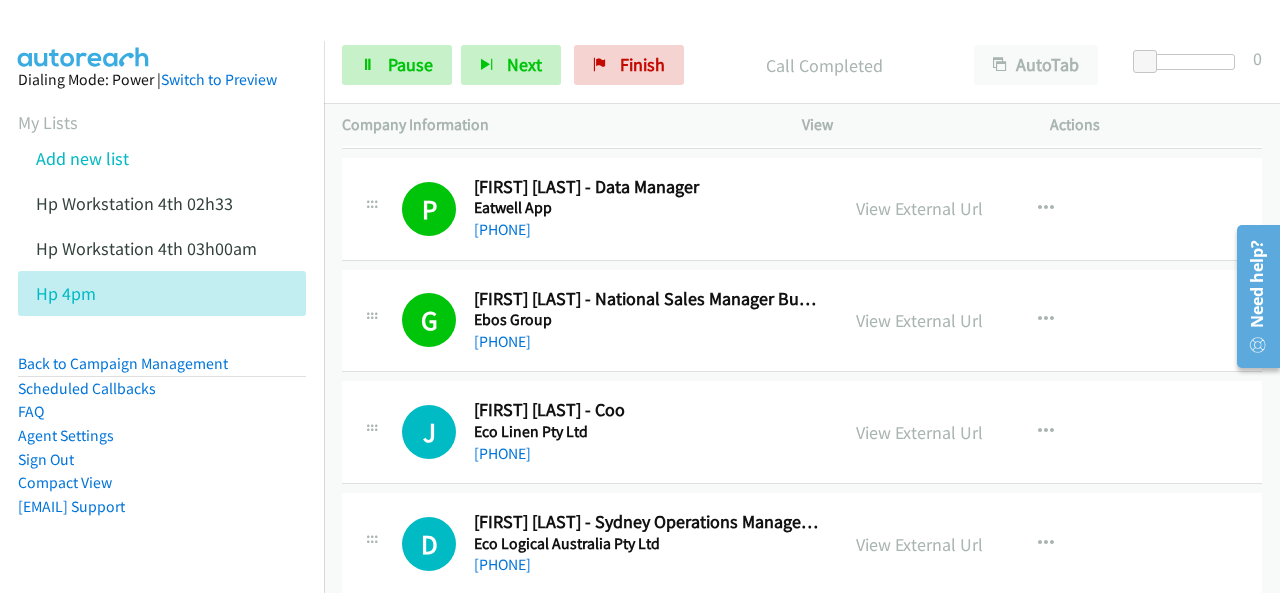 click on "Dialing Mode: Power
|
Switch to Preview
My Lists
Add new list
Hp Workstation 4th 02h33
Hp Workstation 4th 03h00am
Hp 4pm
Back to Campaign Management
Scheduled Callbacks
FAQ
Agent Settings
Sign Out
Compact View
Email Support" at bounding box center (162, 325) 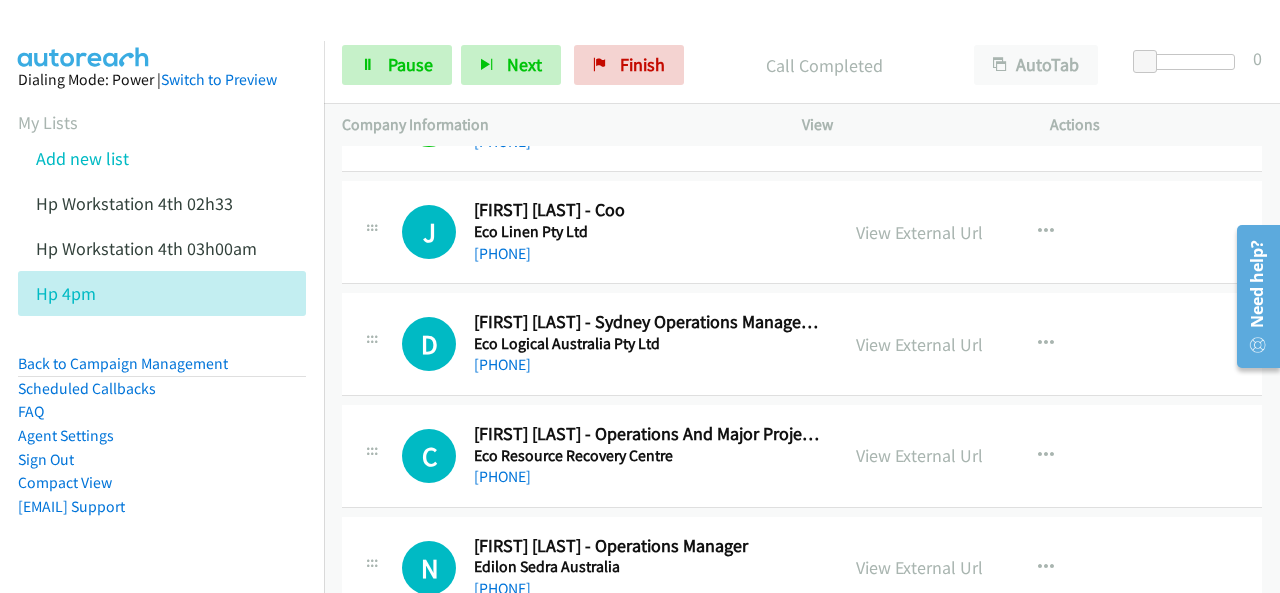 scroll, scrollTop: 540, scrollLeft: 0, axis: vertical 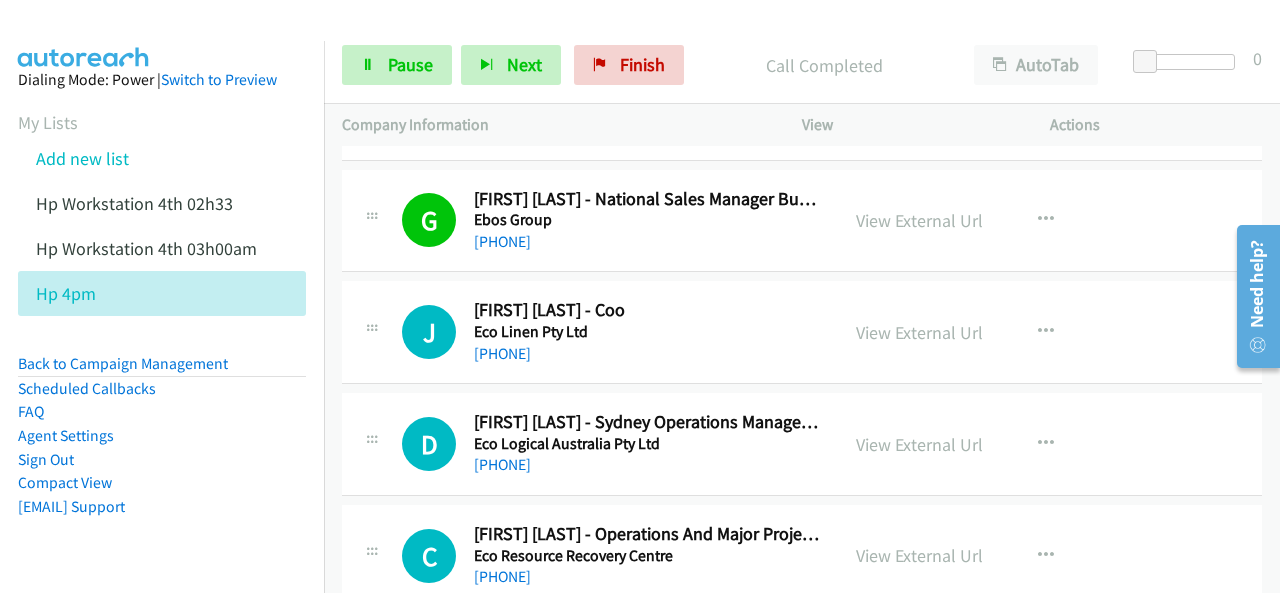 click on "Dialing Mode: Power
|
Switch to Preview
My Lists
Add new list
Hp Workstation 4th 02h33
Hp Workstation 4th 03h00am
Hp 4pm
Back to Campaign Management
Scheduled Callbacks
FAQ
Agent Settings
Sign Out
Compact View
Email Support" at bounding box center [162, 325] 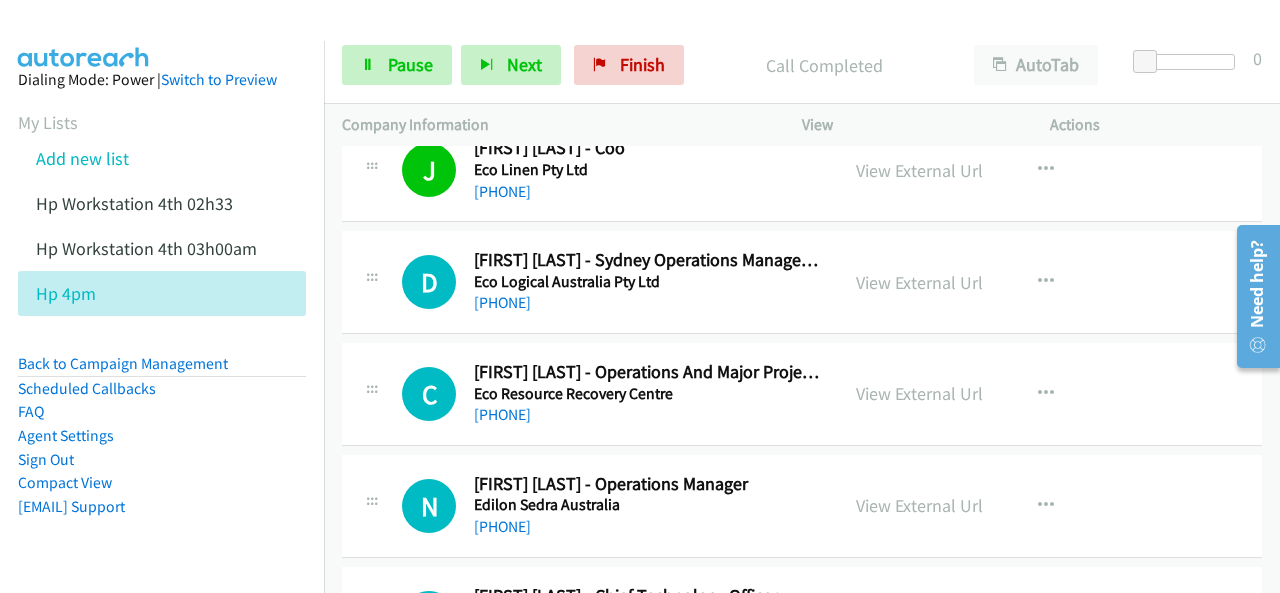 scroll, scrollTop: 740, scrollLeft: 0, axis: vertical 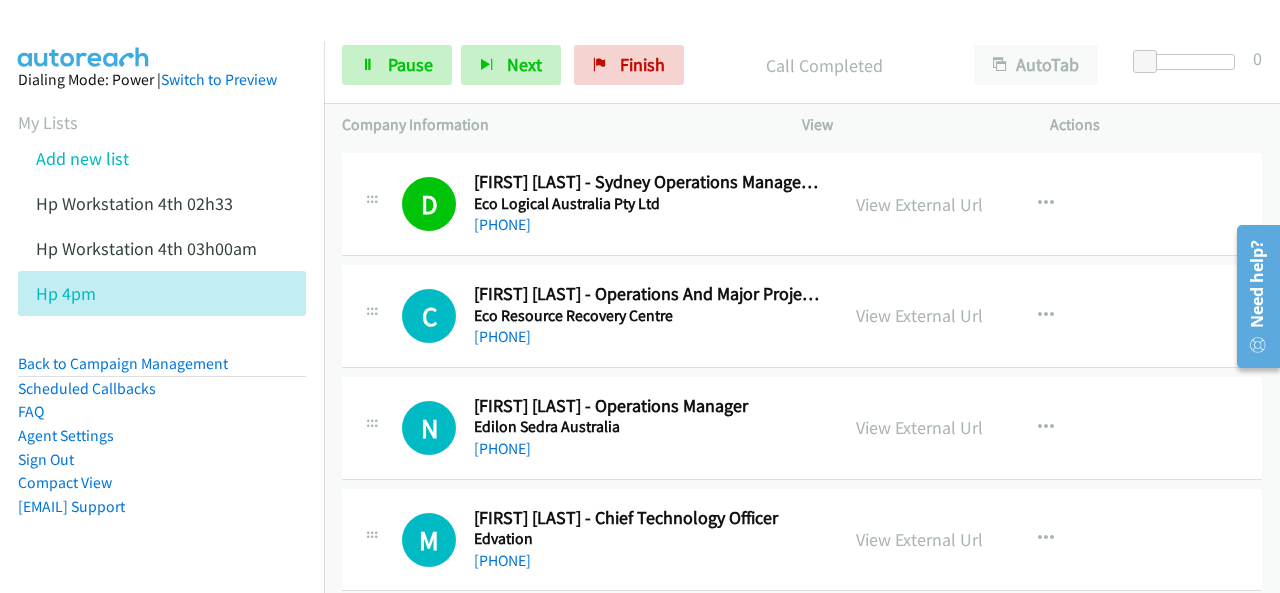 click at bounding box center (84, 35) 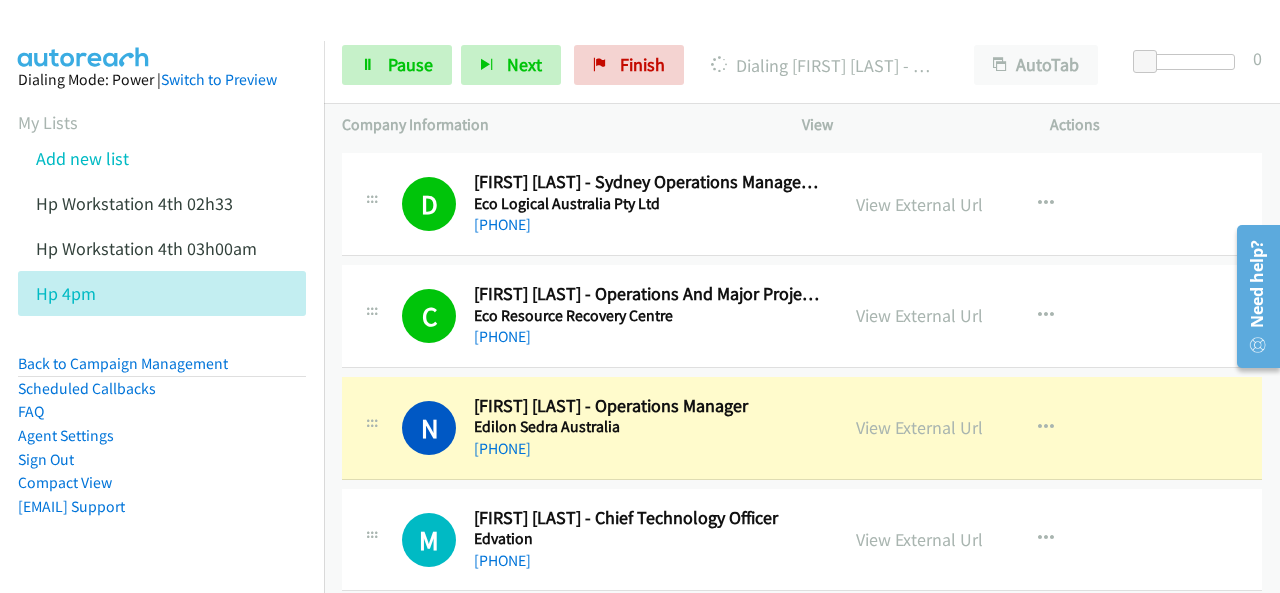 click on "Dialing Mode: Power
|
Switch to Preview
My Lists
Add new list
Hp Workstation 4th 02h33
Hp Workstation 4th 03h00am
Hp 4pm
Back to Campaign Management
Scheduled Callbacks
FAQ
Agent Settings
Sign Out
Compact View
Email Support" at bounding box center [162, 325] 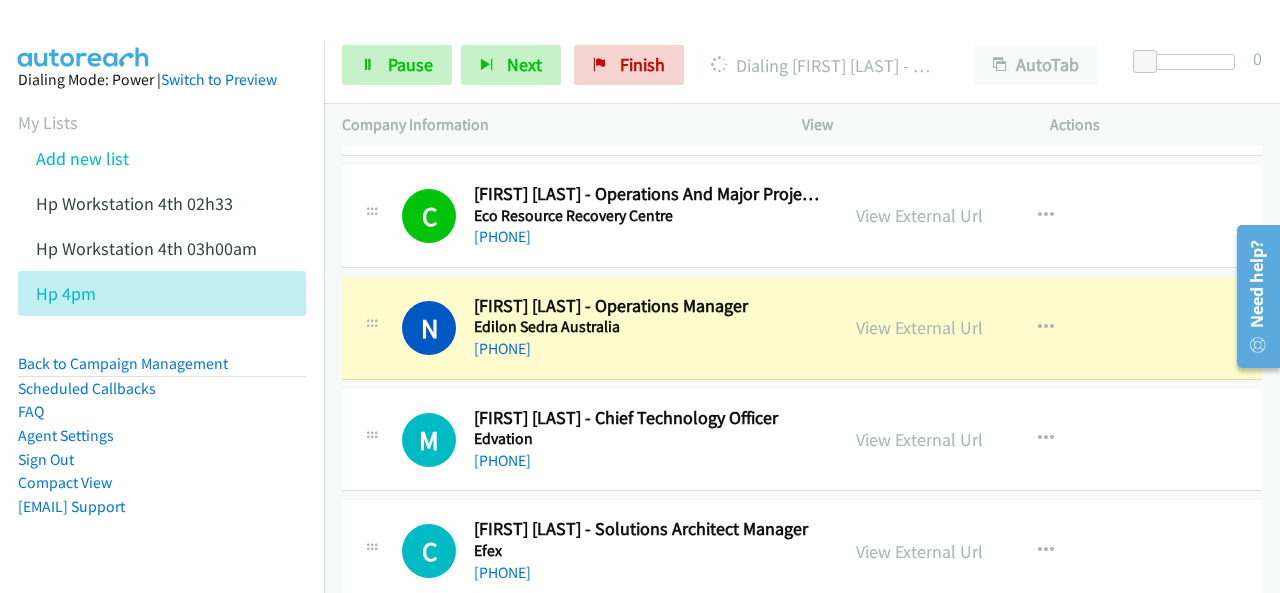 scroll, scrollTop: 980, scrollLeft: 0, axis: vertical 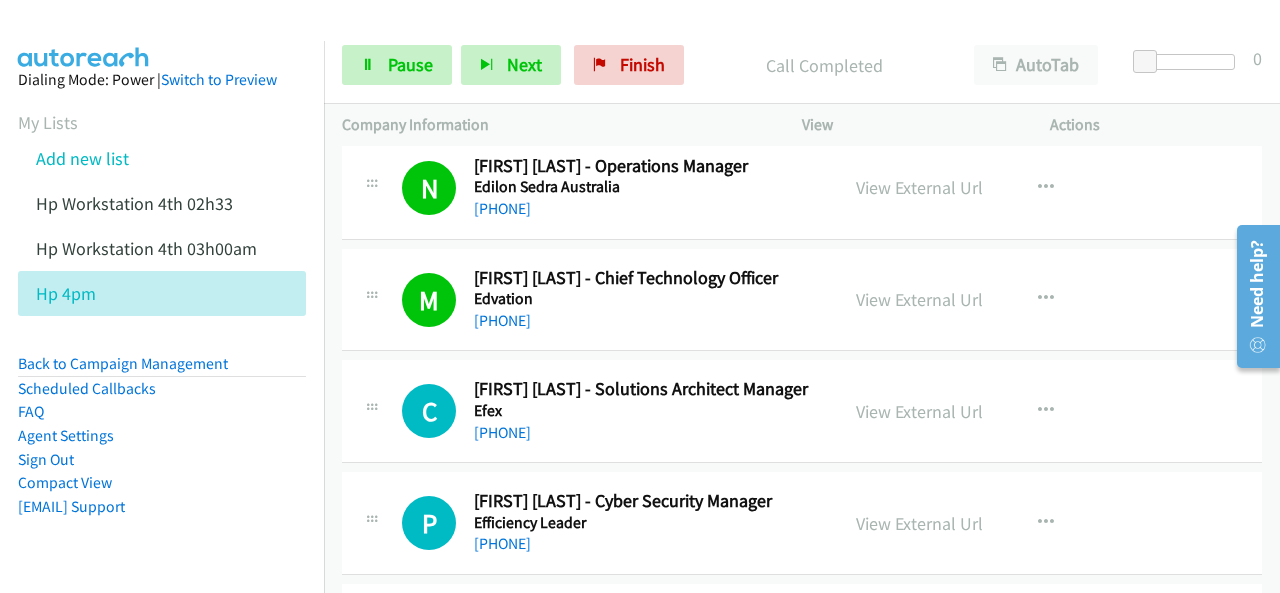 click at bounding box center (84, 35) 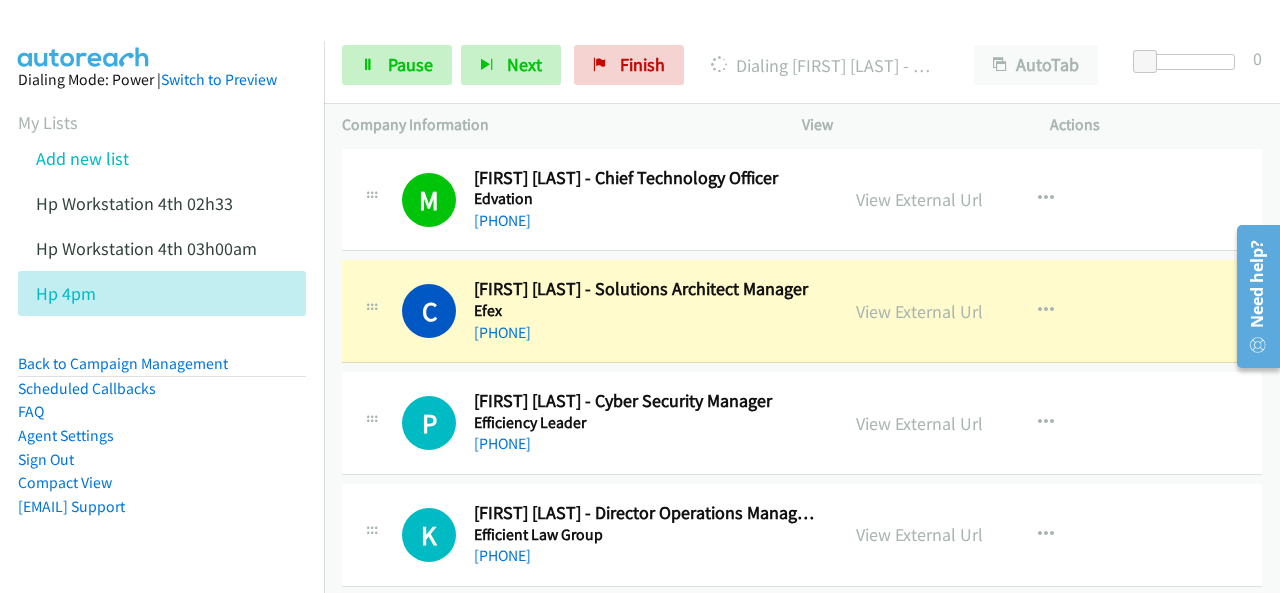 scroll, scrollTop: 1220, scrollLeft: 0, axis: vertical 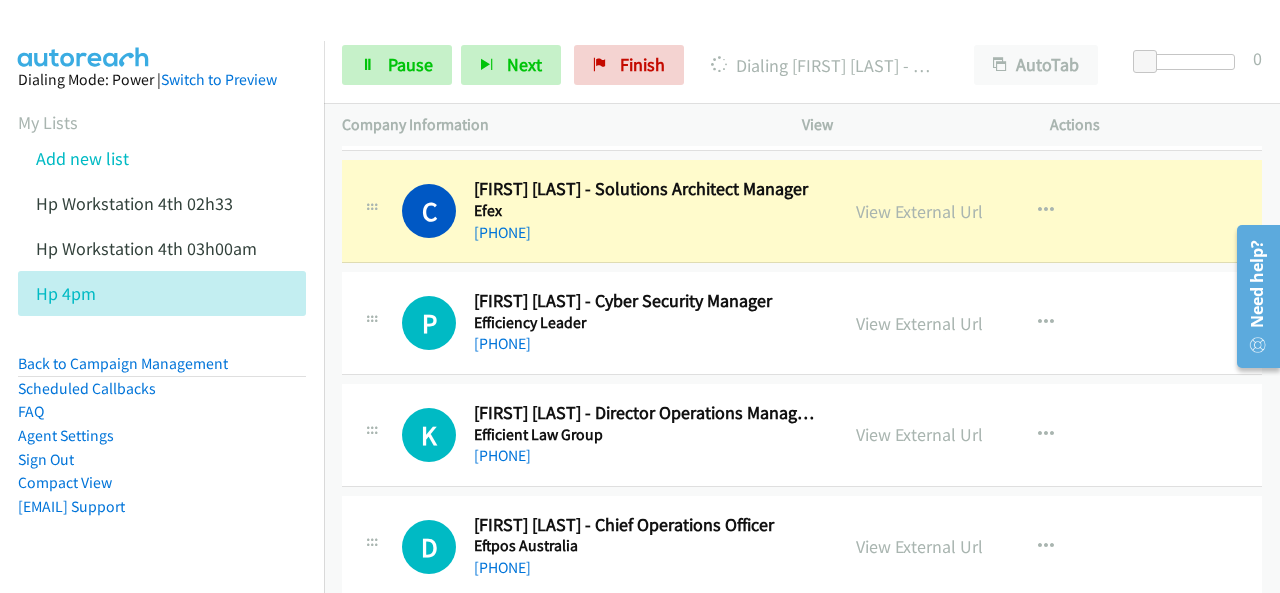 click on "Dialing Mode: Power
|
Switch to Preview
My Lists
Add new list
Hp Workstation 4th 02h33
Hp Workstation 4th 03h00am
Hp 4pm
Back to Campaign Management
Scheduled Callbacks
FAQ
Agent Settings
Sign Out
Compact View
Email Support" at bounding box center [162, 325] 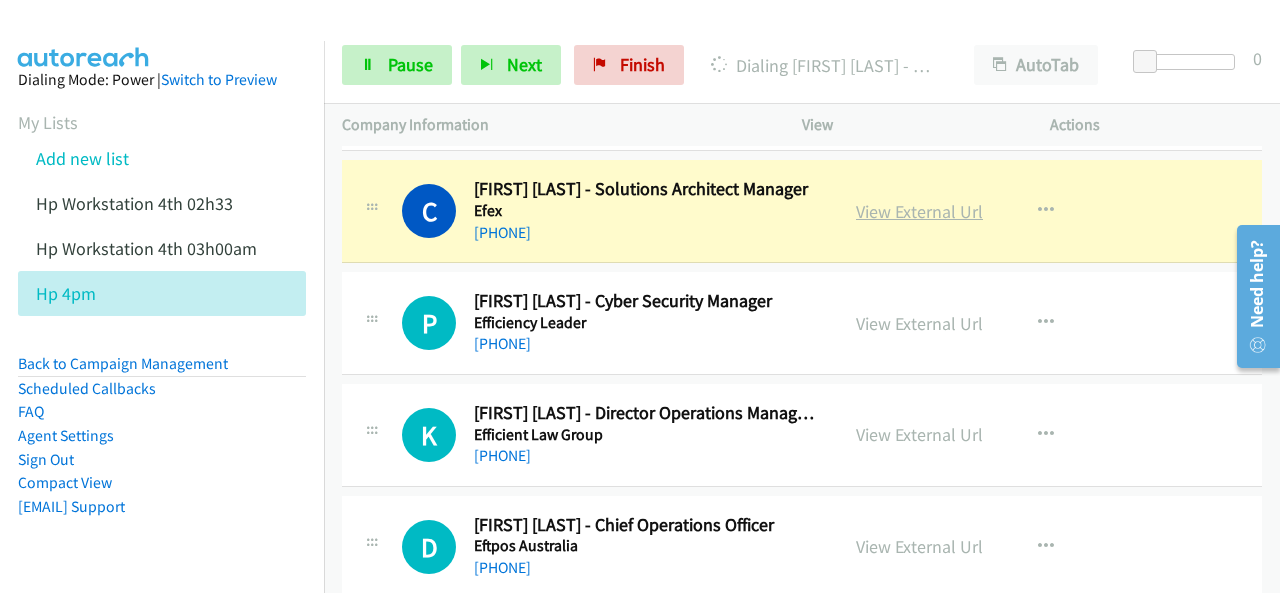click on "View External Url" at bounding box center [919, 211] 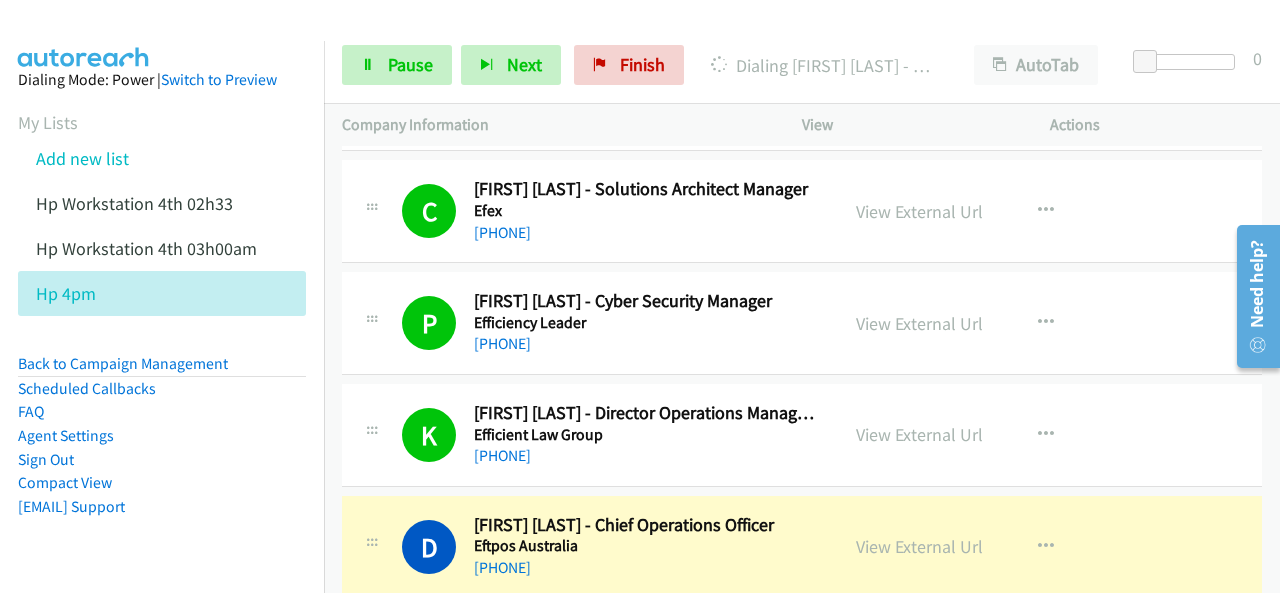 click at bounding box center (84, 35) 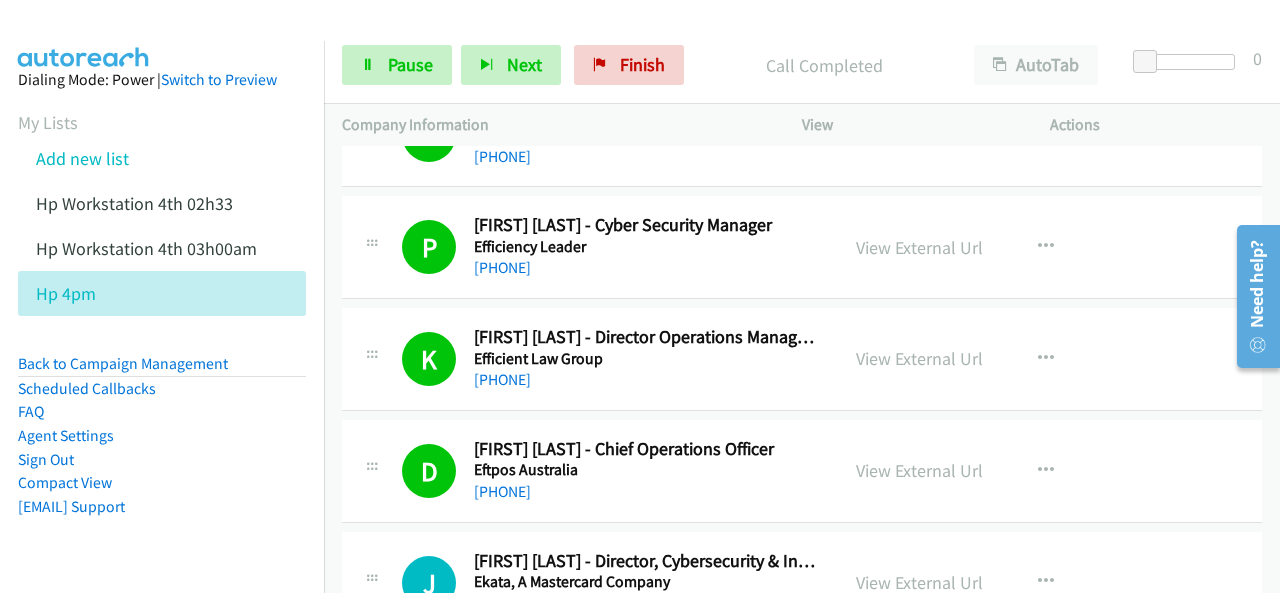 scroll, scrollTop: 1320, scrollLeft: 0, axis: vertical 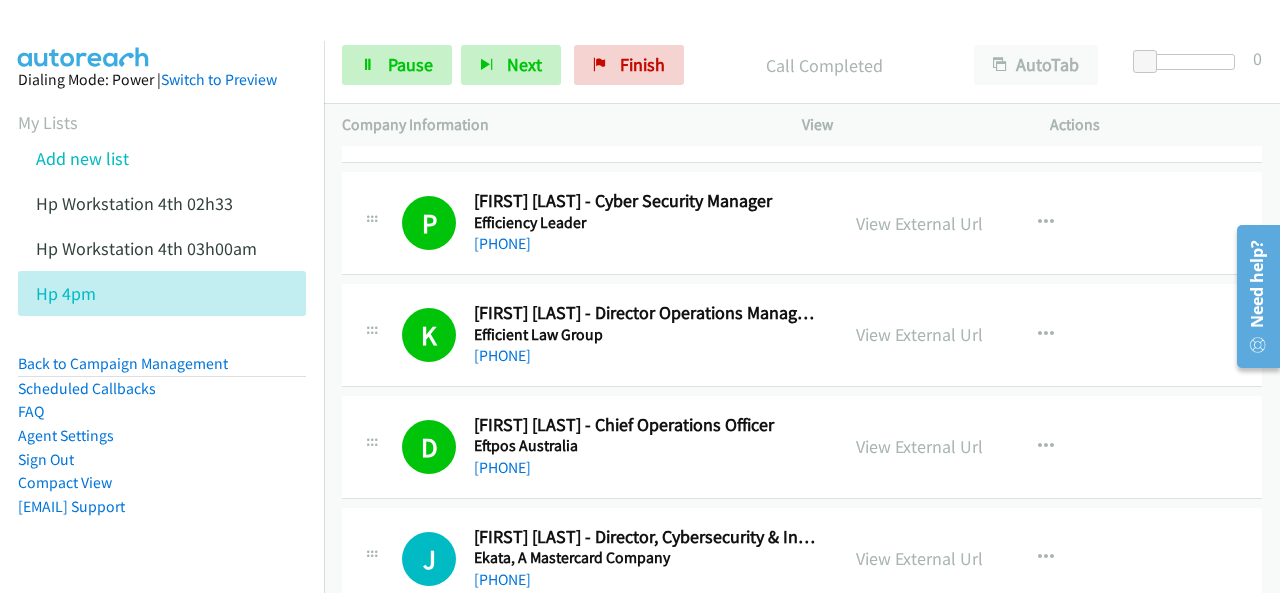 click on "Dialing Mode: Power
|
Switch to Preview
My Lists
Add new list
Hp Workstation 4th 02h33
Hp Workstation 4th 03h00am
Hp 4pm
Back to Campaign Management
Scheduled Callbacks
FAQ
Agent Settings
Sign Out
Compact View
Email Support" at bounding box center [162, 325] 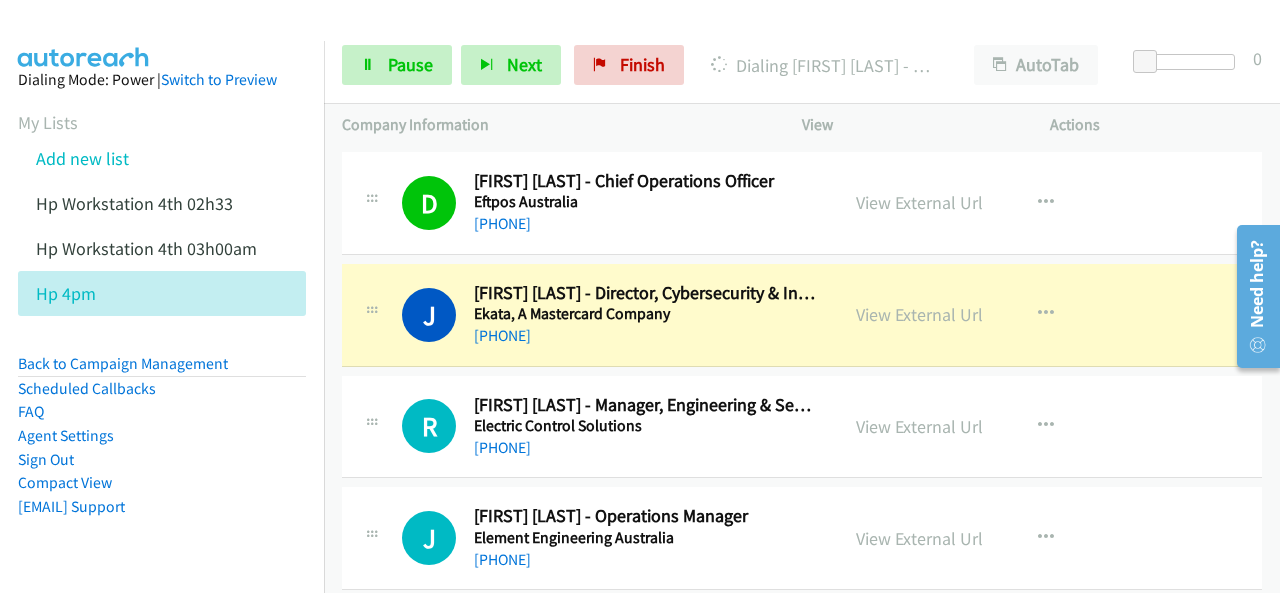 scroll, scrollTop: 1620, scrollLeft: 0, axis: vertical 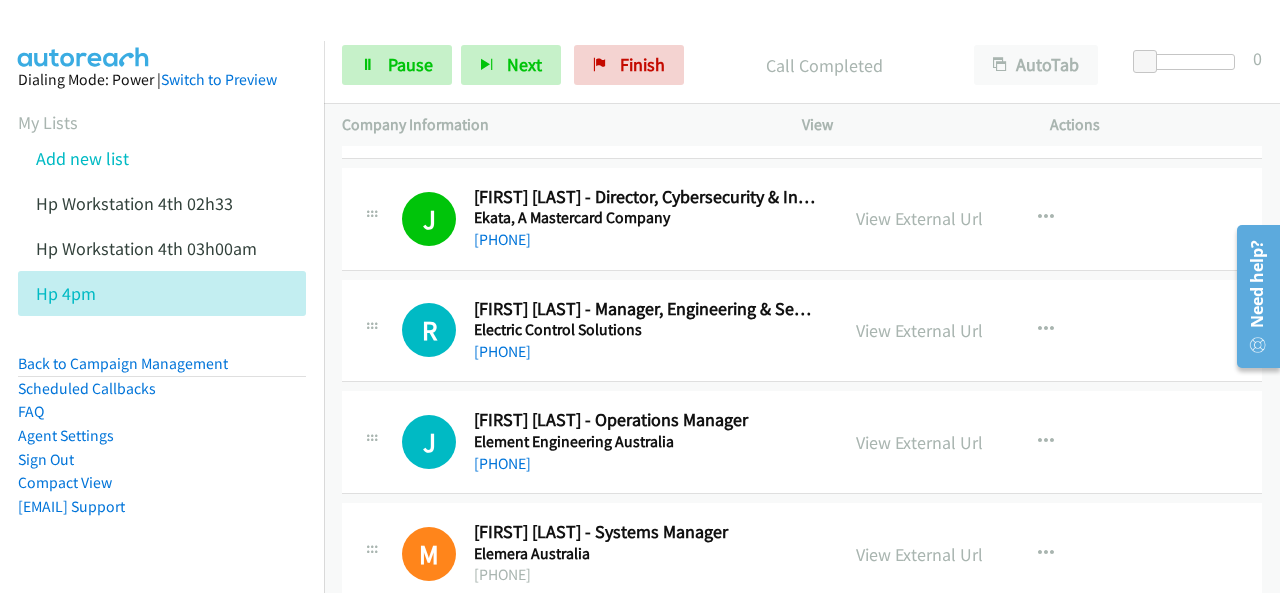 click on "Dialing Mode: Power
|
Switch to Preview
My Lists
Add new list
Hp Workstation 4th 02h33
Hp Workstation 4th 03h00am
Hp 4pm
Back to Campaign Management
Scheduled Callbacks
FAQ
Agent Settings
Sign Out
Compact View
Email Support" at bounding box center [162, 325] 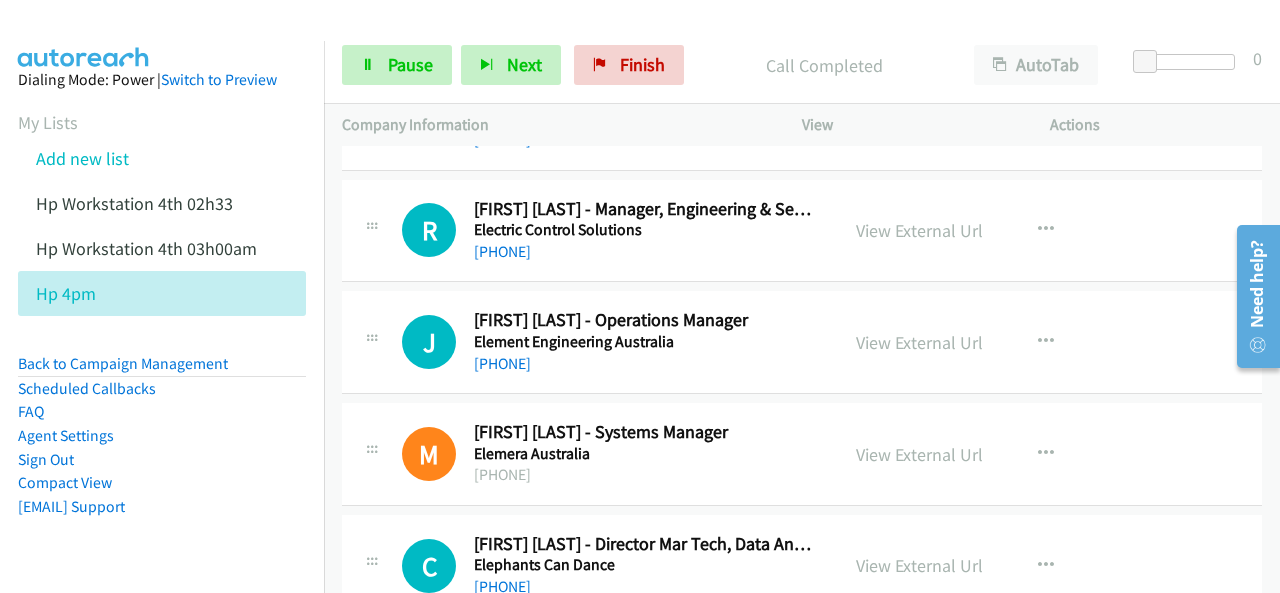click on "Dialing Mode: Power
|
Switch to Preview
My Lists
Add new list
Hp Workstation 4th 02h33
Hp Workstation 4th 03h00am
Hp 4pm
Back to Campaign Management
Scheduled Callbacks
FAQ
Agent Settings
Sign Out
Compact View
Email Support" at bounding box center (162, 325) 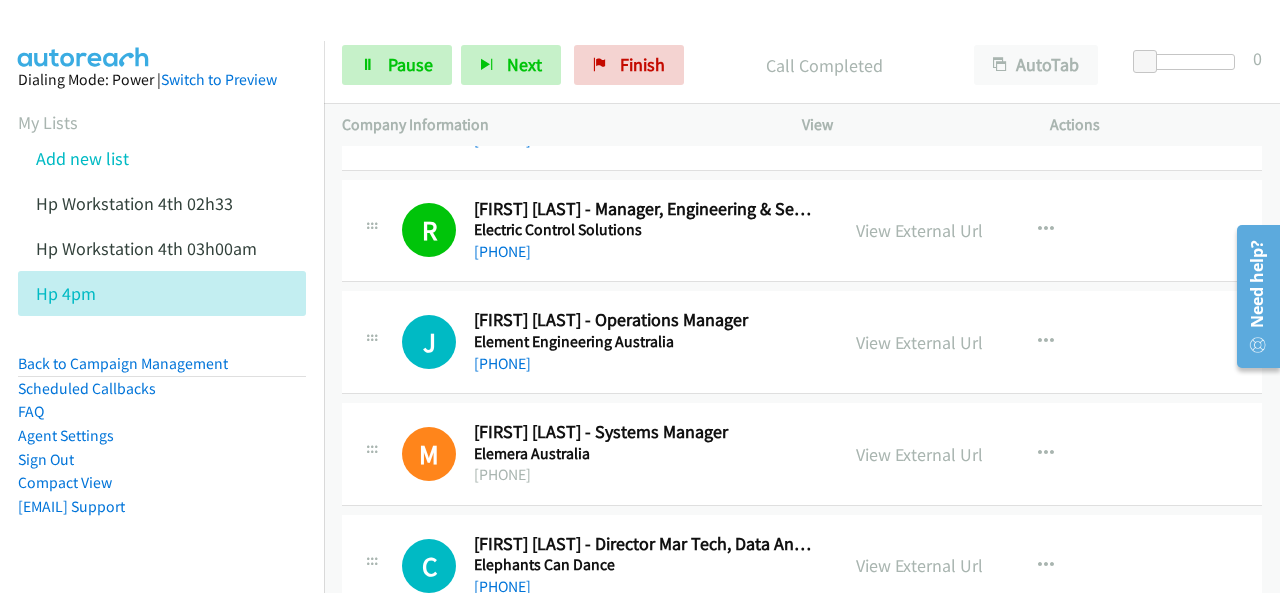 click on "Dialing Mode: Power
|
Switch to Preview
My Lists
Add new list
Hp Workstation 4th 02h33
Hp Workstation 4th 03h00am
Hp 4pm
Back to Campaign Management
Scheduled Callbacks
FAQ
Agent Settings
Sign Out
Compact View
Email Support" at bounding box center [162, 325] 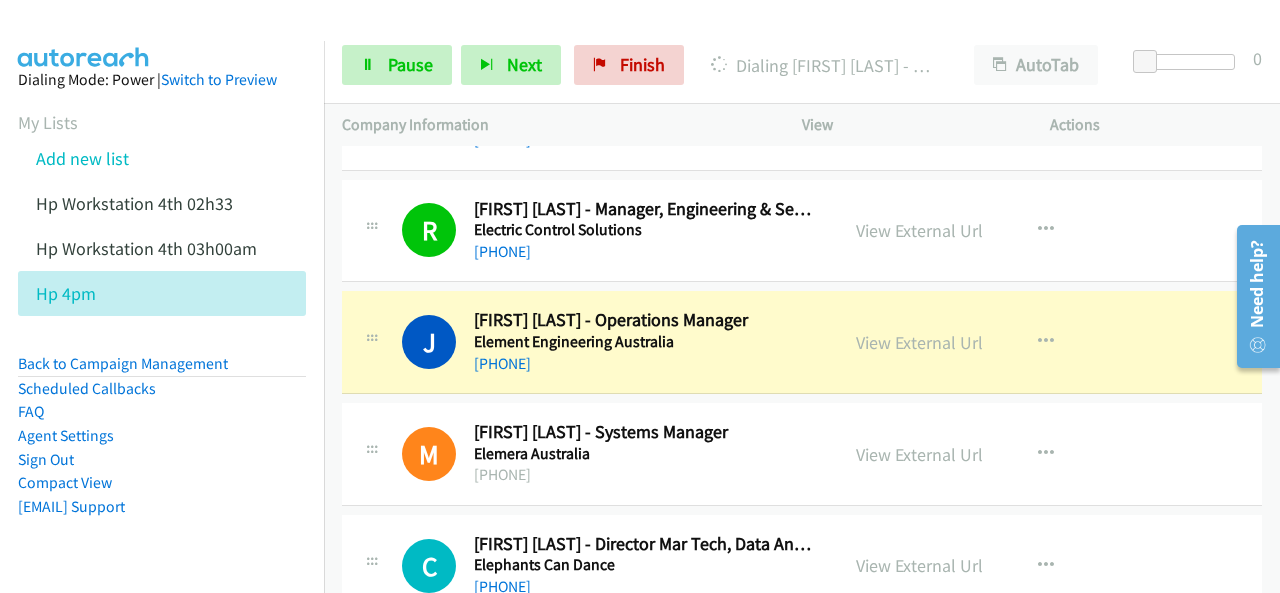 scroll, scrollTop: 1860, scrollLeft: 0, axis: vertical 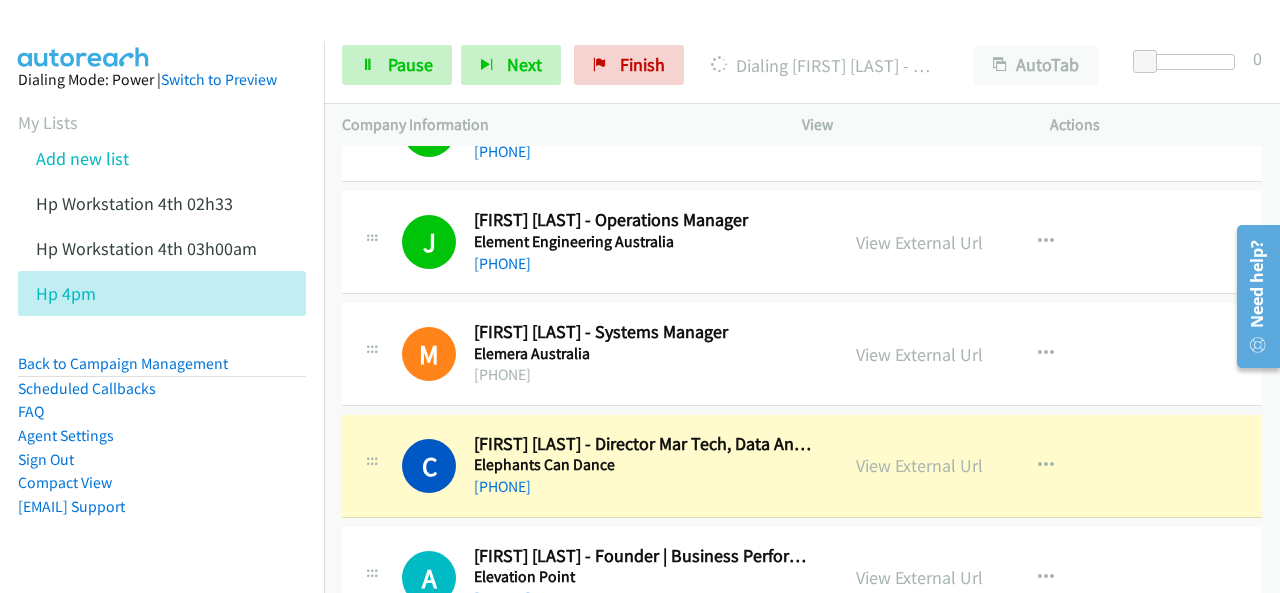 drag, startPoint x: 78, startPoint y: 549, endPoint x: 82, endPoint y: 532, distance: 17.464249 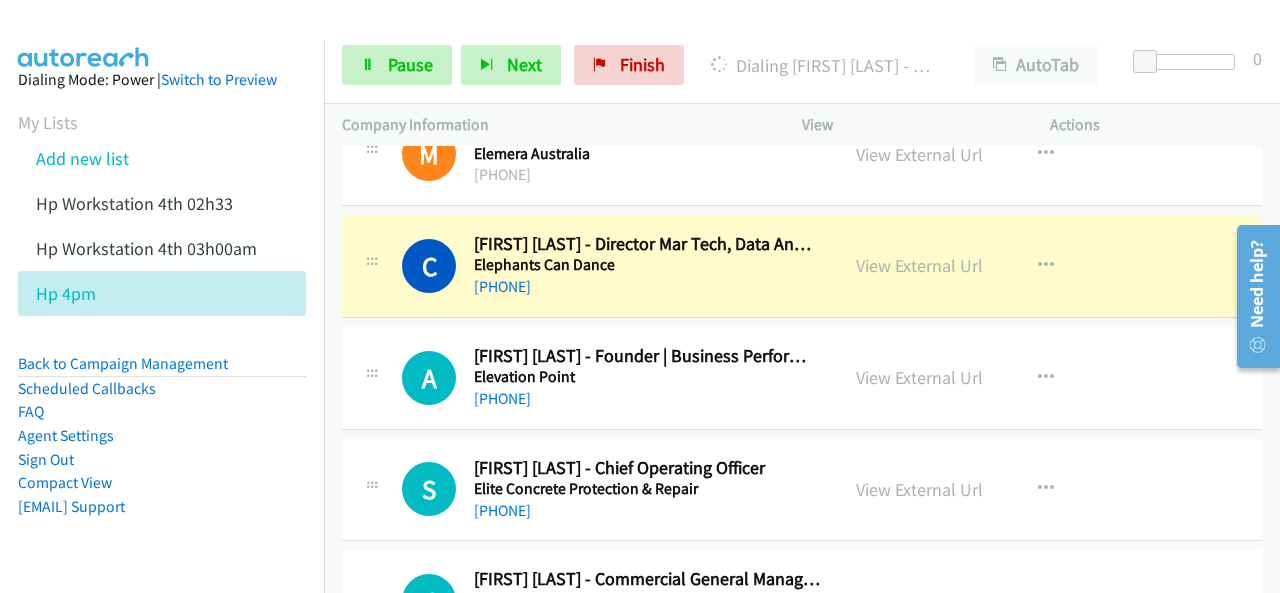 scroll, scrollTop: 2100, scrollLeft: 0, axis: vertical 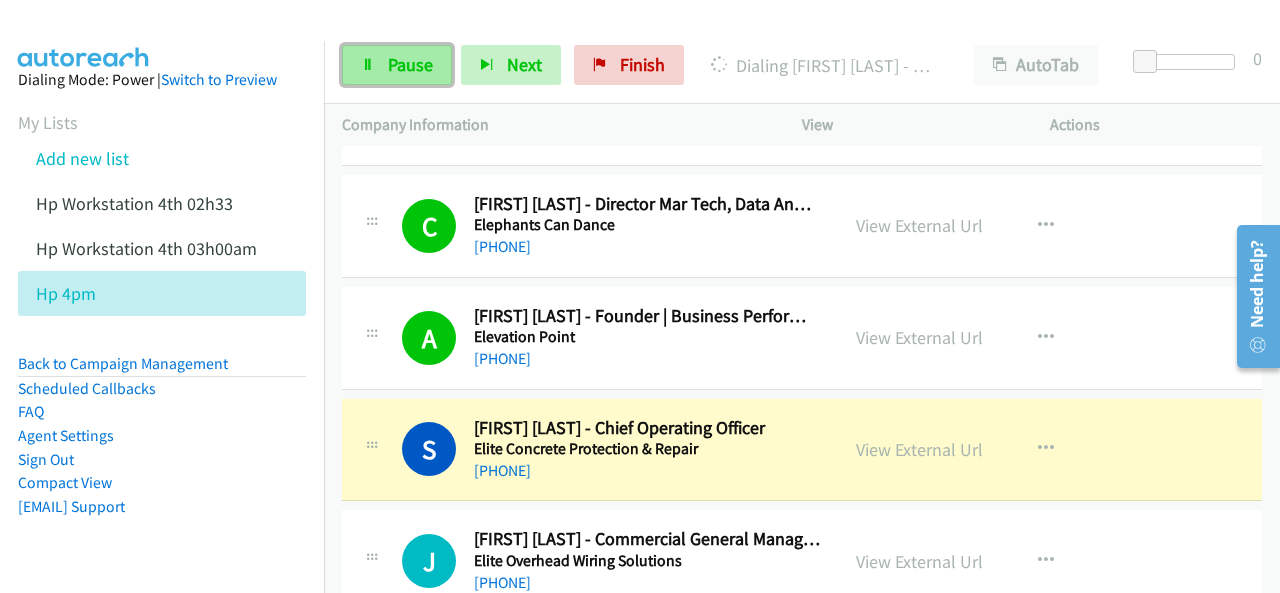 click on "Pause" at bounding box center (410, 64) 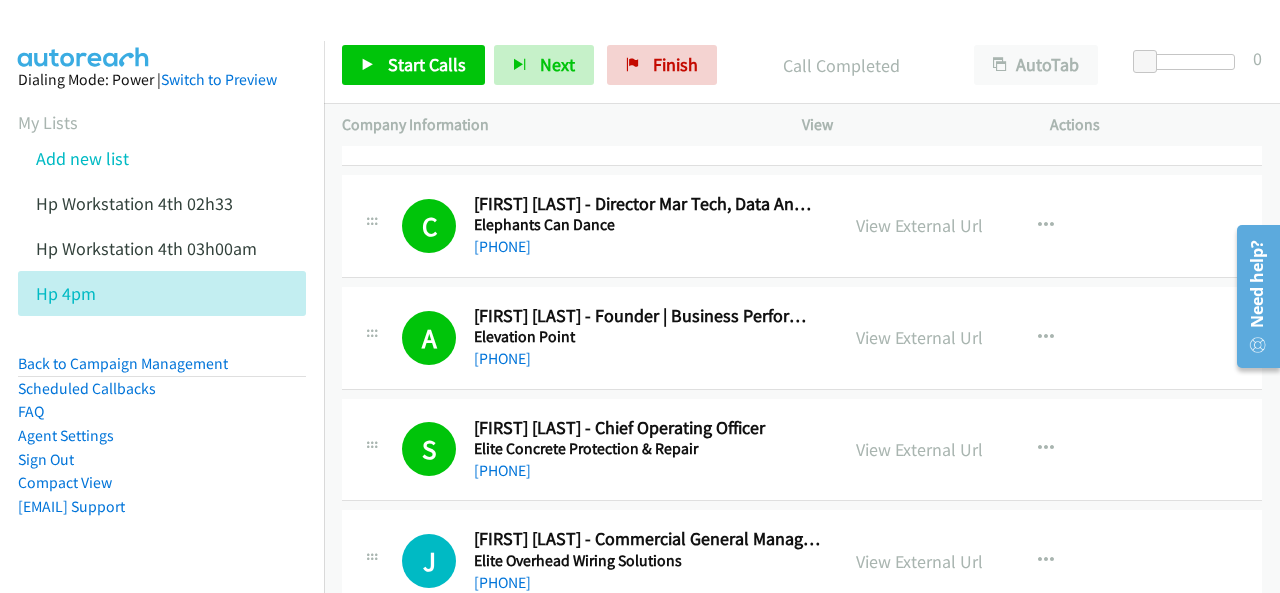 scroll, scrollTop: 2000, scrollLeft: 0, axis: vertical 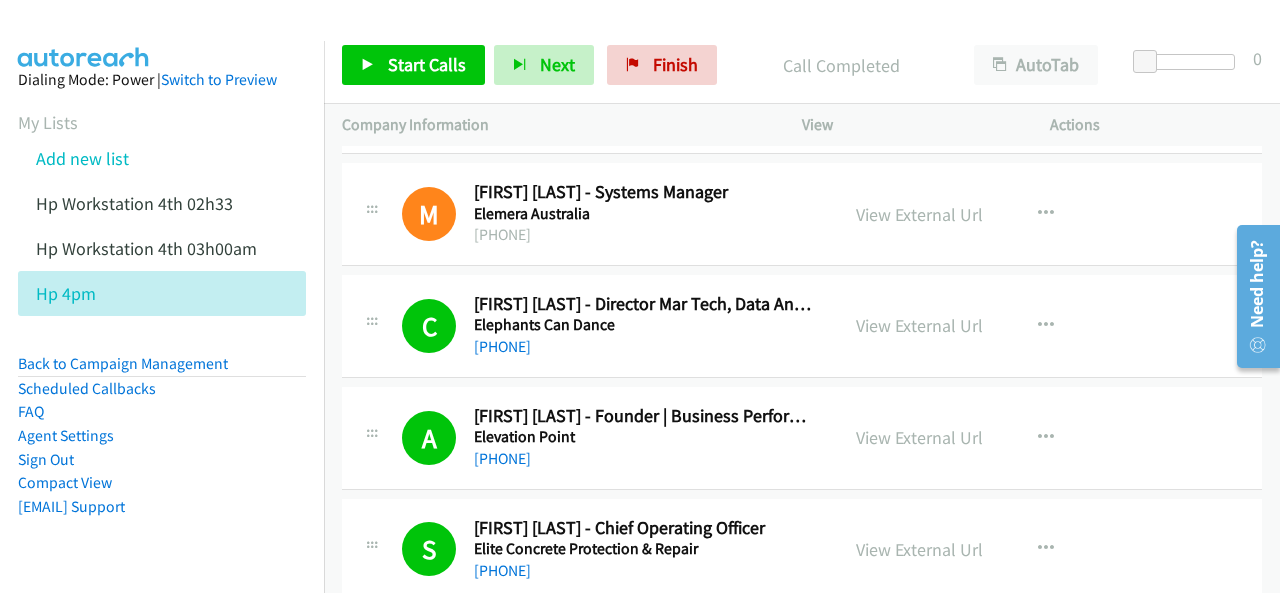 click on "Dialing Mode: Power
|
Switch to Preview
My Lists
Add new list
Hp Workstation 4th 02h33
Hp Workstation 4th 03h00am
Hp 4pm
Back to Campaign Management
Scheduled Callbacks
FAQ
Agent Settings
Sign Out
Compact View
Email Support" at bounding box center [162, 325] 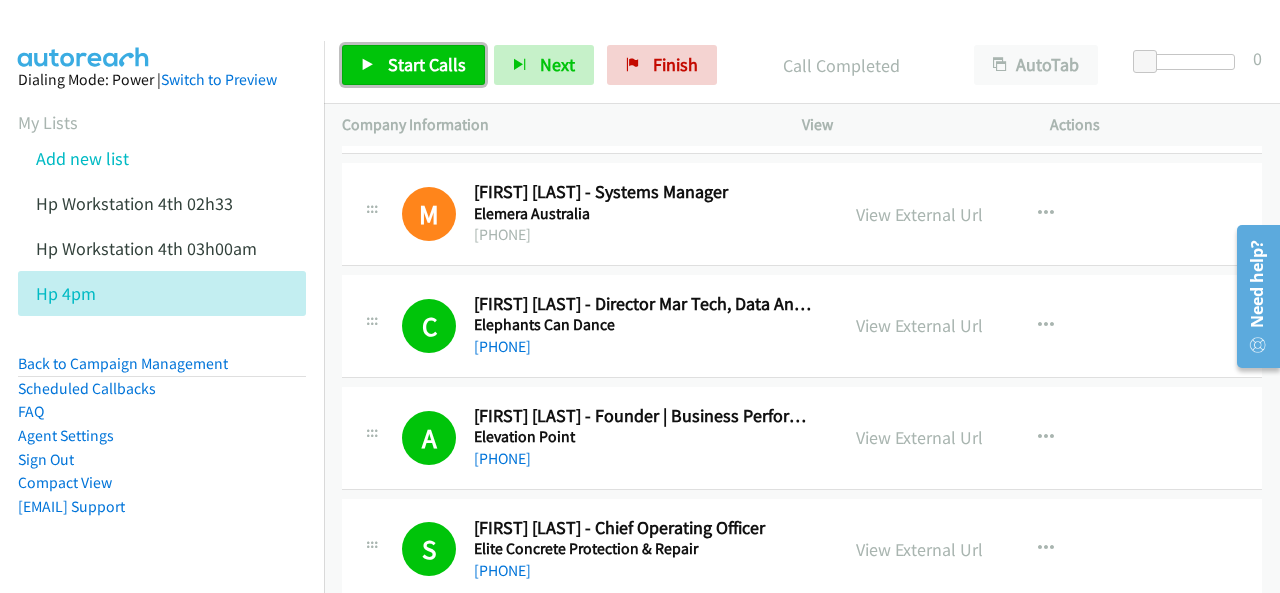 click on "Start Calls" at bounding box center (427, 64) 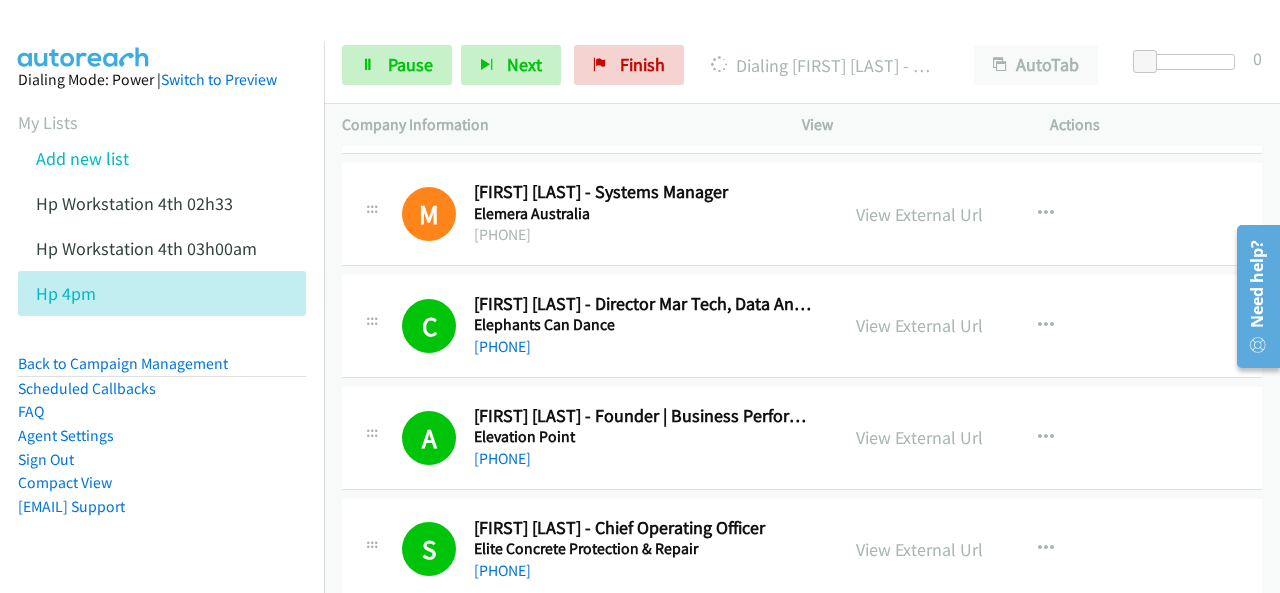 click on "Dialing Mode: Power
|
Switch to Preview
My Lists
Add new list
Hp Workstation 4th 02h33
Hp Workstation 4th 03h00am
Hp 4pm
Back to Campaign Management
Scheduled Callbacks
FAQ
Agent Settings
Sign Out
Compact View
Email Support" at bounding box center (162, 325) 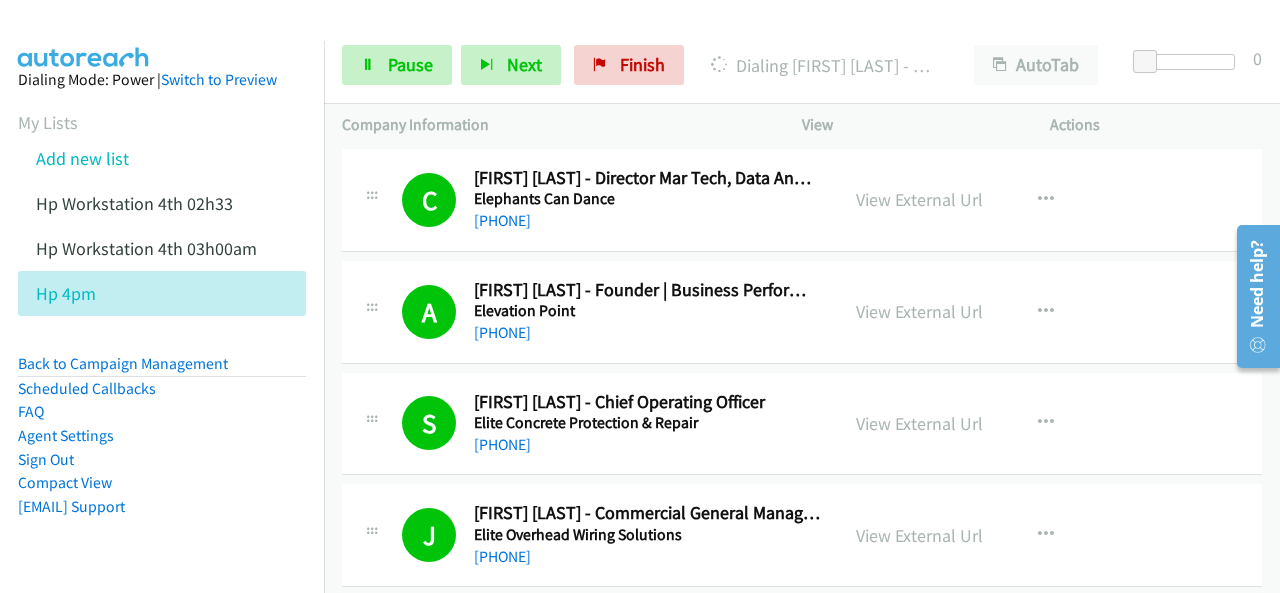 scroll, scrollTop: 2300, scrollLeft: 0, axis: vertical 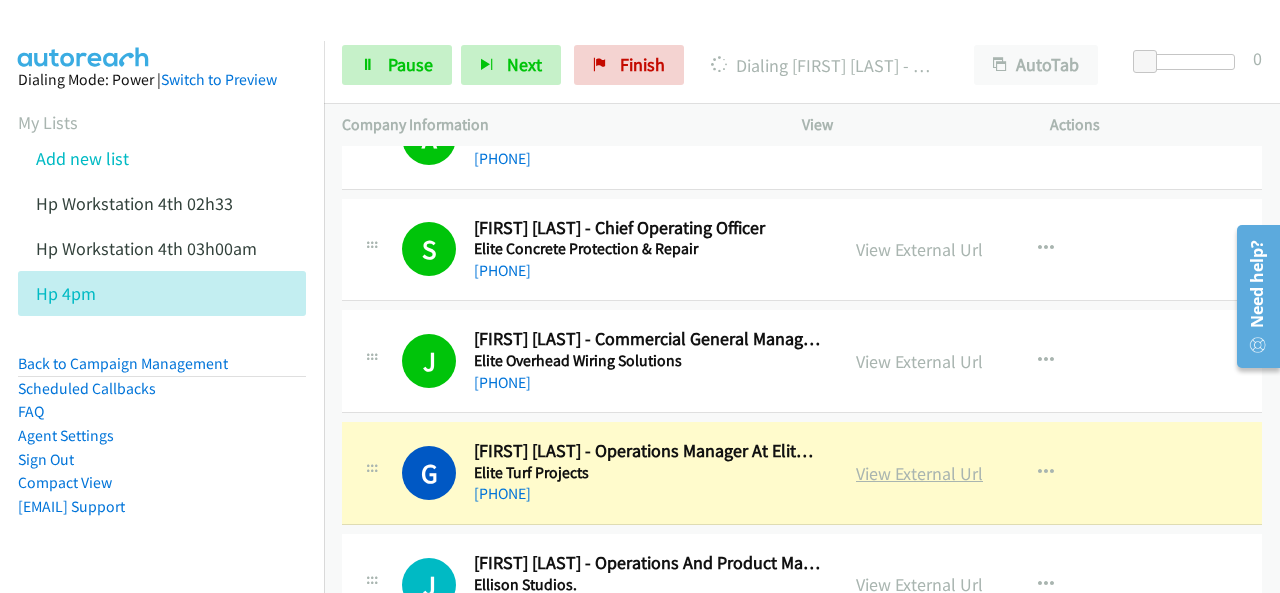 click on "View External Url" at bounding box center [919, 473] 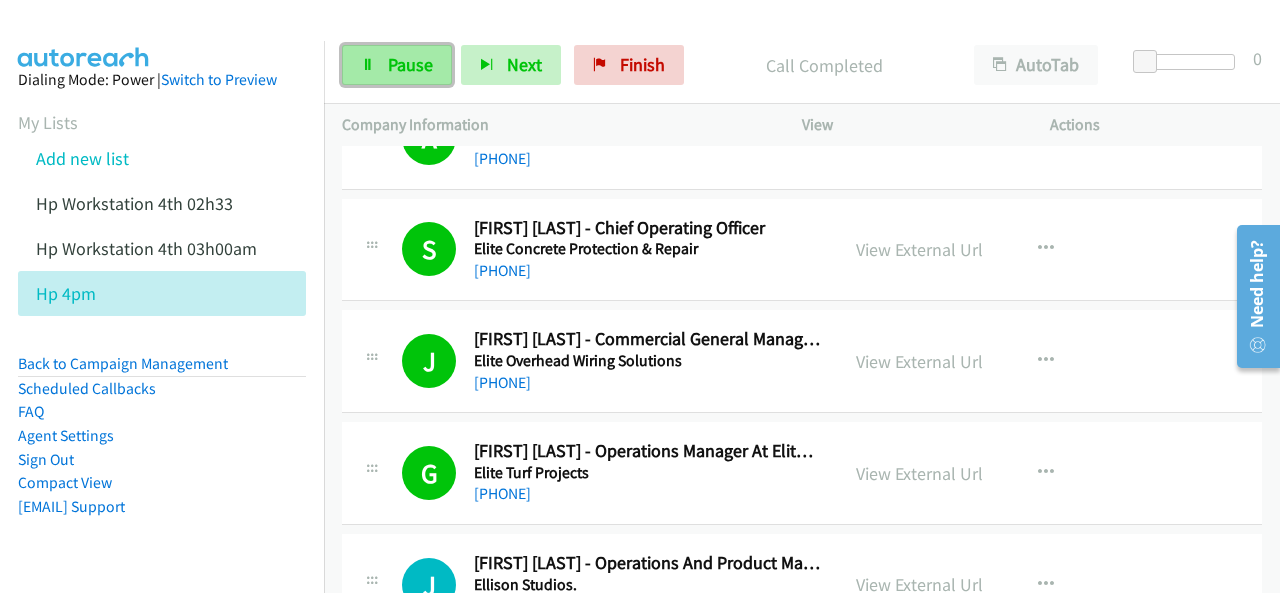 click on "Pause" at bounding box center [410, 64] 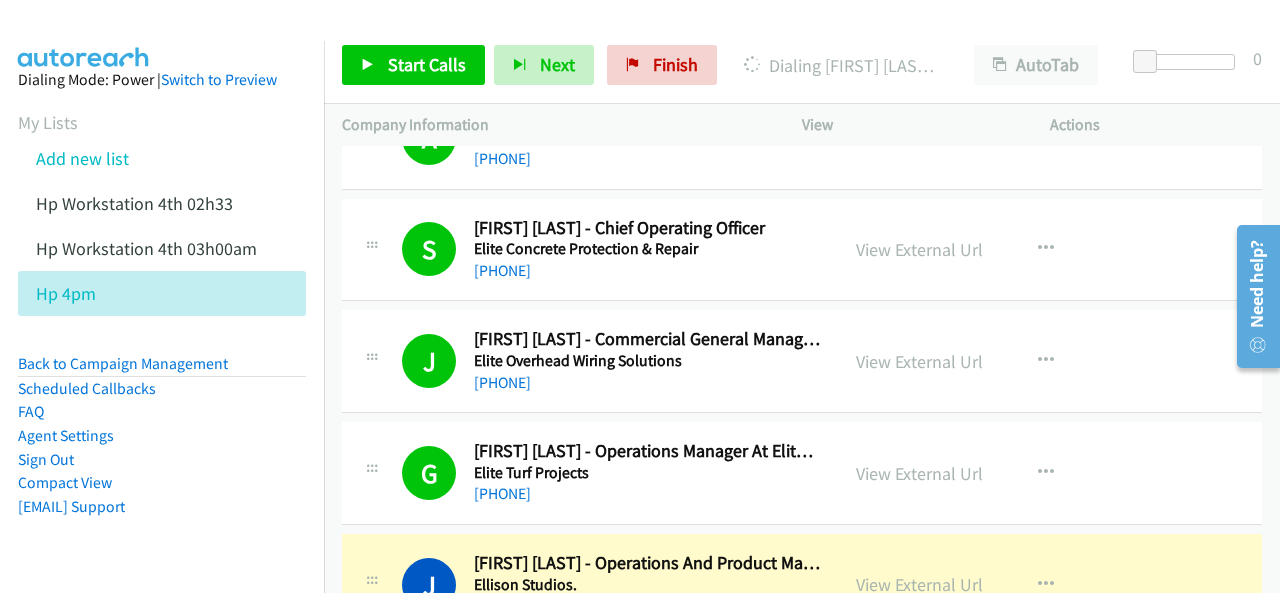 click at bounding box center [84, 35] 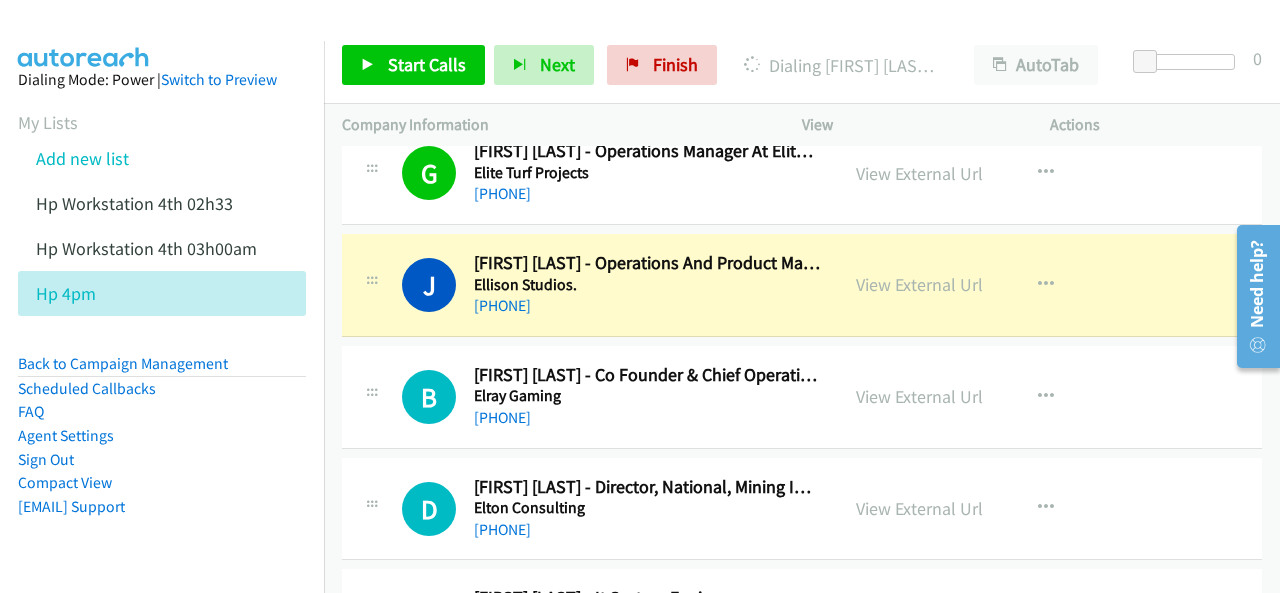 scroll, scrollTop: 2700, scrollLeft: 0, axis: vertical 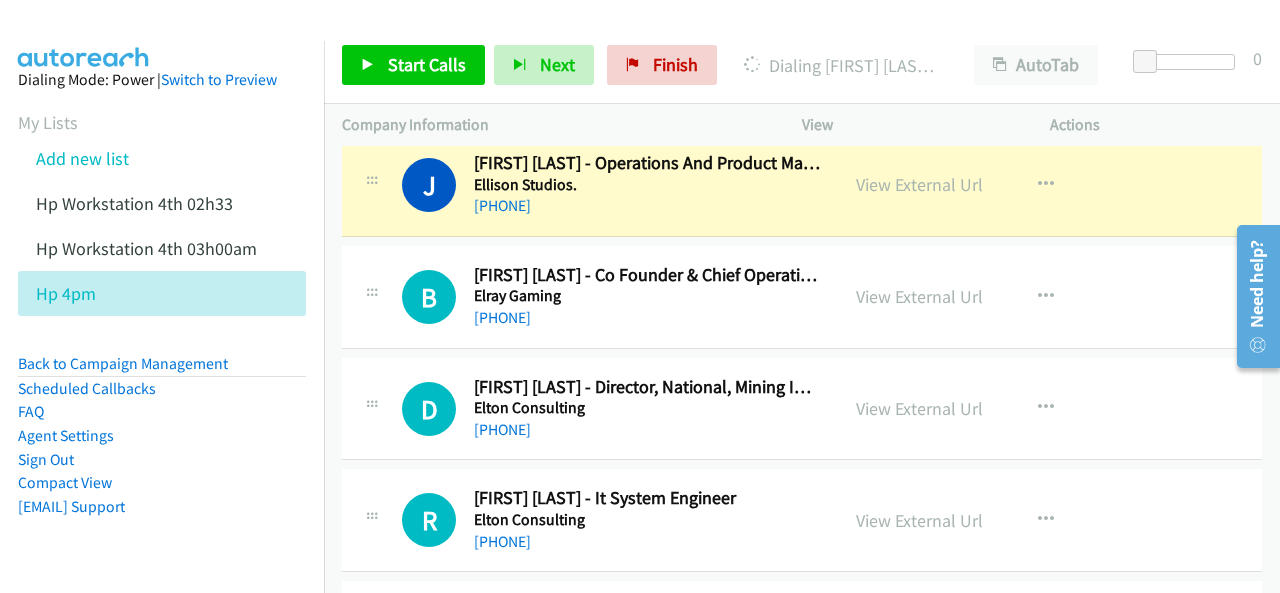 click at bounding box center (84, 35) 